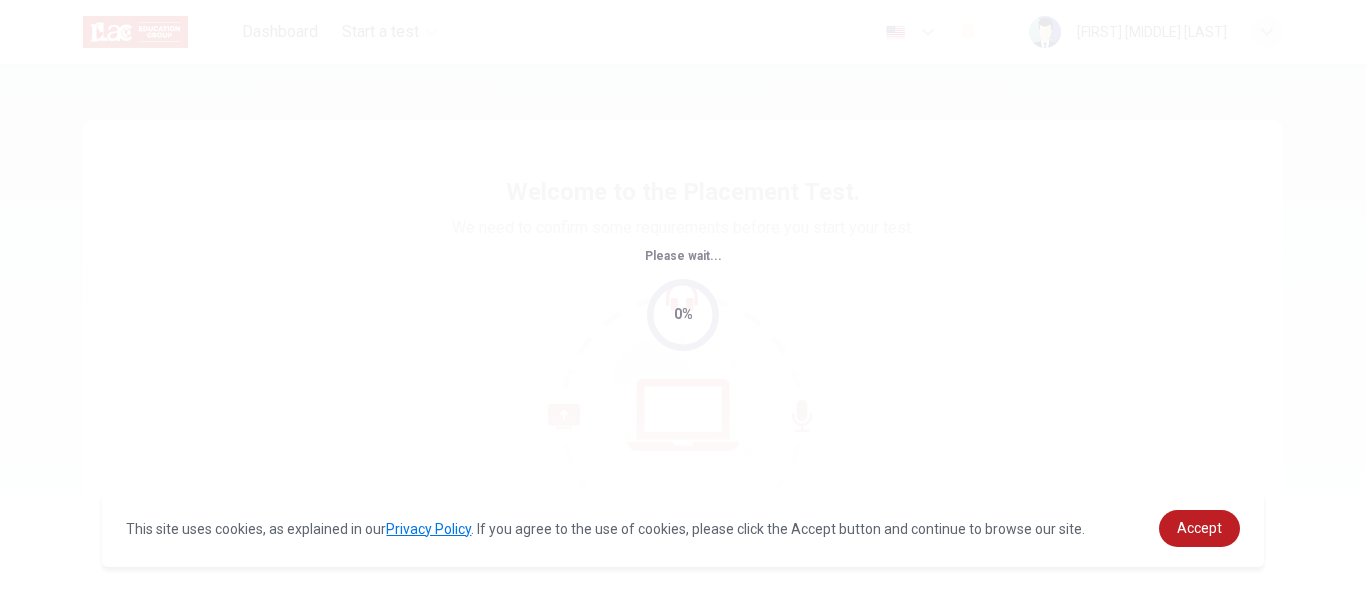 scroll, scrollTop: 0, scrollLeft: 0, axis: both 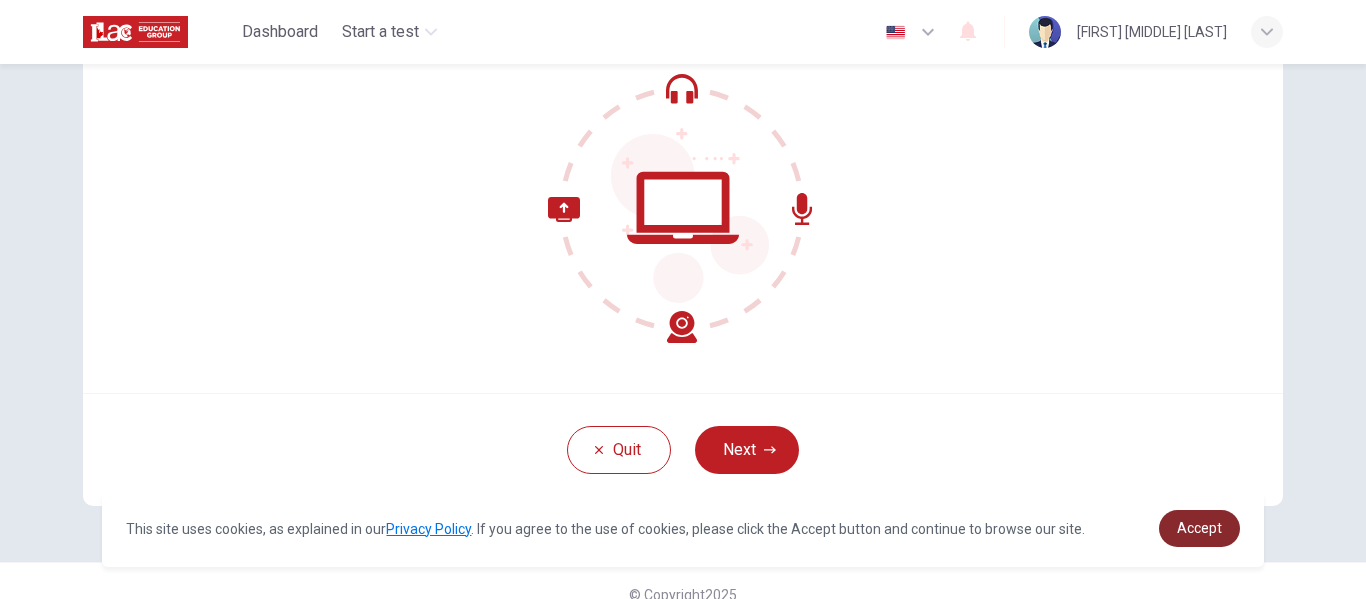 click on "Accept" at bounding box center [1199, 528] 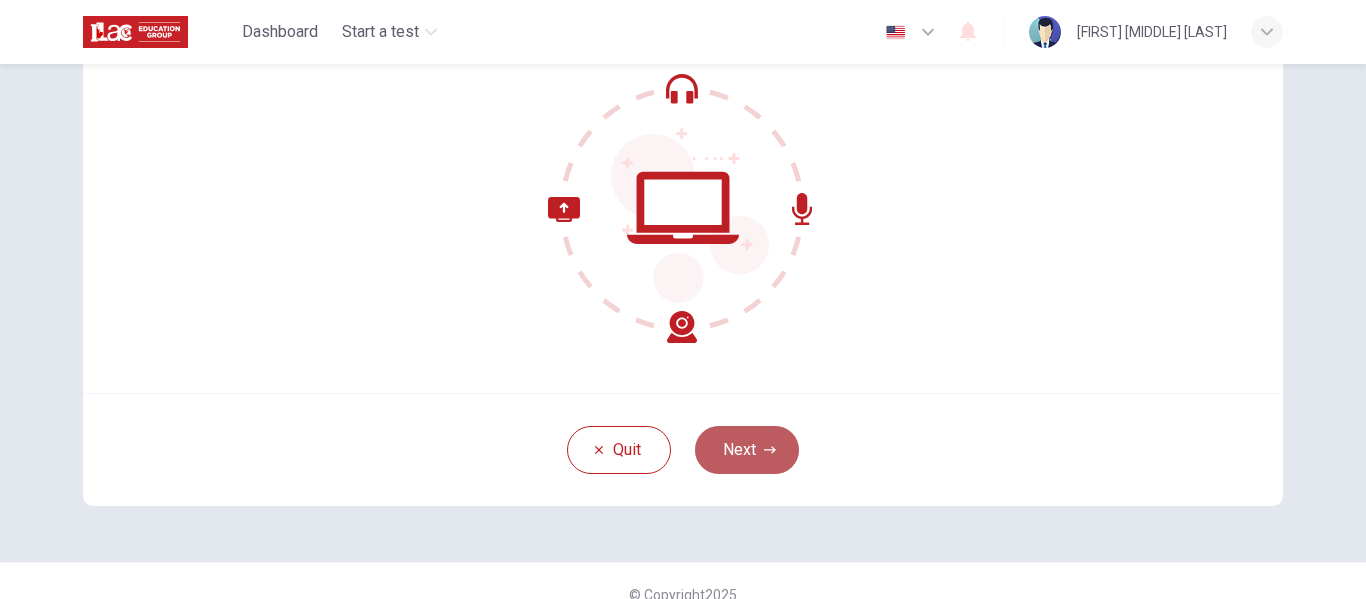 click on "Next" at bounding box center [747, 450] 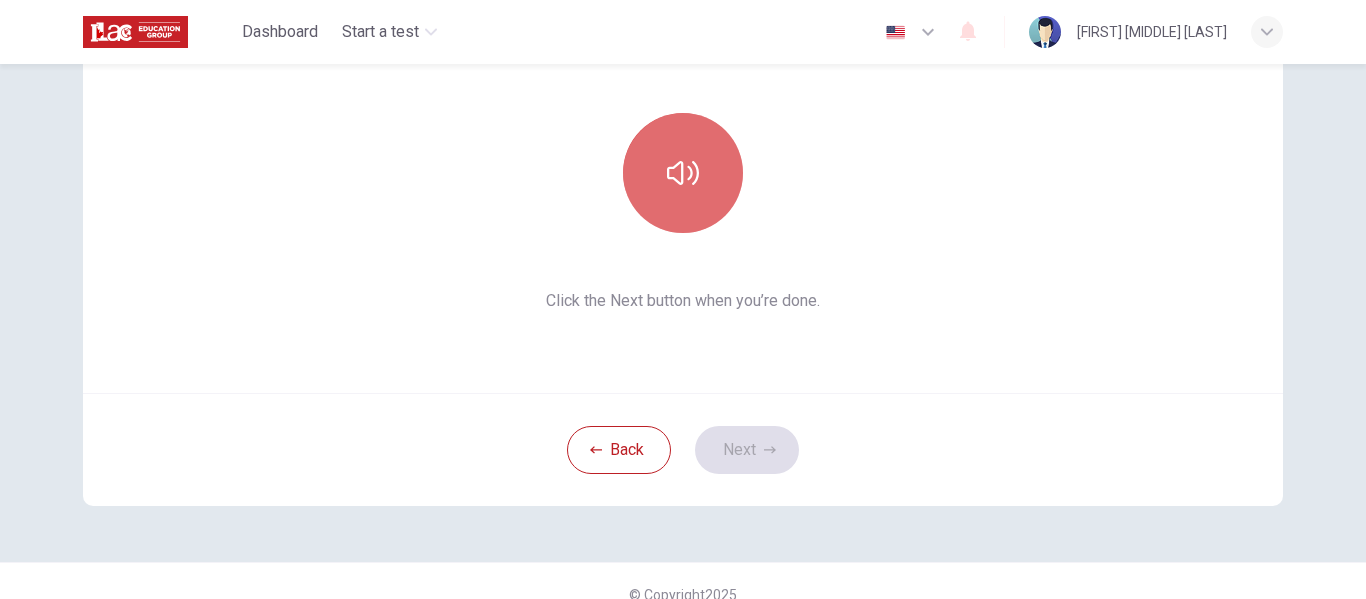 click at bounding box center (683, 173) 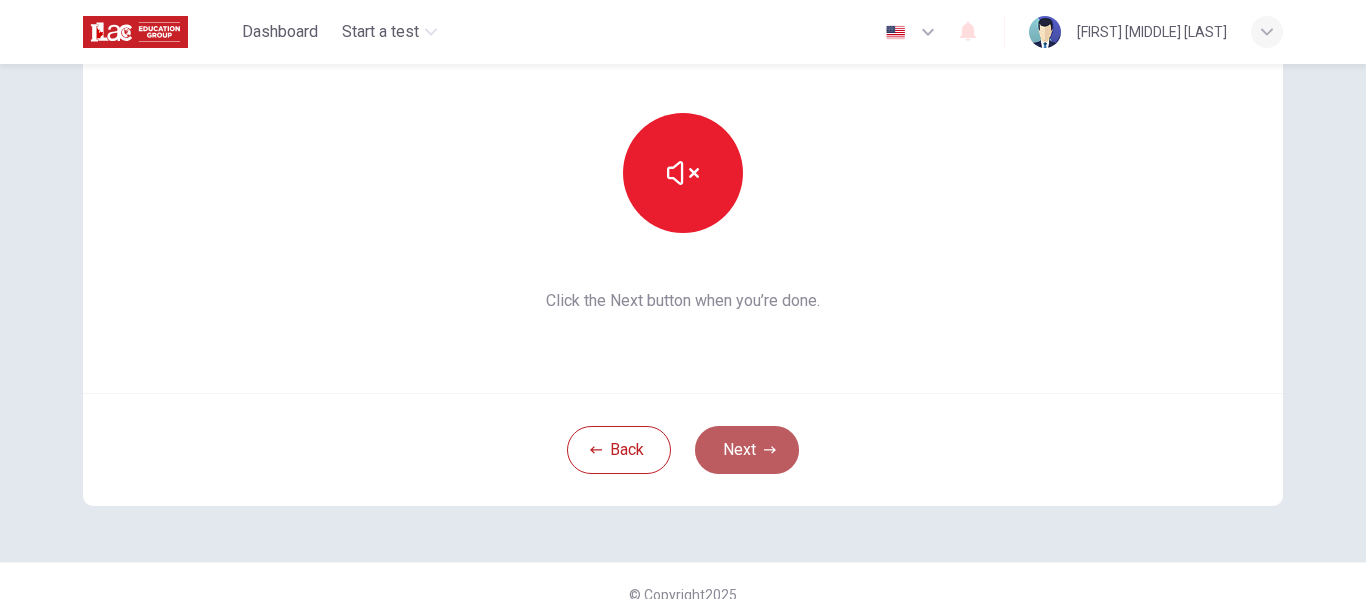 click on "Next" at bounding box center [747, 450] 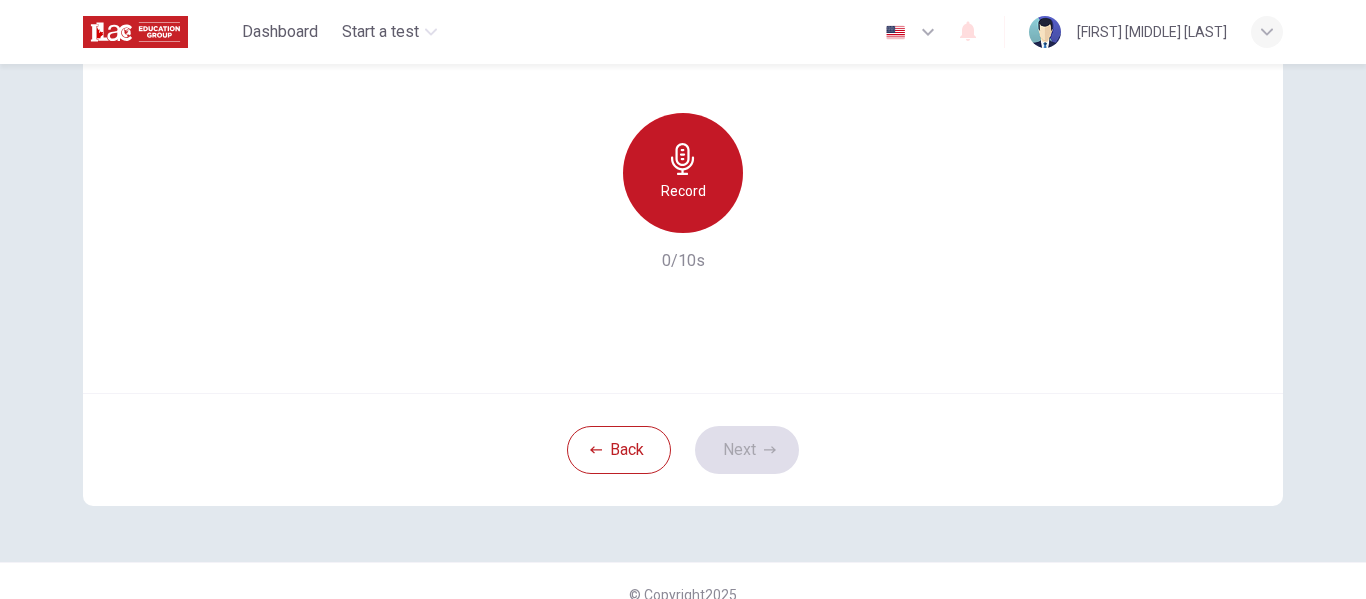 click on "Record" at bounding box center (683, 191) 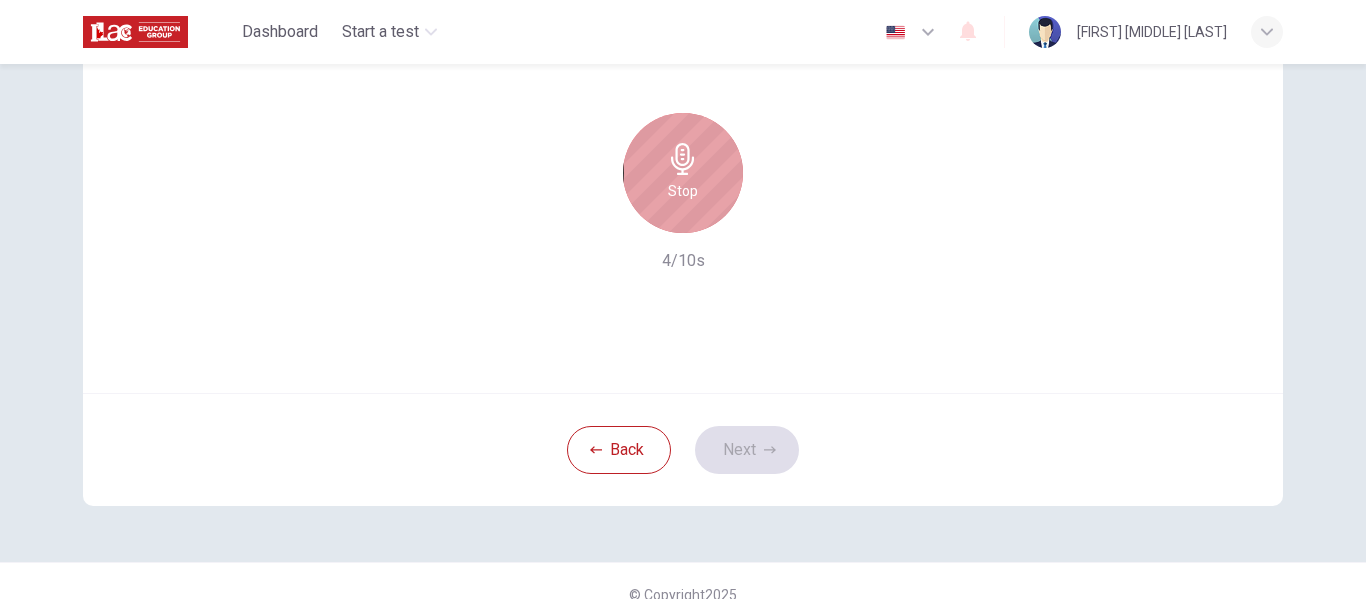 click on "Stop" at bounding box center (683, 173) 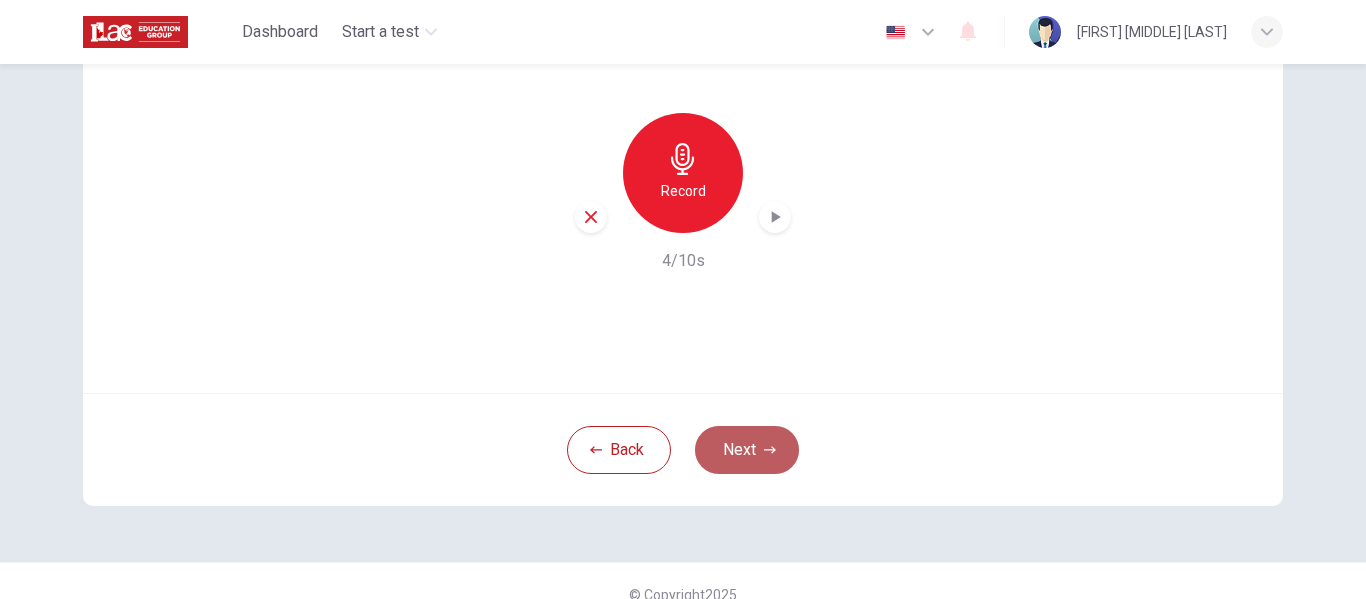 click on "Next" at bounding box center (747, 450) 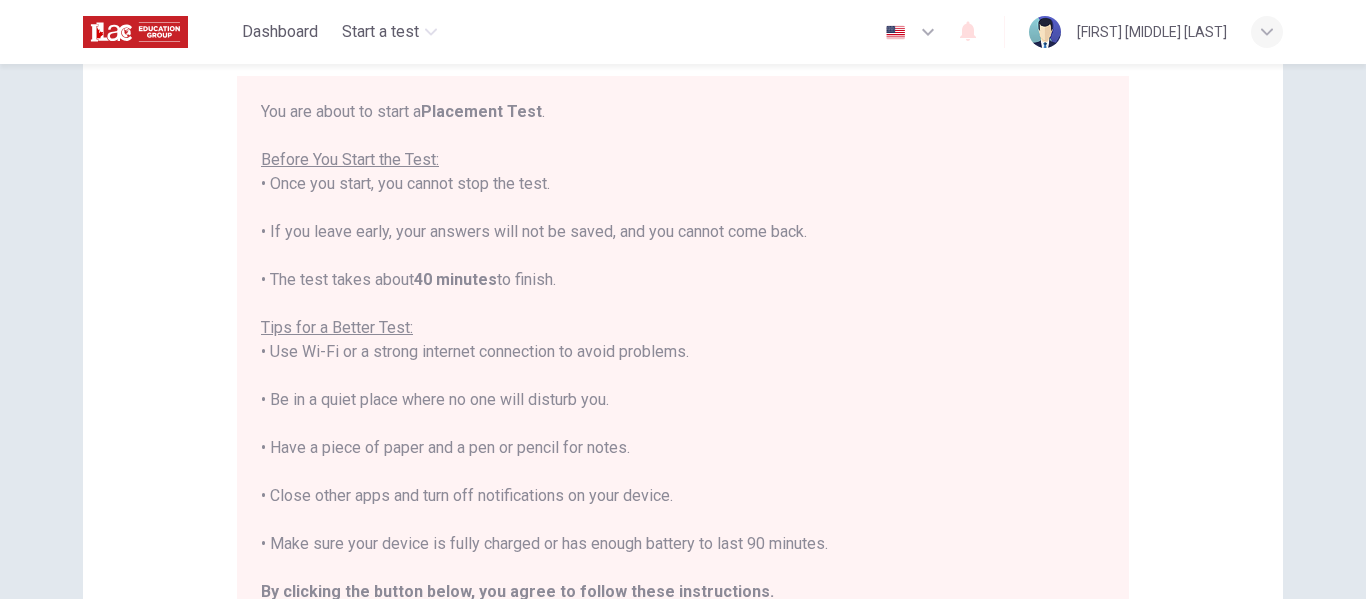 scroll, scrollTop: 184, scrollLeft: 0, axis: vertical 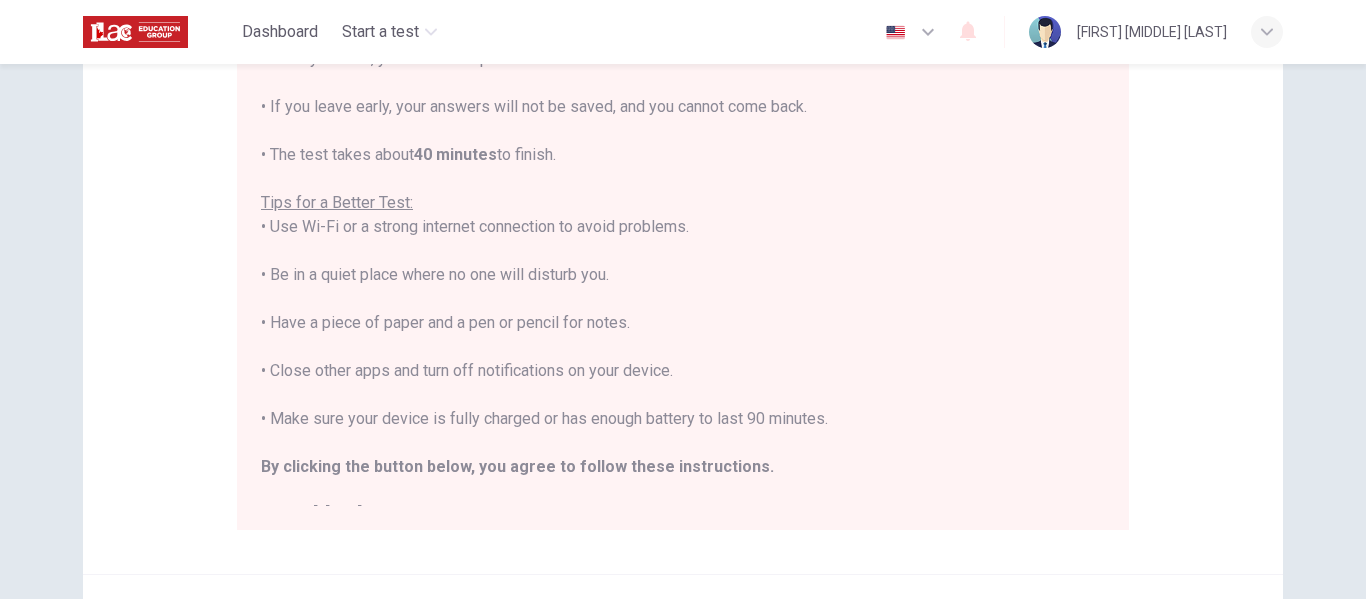 type 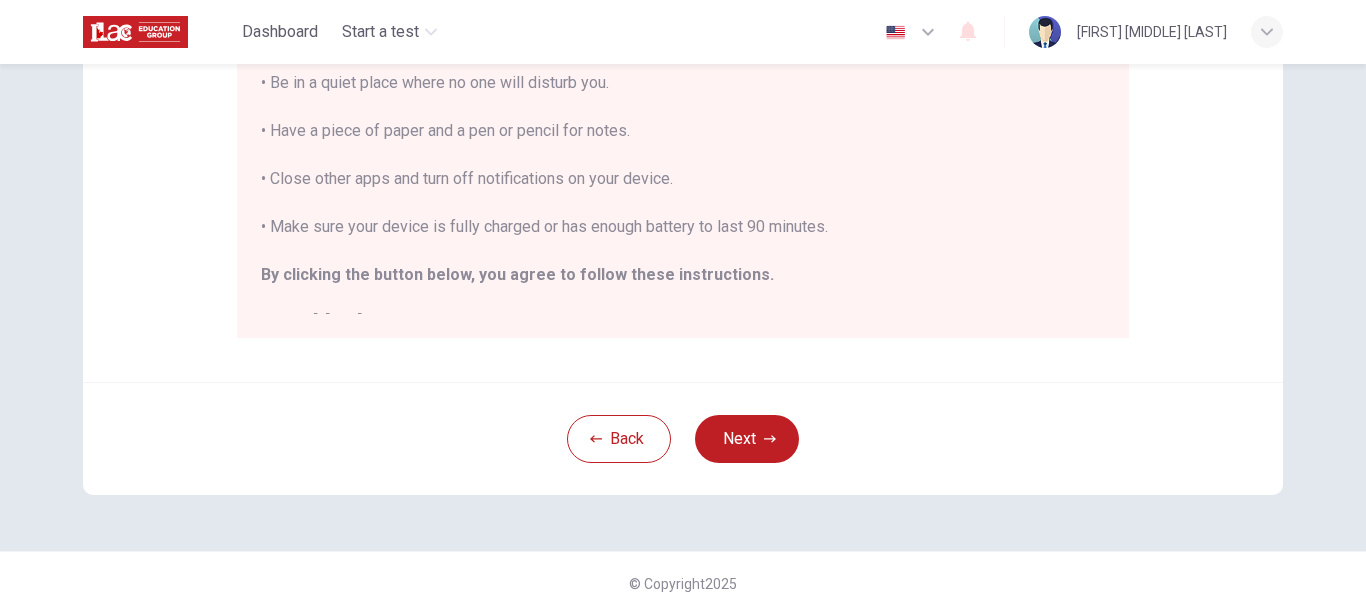 scroll, scrollTop: 505, scrollLeft: 0, axis: vertical 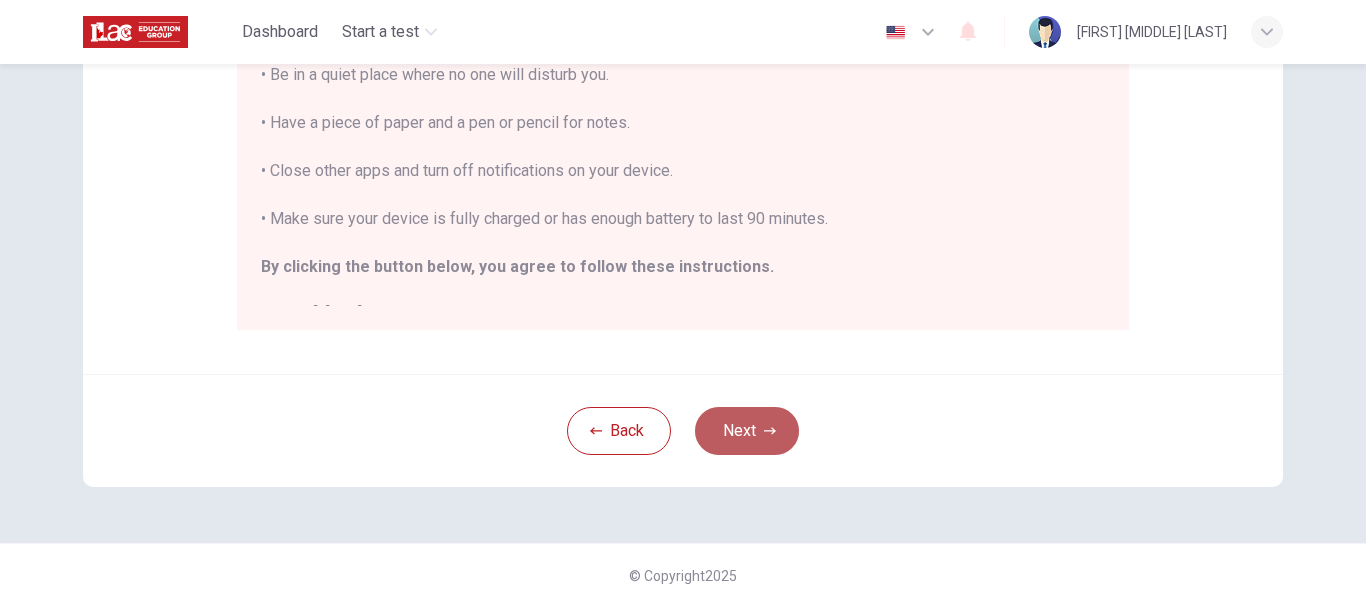 click on "Next" at bounding box center [747, 431] 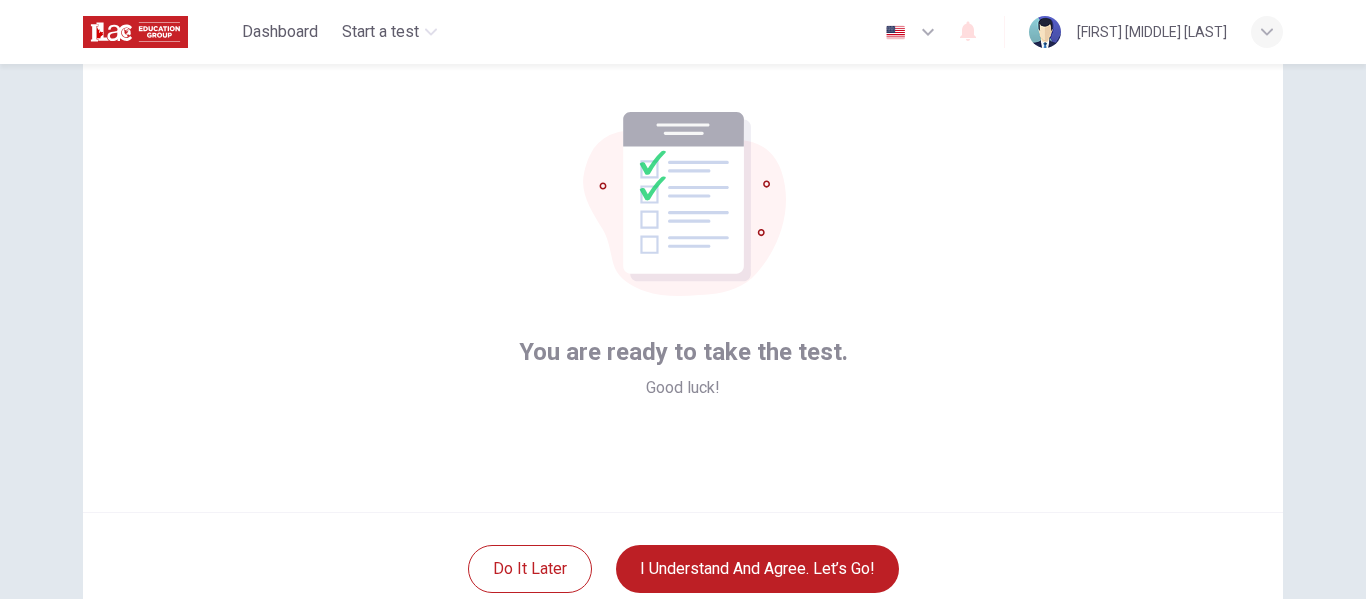 scroll, scrollTop: 133, scrollLeft: 0, axis: vertical 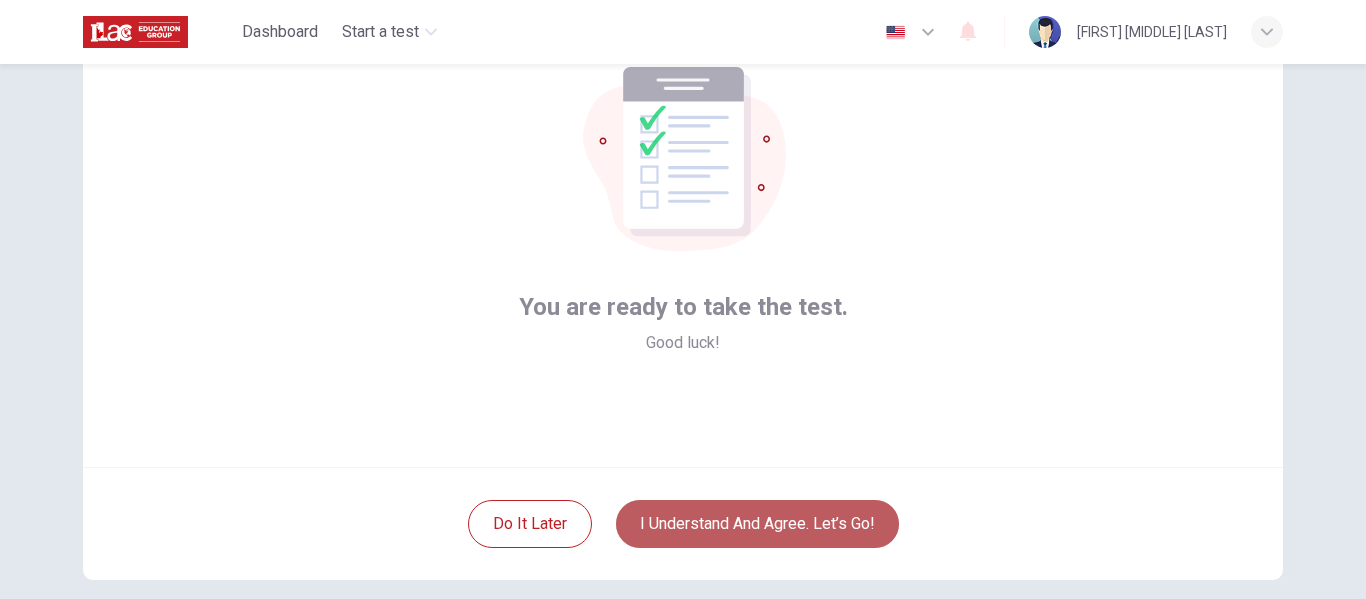 click on "I understand and agree. Let’s go!" at bounding box center (757, 524) 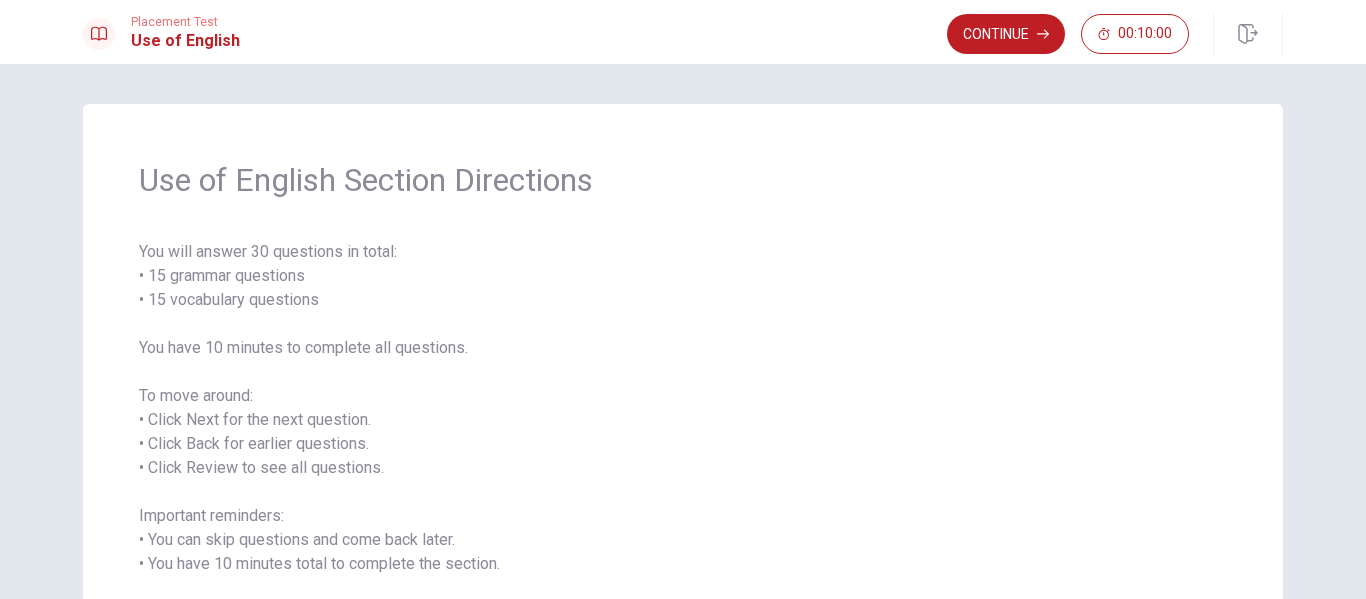 click on "You will answer 30 questions in total:
• 15 grammar questions
• 15 vocabulary questions
You have 10 minutes to complete all questions.
To move around:
• Click Next for the next question.
• Click Back for earlier questions.
• Click Review to see all questions.
Important reminders:
• You can skip questions and come back later.
• You have 10 minutes total to complete the section.
When you are ready, click Continue to start." at bounding box center [683, 432] 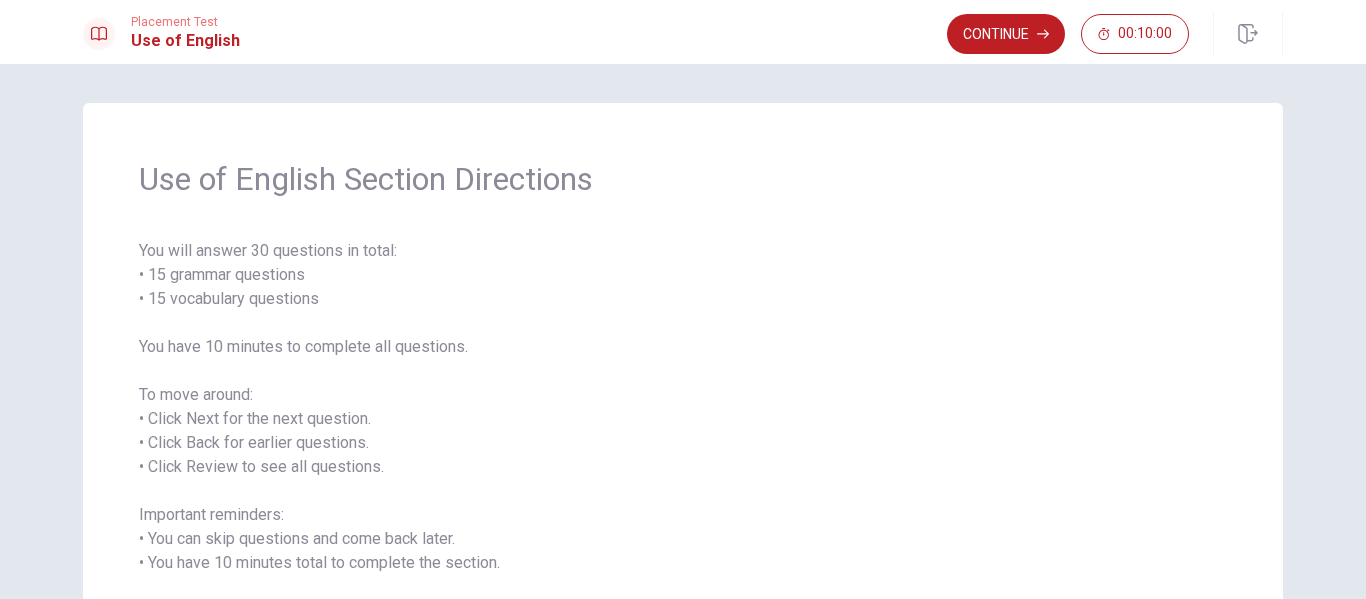 scroll, scrollTop: 0, scrollLeft: 0, axis: both 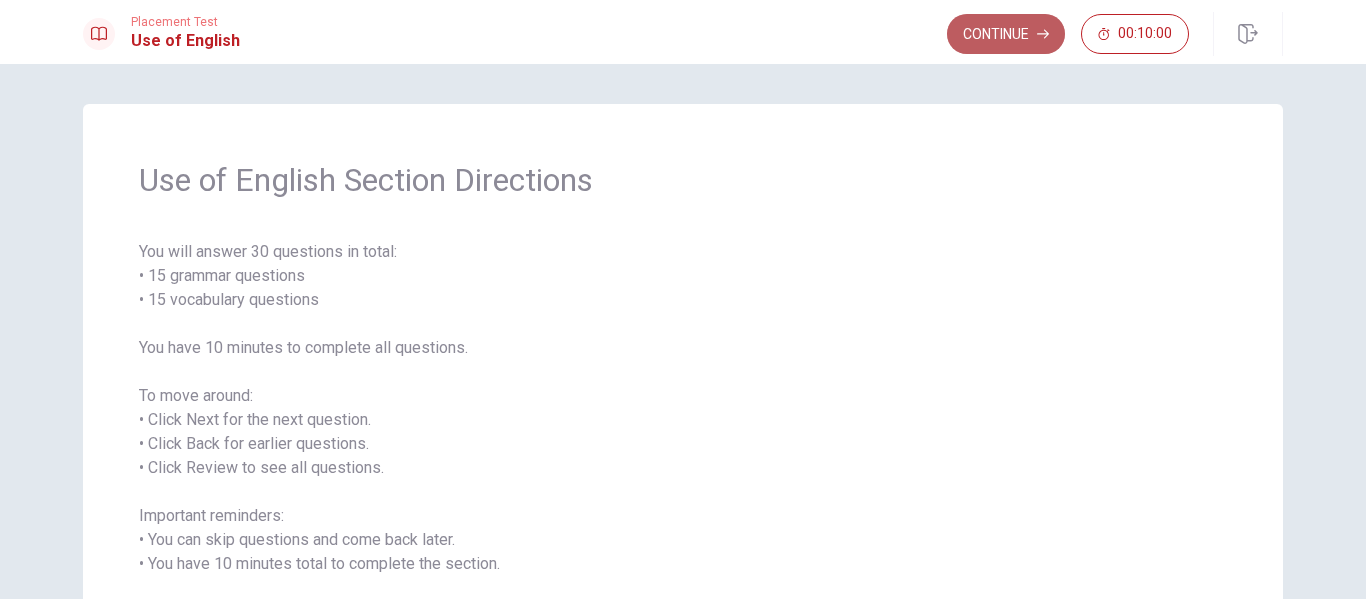 click on "Continue" at bounding box center (1006, 34) 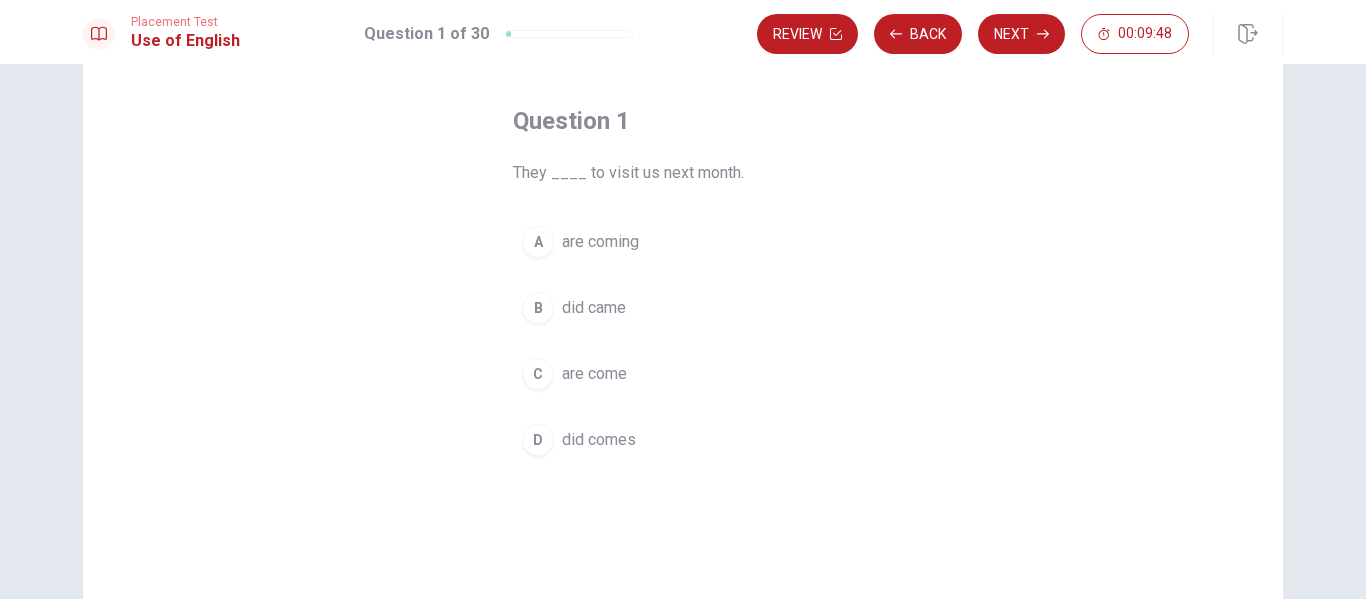 scroll, scrollTop: 85, scrollLeft: 0, axis: vertical 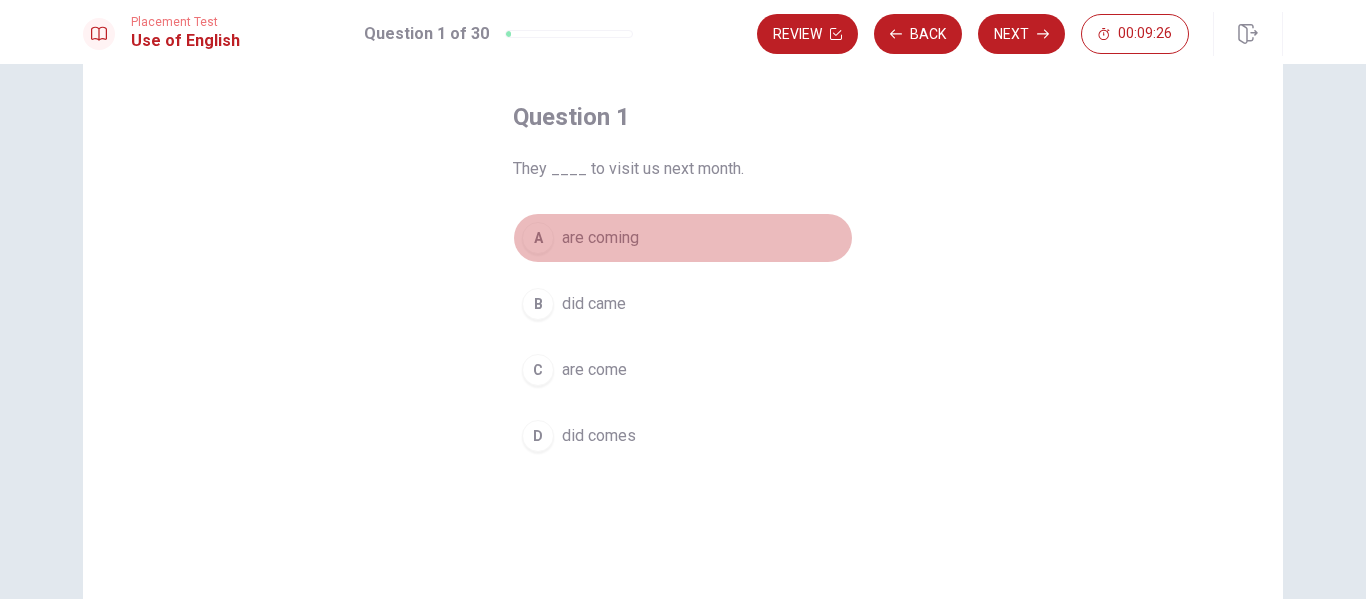 click on "A are coming" at bounding box center [683, 238] 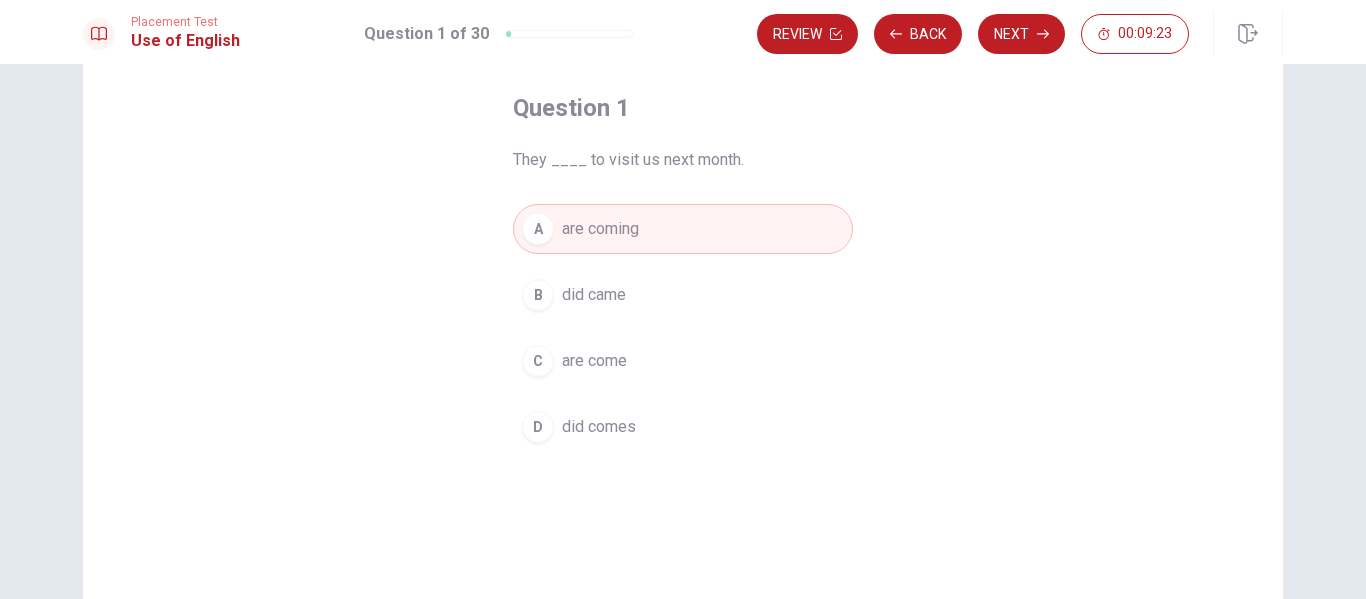 scroll, scrollTop: 87, scrollLeft: 0, axis: vertical 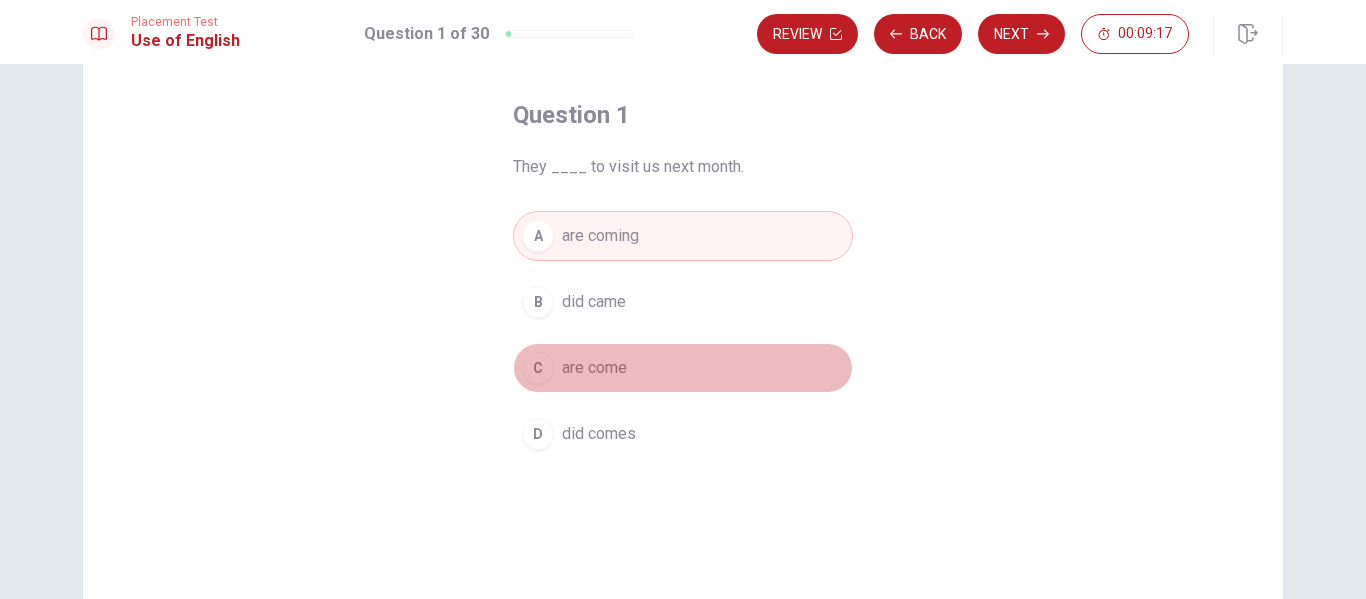 click on "C are come" at bounding box center (683, 368) 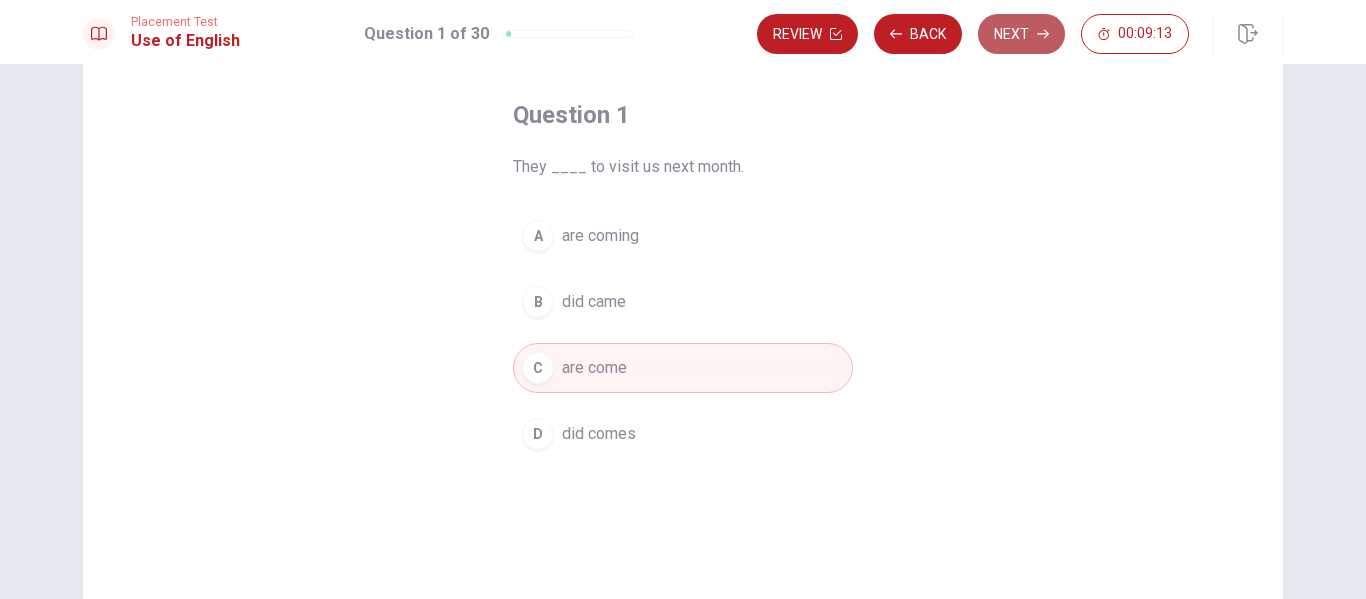 click on "Next" at bounding box center [1021, 34] 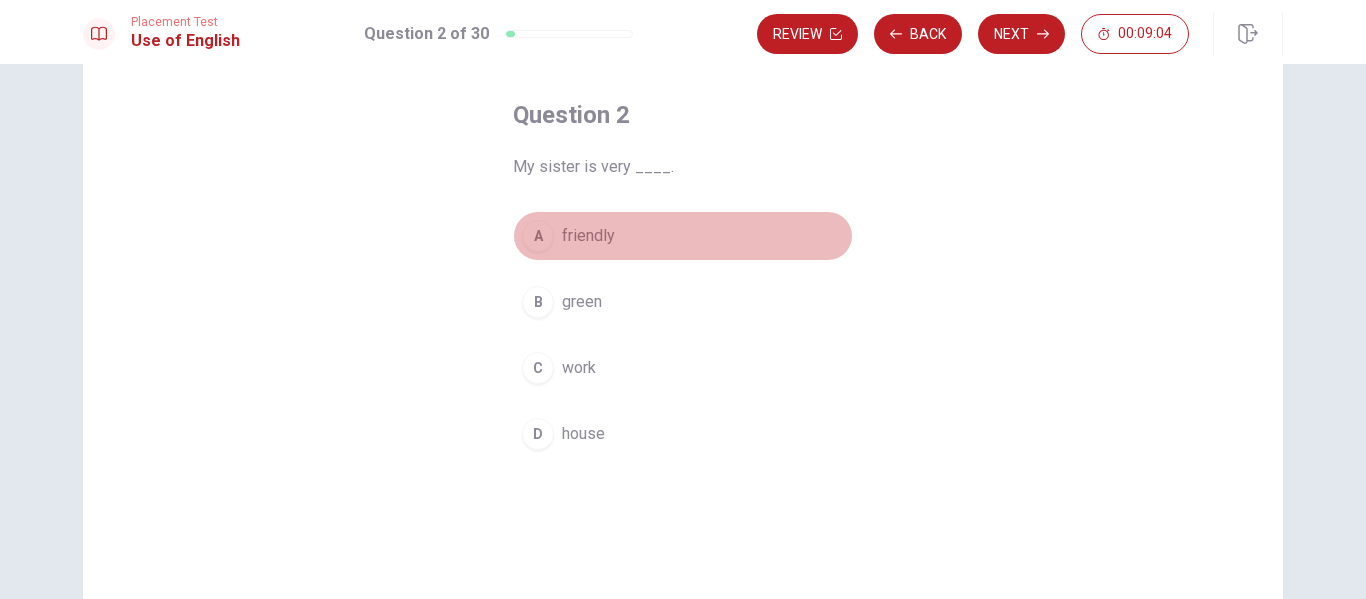 click on "friendly" at bounding box center (588, 236) 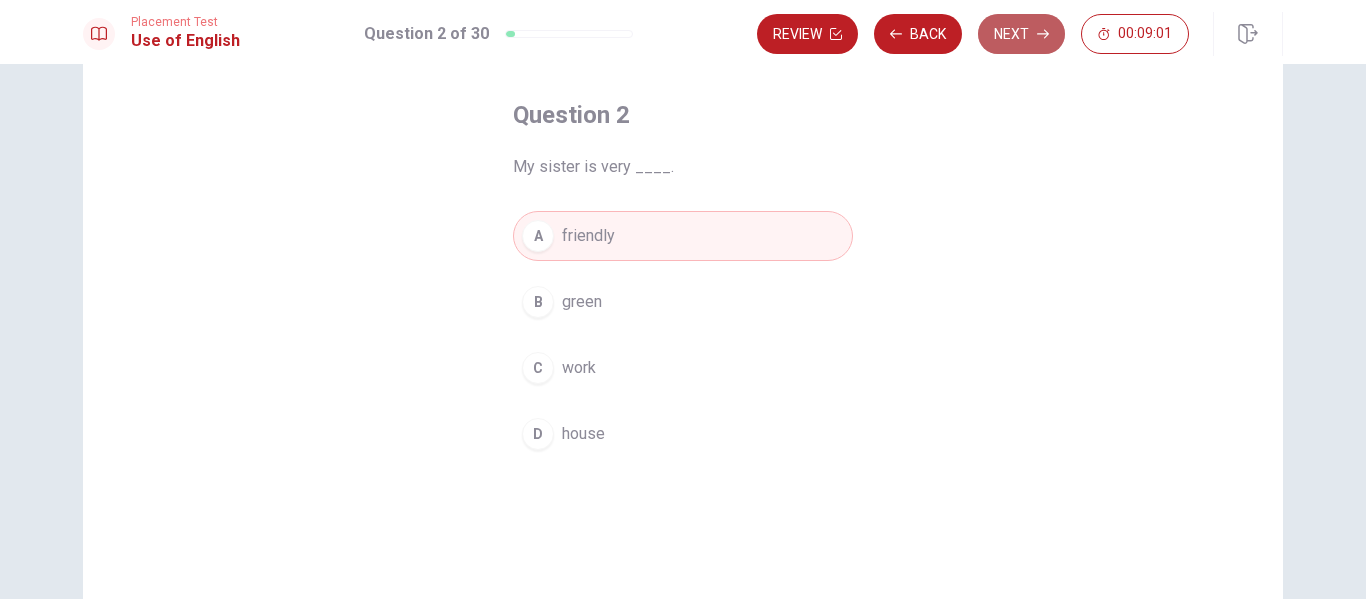 click on "Next" at bounding box center (1021, 34) 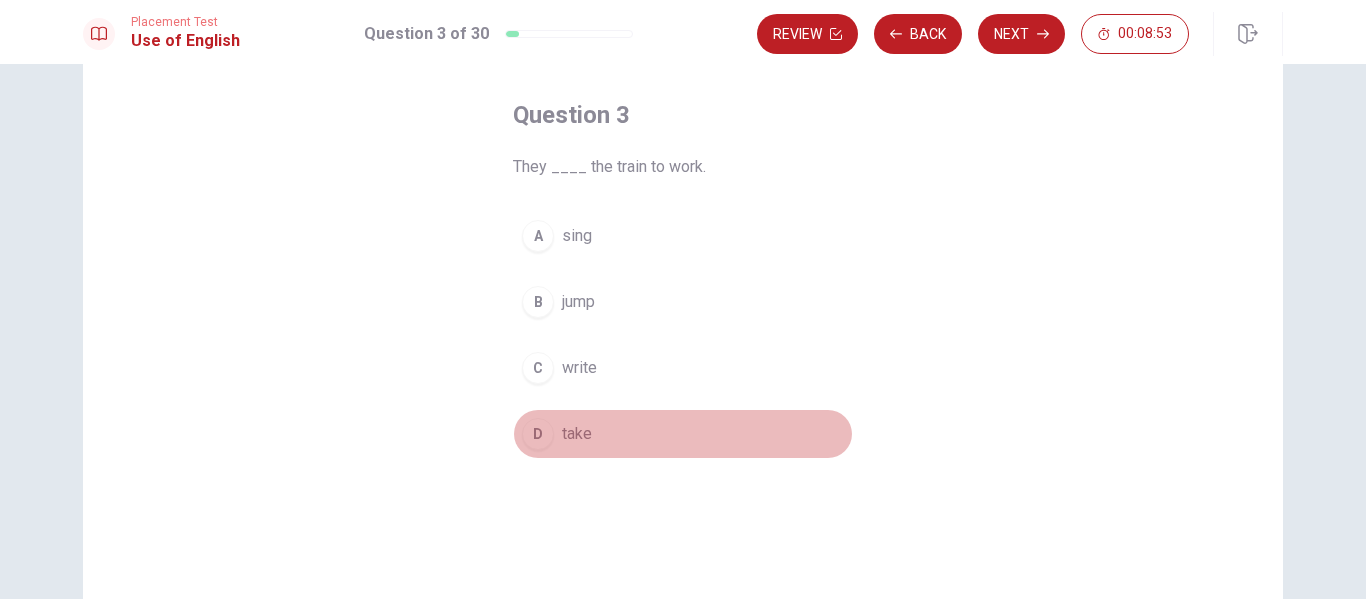 click on "D take" at bounding box center (683, 434) 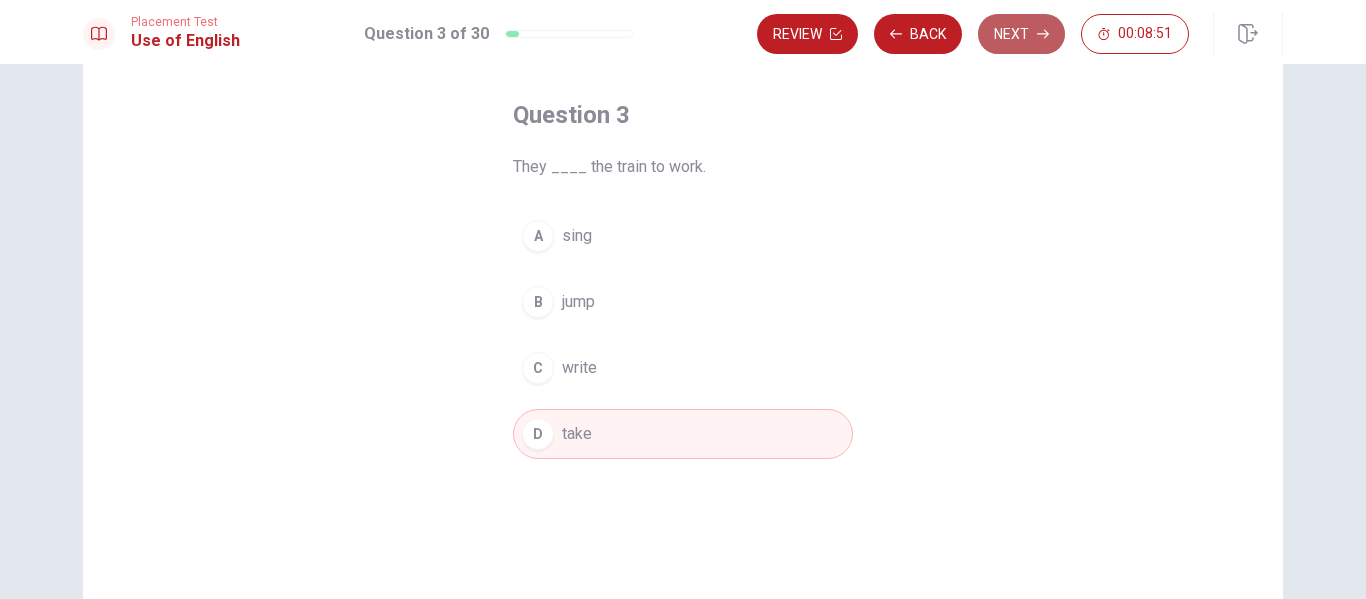 click on "Next" at bounding box center (1021, 34) 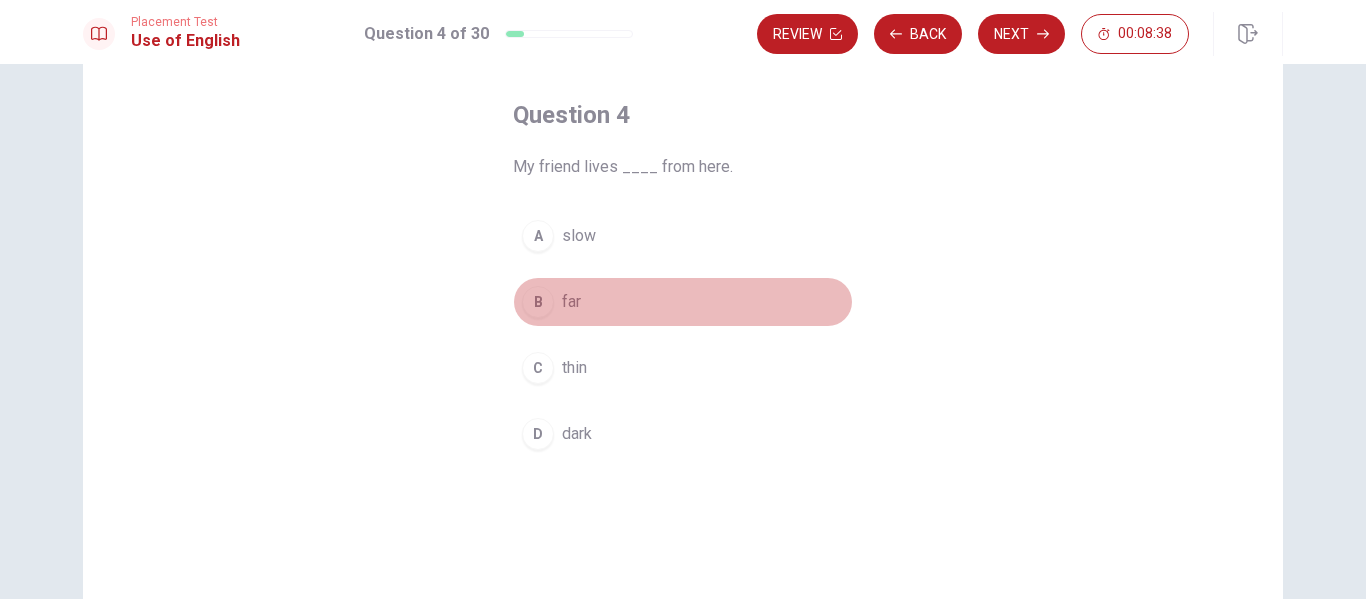 click on "B far" at bounding box center [683, 302] 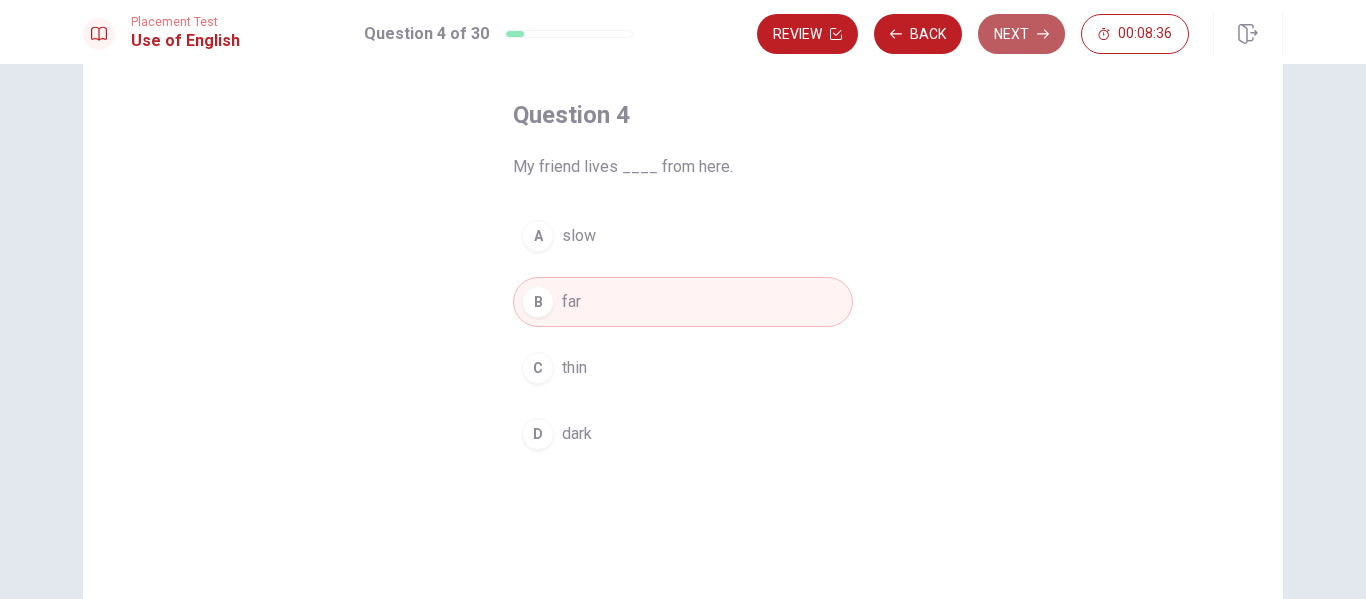 click on "Next" at bounding box center [1021, 34] 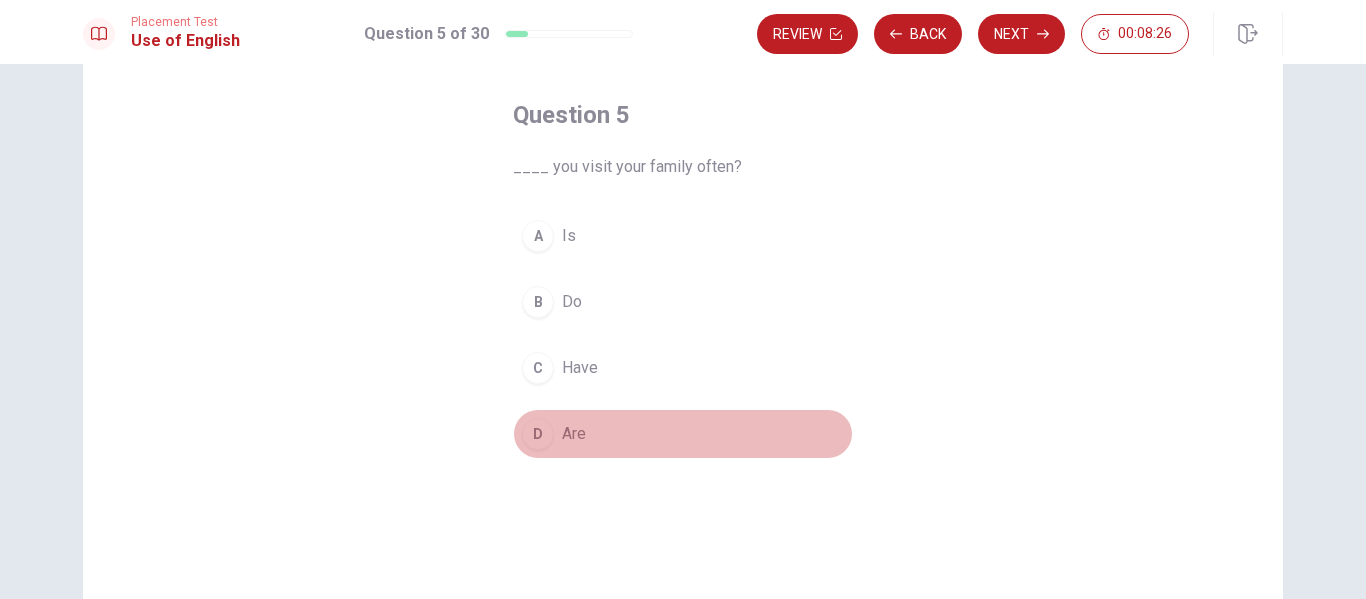 click on "D Are" at bounding box center [683, 434] 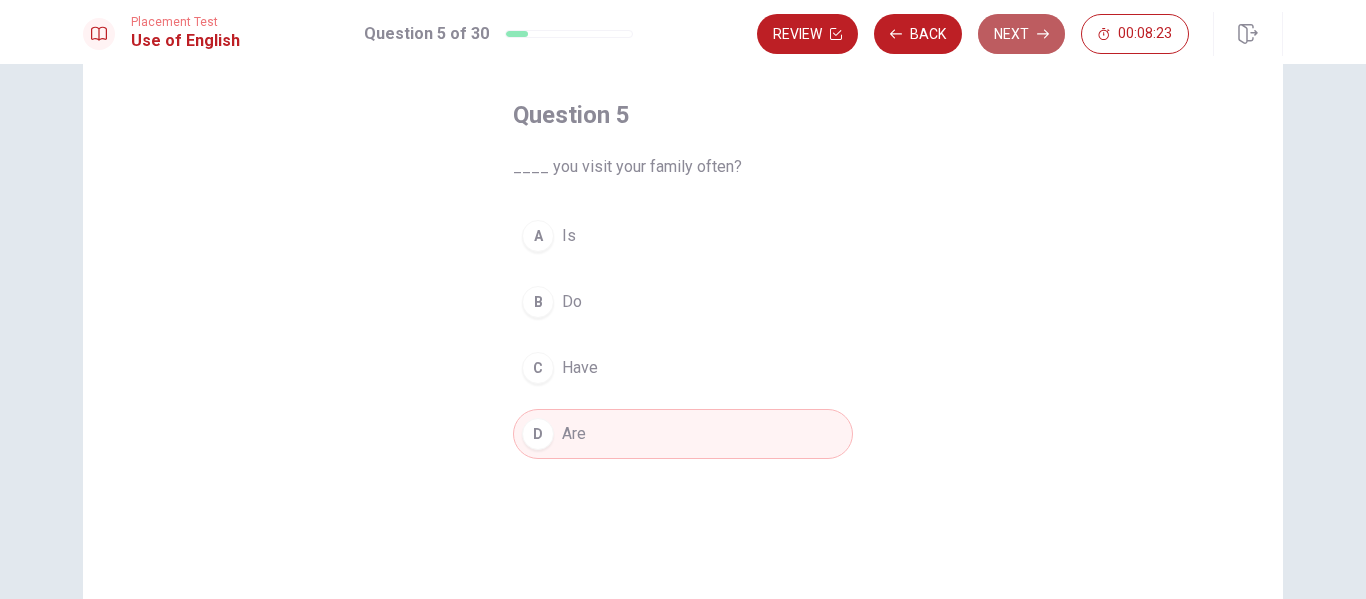 click on "Next" at bounding box center (1021, 34) 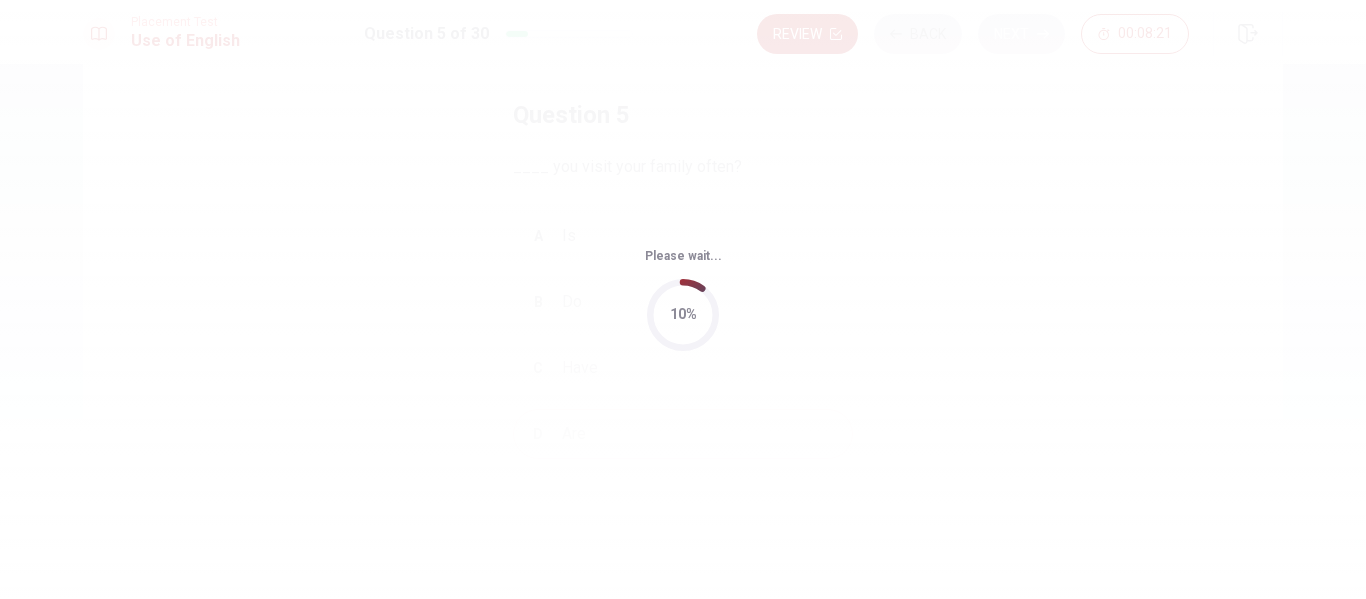 scroll, scrollTop: 0, scrollLeft: 0, axis: both 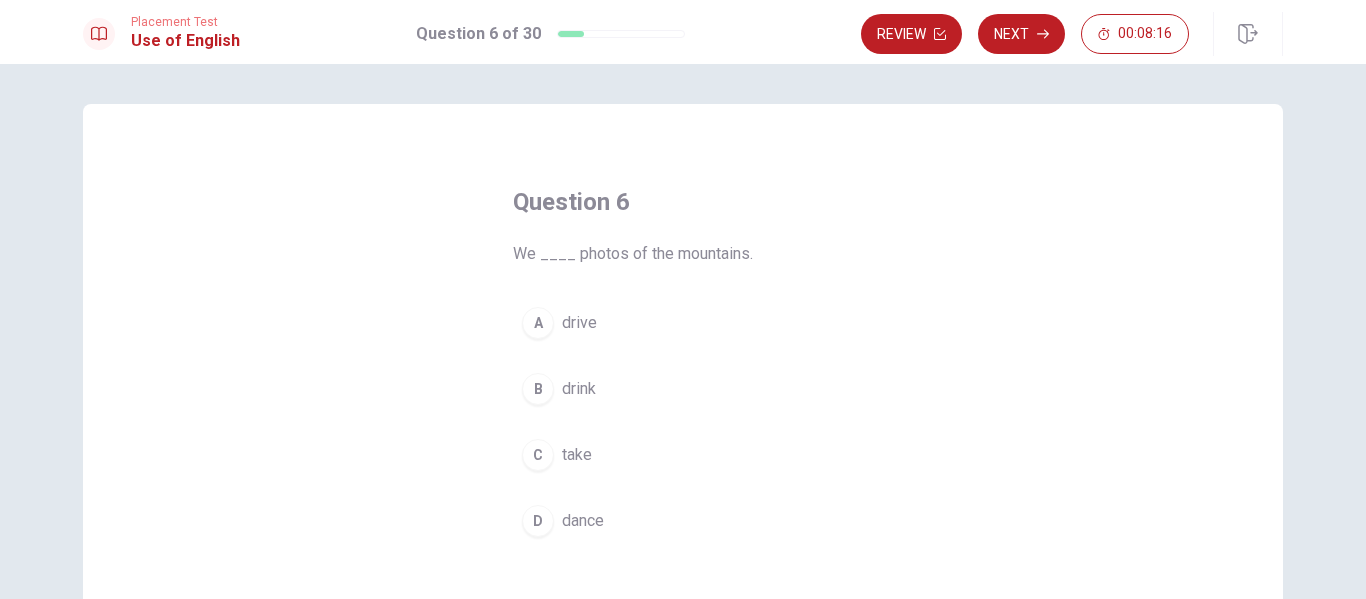 click on "A drive" at bounding box center (683, 323) 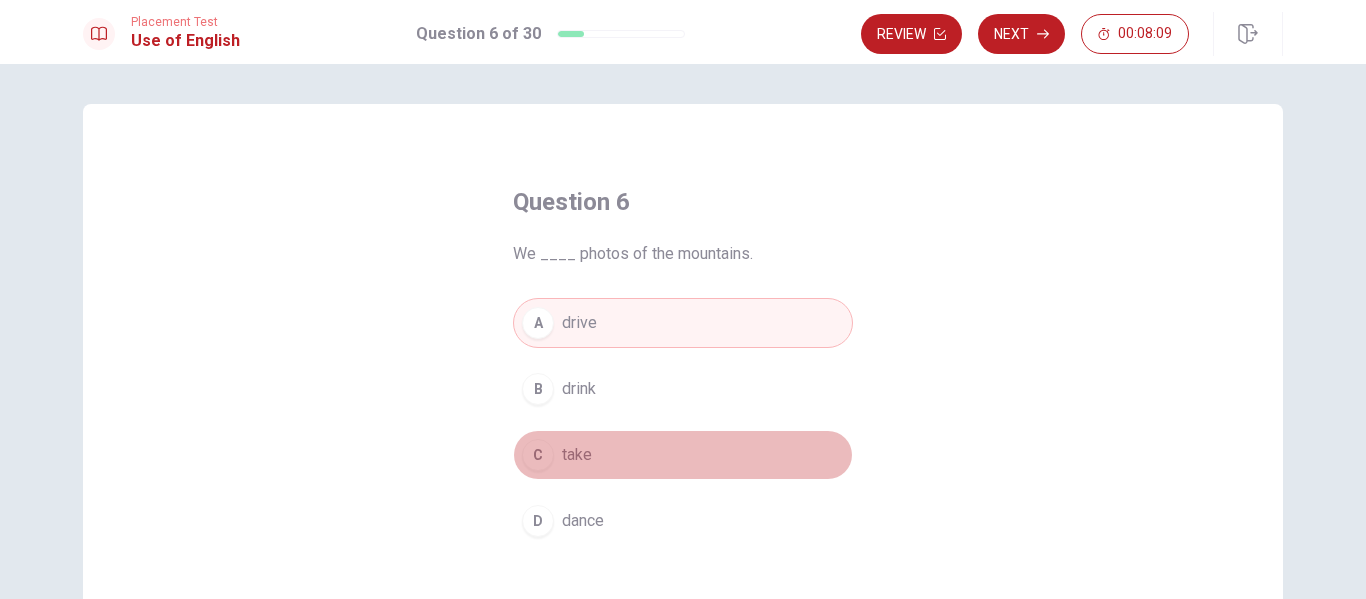 click on "take" at bounding box center [577, 455] 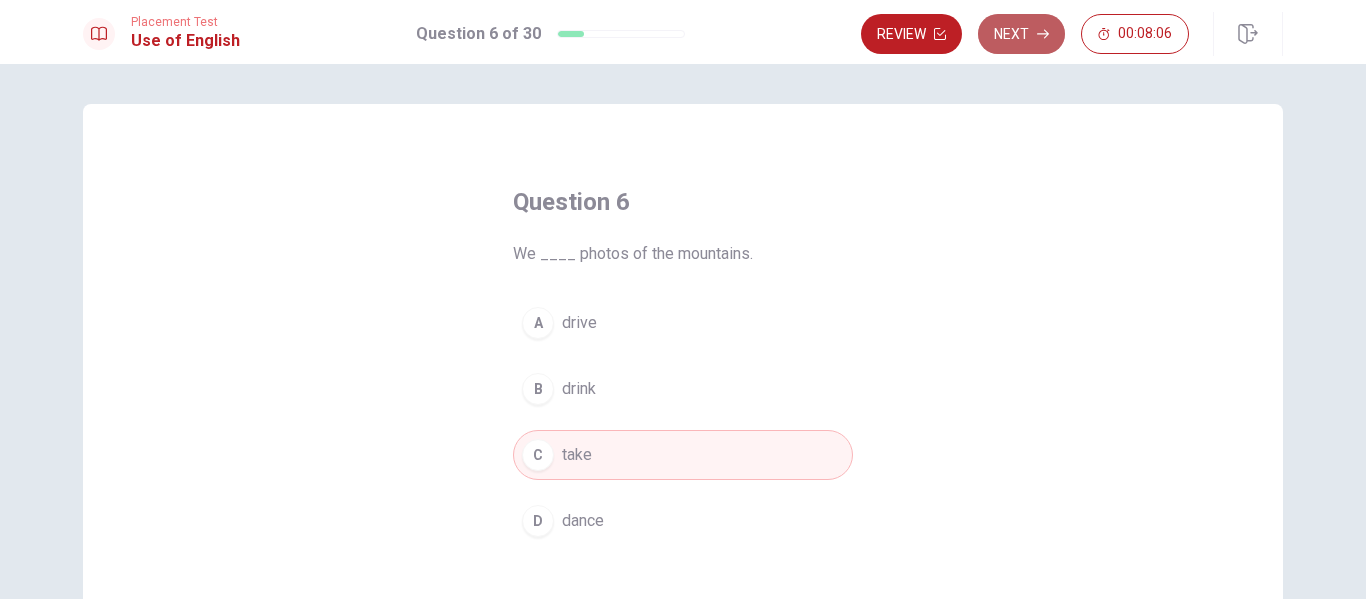 click on "Next" at bounding box center (1021, 34) 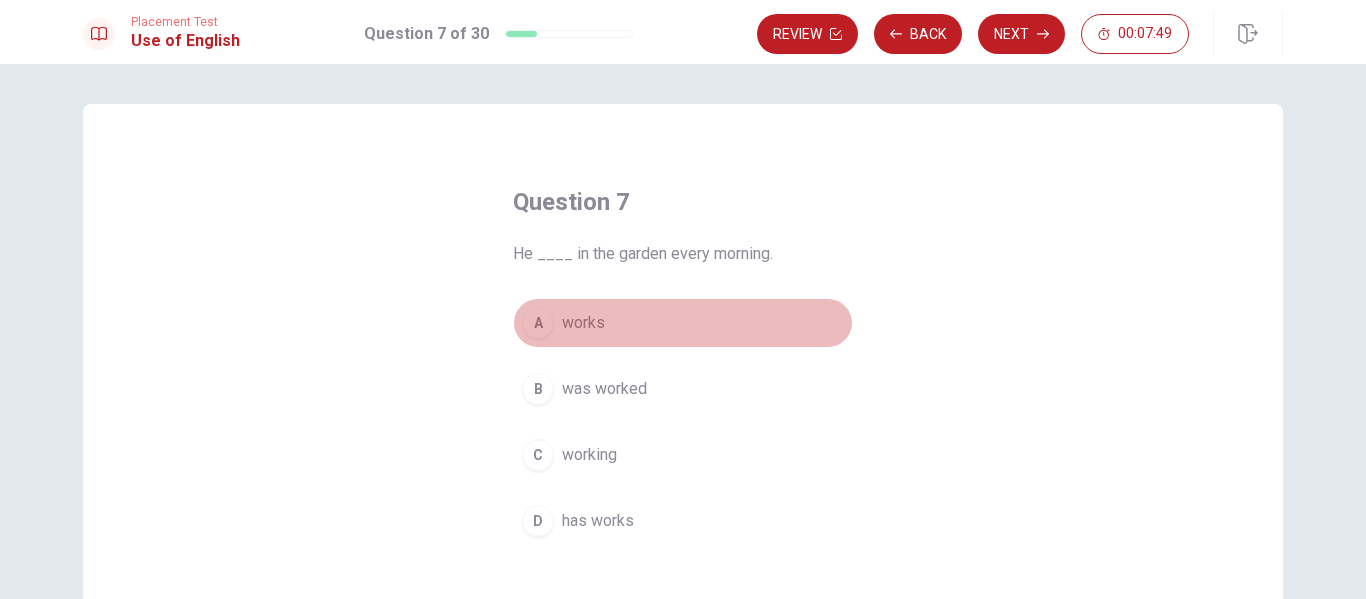 click on "works" at bounding box center (583, 323) 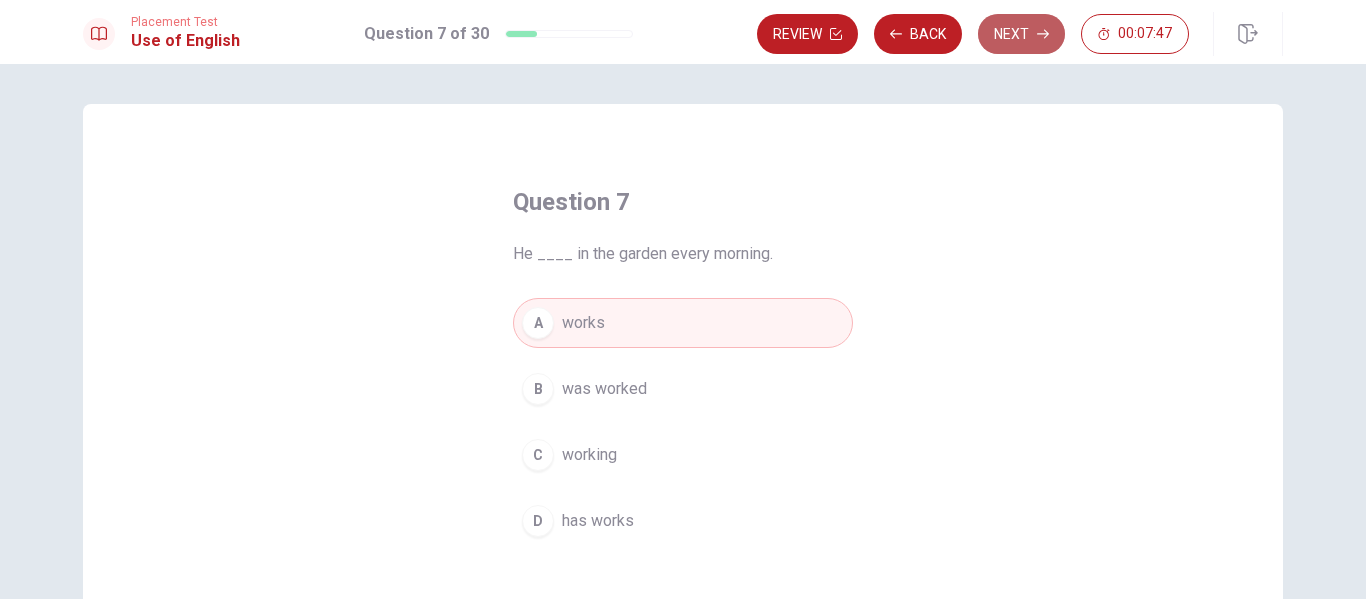 click on "Next" at bounding box center (1021, 34) 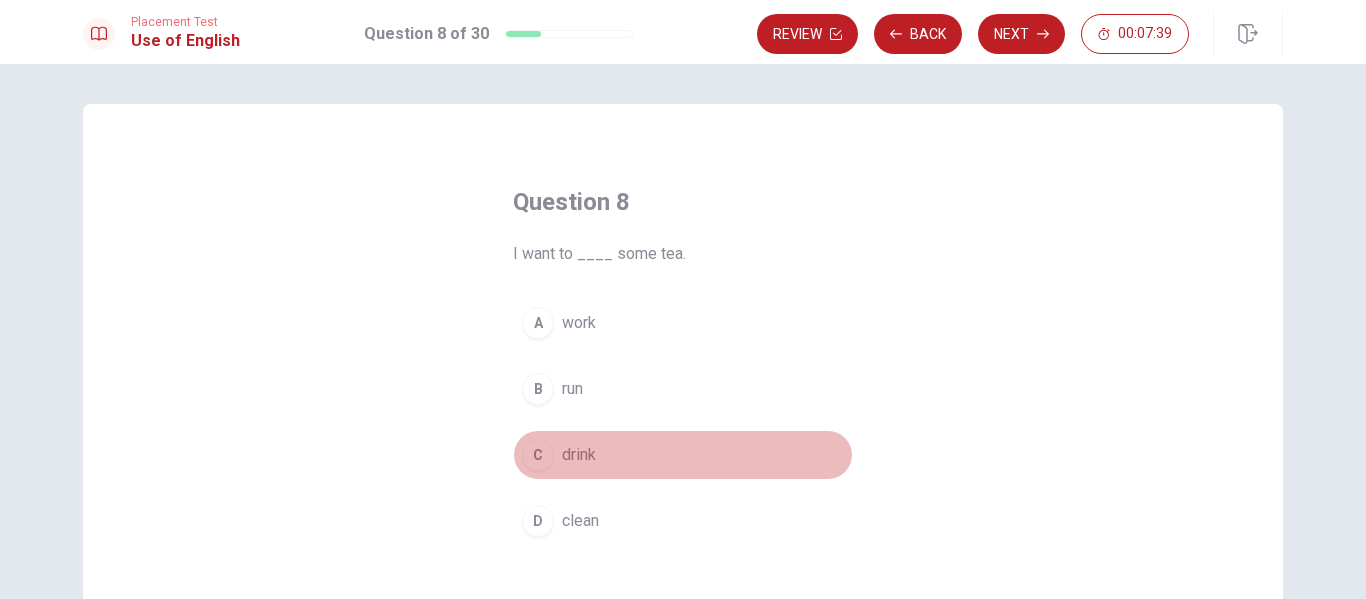 click on "drink" at bounding box center (579, 455) 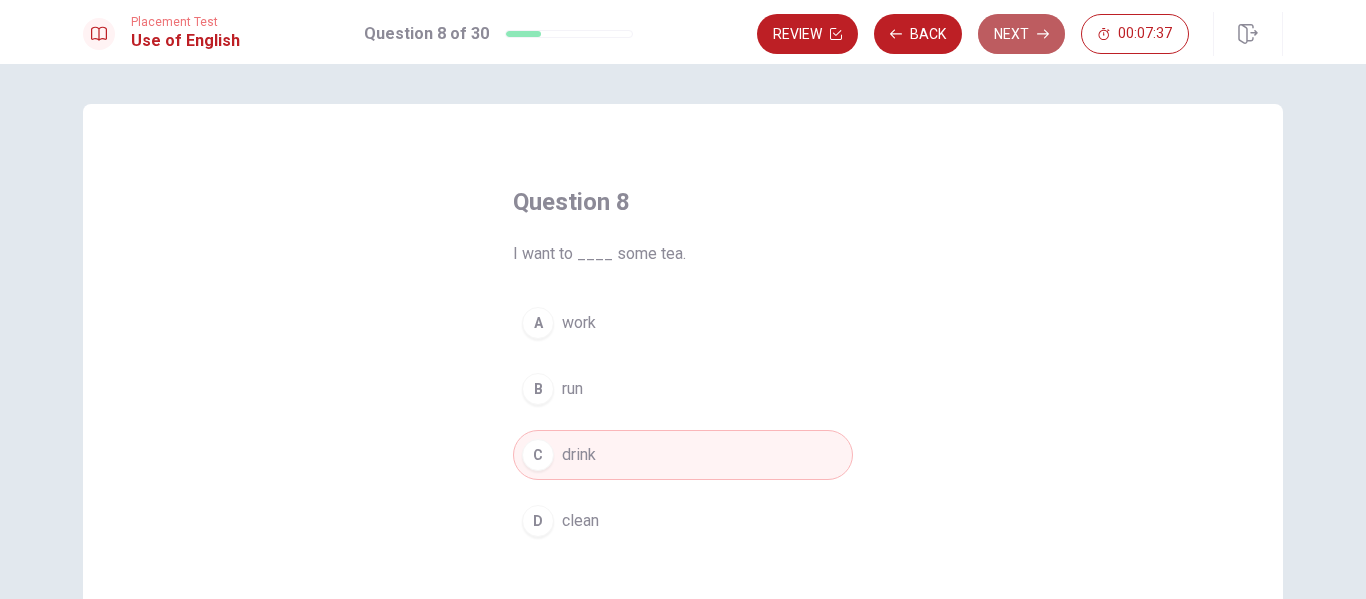 click on "Next" at bounding box center [1021, 34] 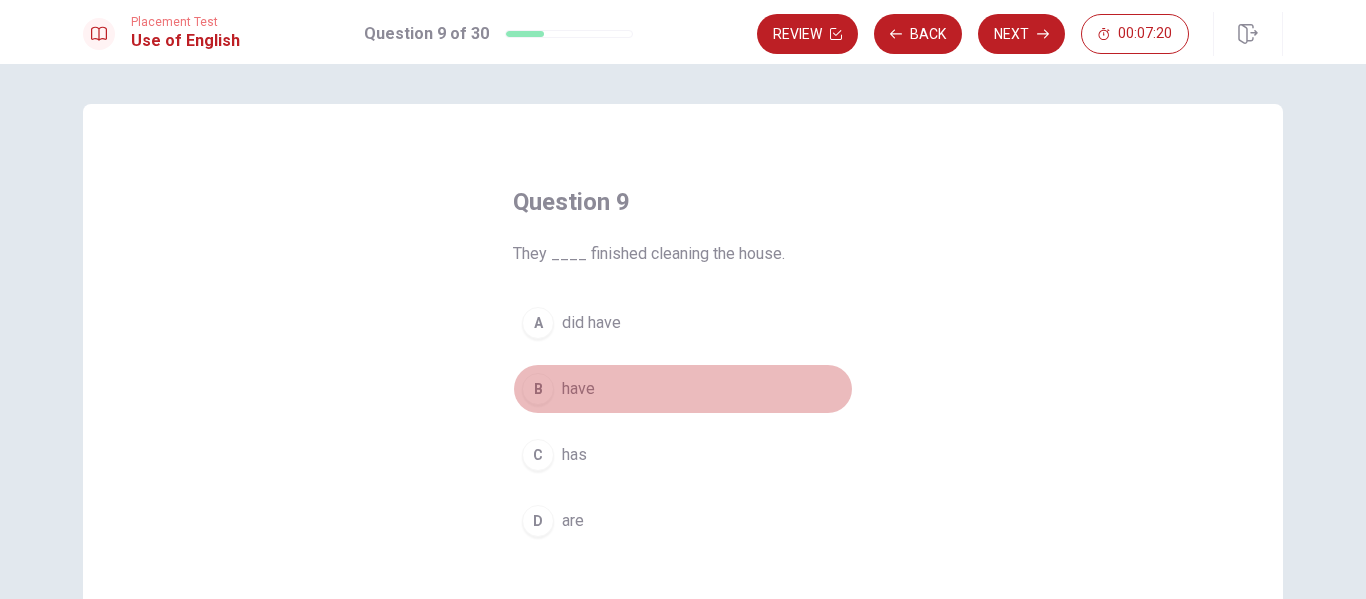 click on "have" at bounding box center [578, 389] 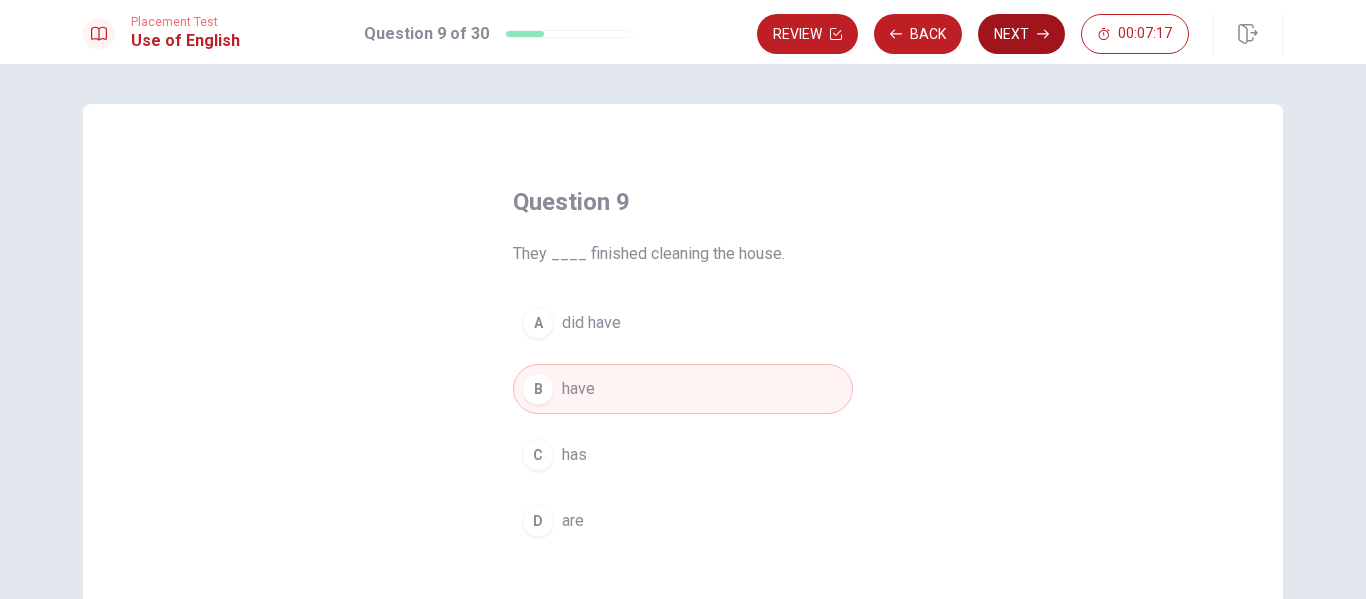 click on "Next" at bounding box center [1021, 34] 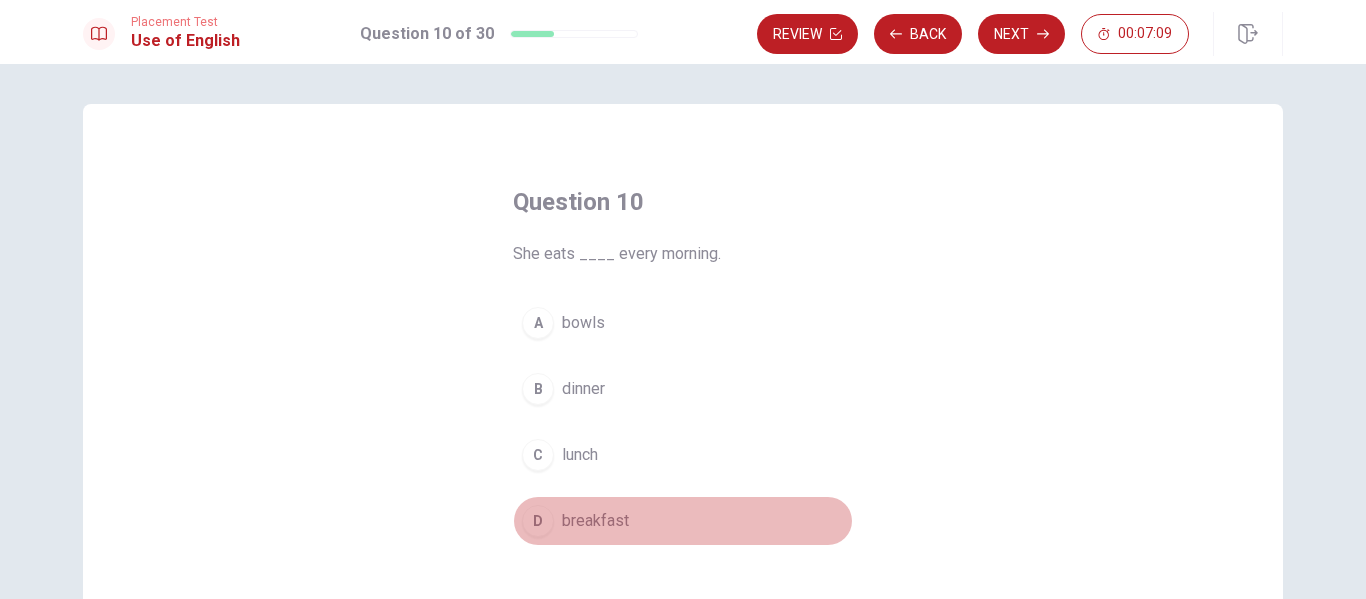 click on "breakfast" at bounding box center (595, 521) 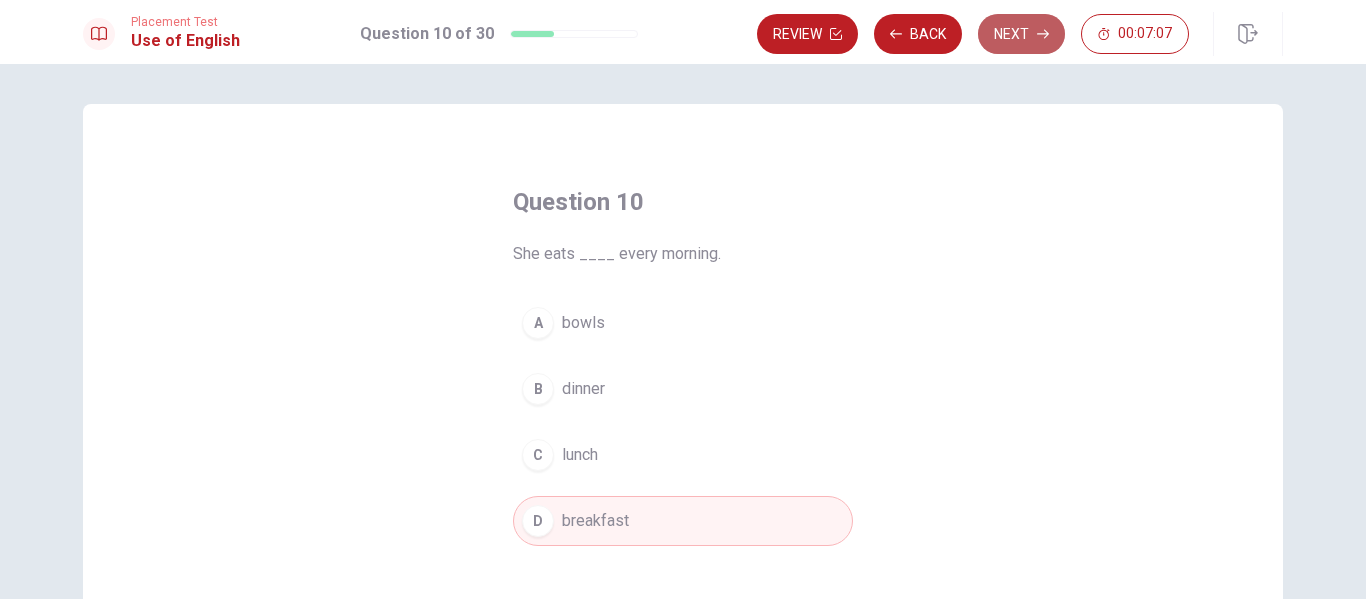 click on "Next" at bounding box center (1021, 34) 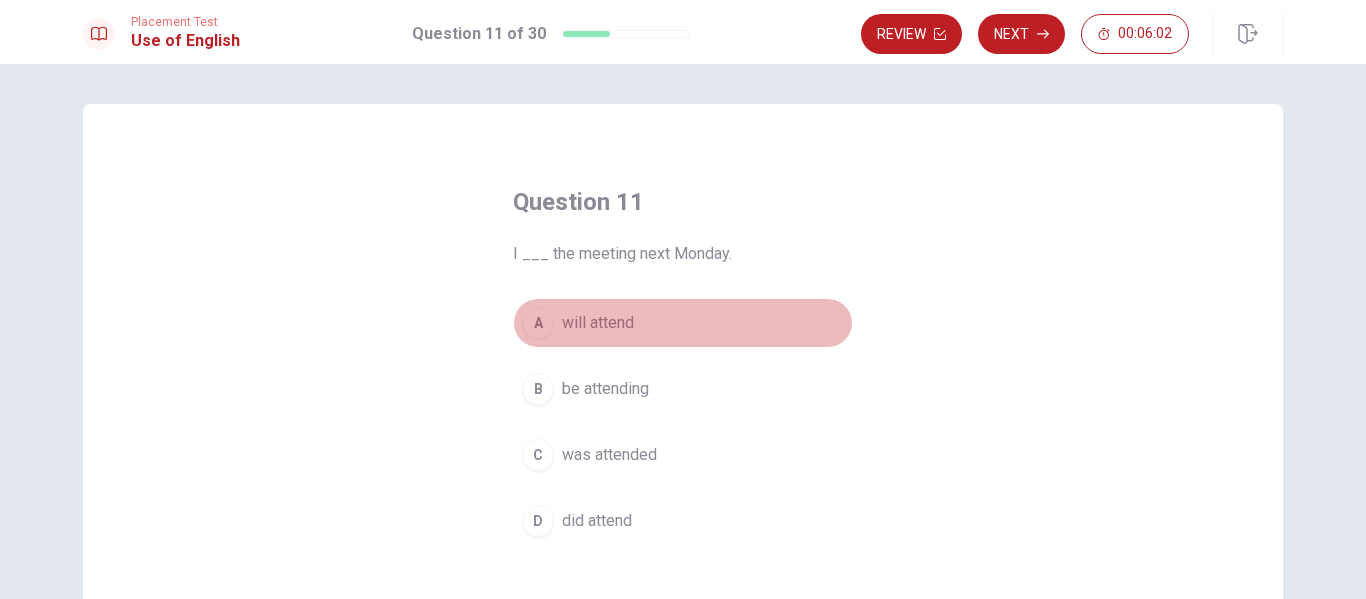 click on "will attend" at bounding box center (598, 323) 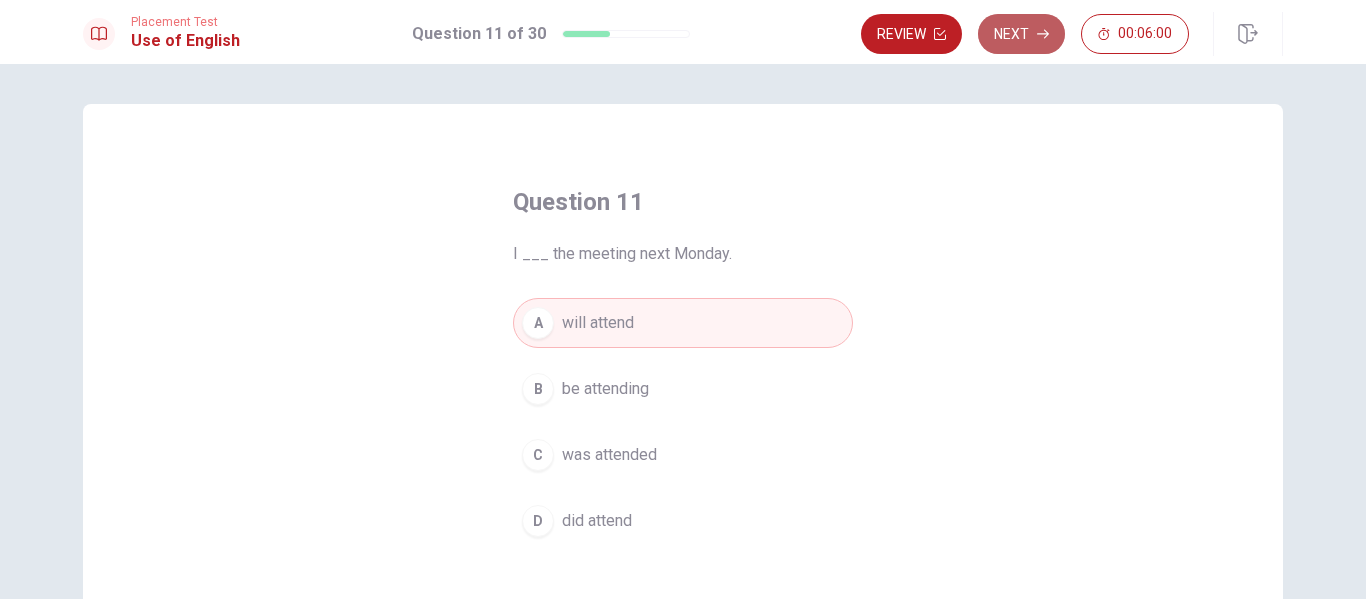 click on "Next" at bounding box center [1021, 34] 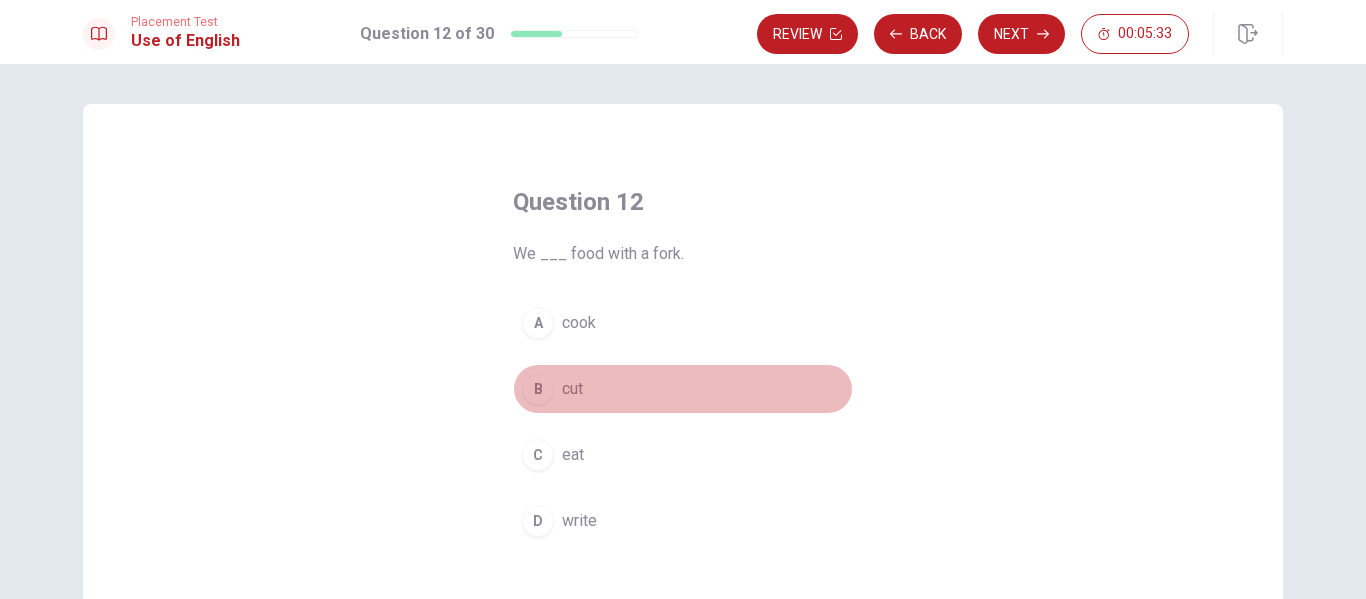 click on "B cut" at bounding box center (683, 389) 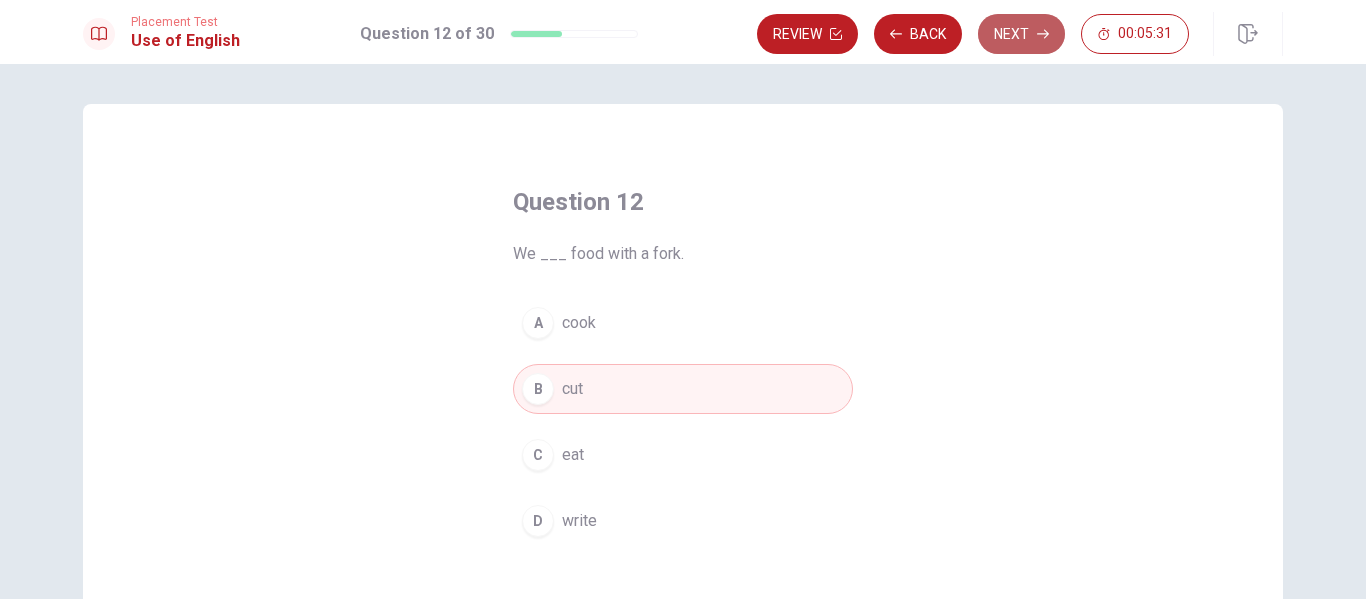 click on "Next" at bounding box center (1021, 34) 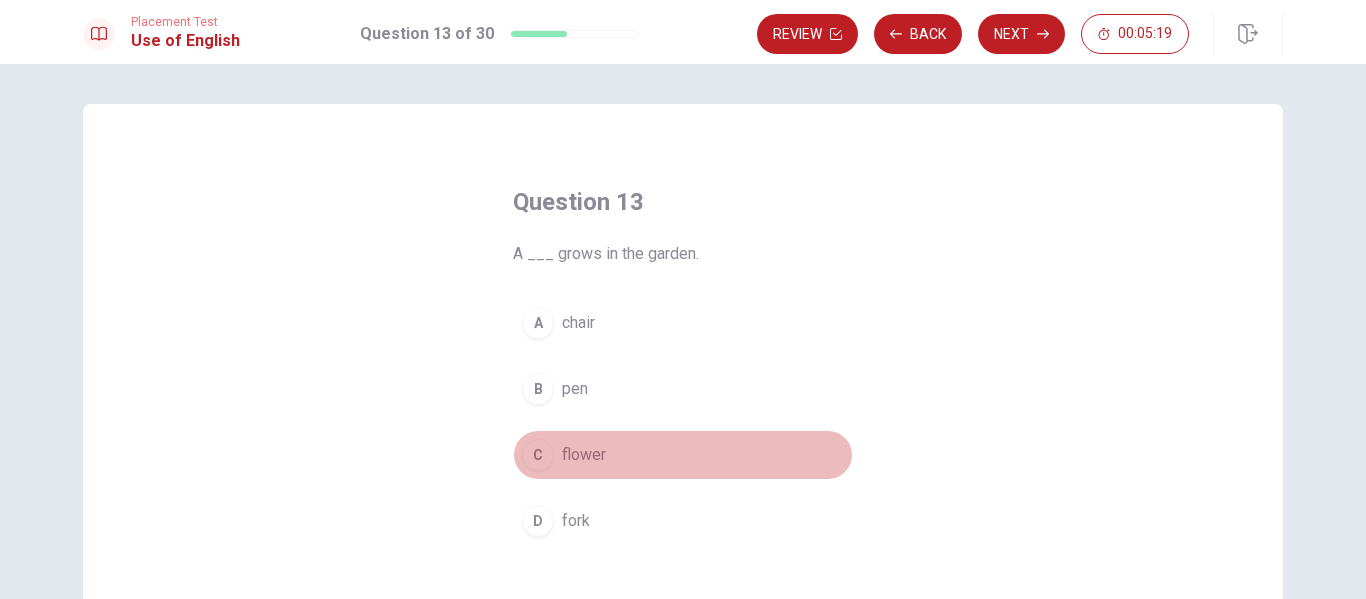 click on "flower" at bounding box center [584, 455] 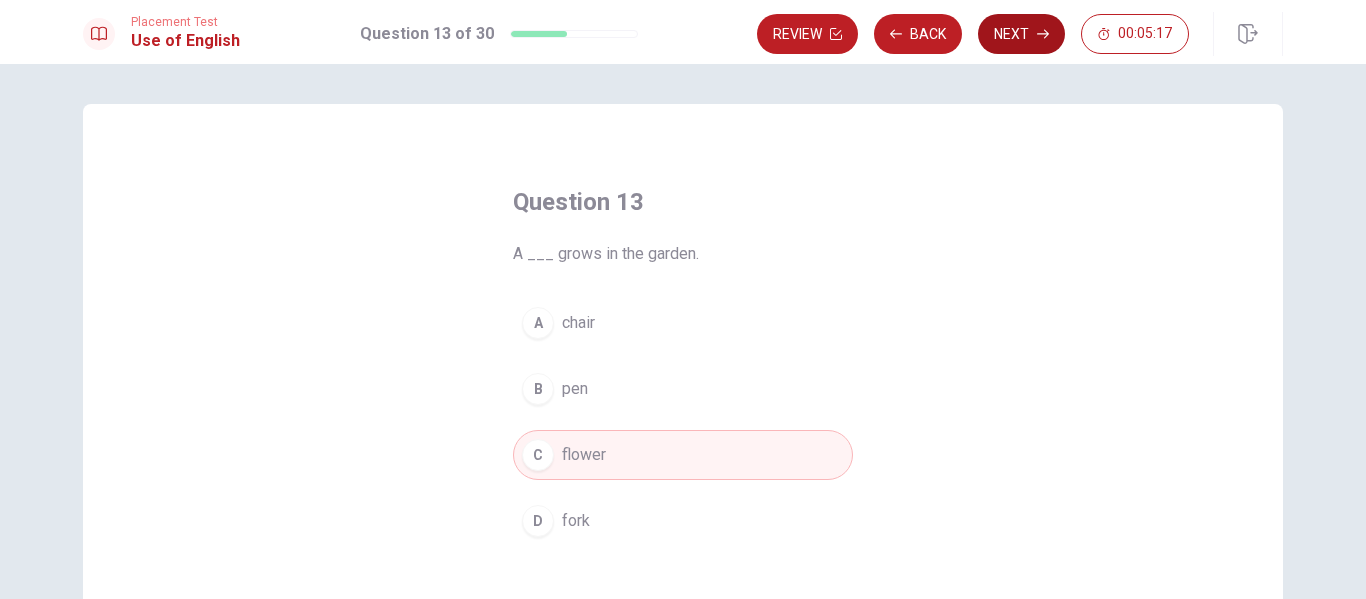click on "Next" at bounding box center [1021, 34] 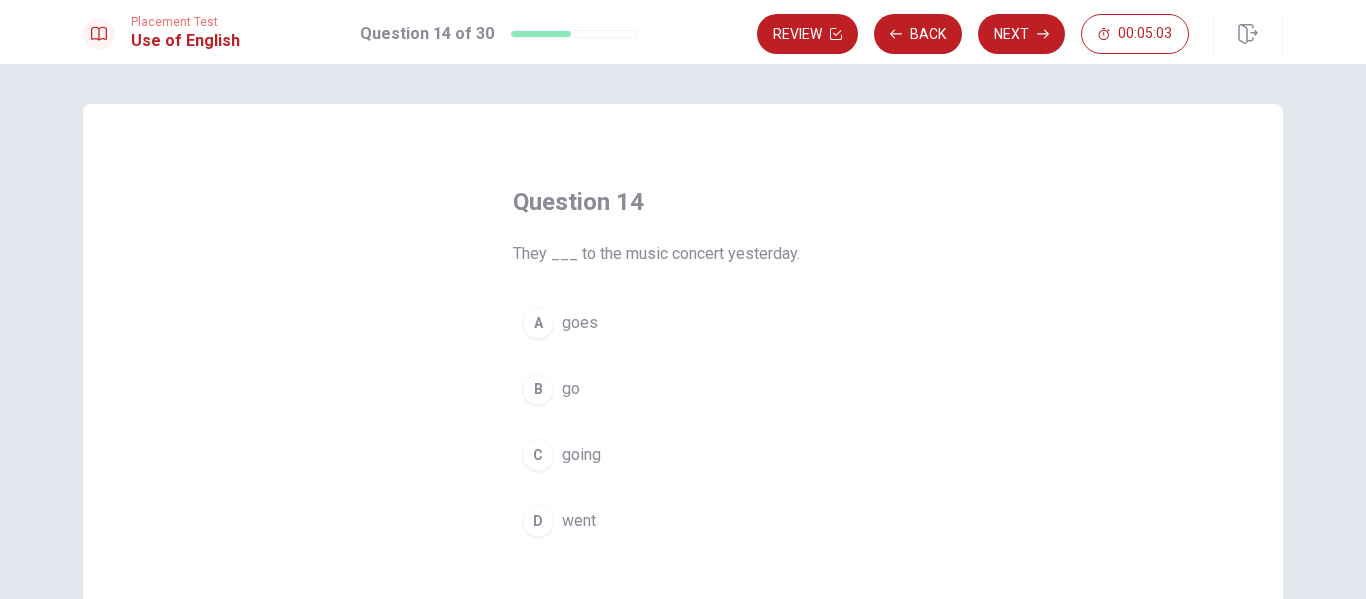 click on "D went" at bounding box center [683, 521] 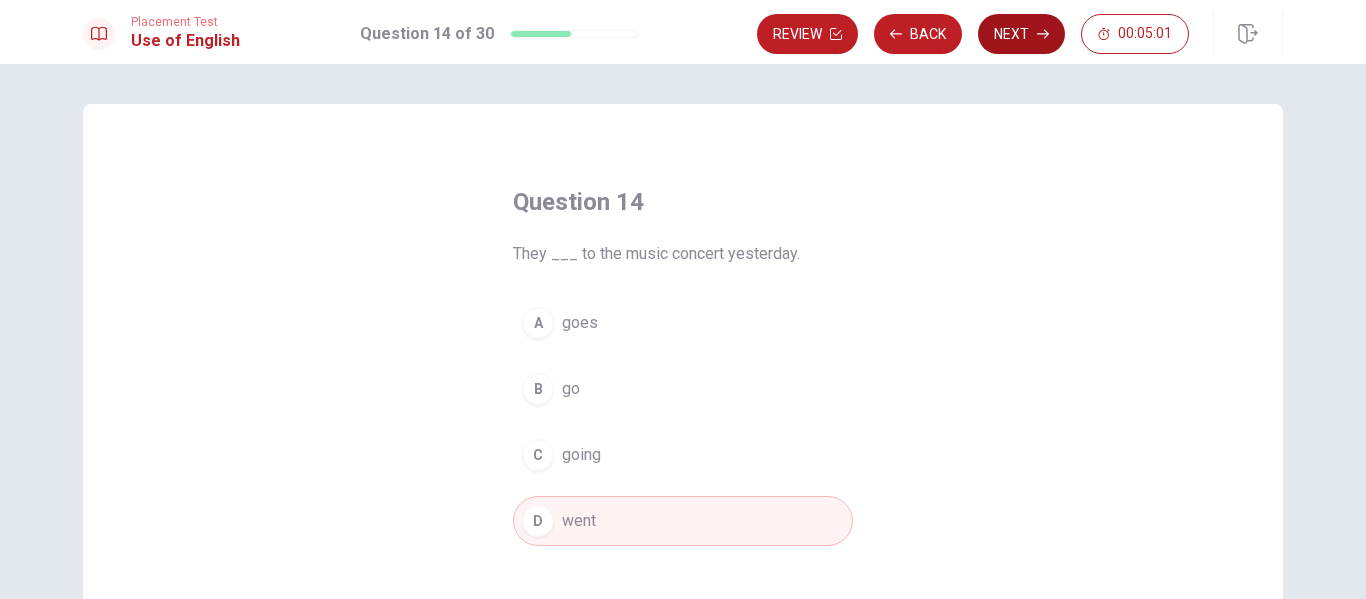 click on "Next" at bounding box center (1021, 34) 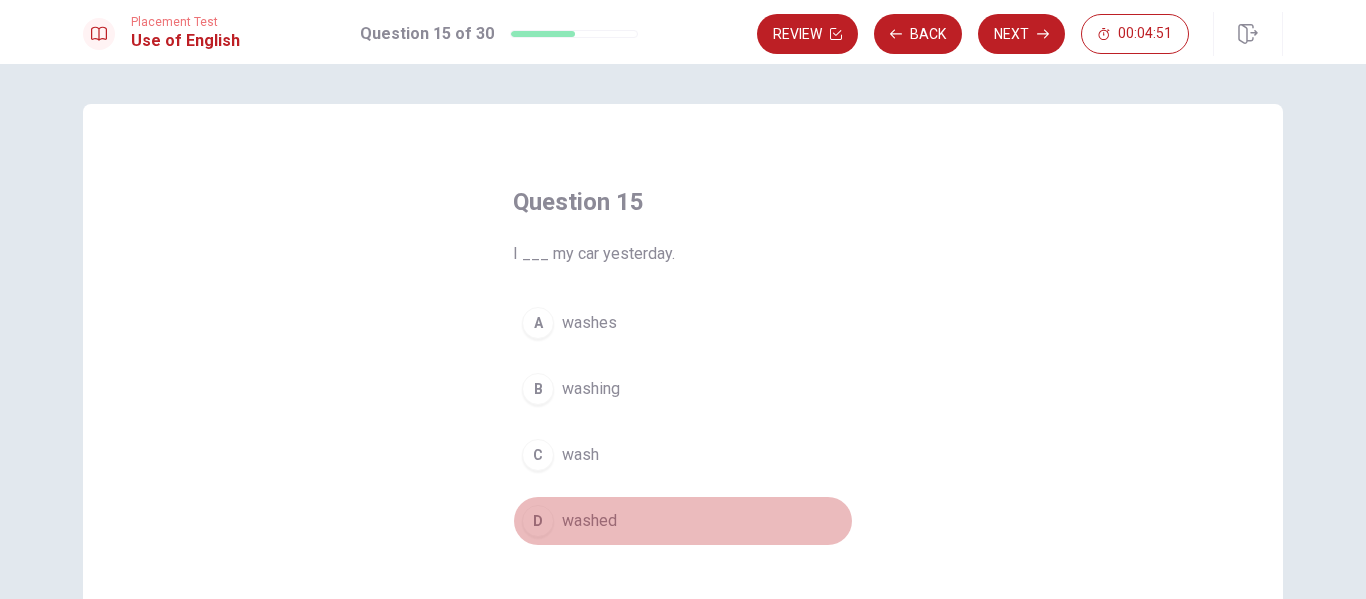 click on "washed" at bounding box center [589, 521] 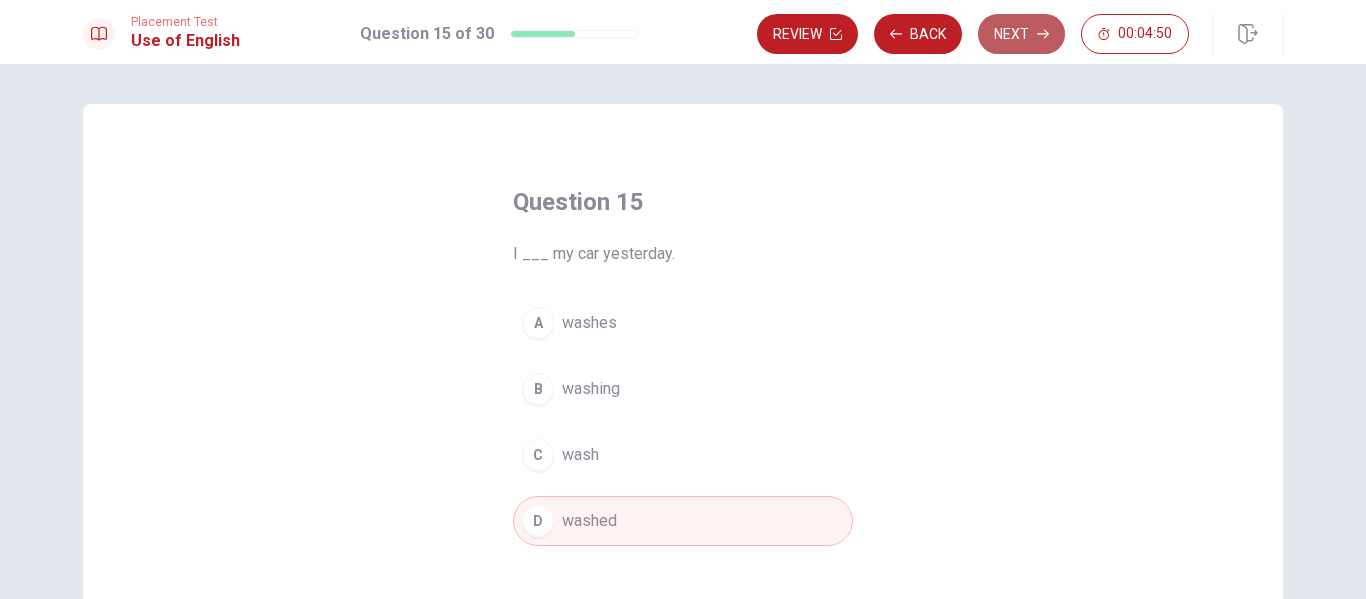 click on "Next" at bounding box center (1021, 34) 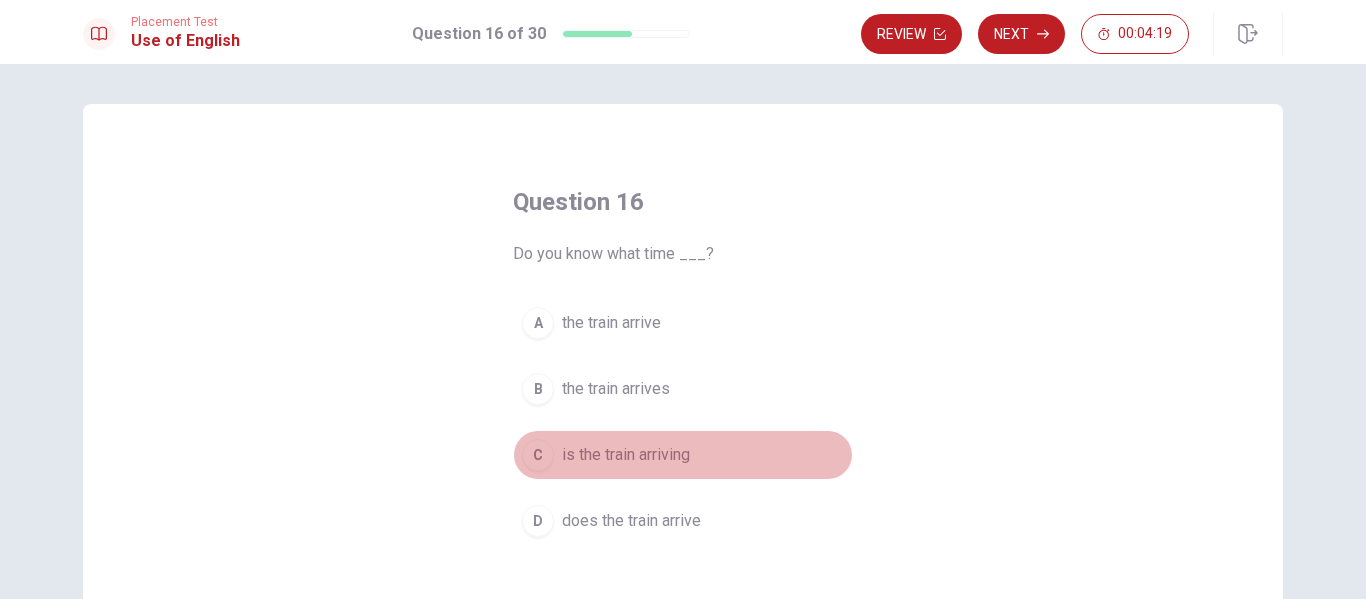 click on "C is the train arriving" at bounding box center [683, 455] 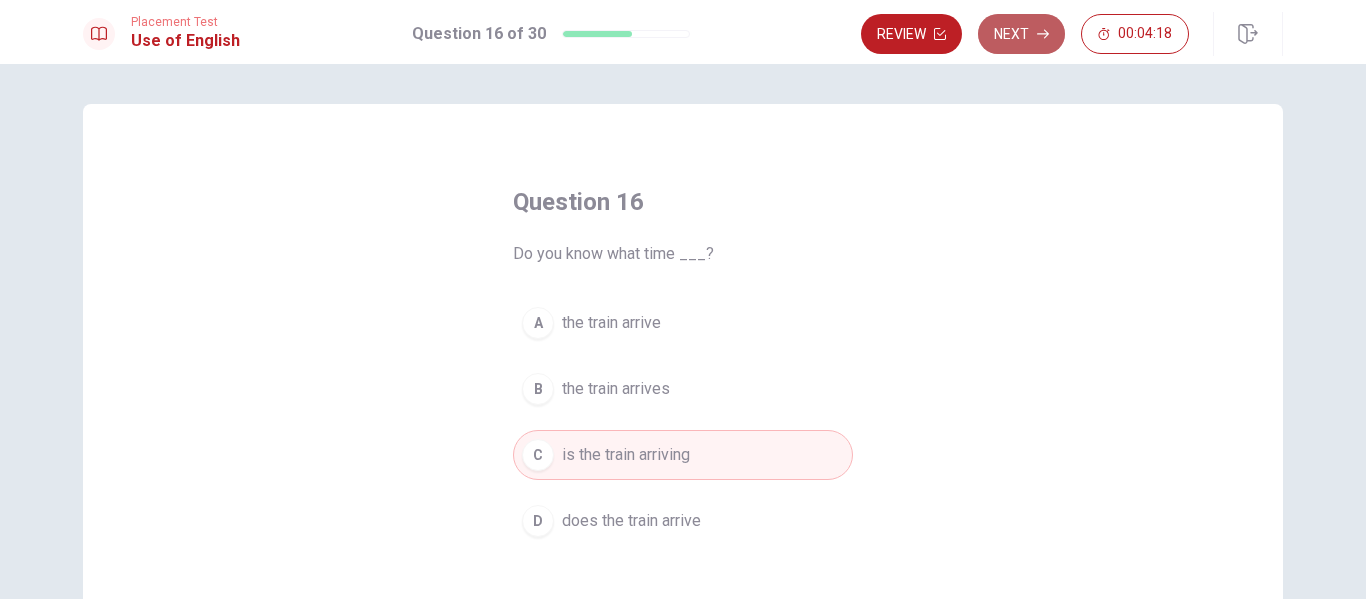 click on "Next" at bounding box center (1021, 34) 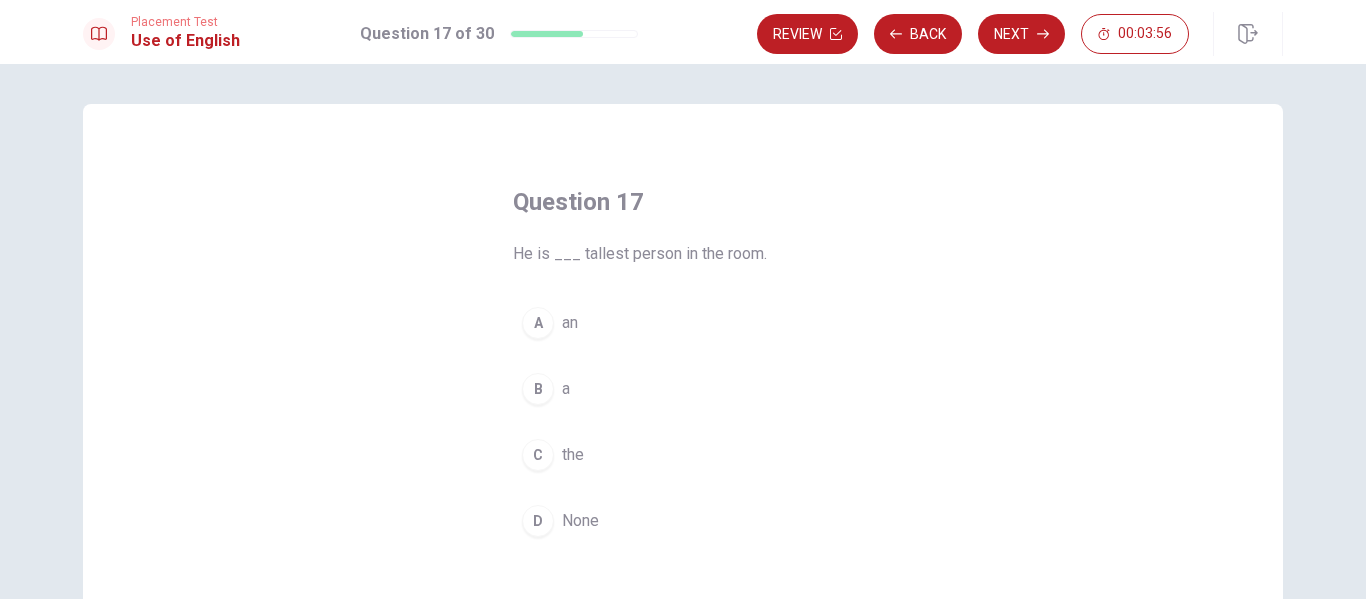 click on "an" at bounding box center (570, 323) 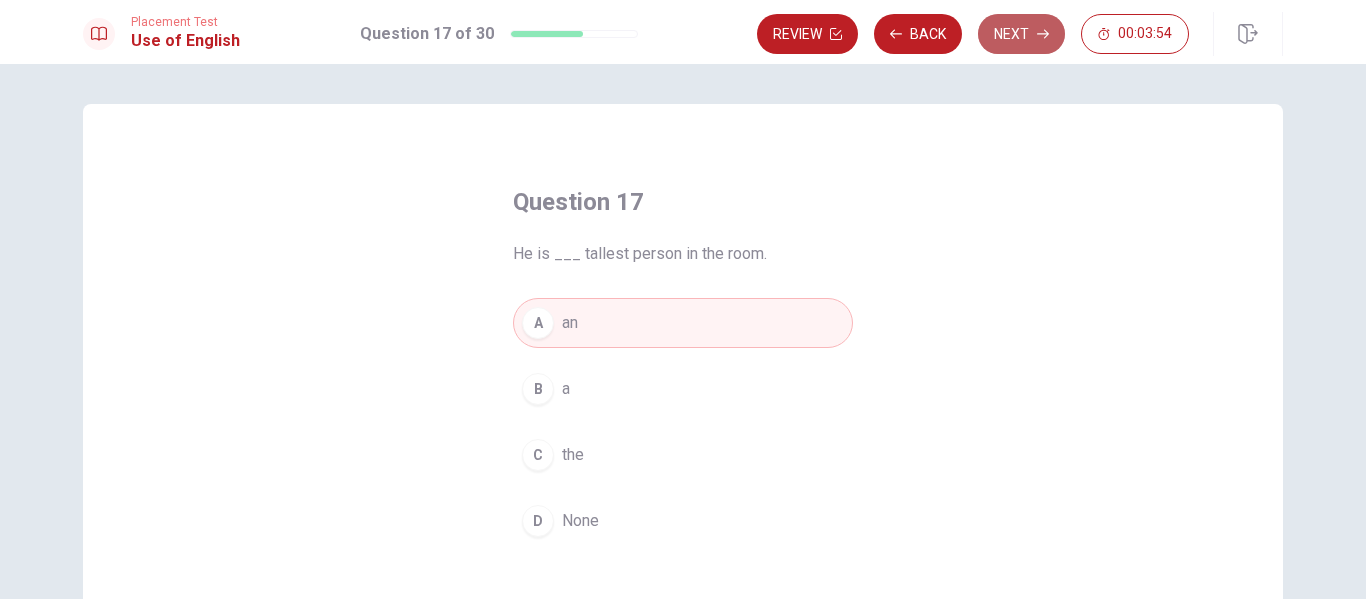 click on "Next" at bounding box center [1021, 34] 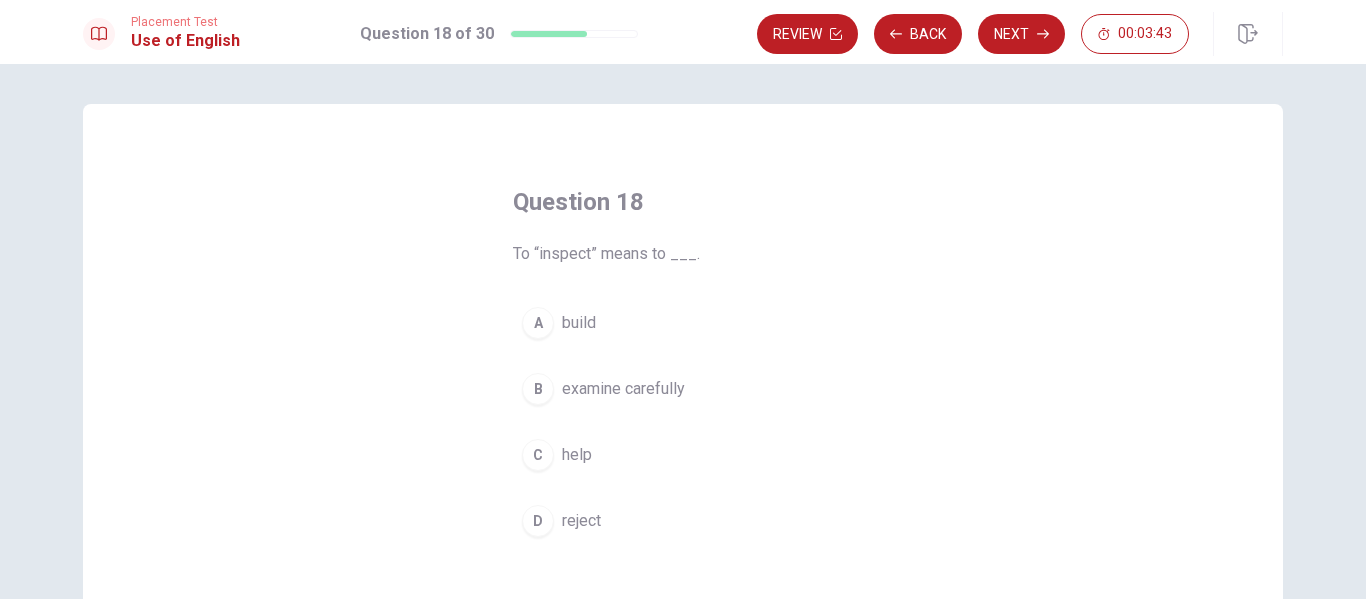 click on "D reject" at bounding box center (683, 521) 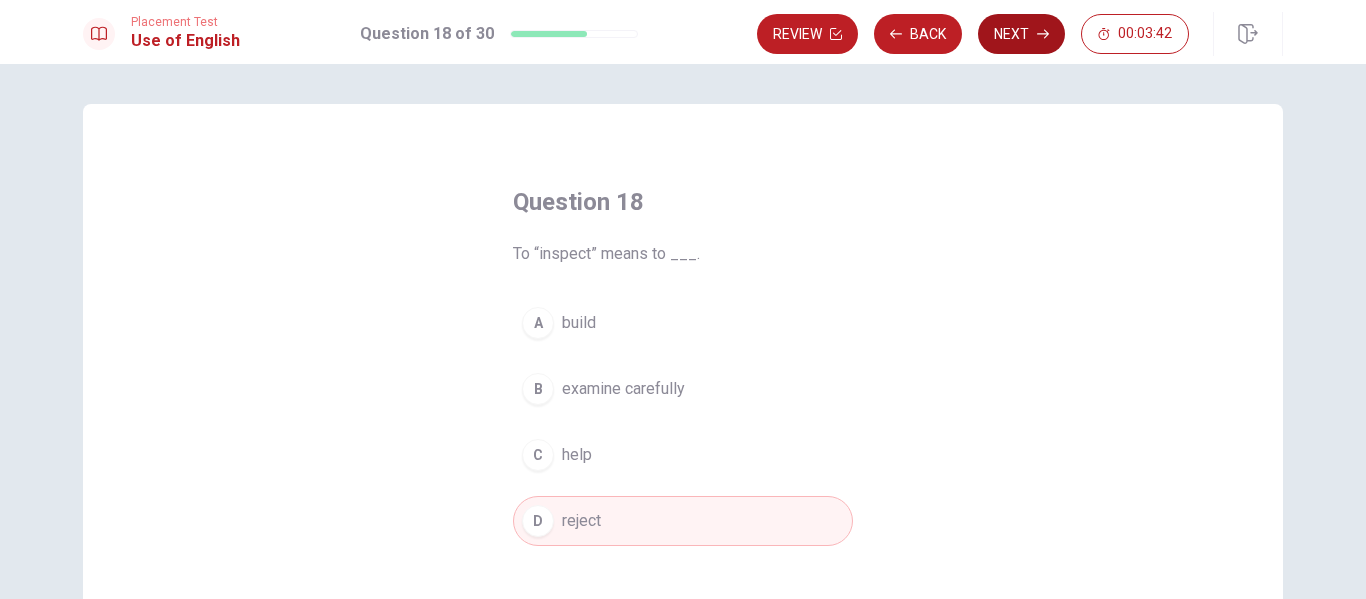click on "Next" at bounding box center (1021, 34) 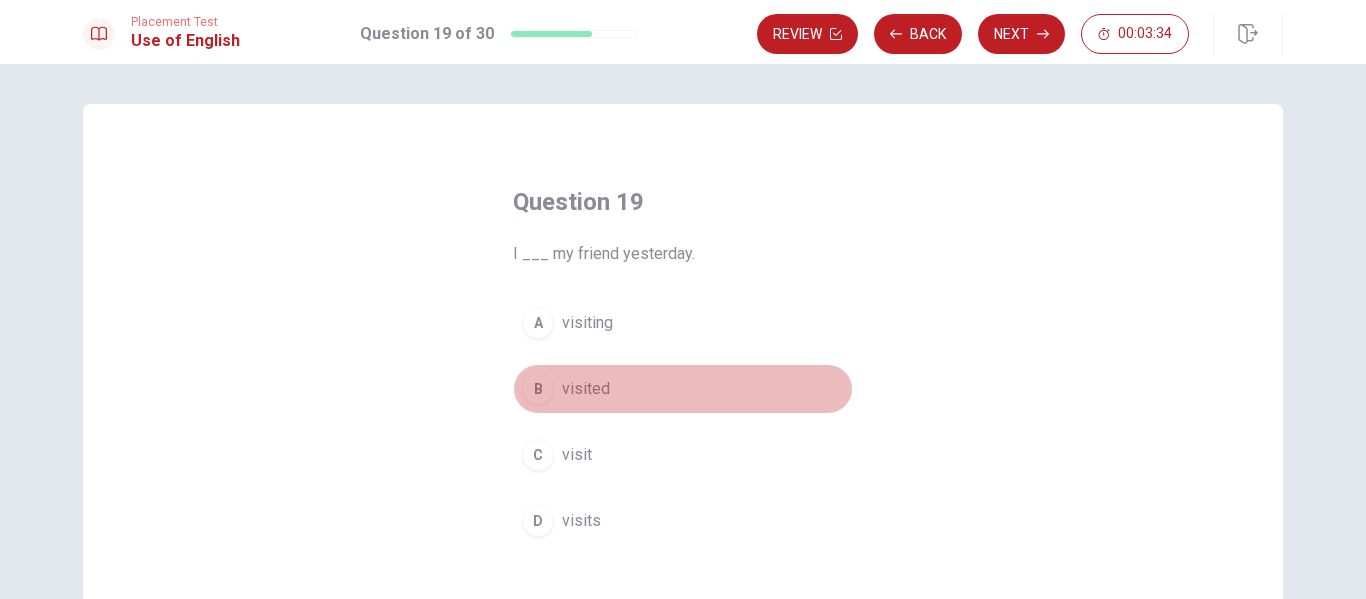 click on "visited" at bounding box center [586, 389] 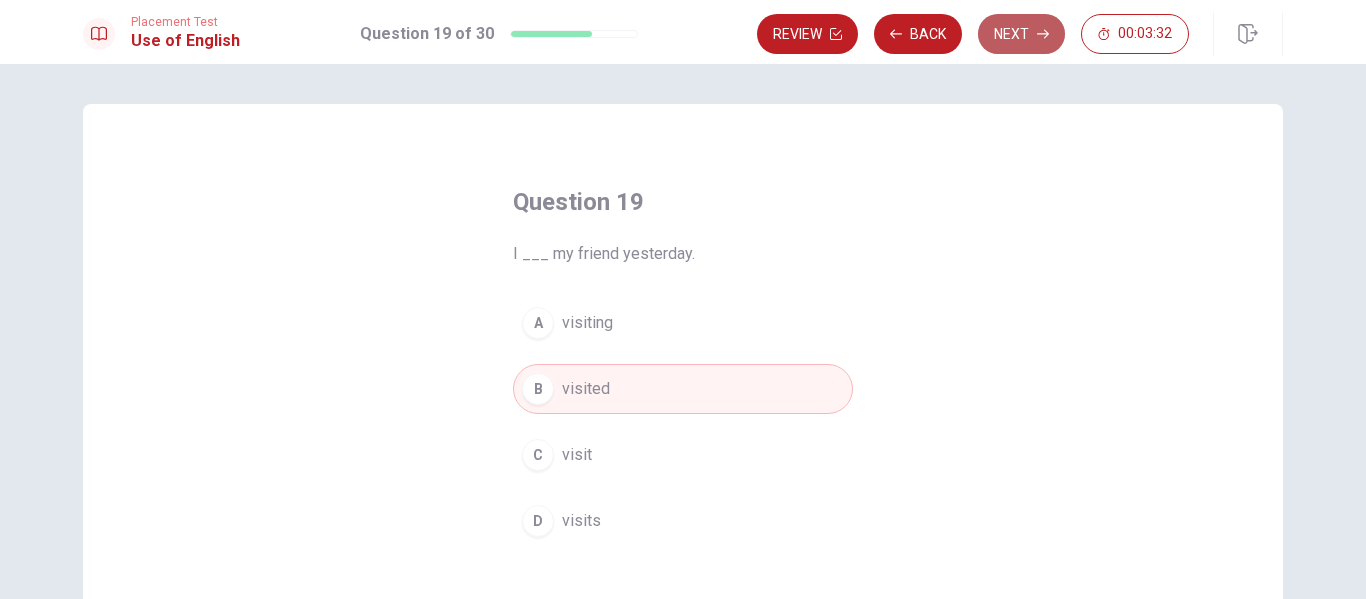 click on "Next" at bounding box center (1021, 34) 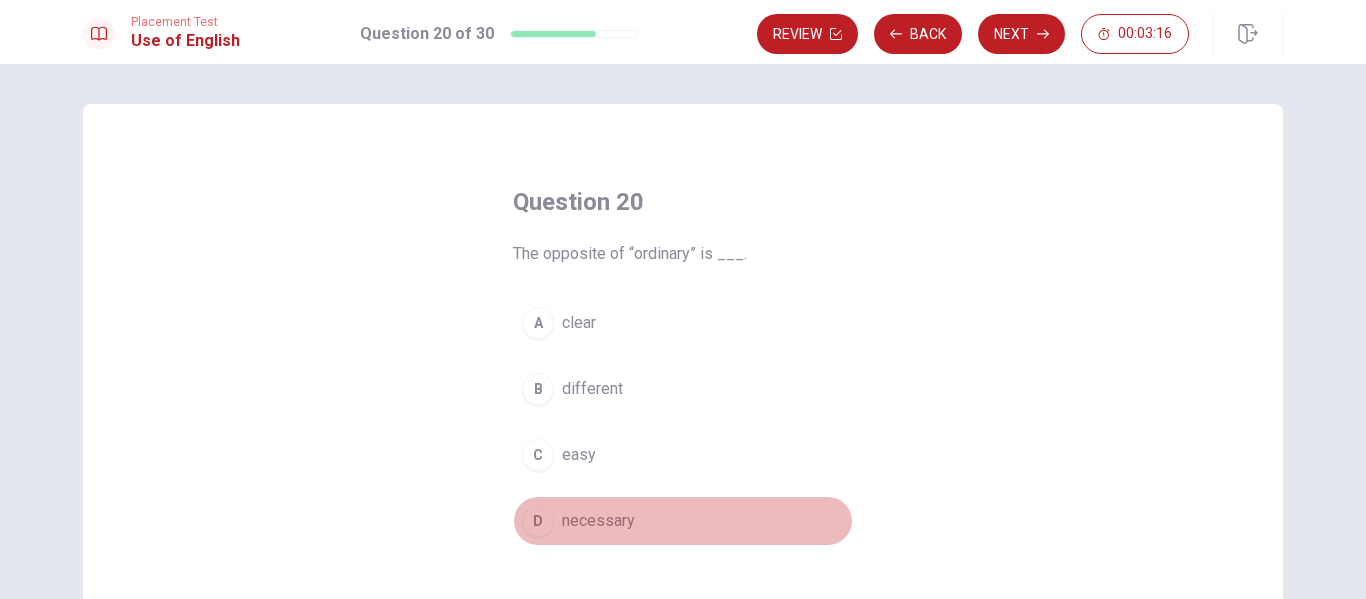 click on "D necessary" at bounding box center (683, 521) 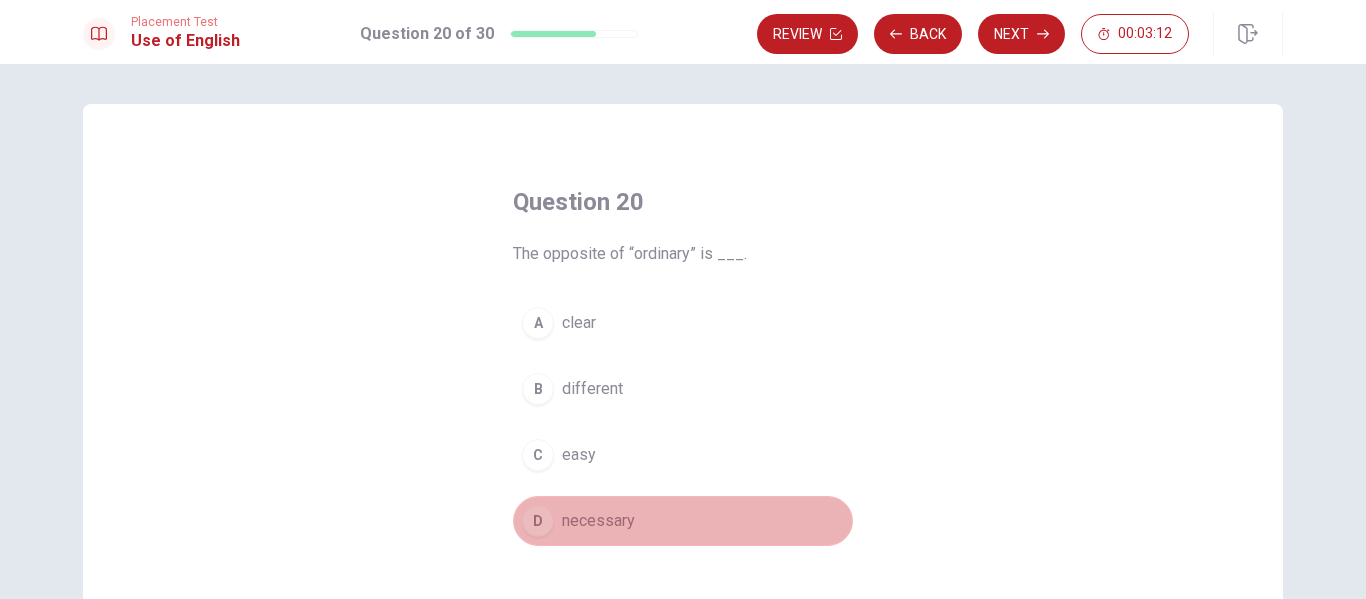 click on "necessary" at bounding box center [598, 521] 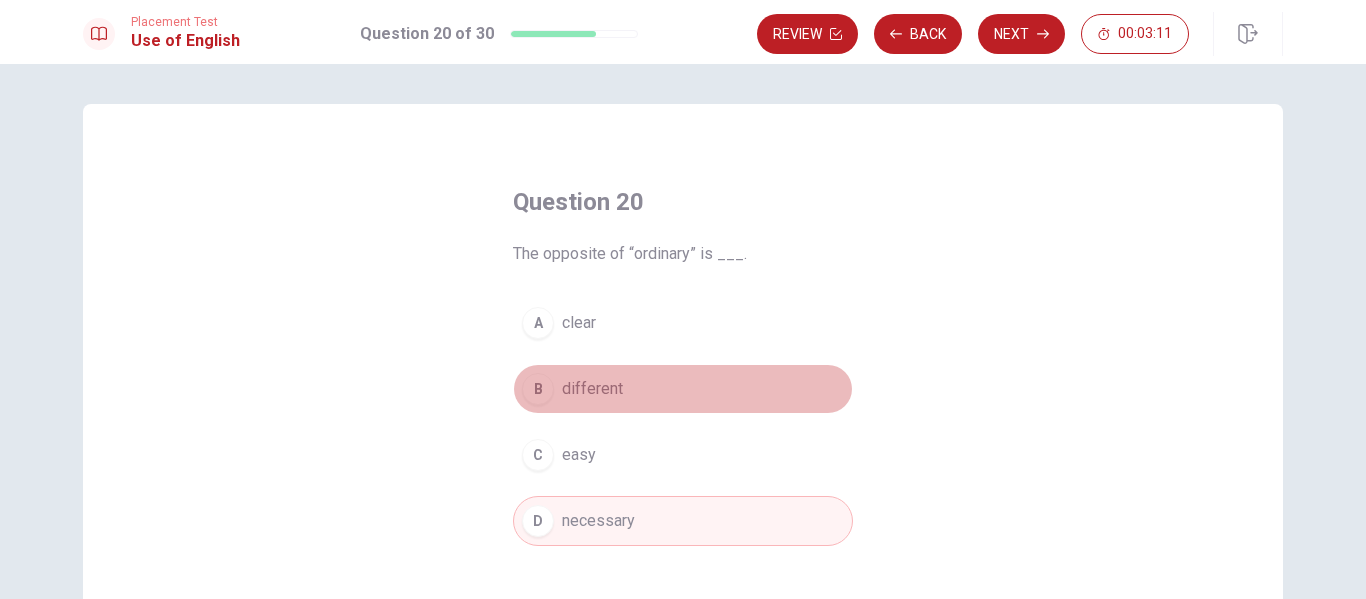 click on "B different" at bounding box center (683, 389) 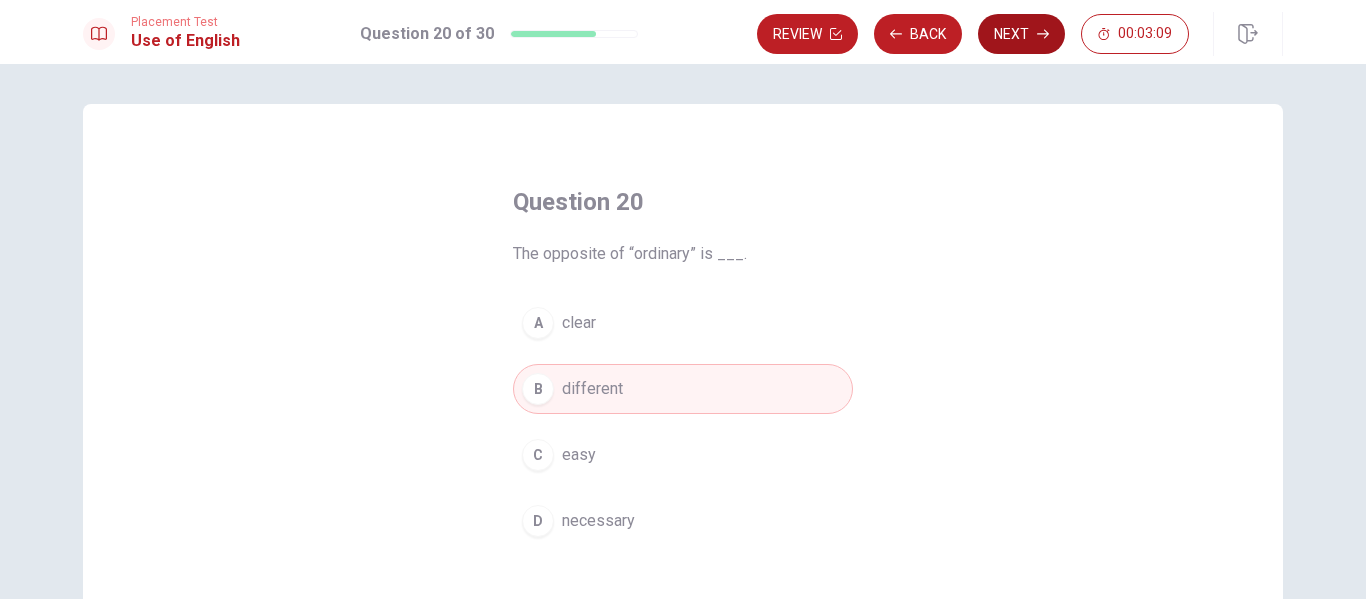click on "Next" at bounding box center (1021, 34) 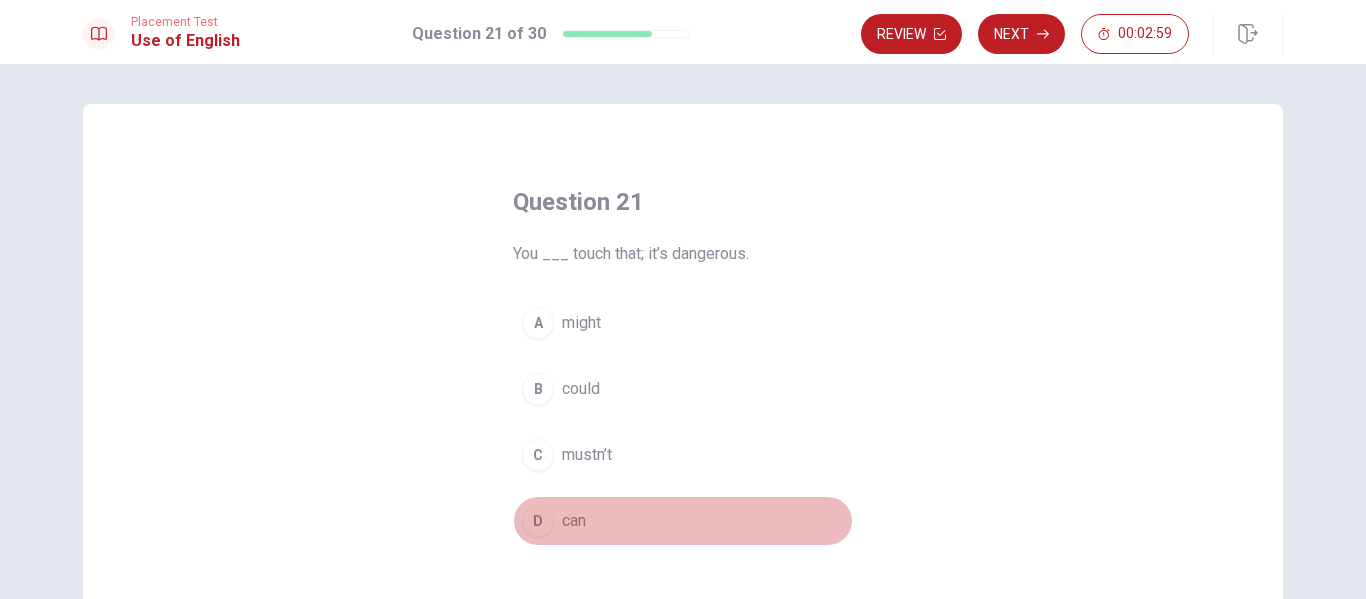 click on "can" at bounding box center [574, 521] 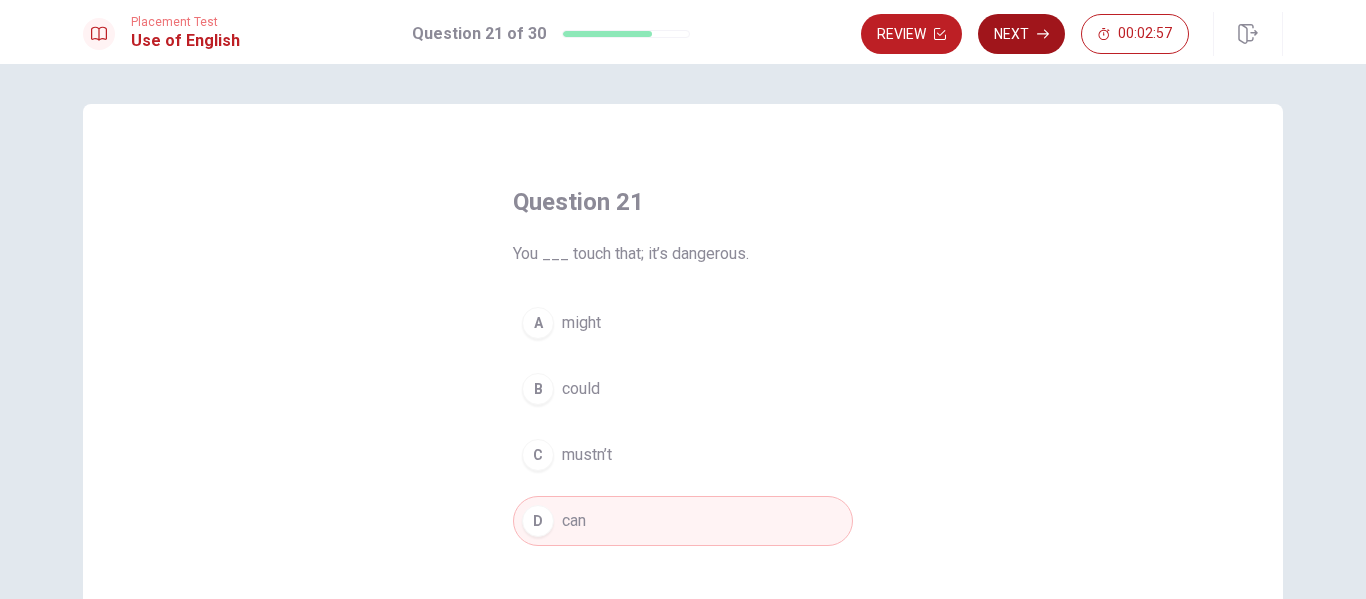 click on "Next" at bounding box center [1021, 34] 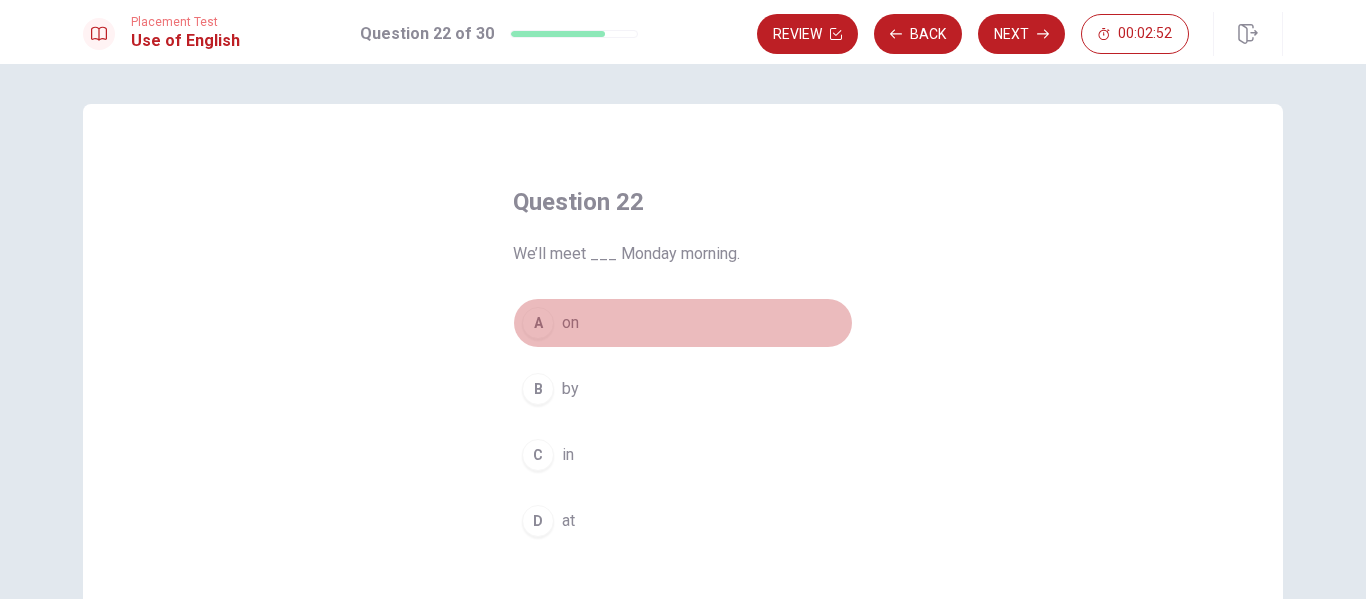 click on "A" at bounding box center (538, 323) 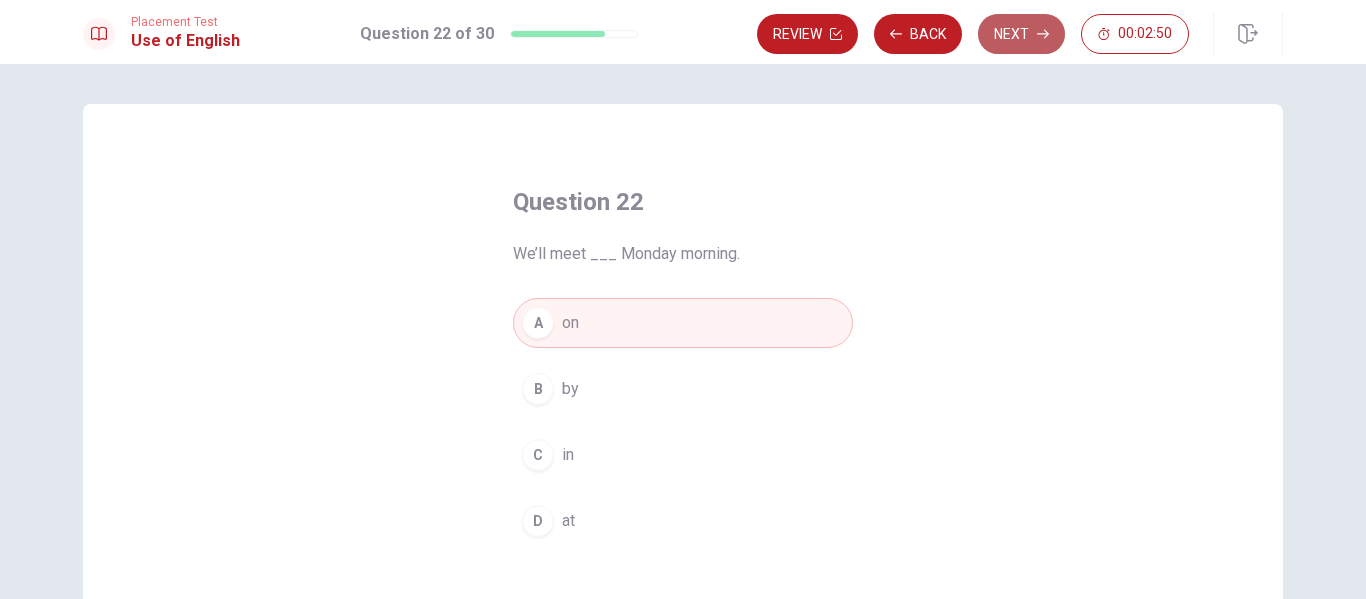 click on "Next" at bounding box center [1021, 34] 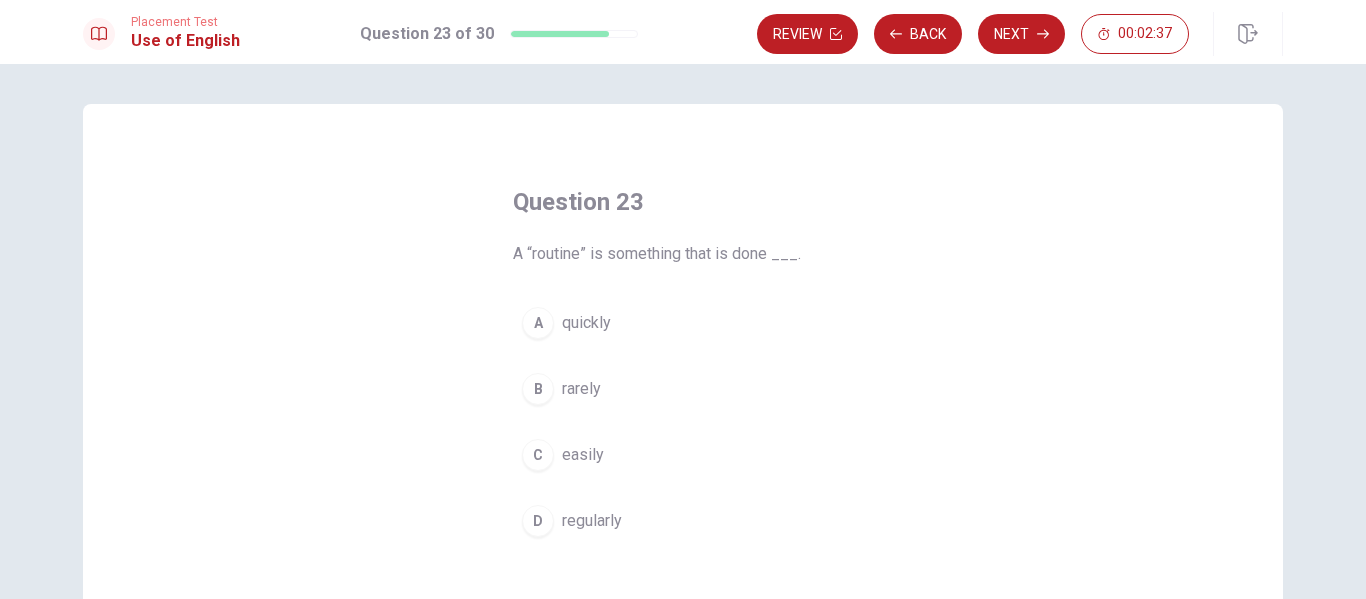 click on "regularly" at bounding box center [592, 521] 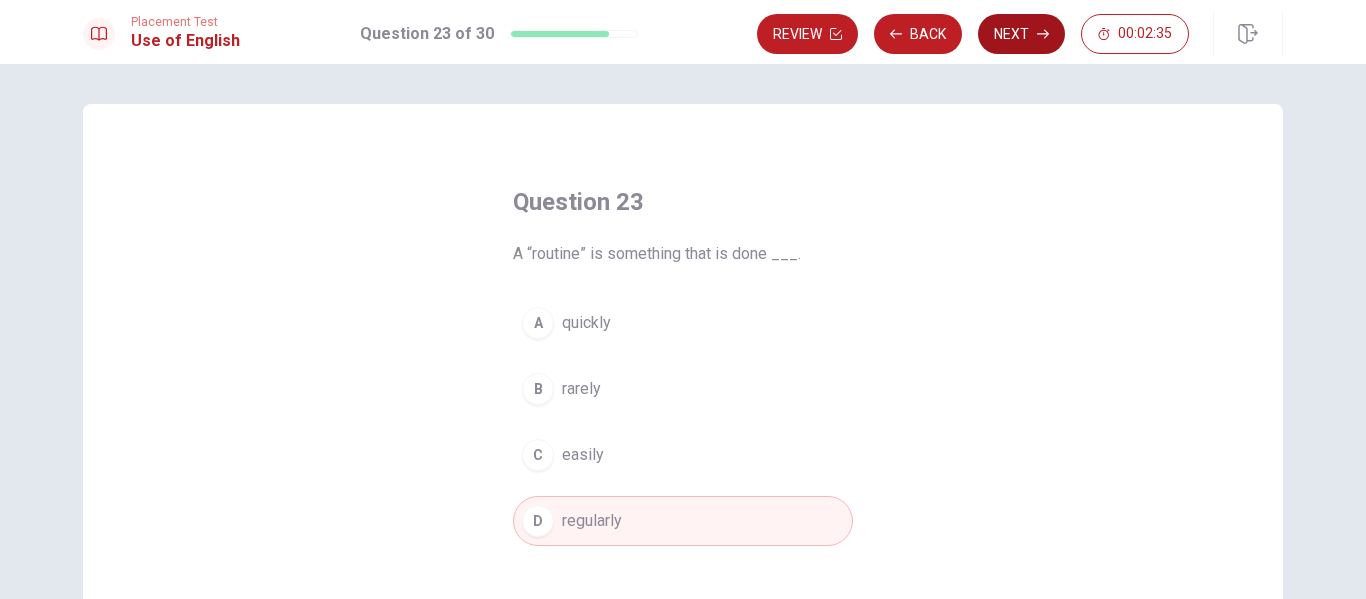 click on "Next" at bounding box center (1021, 34) 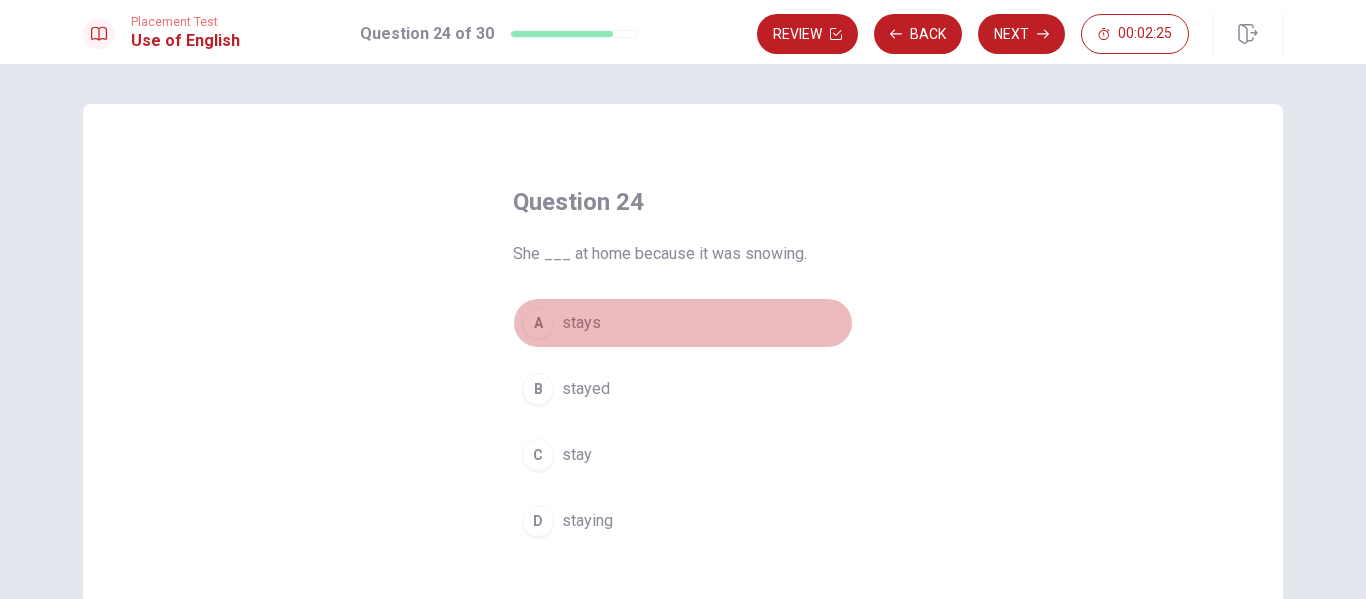 click on "stays" at bounding box center (581, 323) 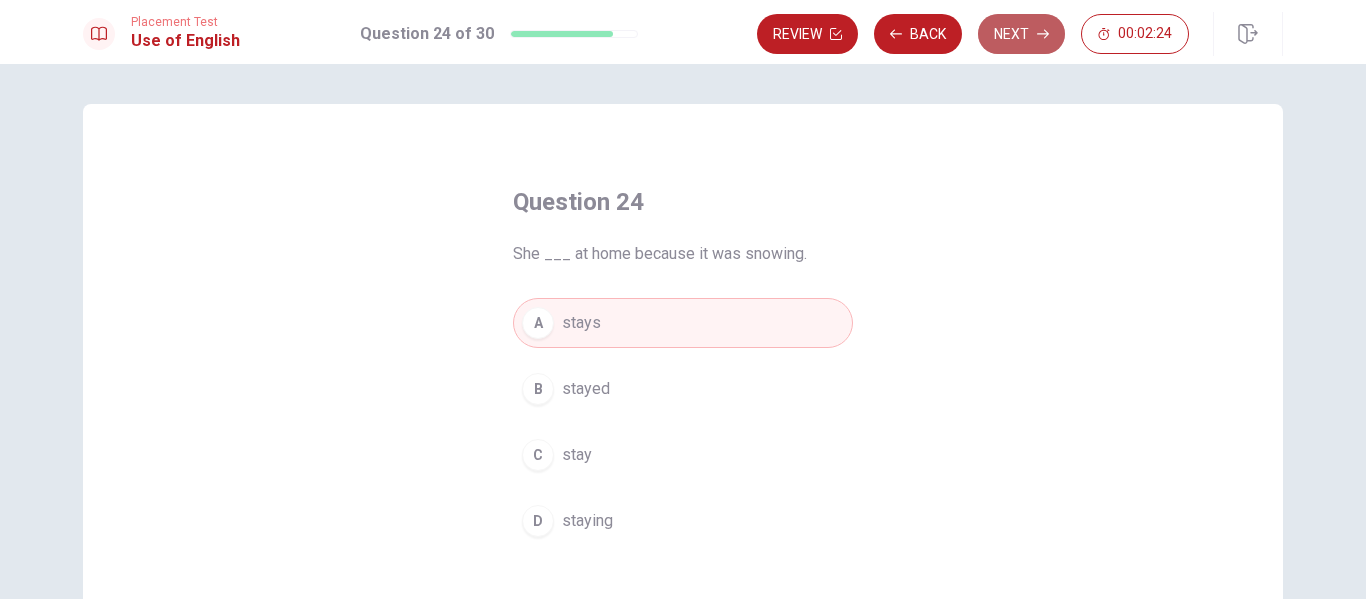 click on "Next" at bounding box center (1021, 34) 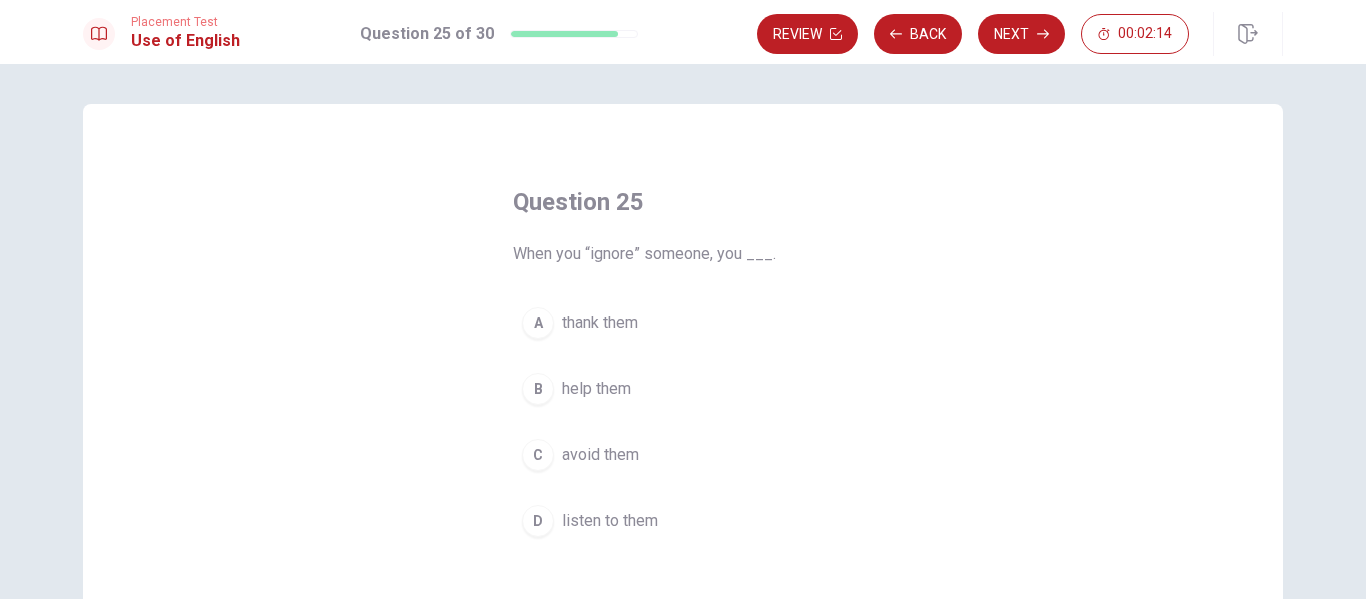 click on "avoid them" at bounding box center [600, 455] 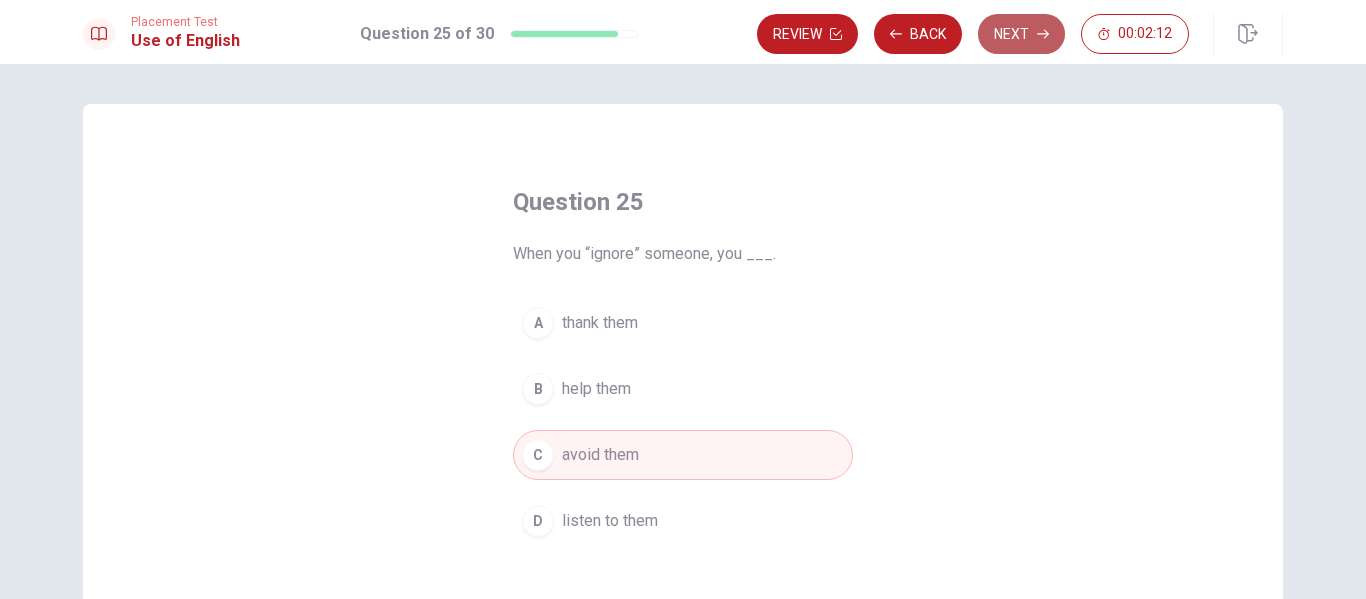 click on "Next" at bounding box center [1021, 34] 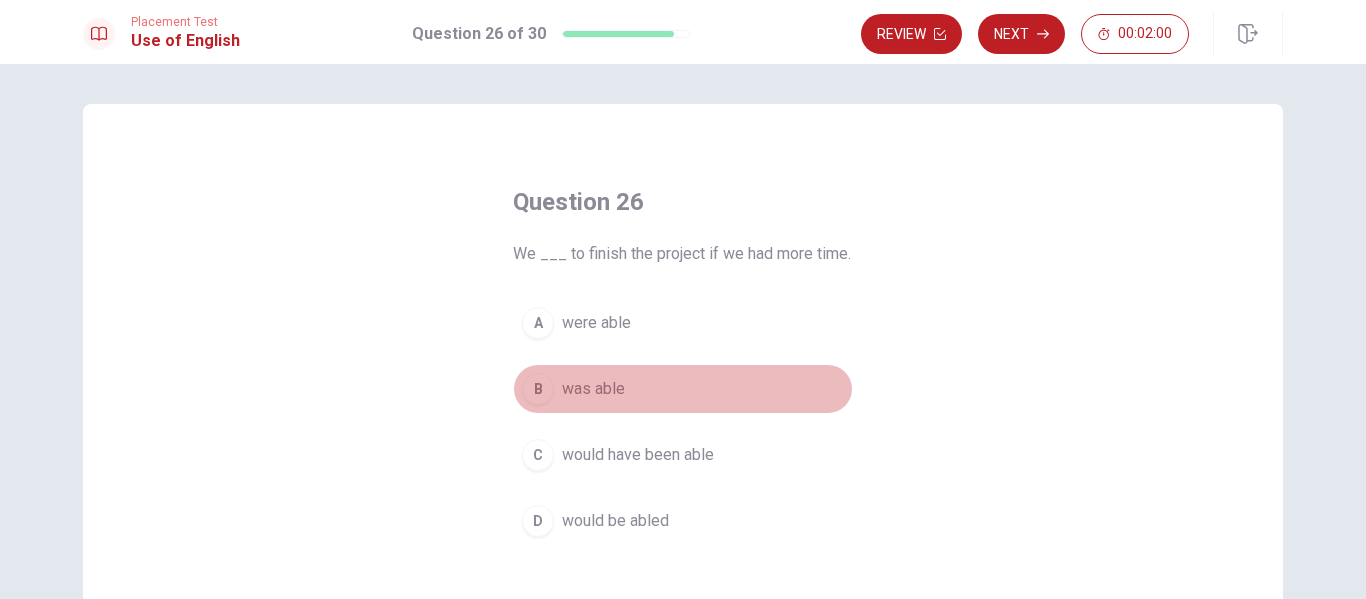 click on "was able" at bounding box center (593, 389) 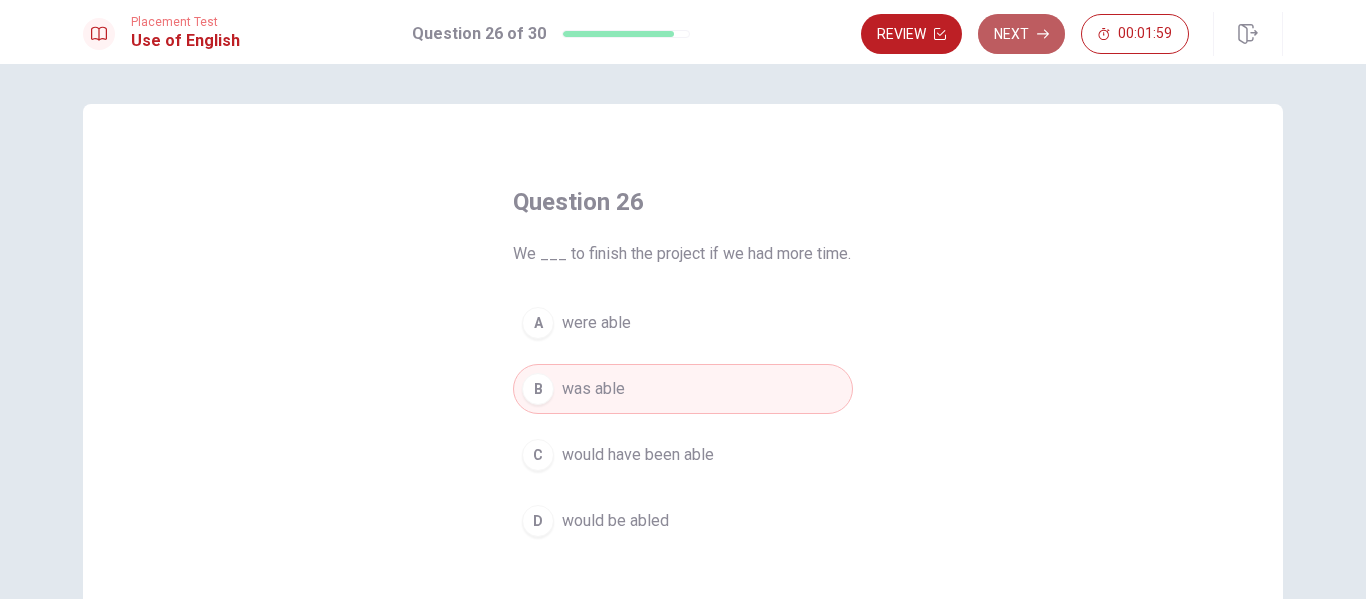 click on "Next" at bounding box center [1021, 34] 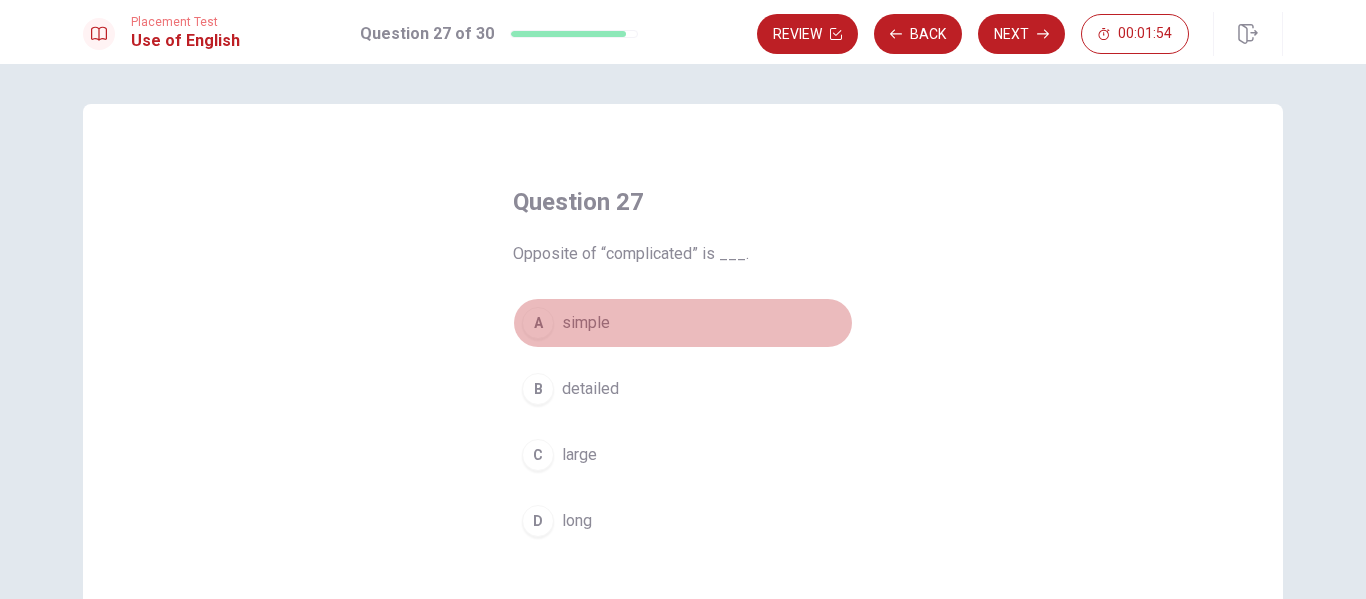 click on "A simple" at bounding box center [683, 323] 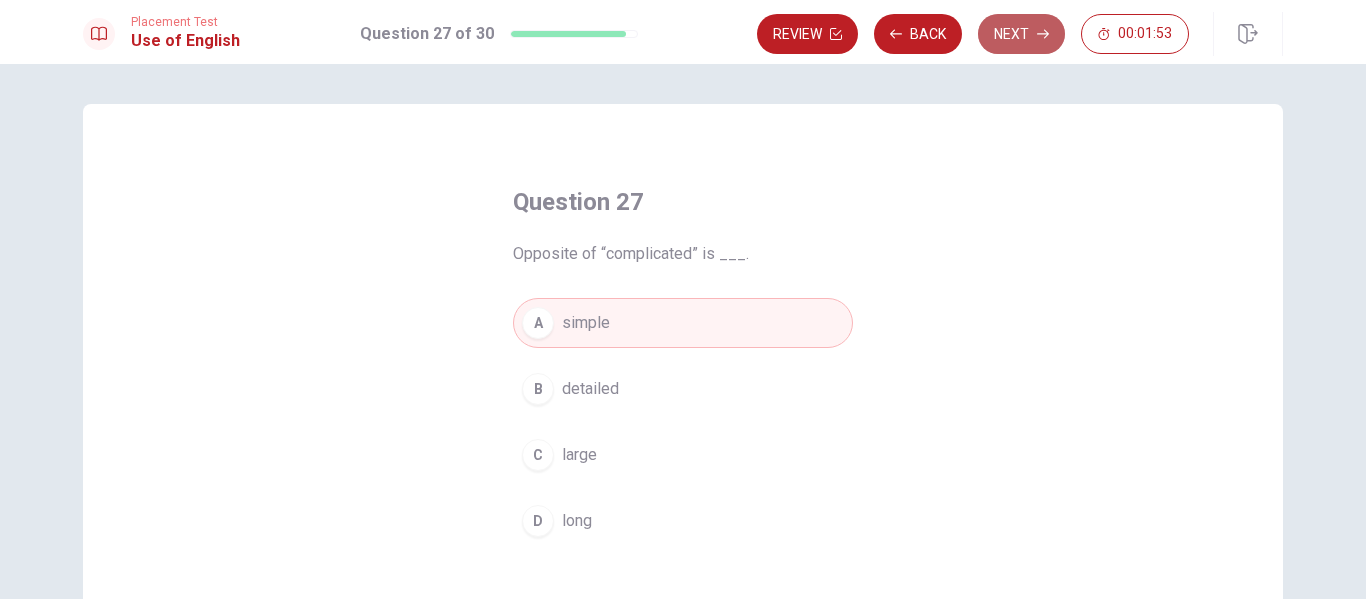 click on "Next" at bounding box center (1021, 34) 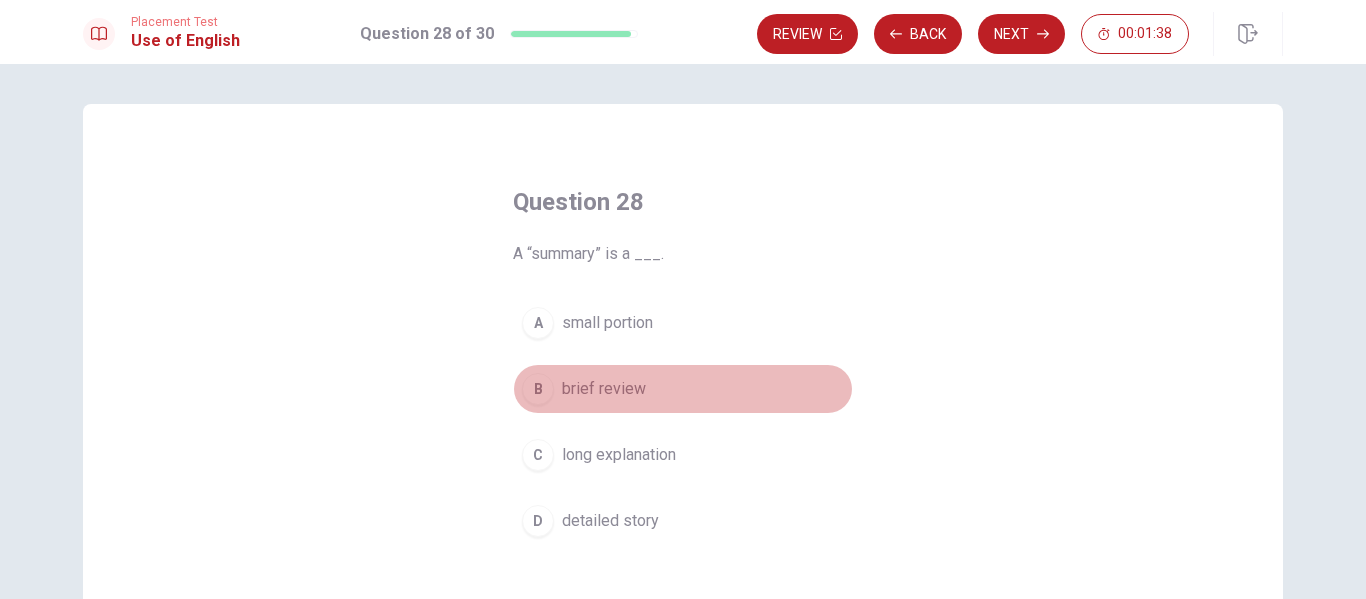 click on "brief review" at bounding box center [604, 389] 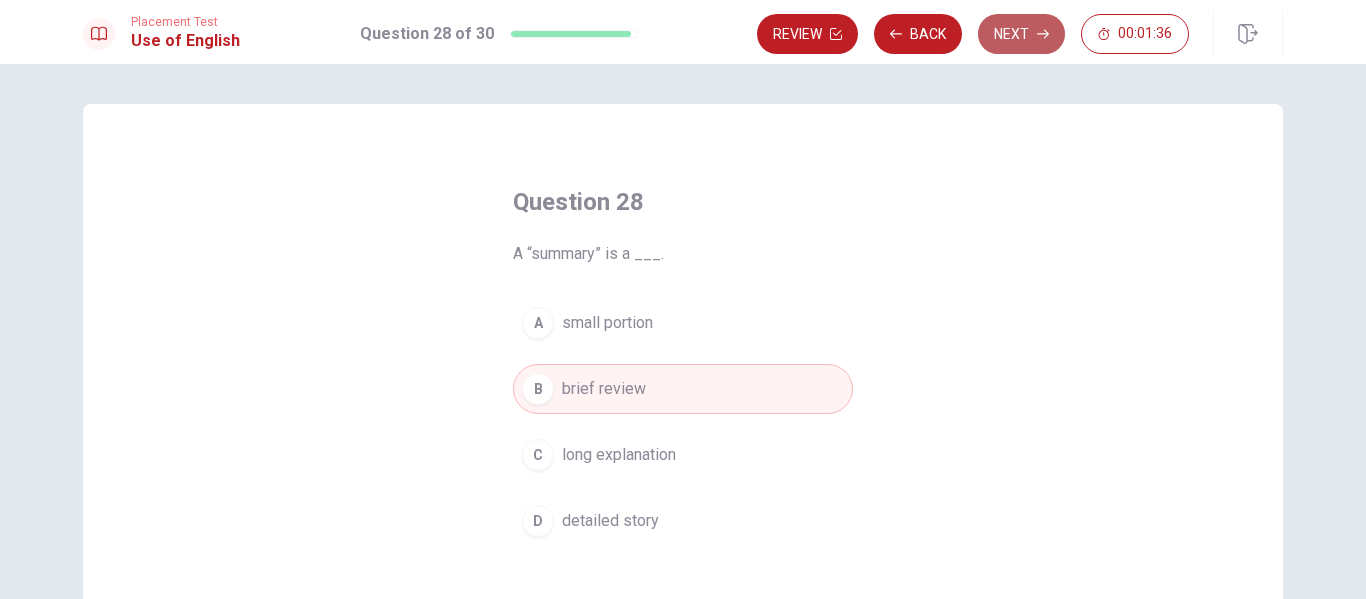 click on "Next" at bounding box center (1021, 34) 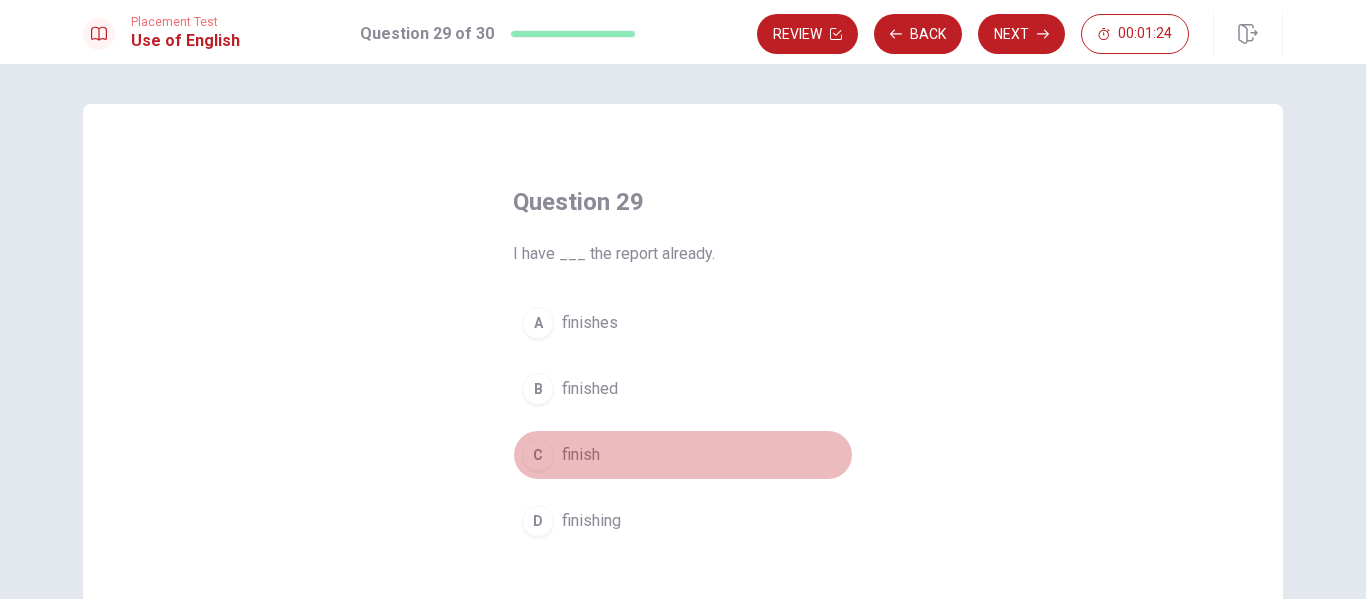 click on "finish" at bounding box center (581, 455) 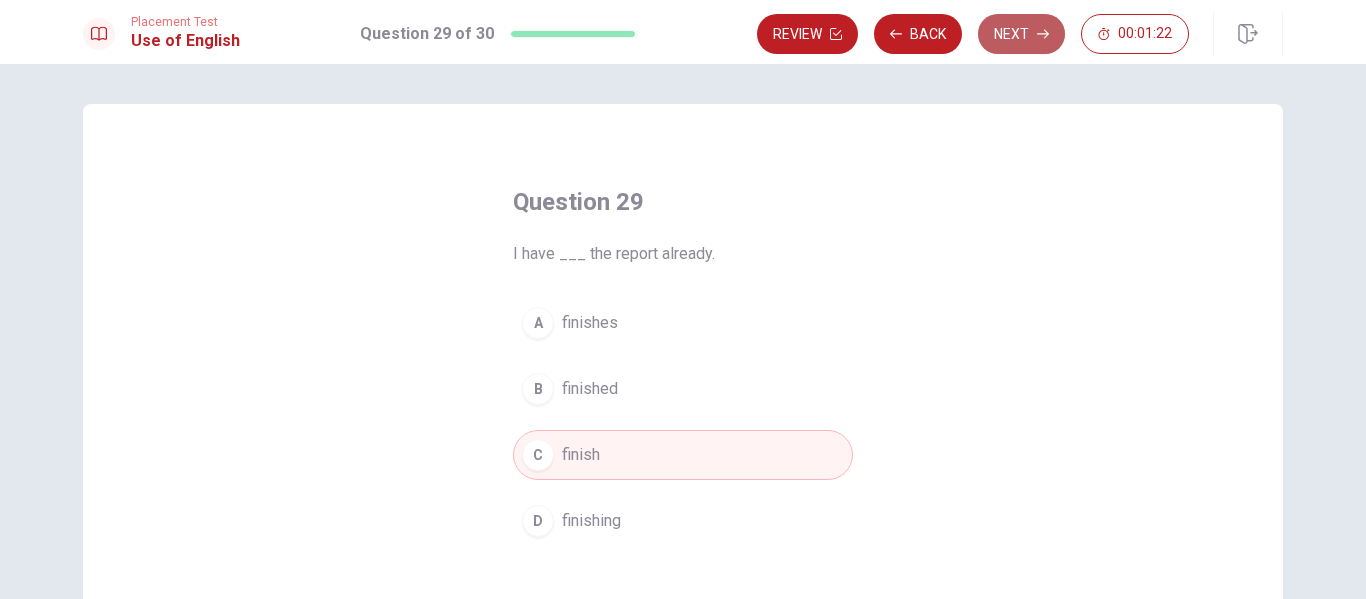 click on "Next" at bounding box center [1021, 34] 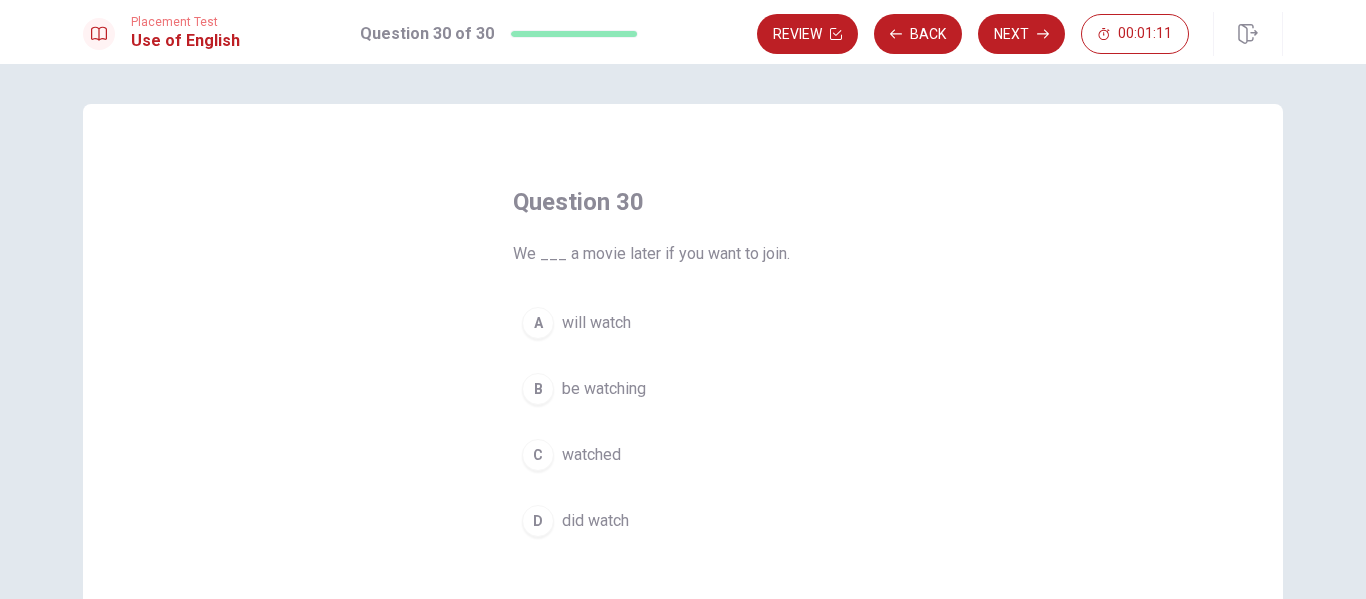 click on "watched" at bounding box center (591, 455) 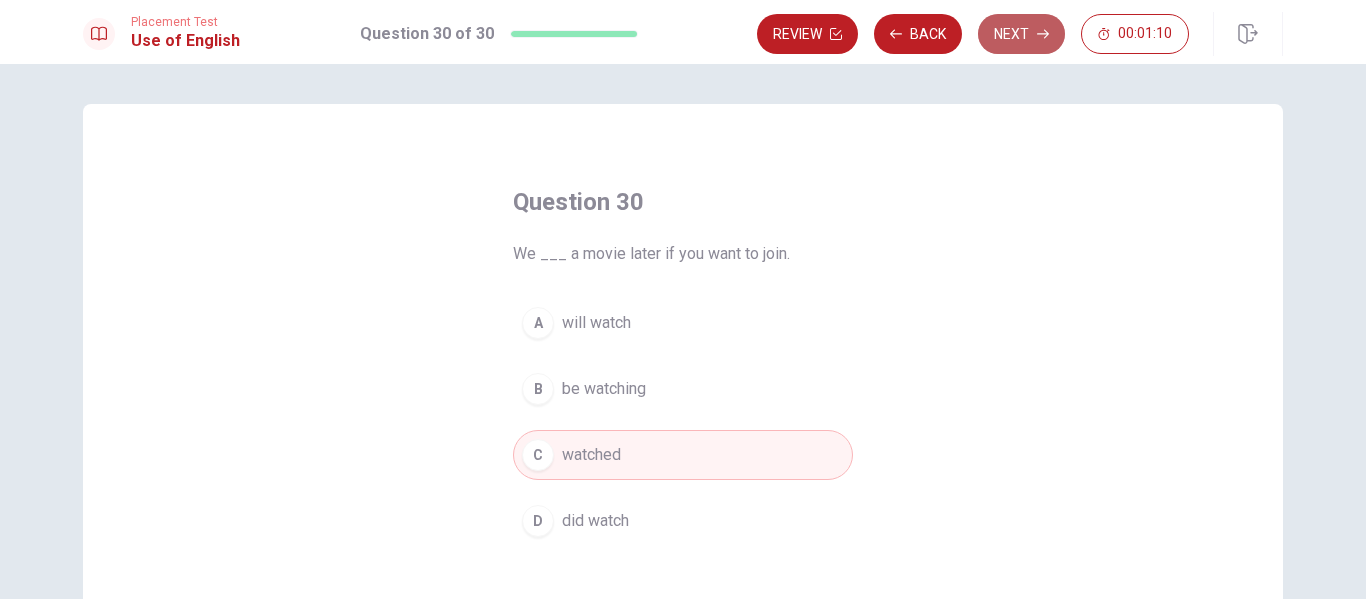 click on "Next" at bounding box center (1021, 34) 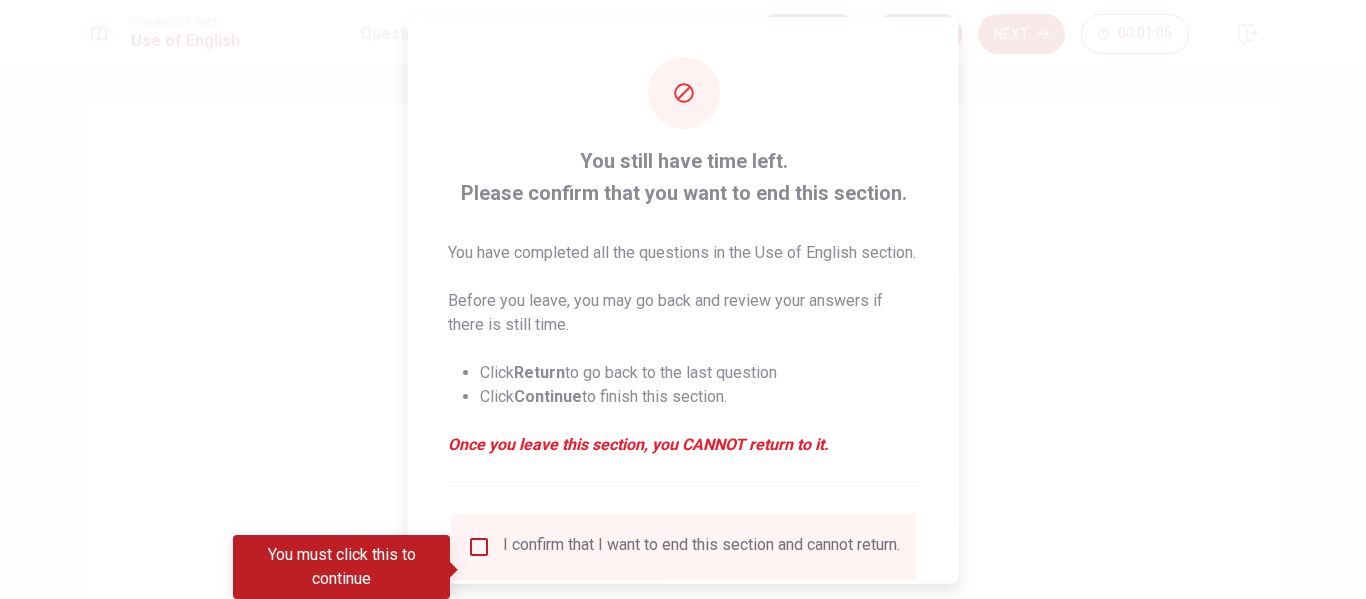 click at bounding box center [479, 546] 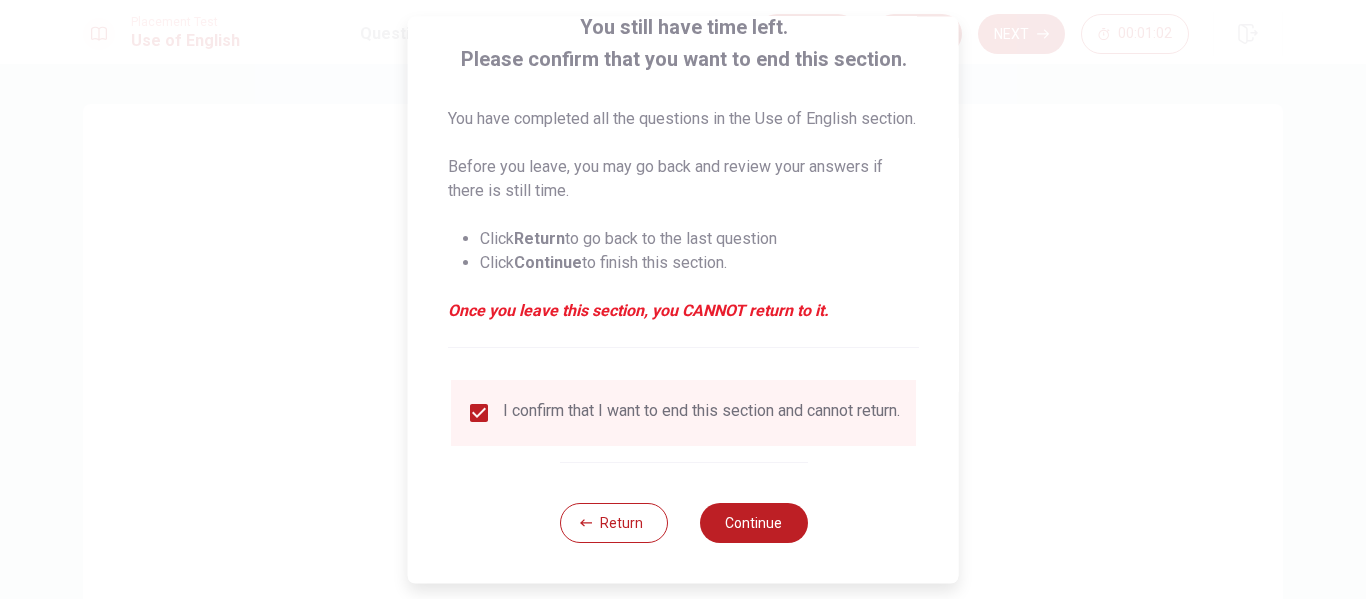 scroll, scrollTop: 171, scrollLeft: 0, axis: vertical 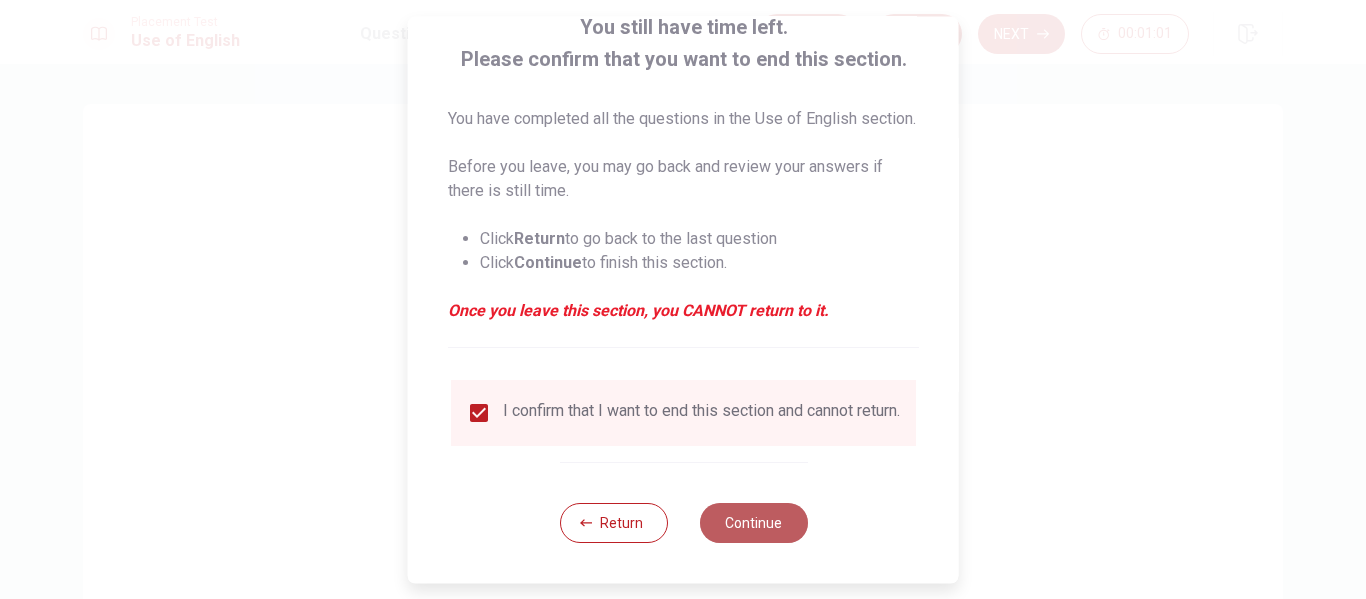 click on "Continue" at bounding box center [753, 523] 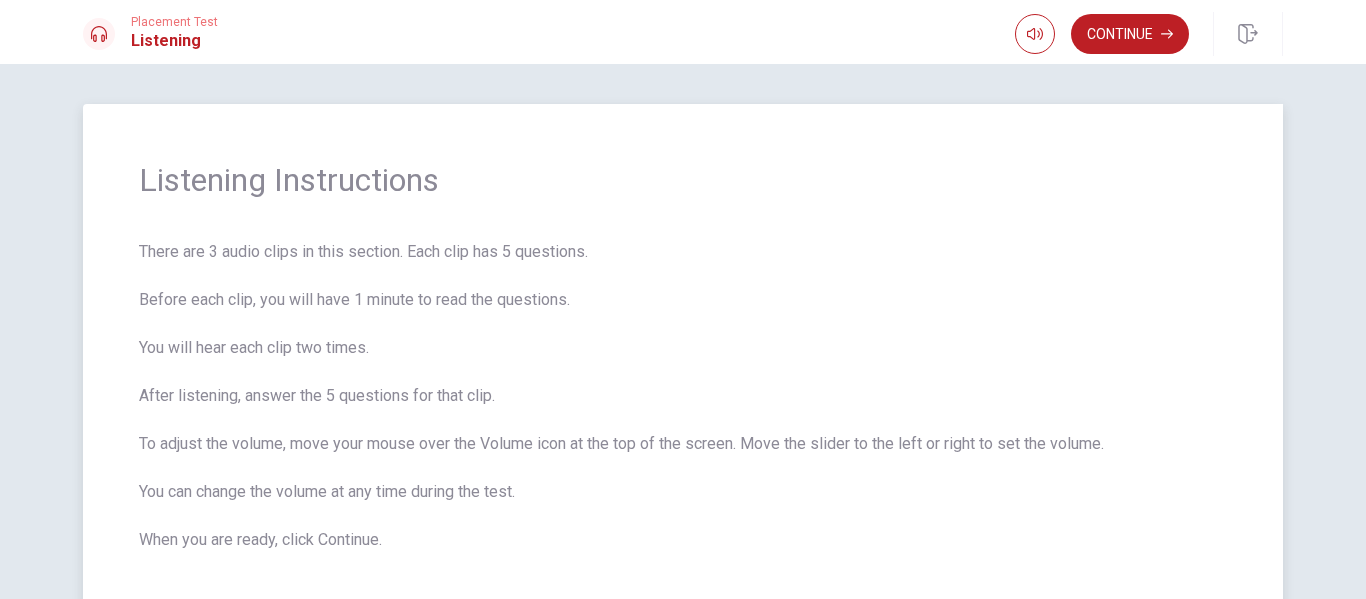 click on "There are 3 audio clips in this section. Each clip has 5 questions.
Before each clip, you will have 1 minute to read the questions.
You will hear each clip two times.
After listening, answer the 5 questions for that clip.
To adjust the volume, move your mouse over the Volume icon at the top of the screen. Move the slider to the left or right to set the volume.
You can change the volume at any time during the test.
When you are ready, click Continue." at bounding box center [683, 396] 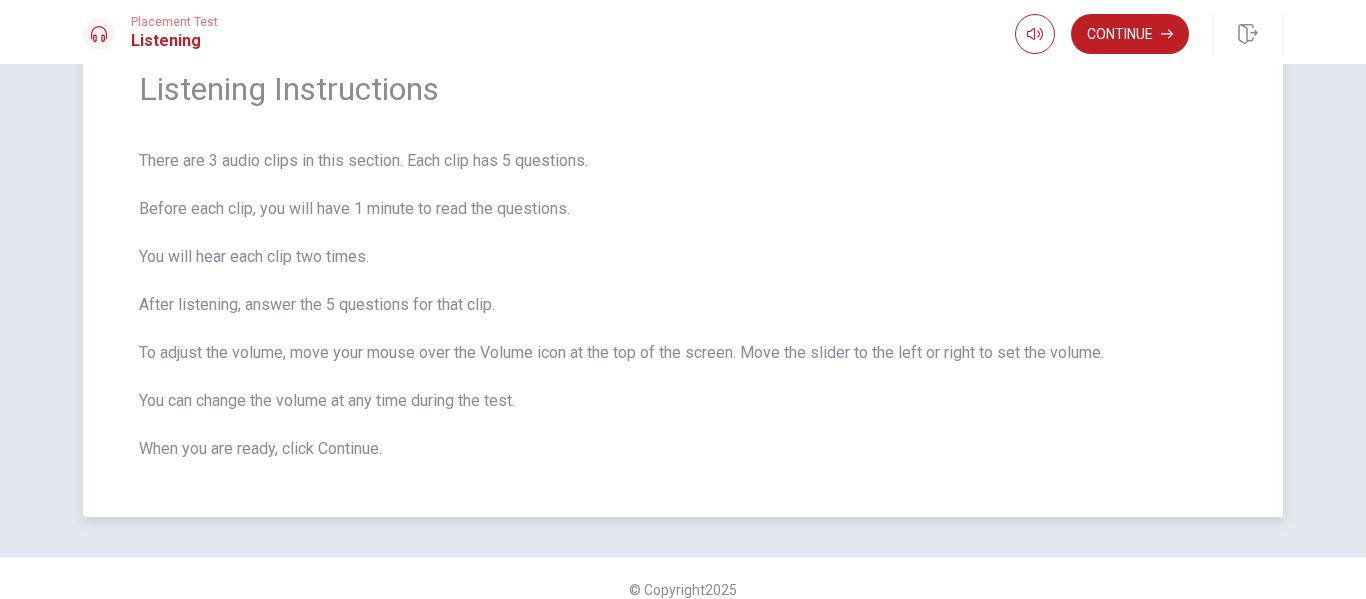 scroll, scrollTop: 113, scrollLeft: 0, axis: vertical 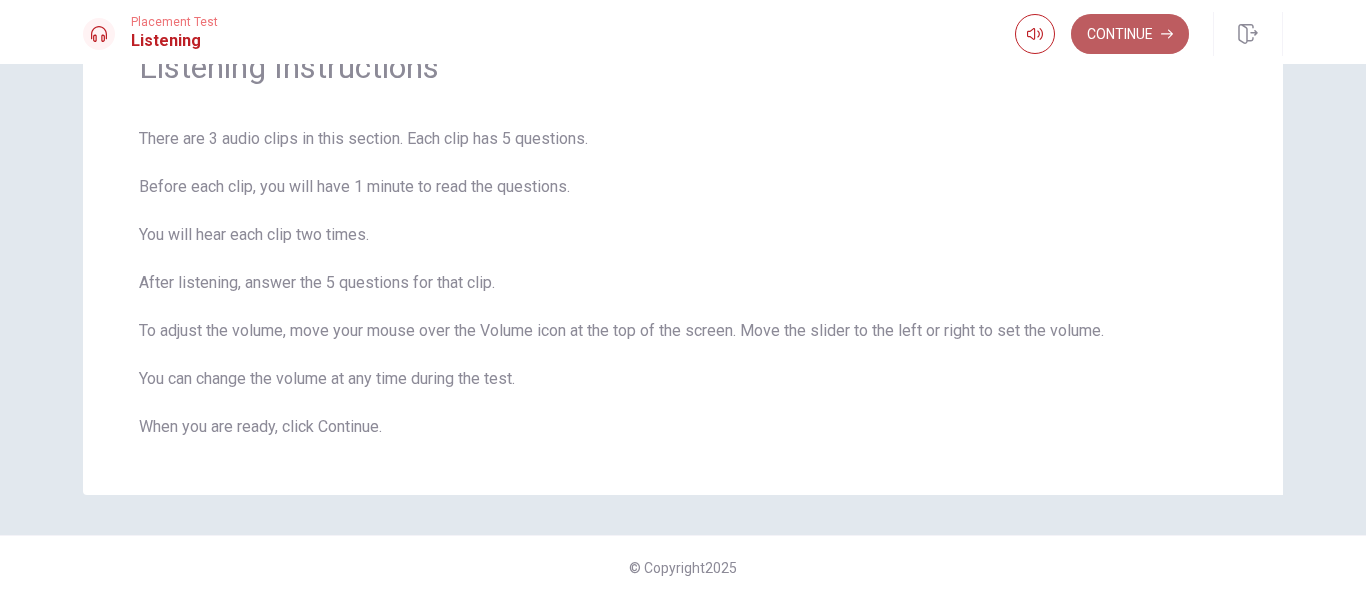 click on "Continue" at bounding box center (1130, 34) 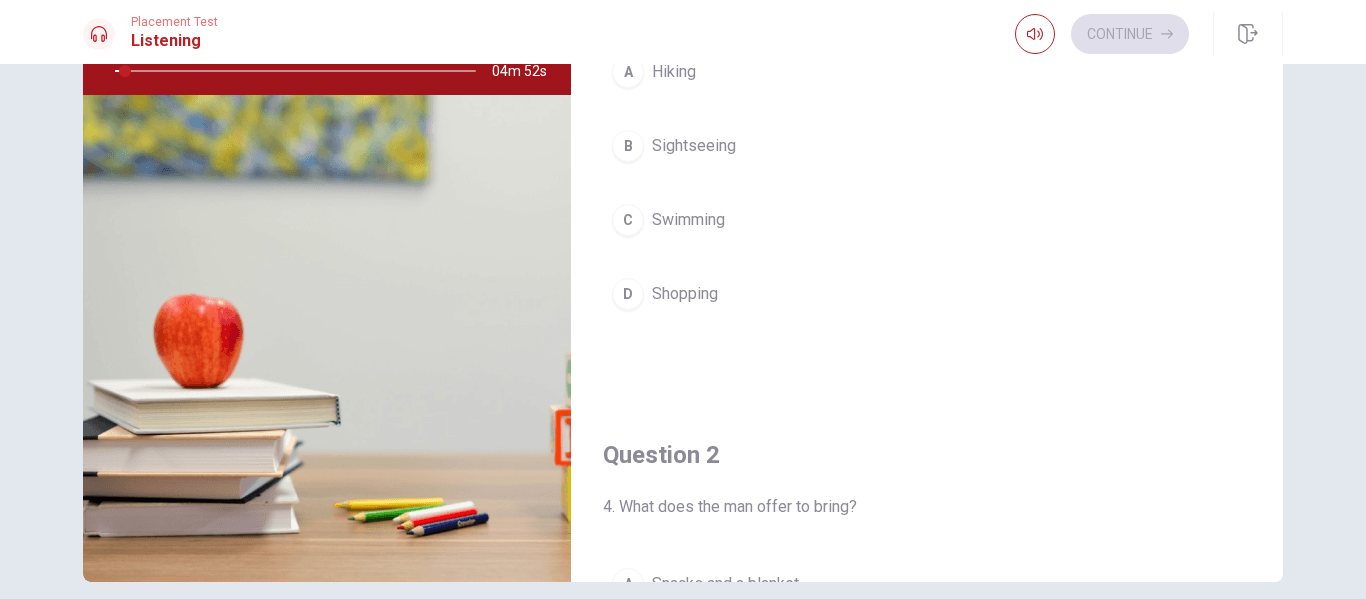 scroll, scrollTop: 166, scrollLeft: 0, axis: vertical 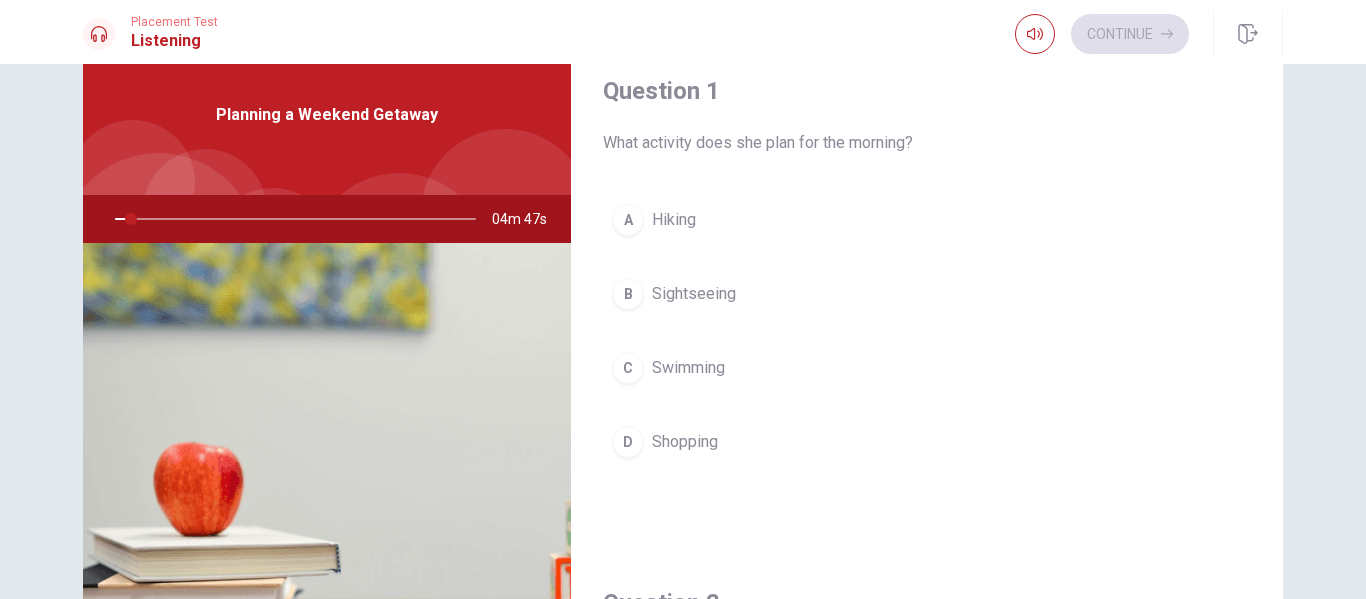 click on "Question 1 What activity does she plan for the morning? A Hiking B Sightseeing C Swimming D Shopping" at bounding box center [927, 291] 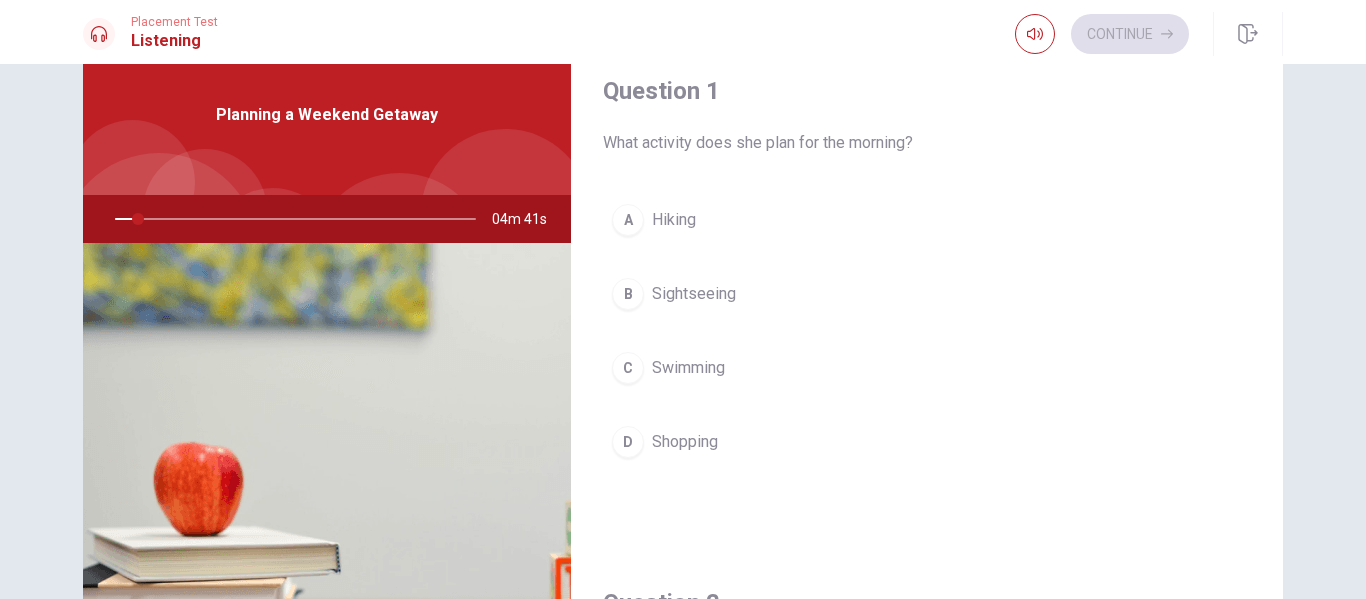 drag, startPoint x: 125, startPoint y: 219, endPoint x: 93, endPoint y: 221, distance: 32.06244 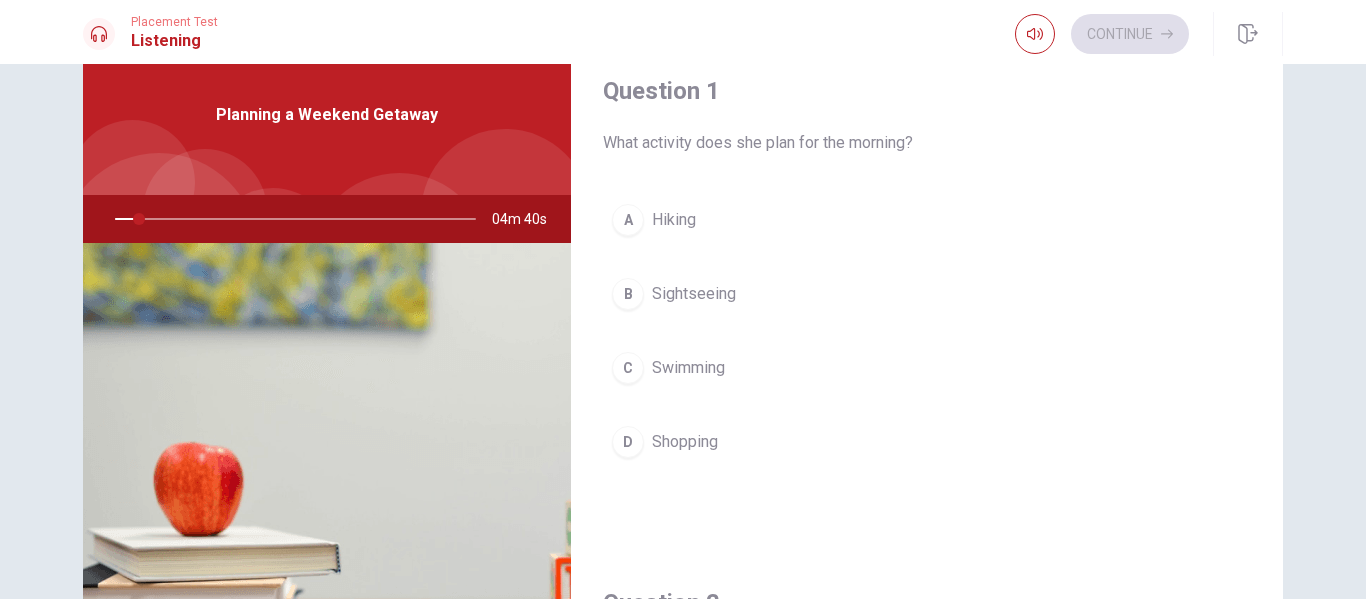 click at bounding box center [291, 219] 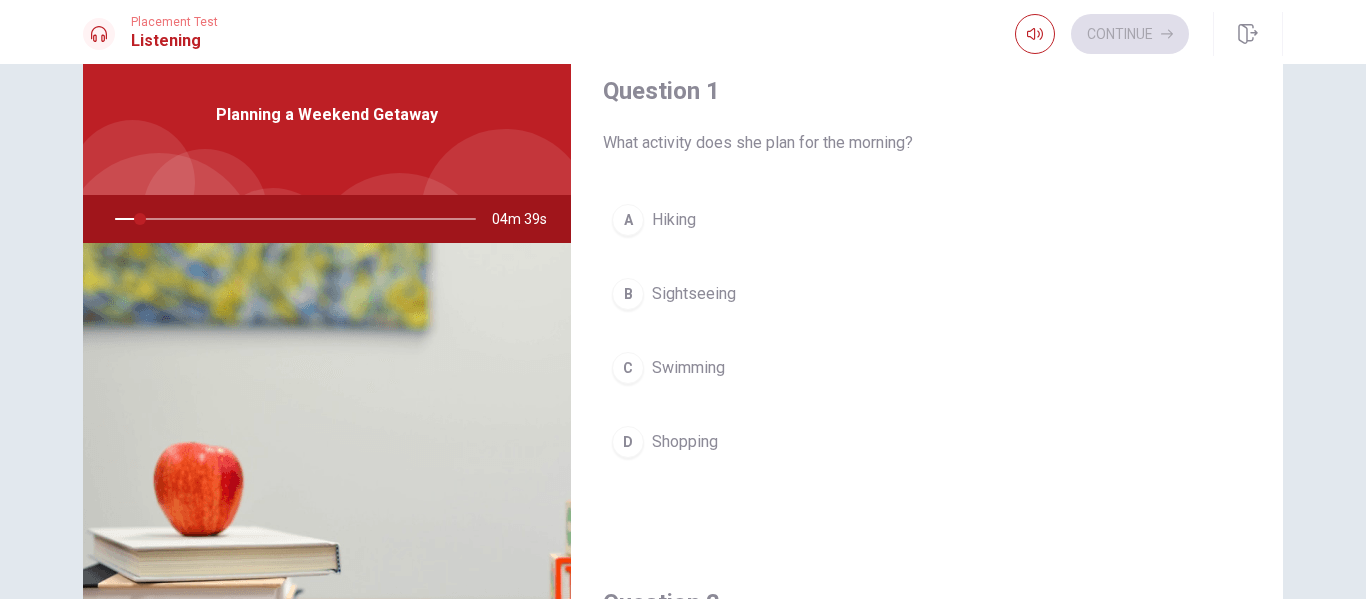click at bounding box center (291, 219) 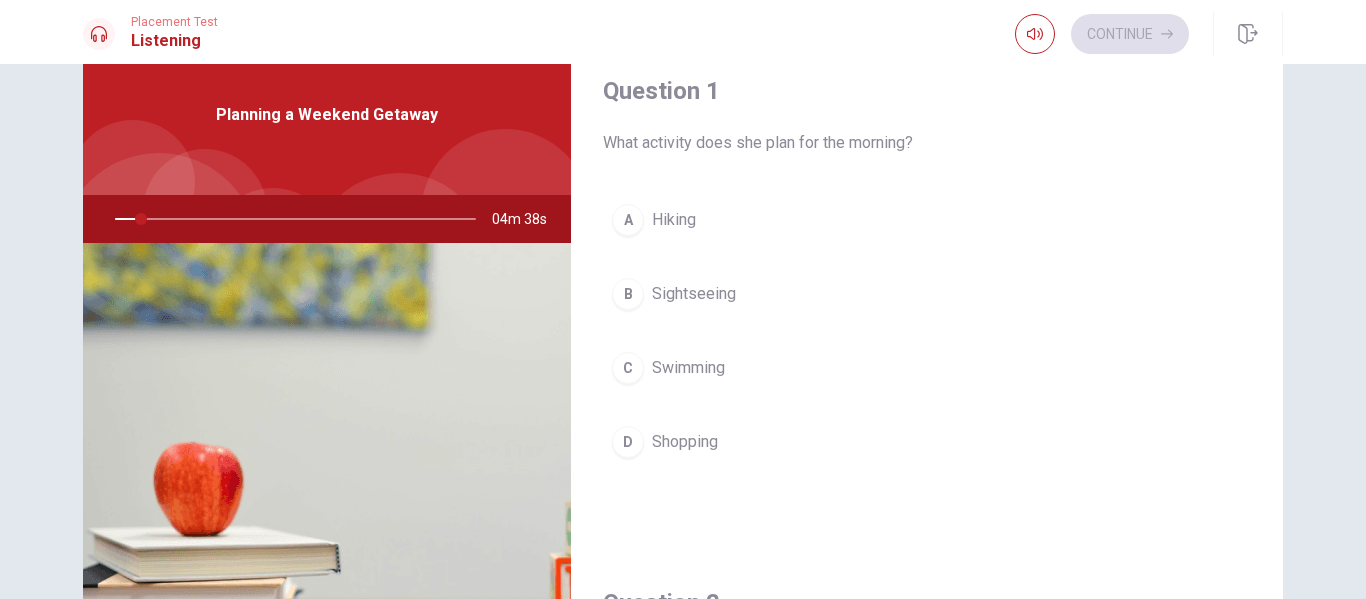 click at bounding box center [291, 219] 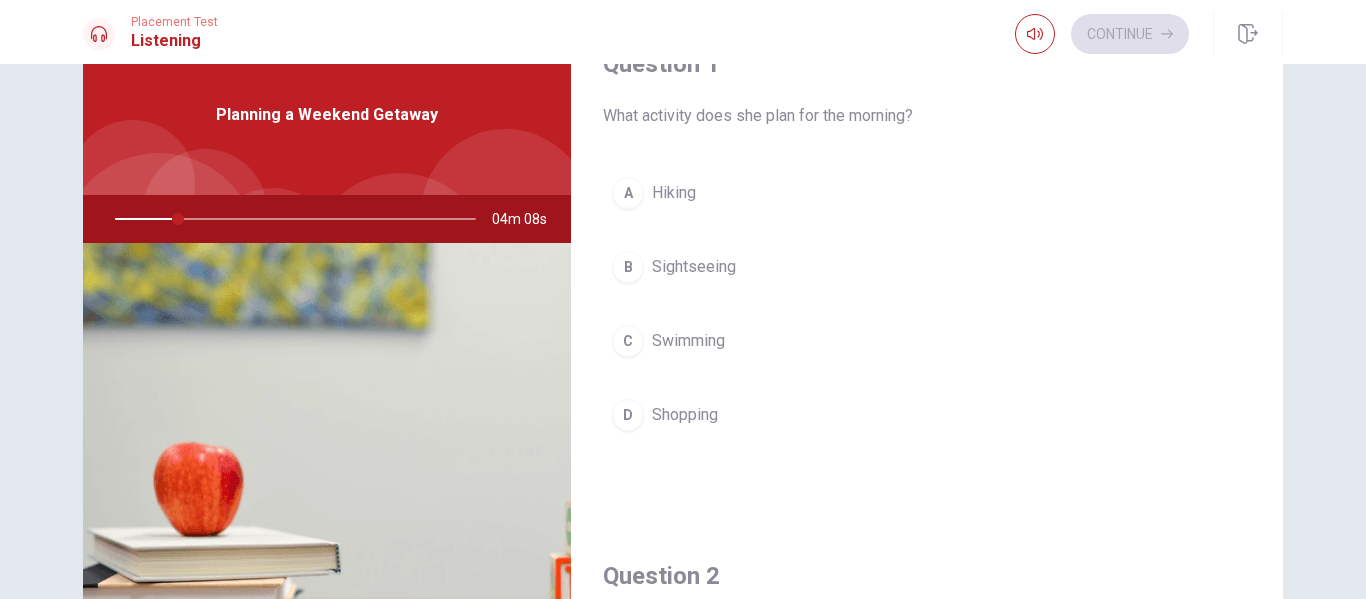 scroll, scrollTop: 0, scrollLeft: 0, axis: both 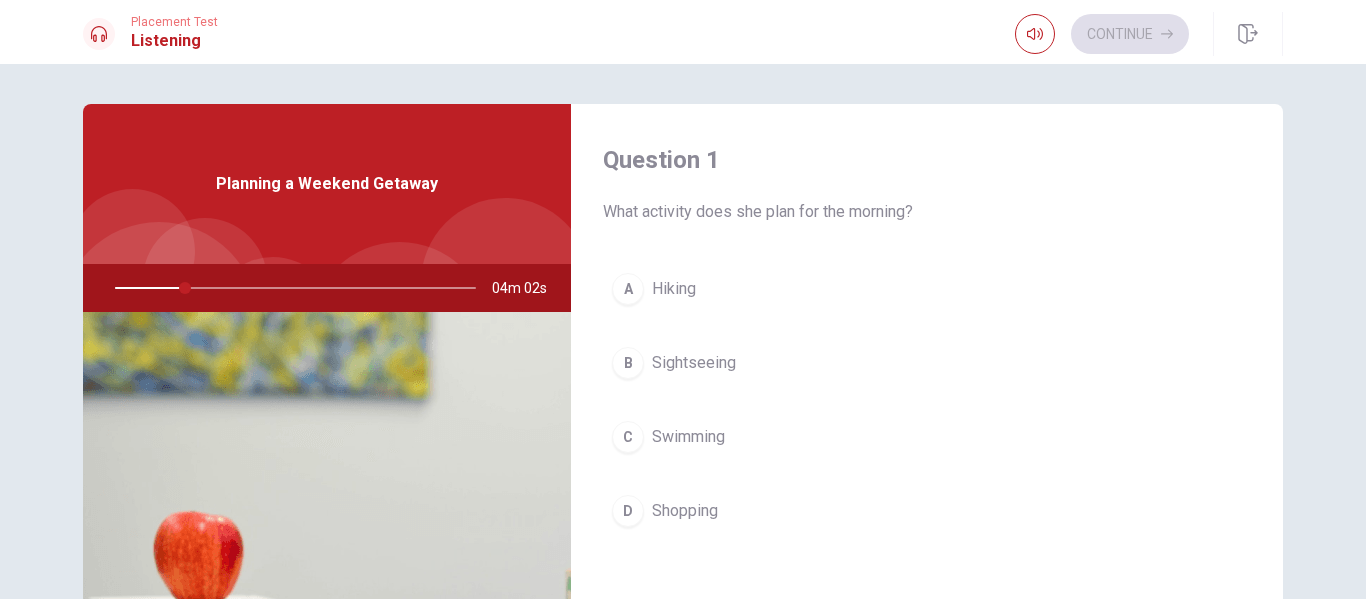 drag, startPoint x: 180, startPoint y: 287, endPoint x: 75, endPoint y: 288, distance: 105.00476 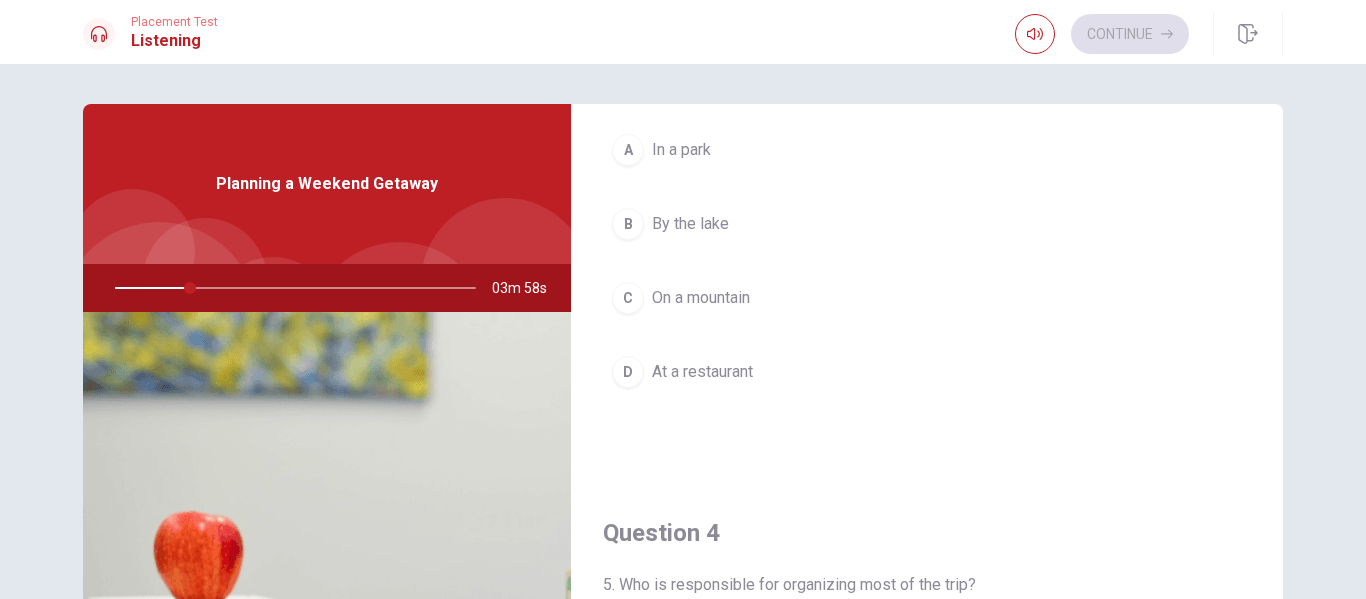 scroll, scrollTop: 1034, scrollLeft: 0, axis: vertical 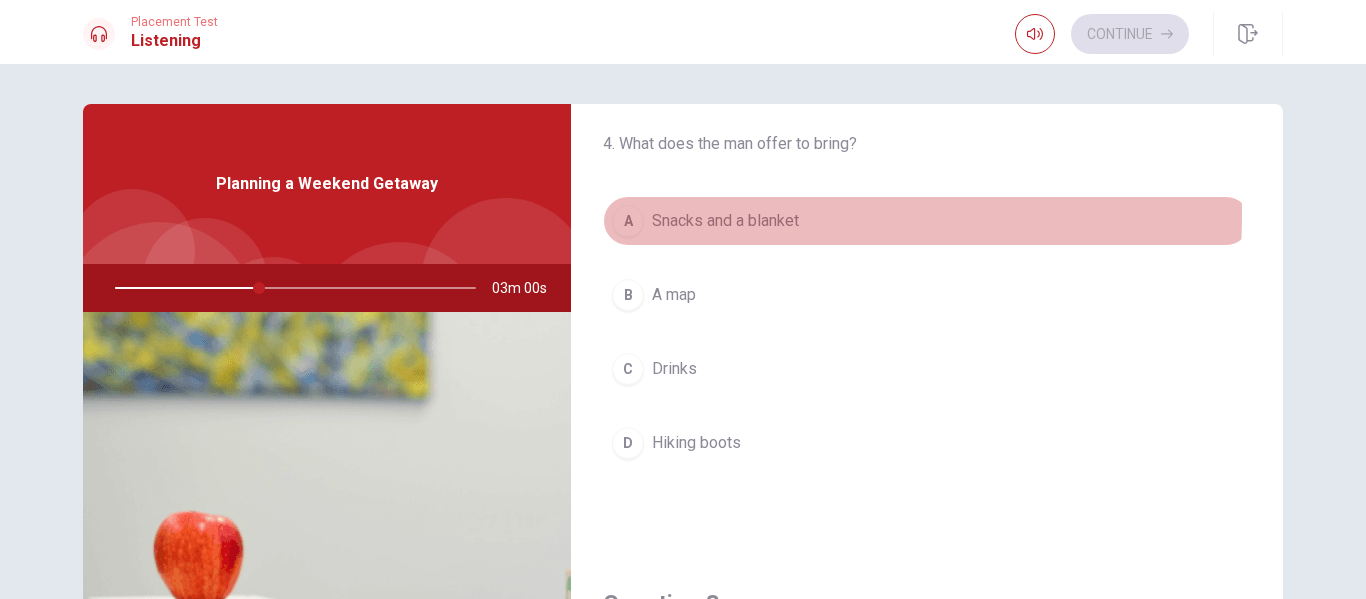 click on "Snacks and a blanket" at bounding box center [725, 221] 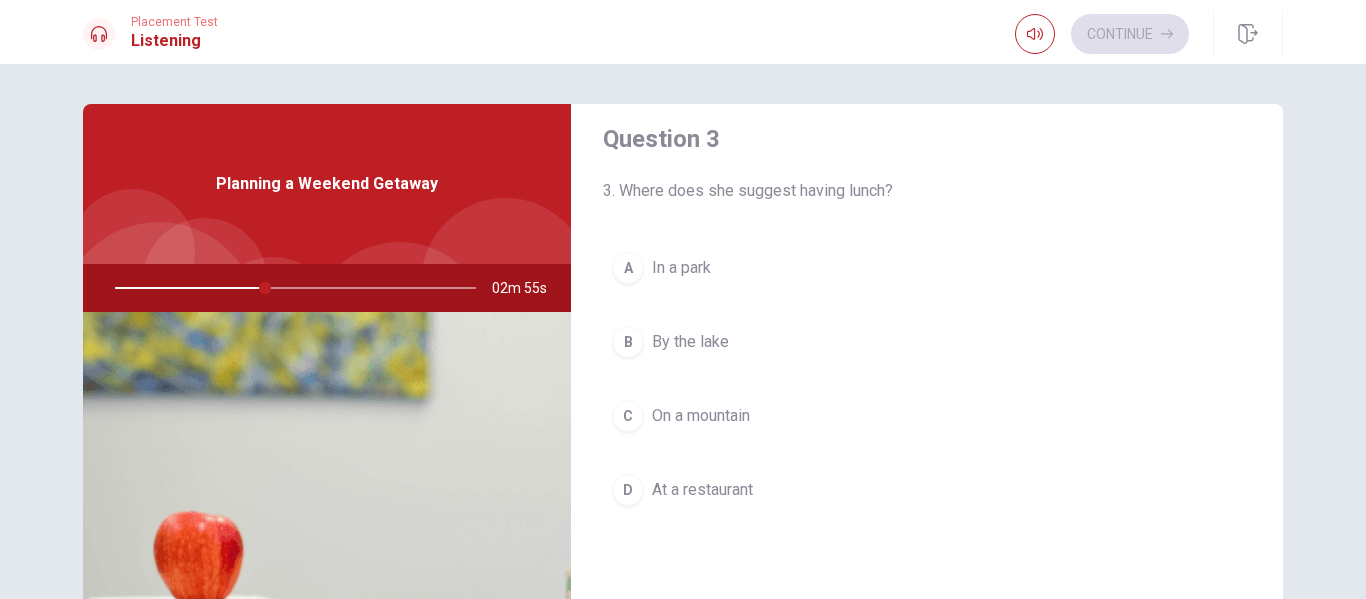 scroll, scrollTop: 1049, scrollLeft: 0, axis: vertical 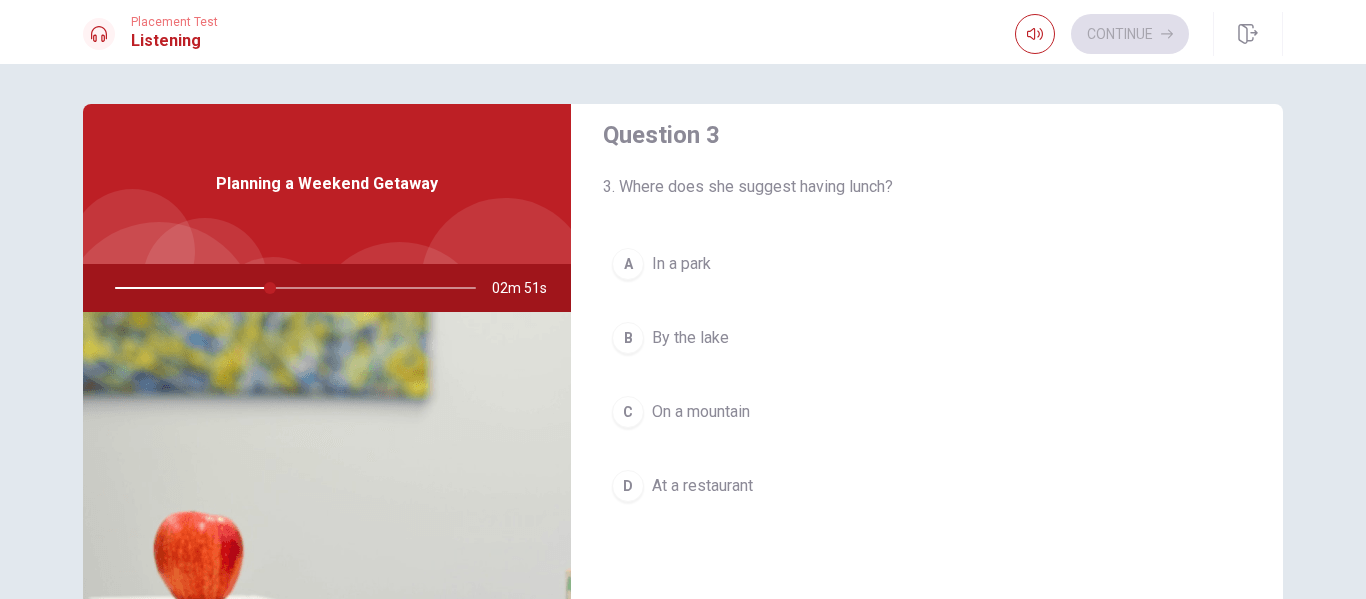 click on "Question 3 3. Where does she suggest having lunch? A In a park B By the lake C On a mountain D At a restaurant" at bounding box center (927, 335) 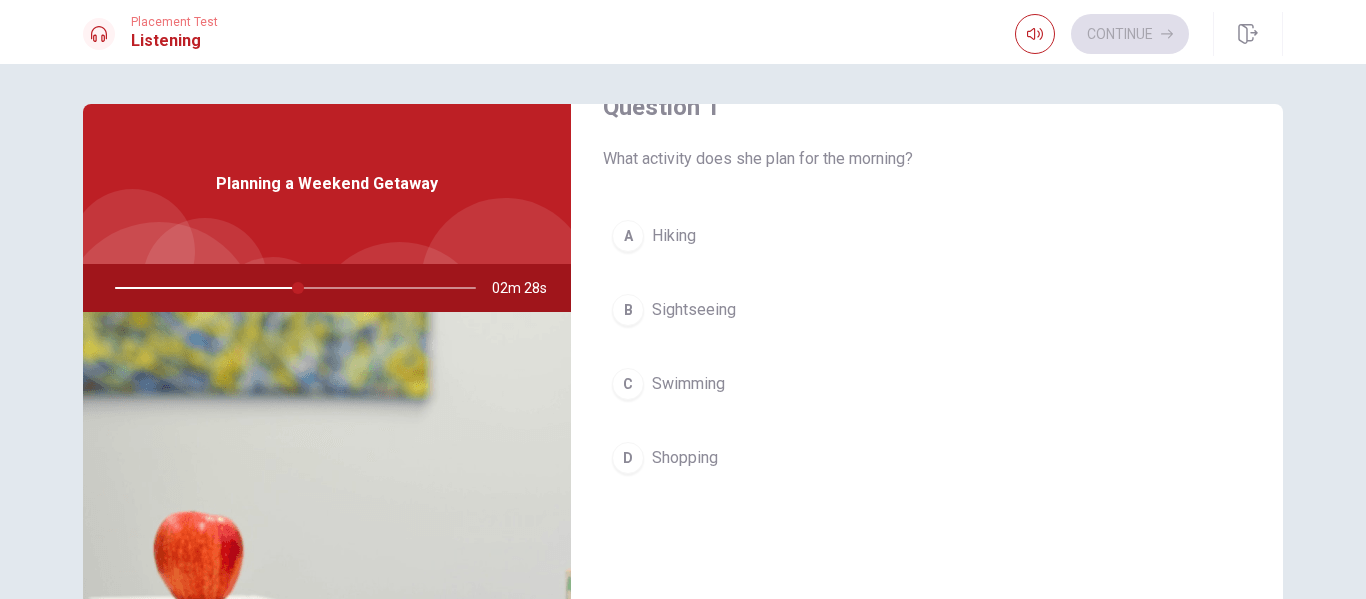 scroll, scrollTop: 0, scrollLeft: 0, axis: both 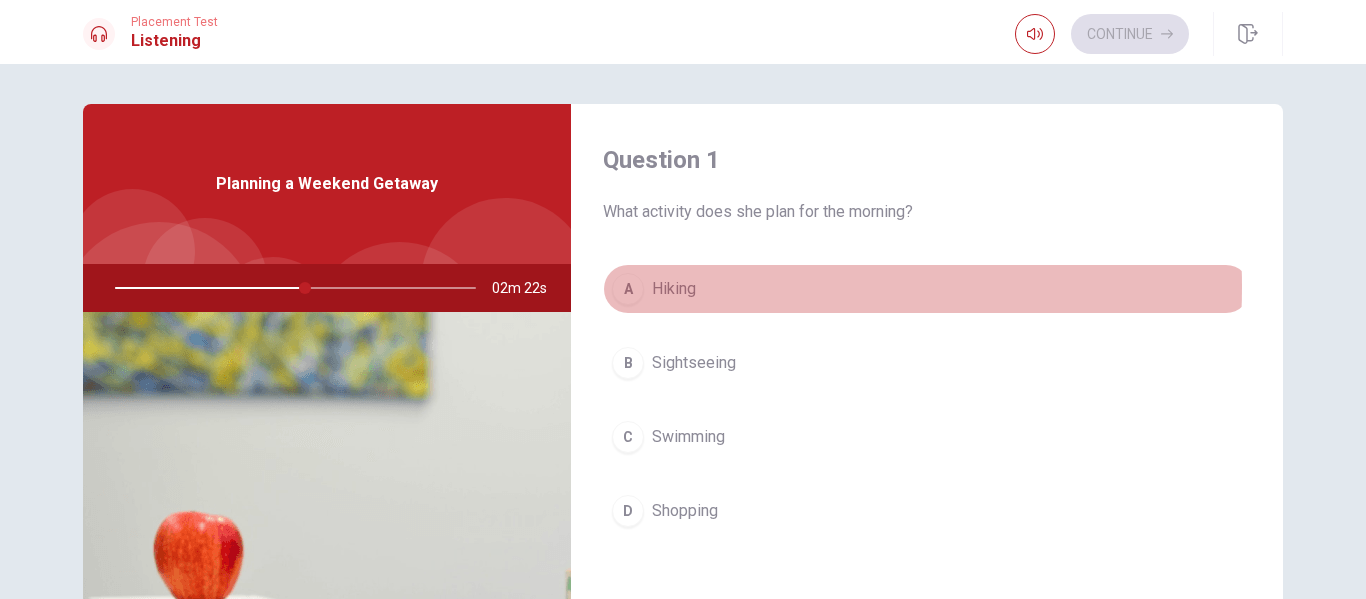 click on "Hiking" at bounding box center [674, 289] 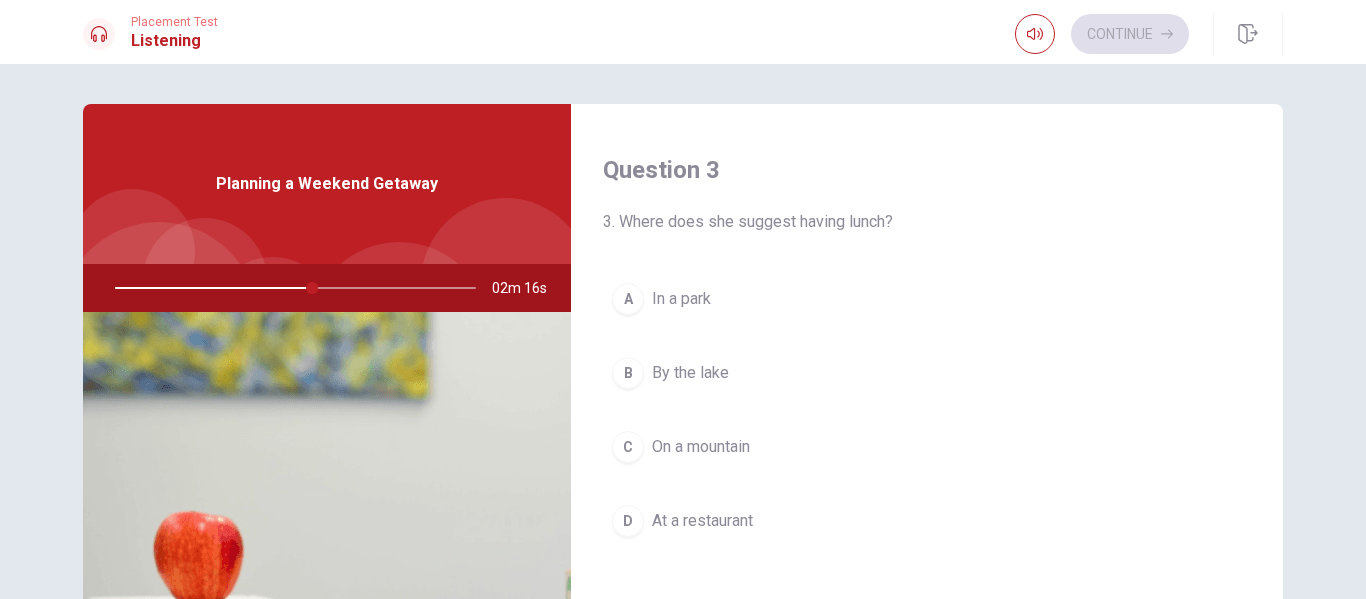 scroll, scrollTop: 1056, scrollLeft: 0, axis: vertical 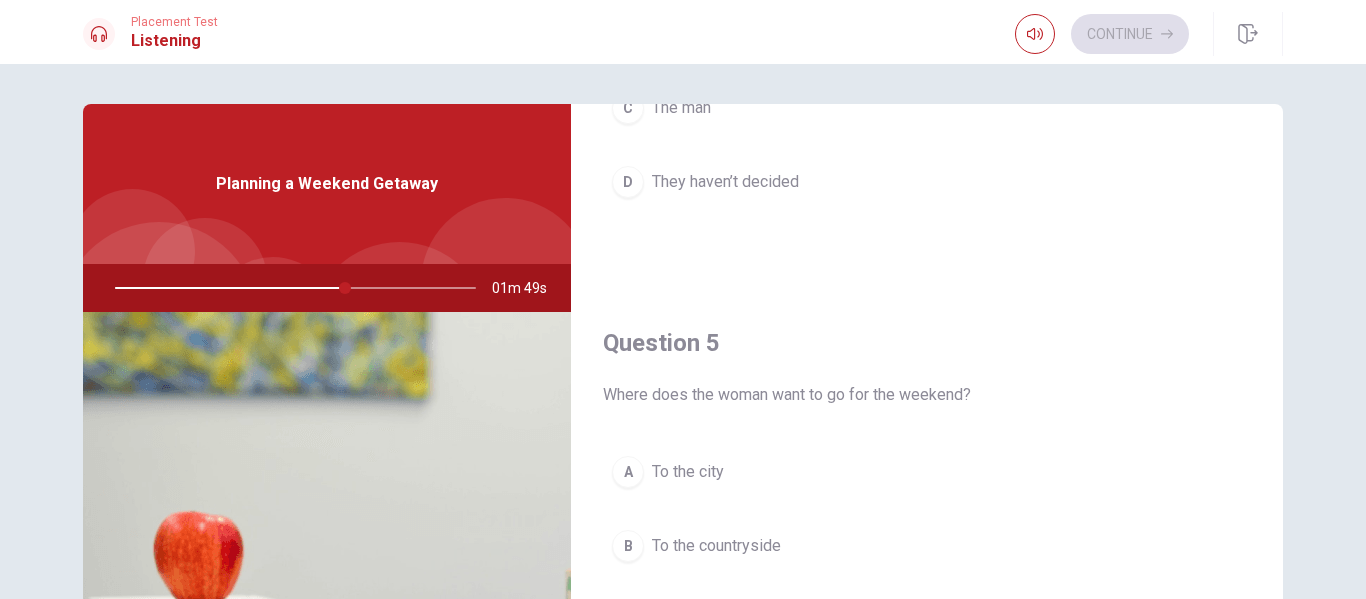 click at bounding box center (291, 288) 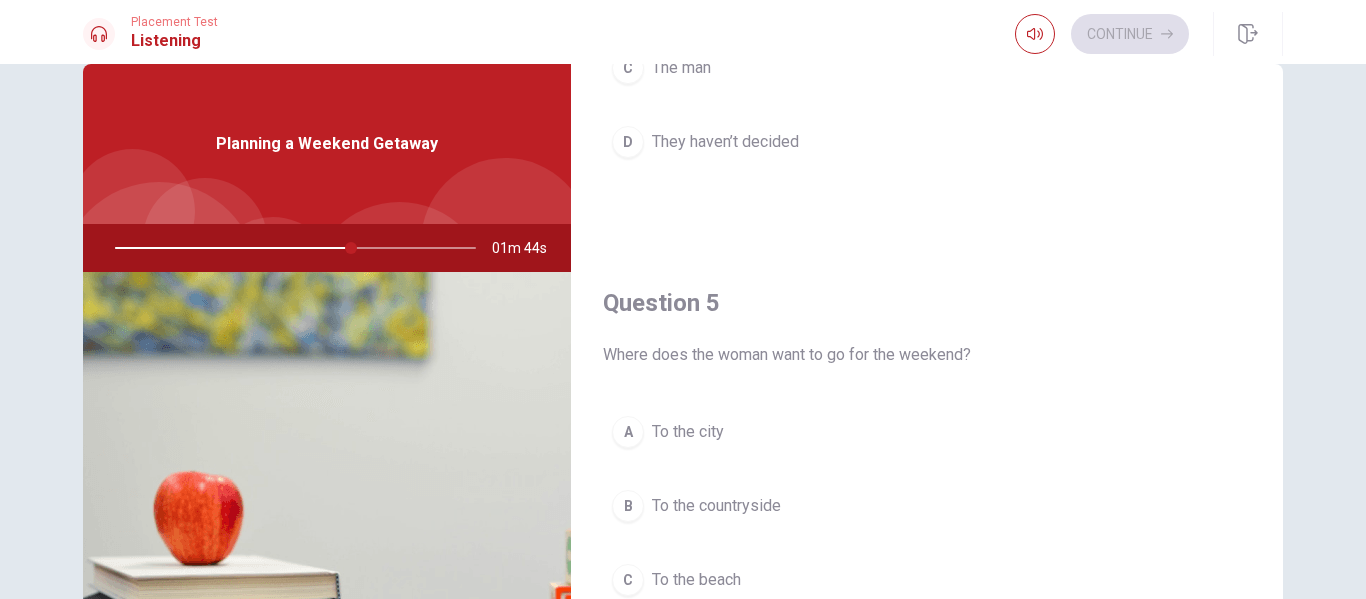 scroll, scrollTop: 0, scrollLeft: 0, axis: both 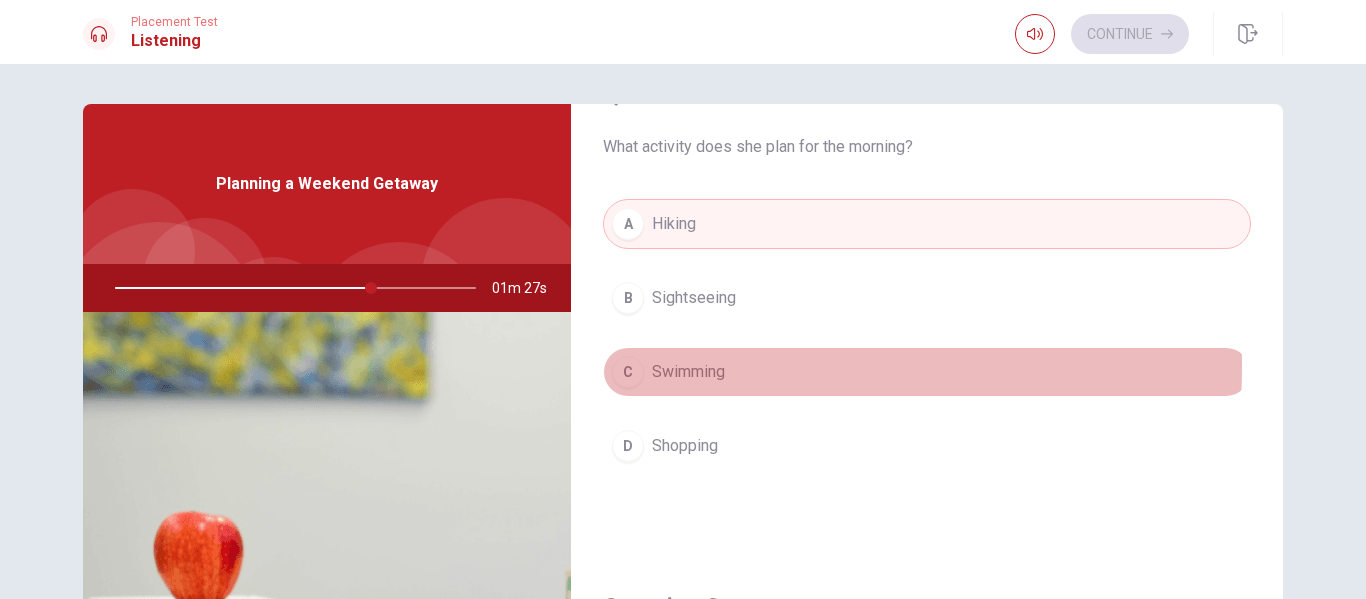 click on "Swimming" at bounding box center [688, 372] 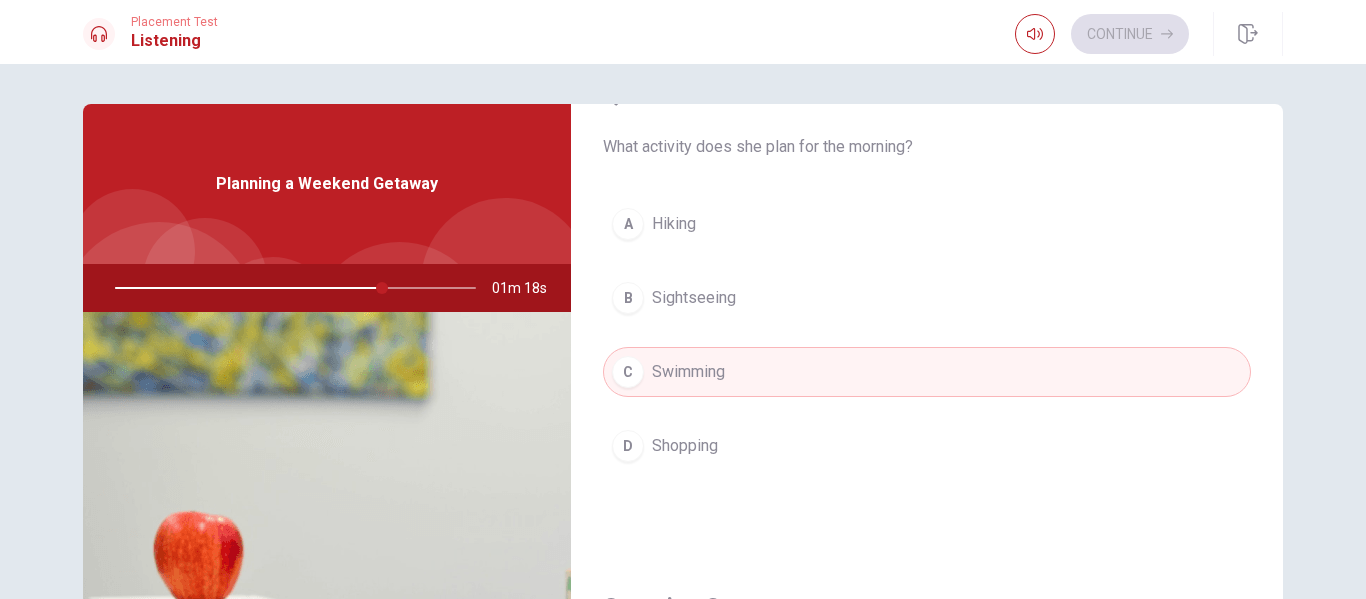 type on "74" 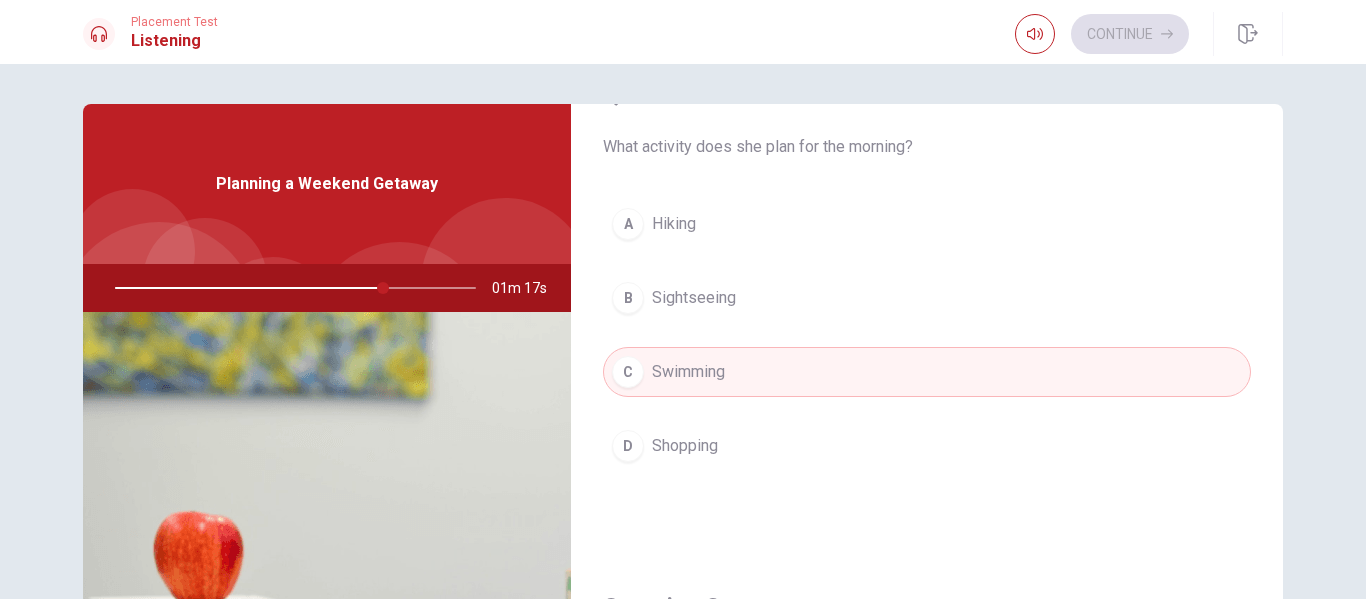 type 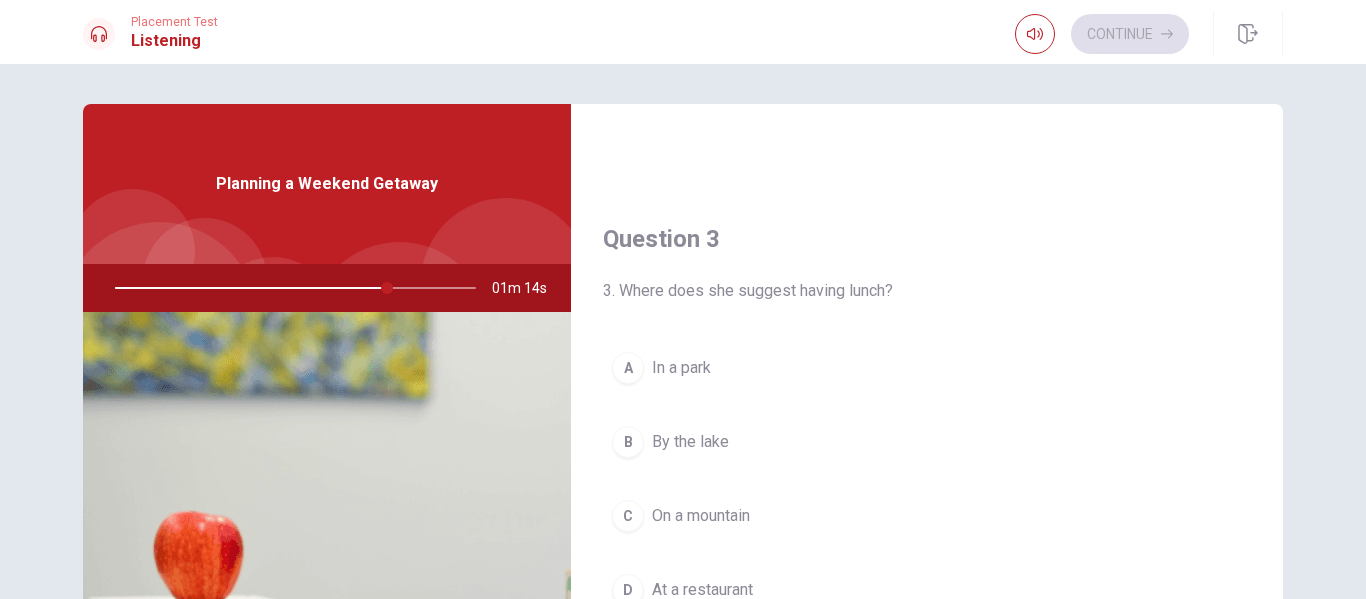 scroll, scrollTop: 1065, scrollLeft: 0, axis: vertical 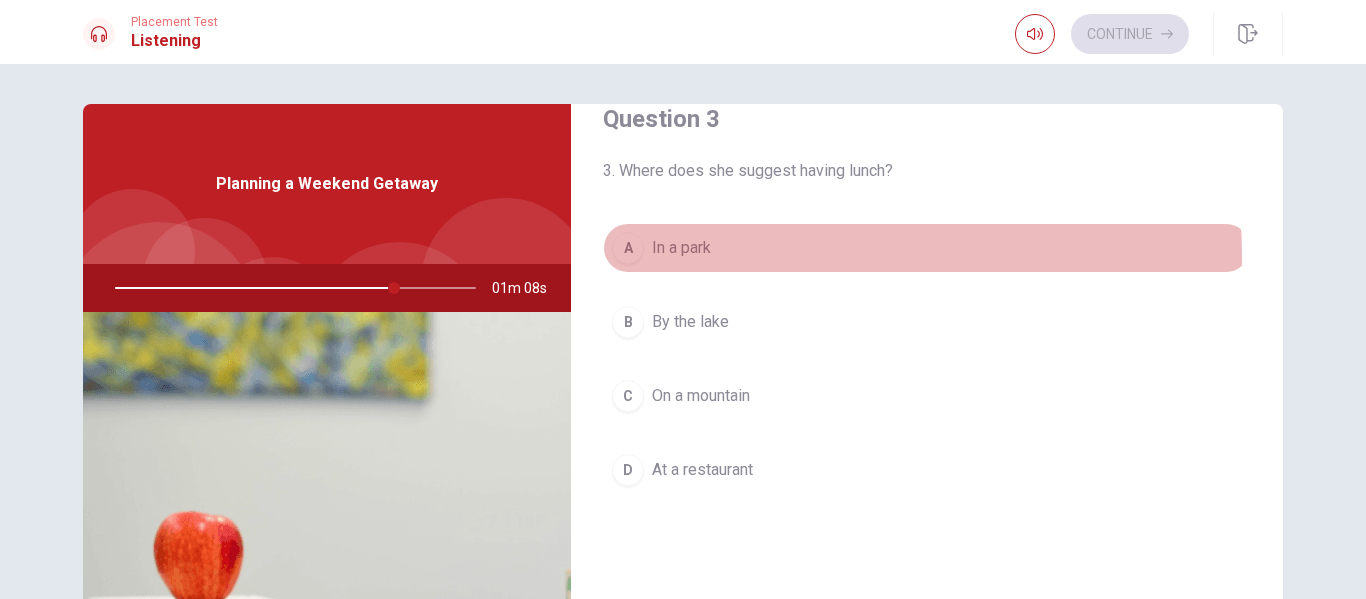 click on "In a park" at bounding box center [681, 248] 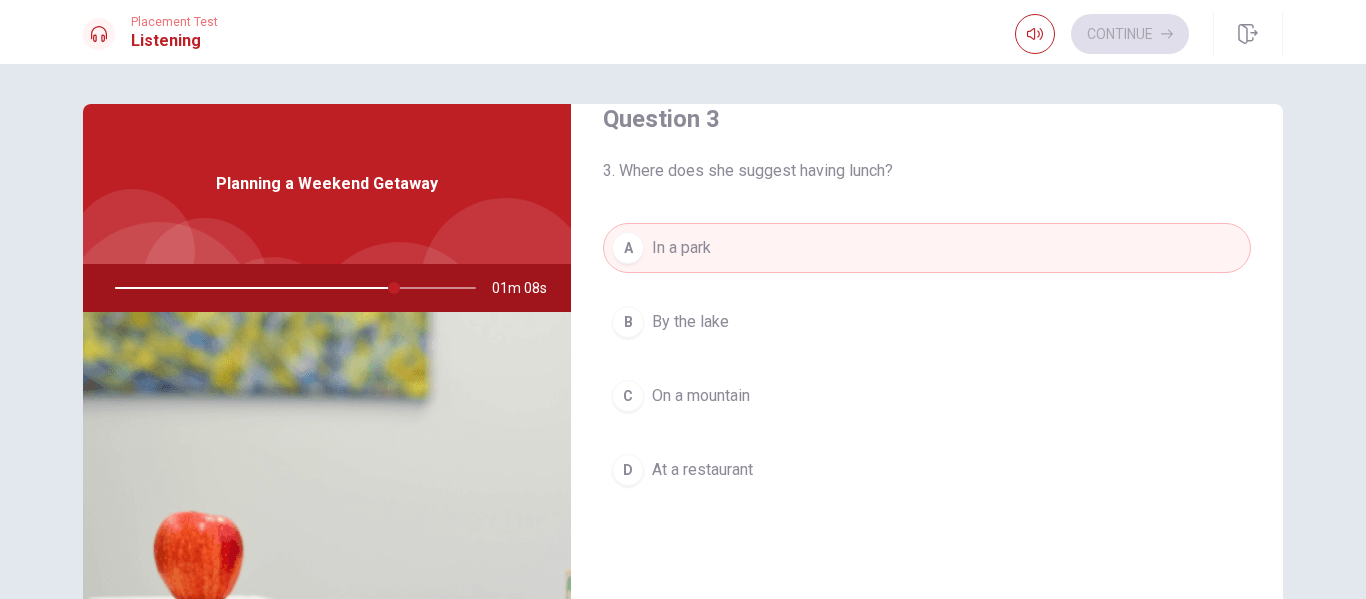 type 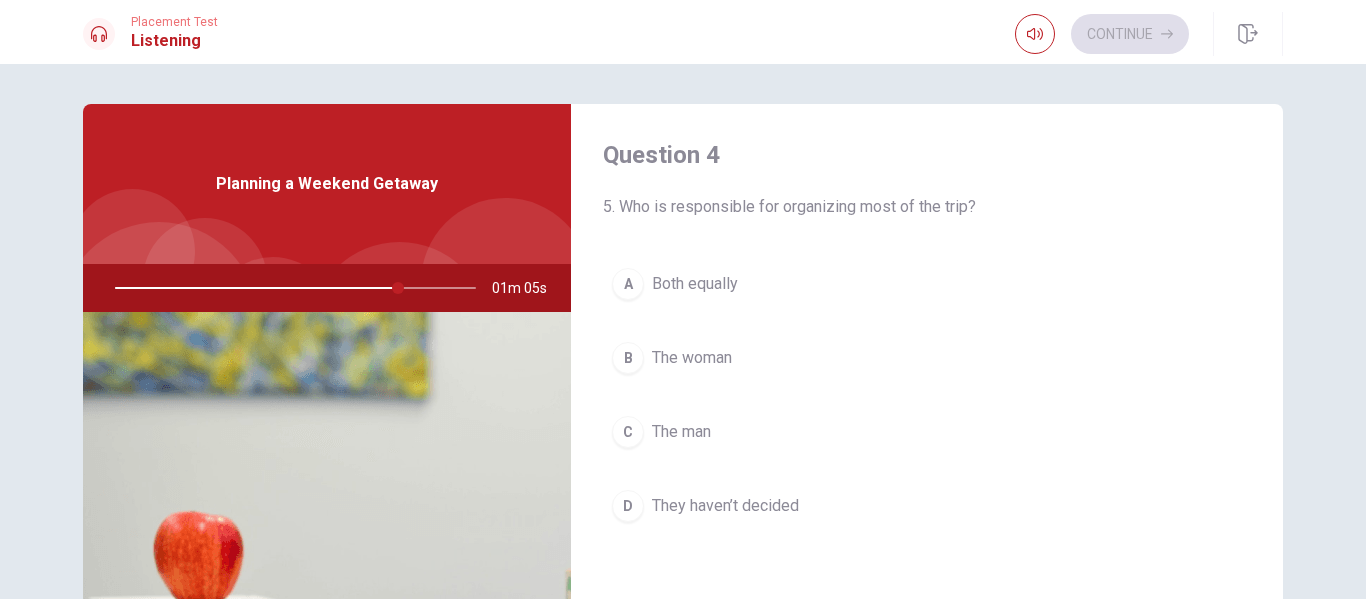 scroll, scrollTop: 1545, scrollLeft: 0, axis: vertical 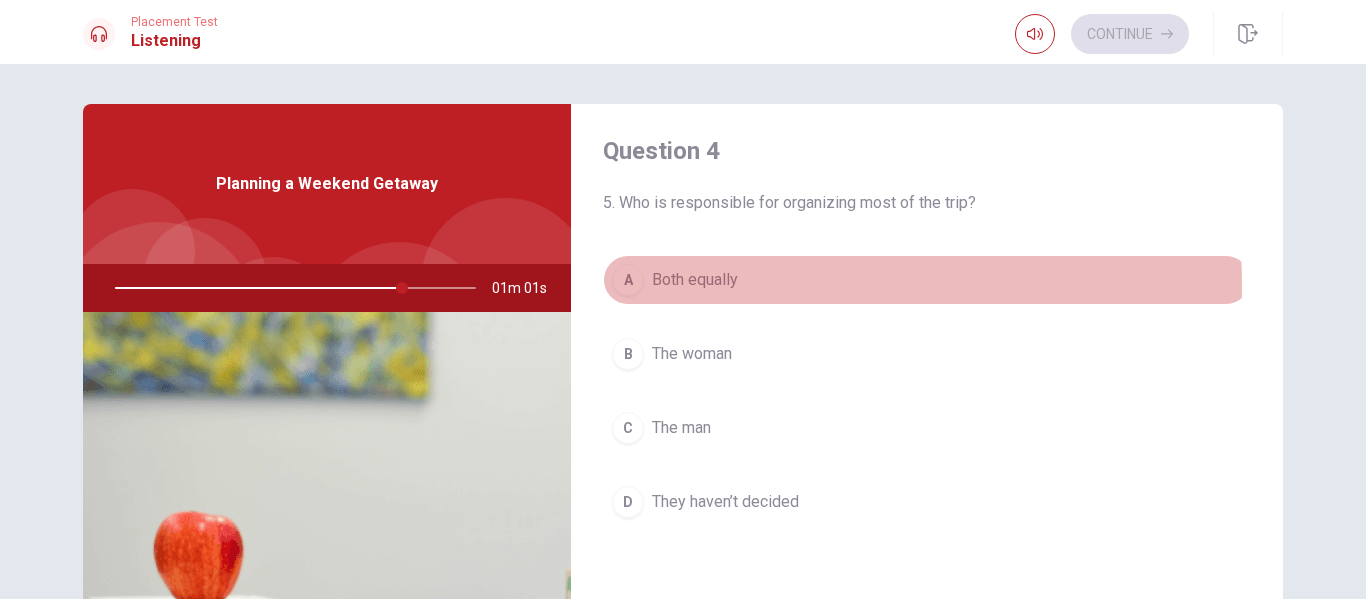 click on "Both equally" at bounding box center (695, 280) 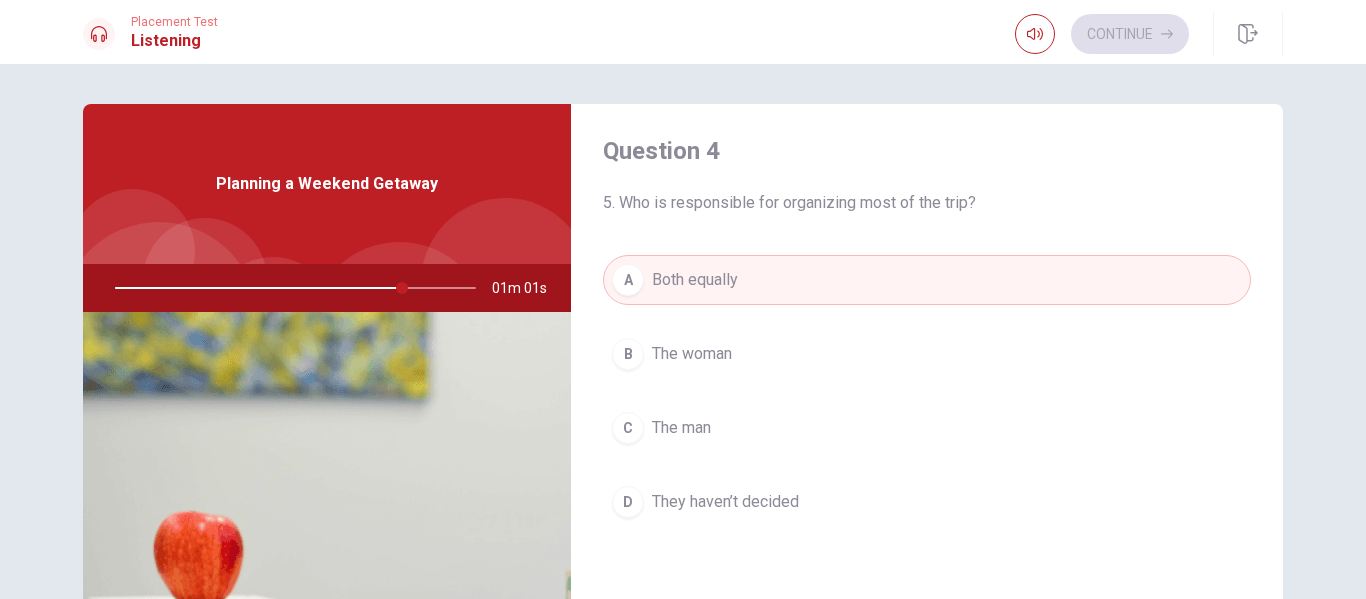 type on "80" 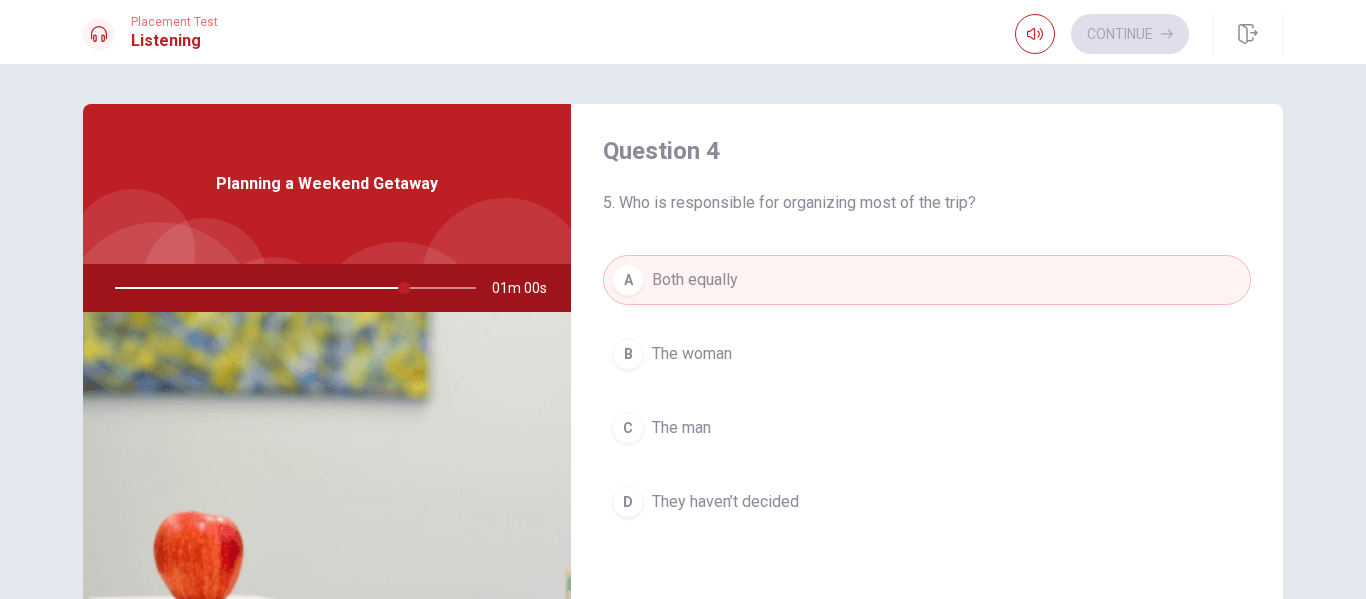 type 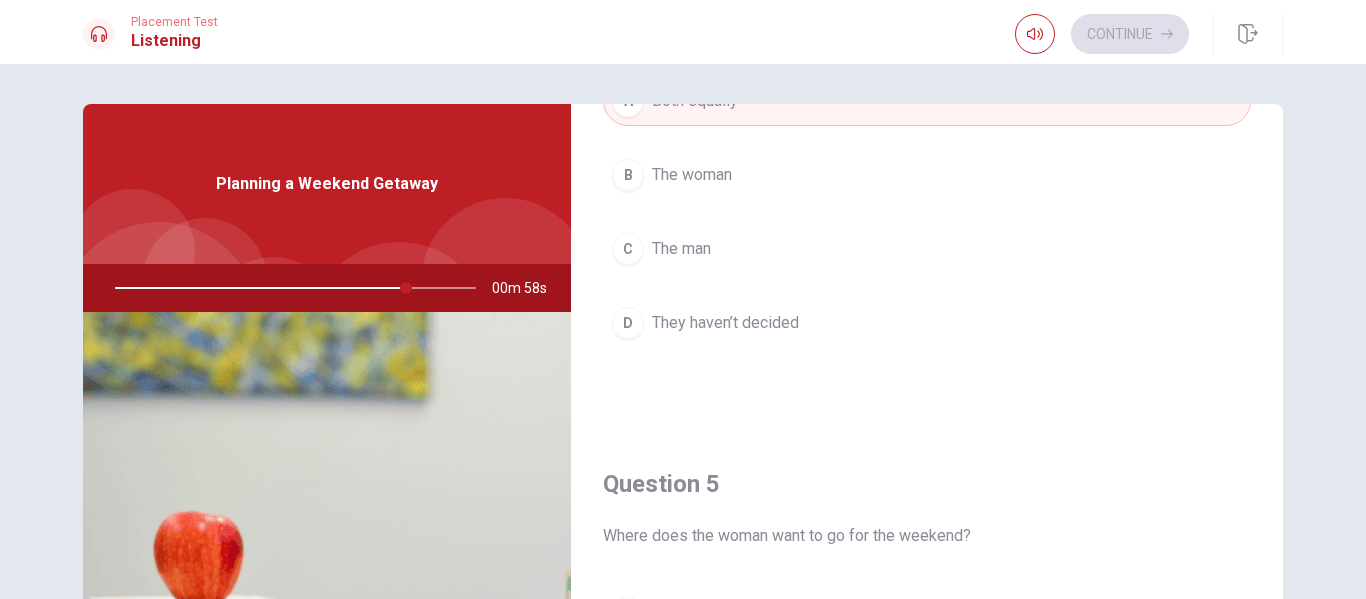 scroll, scrollTop: 1856, scrollLeft: 0, axis: vertical 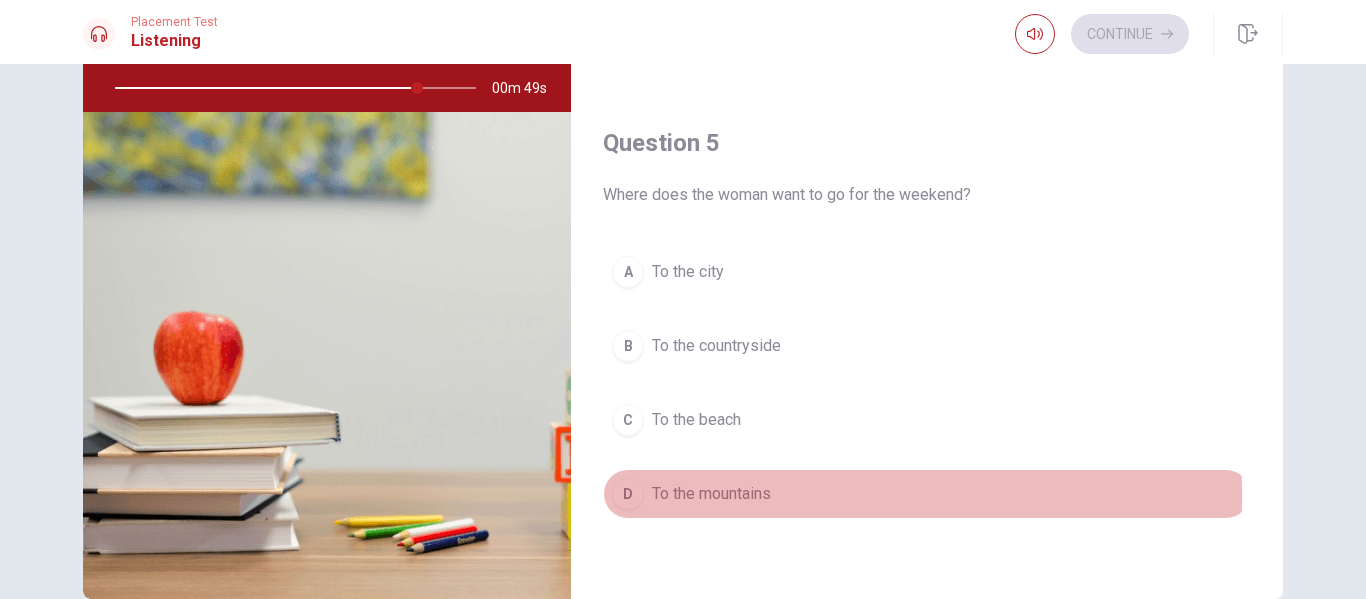 click on "To the mountains" at bounding box center (711, 494) 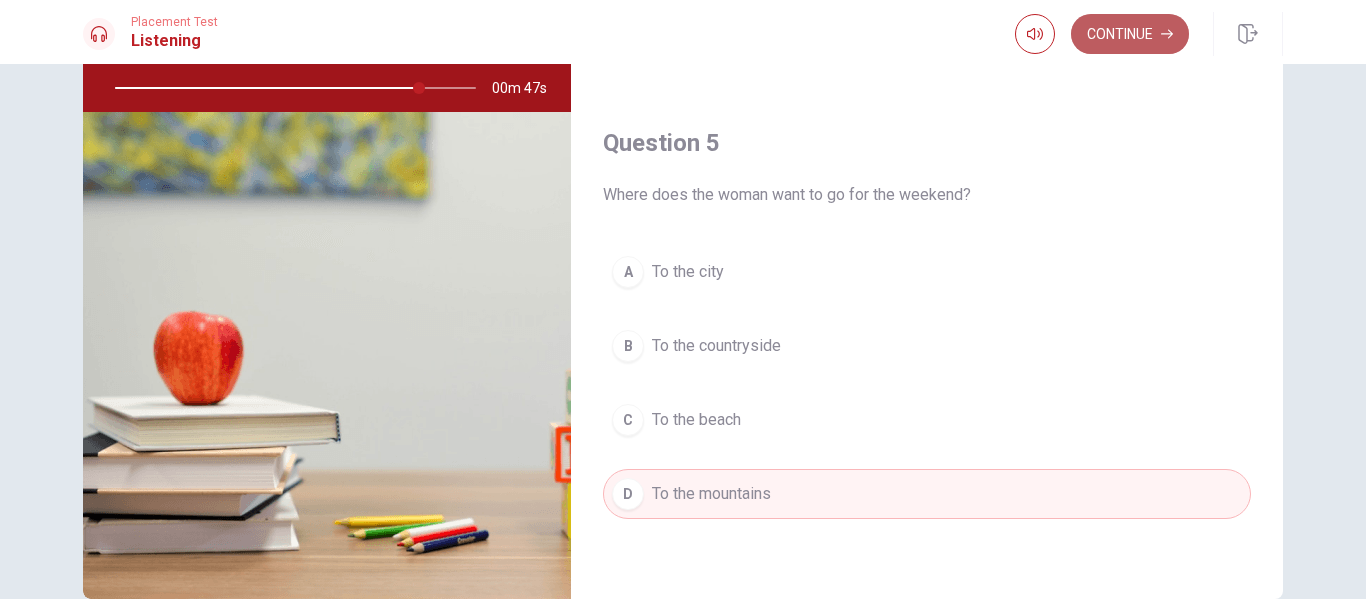 click on "Continue" at bounding box center [1130, 34] 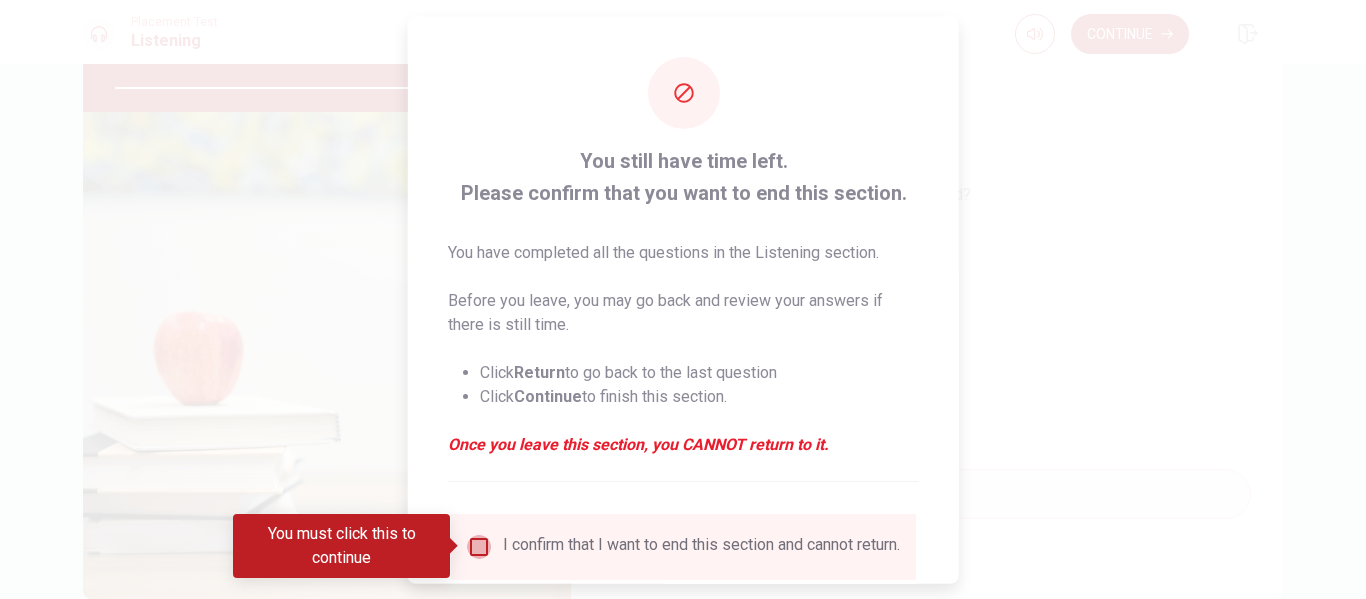 click at bounding box center [479, 546] 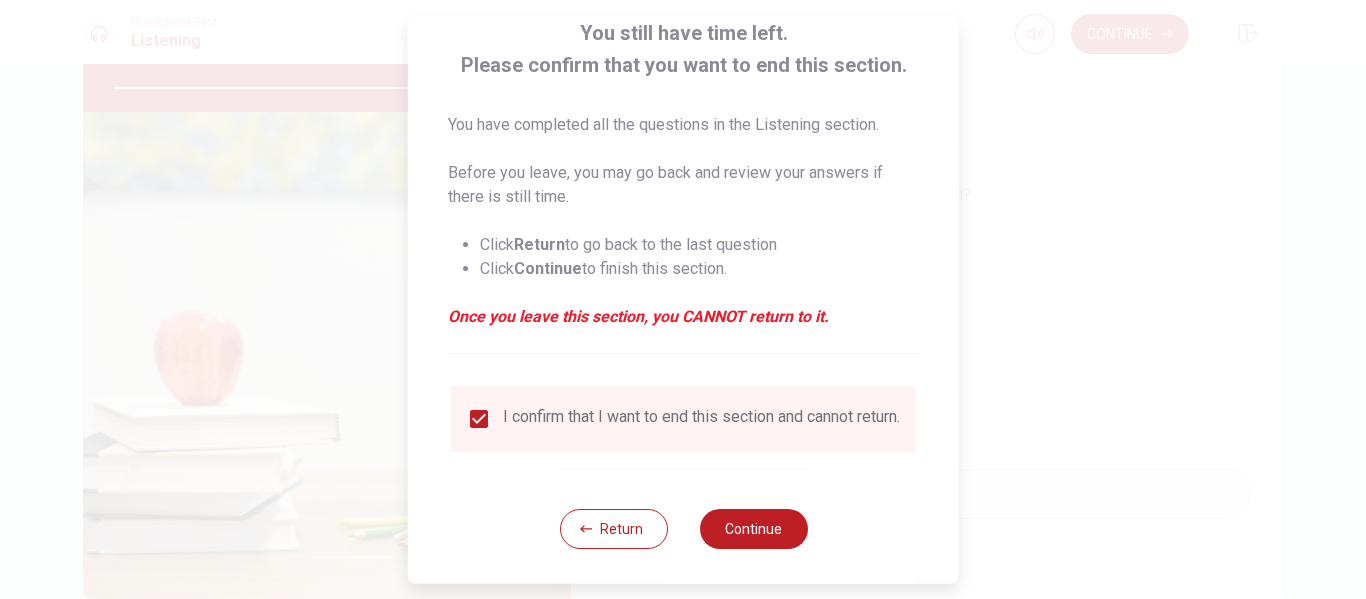 scroll, scrollTop: 147, scrollLeft: 0, axis: vertical 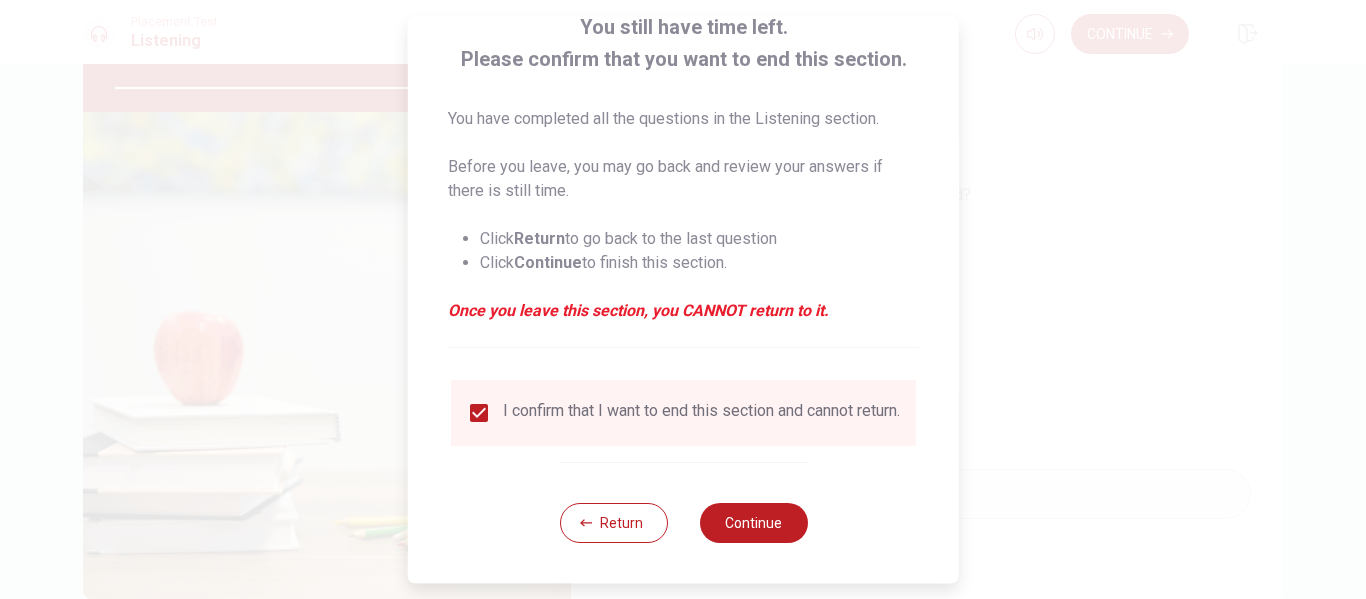 drag, startPoint x: 958, startPoint y: 424, endPoint x: 941, endPoint y: 576, distance: 152.94771 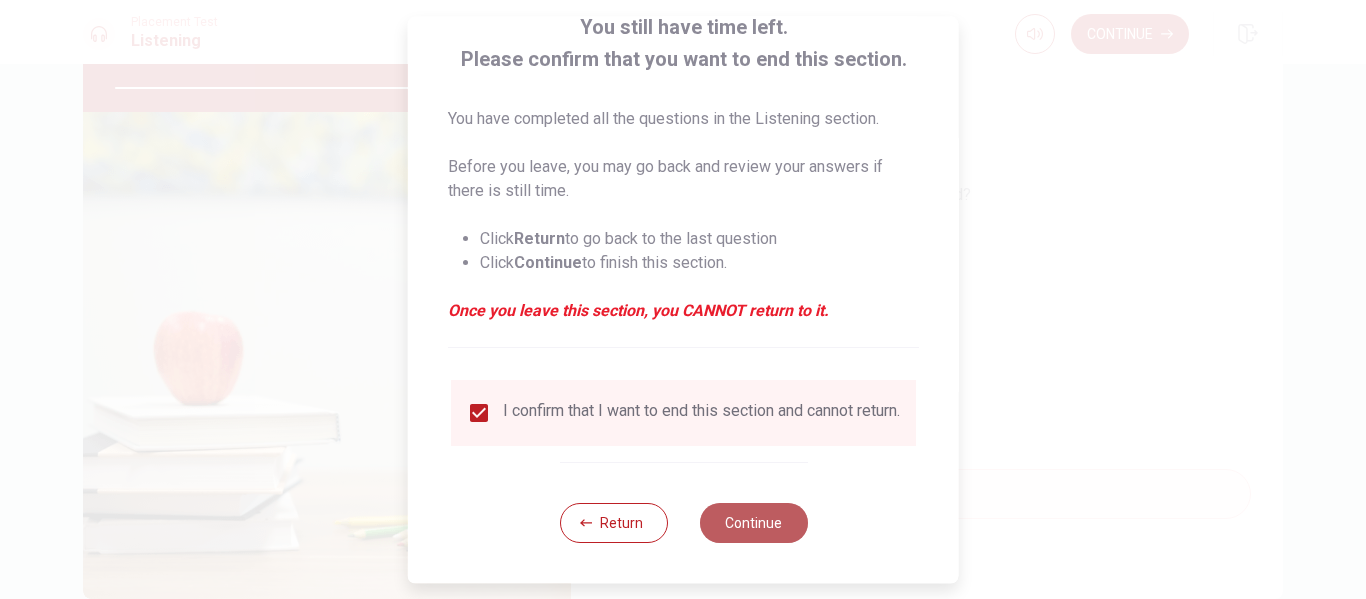 click on "Continue" at bounding box center (753, 523) 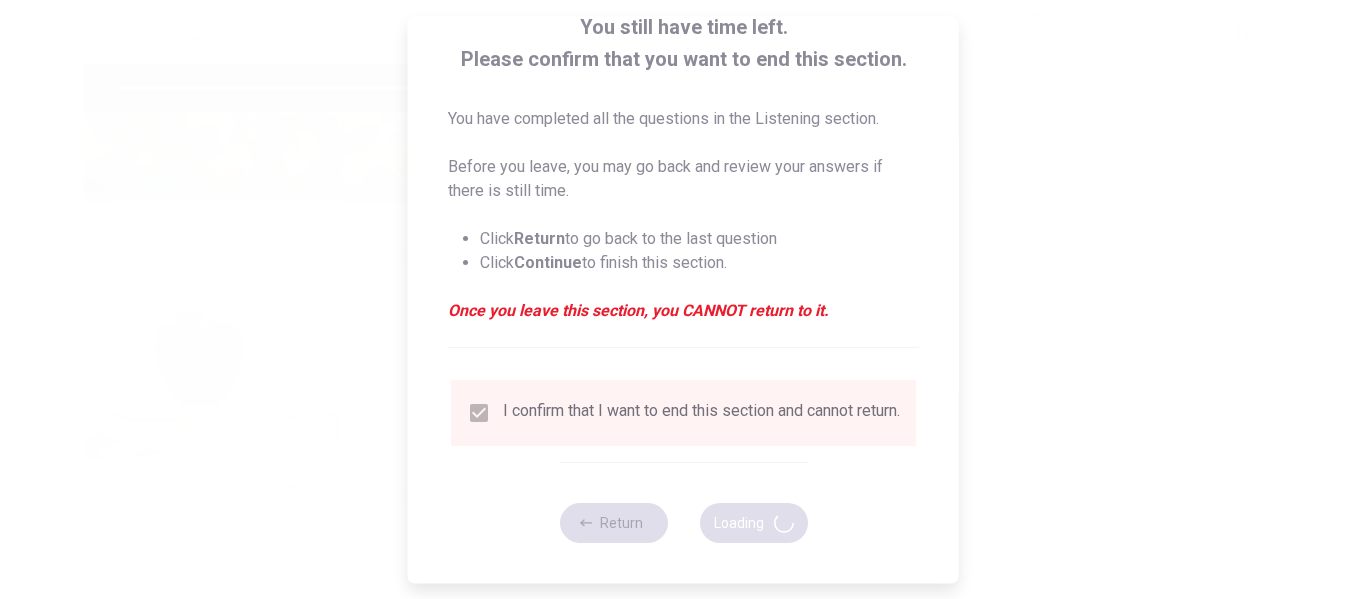type on "88" 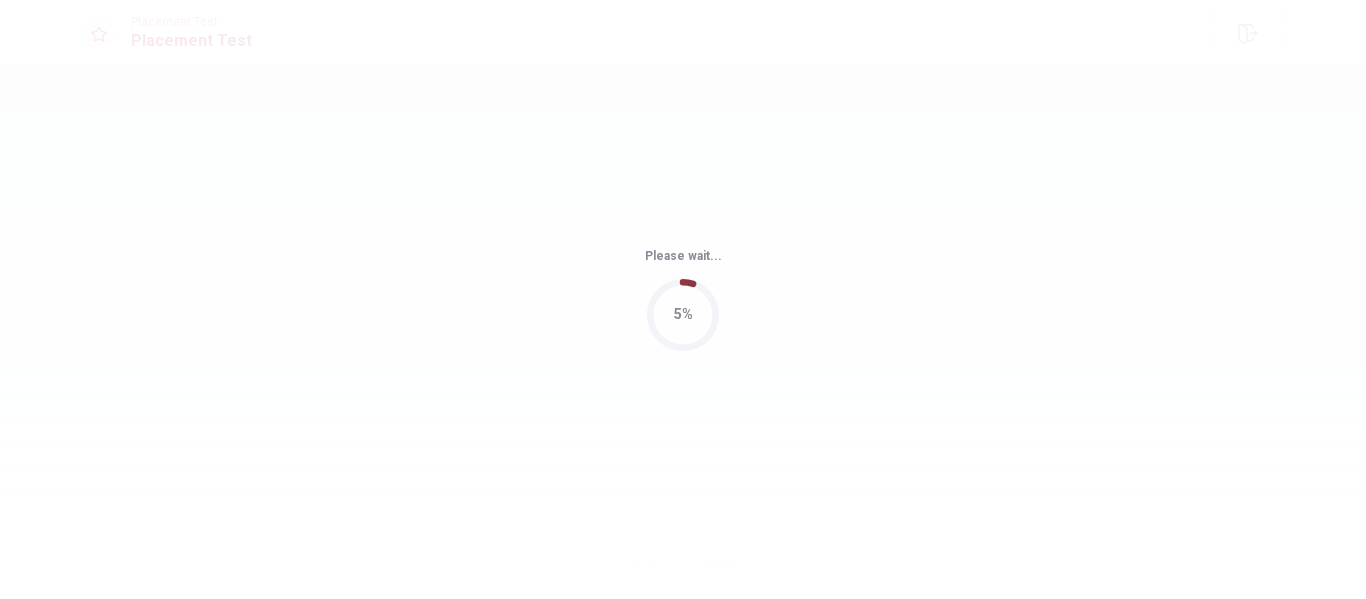 scroll, scrollTop: 0, scrollLeft: 0, axis: both 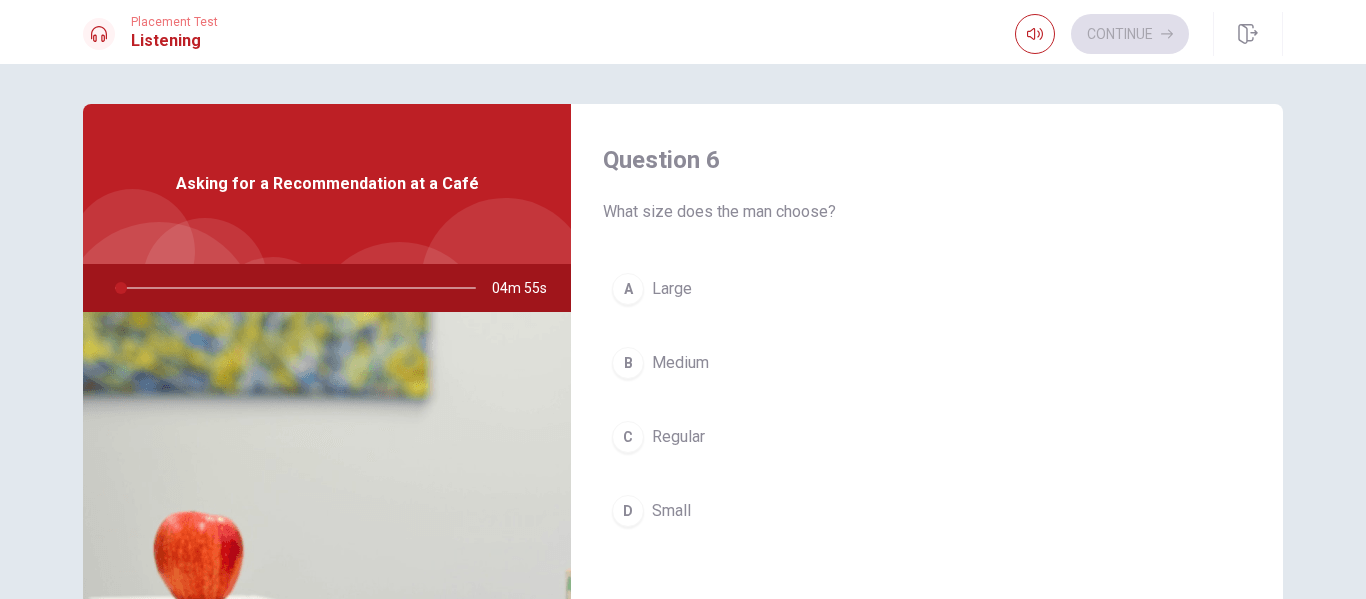 drag, startPoint x: 1148, startPoint y: 274, endPoint x: 1289, endPoint y: 230, distance: 147.7058 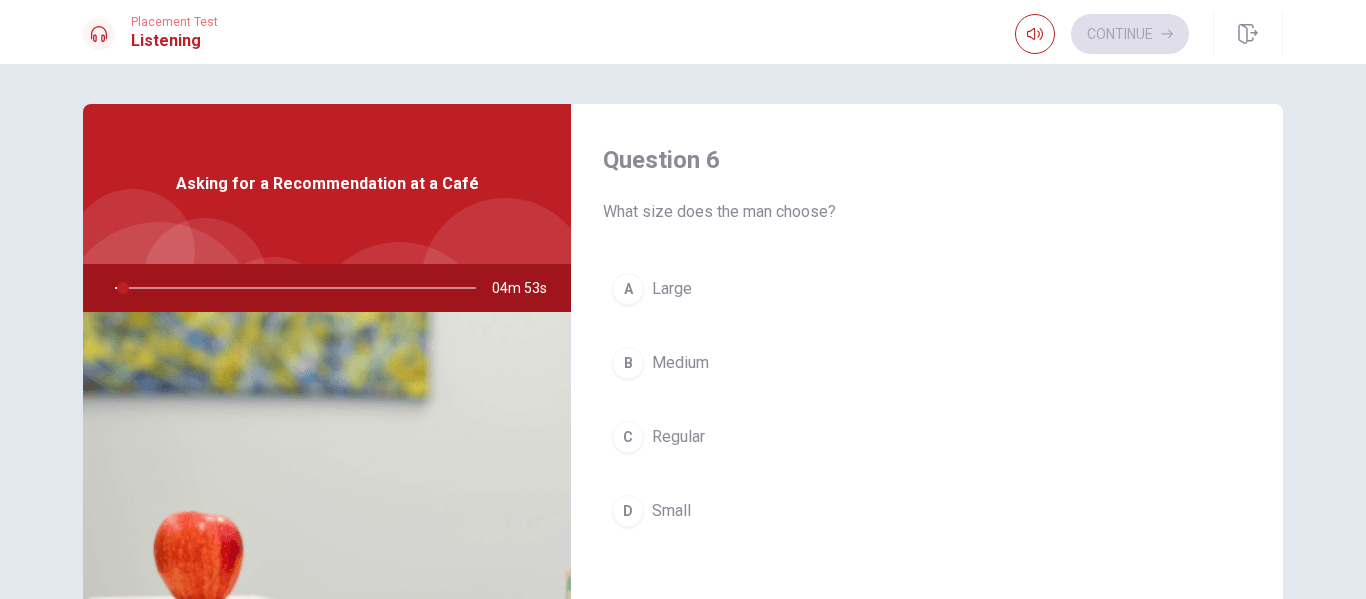 click on "Question 6 What size does the man choose? A Large B Medium C Regular D Small" at bounding box center [927, 360] 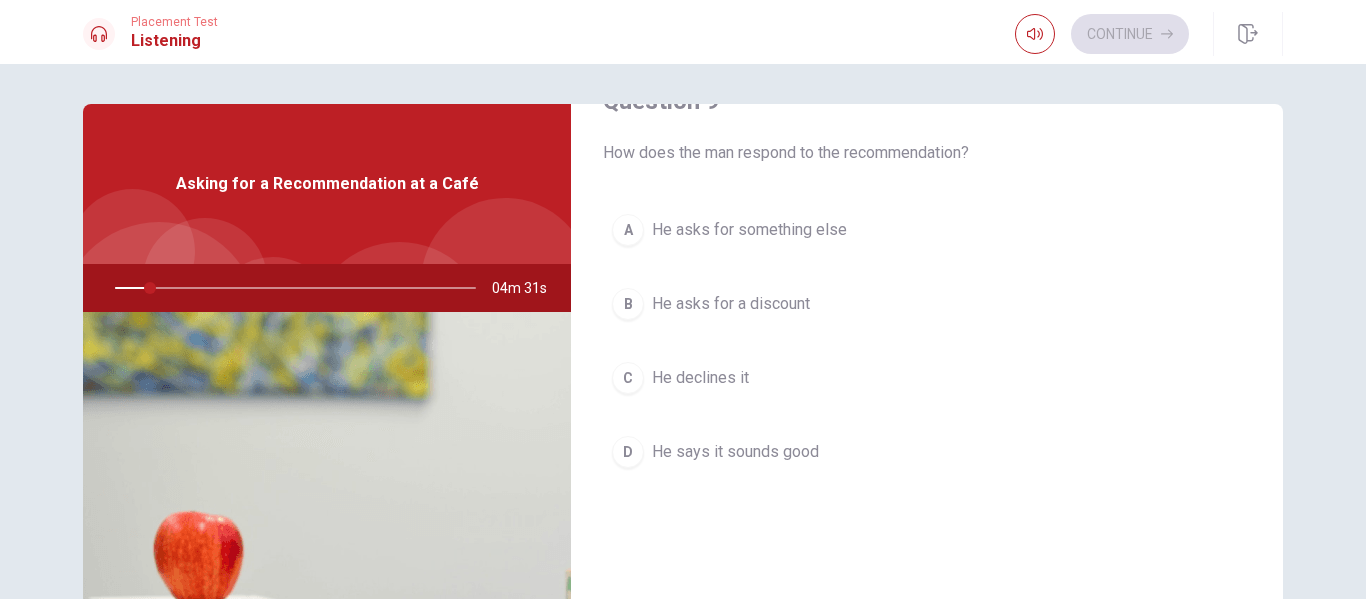scroll, scrollTop: 1845, scrollLeft: 0, axis: vertical 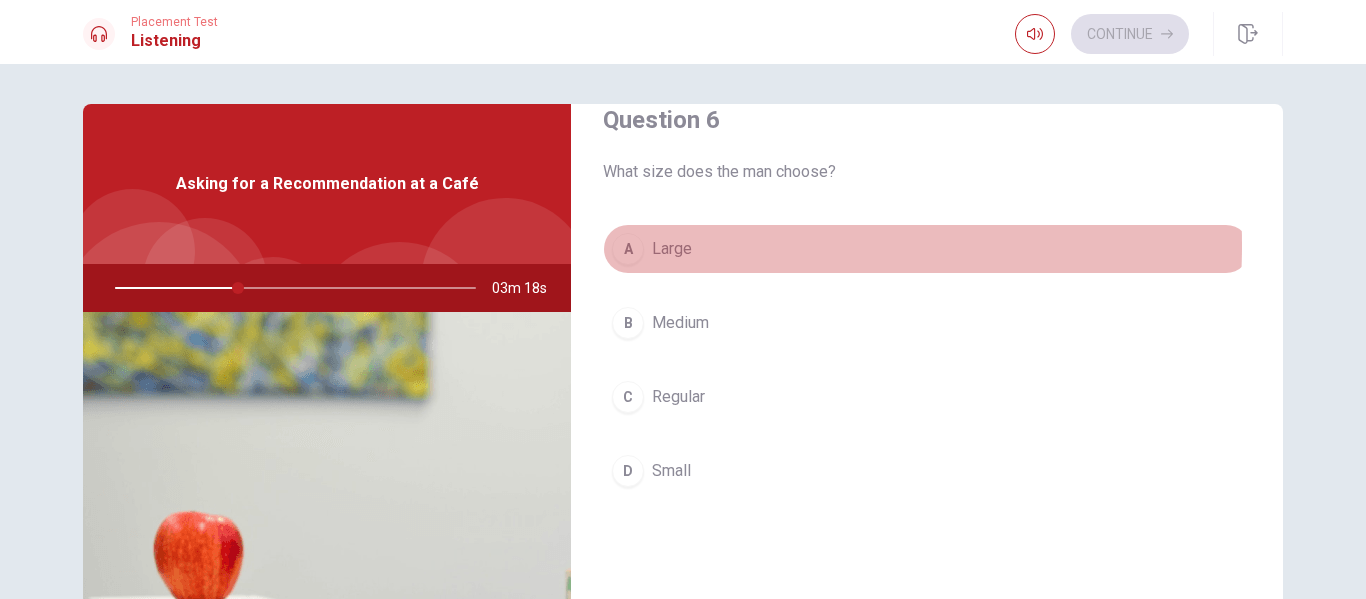 click on "Large" at bounding box center [672, 249] 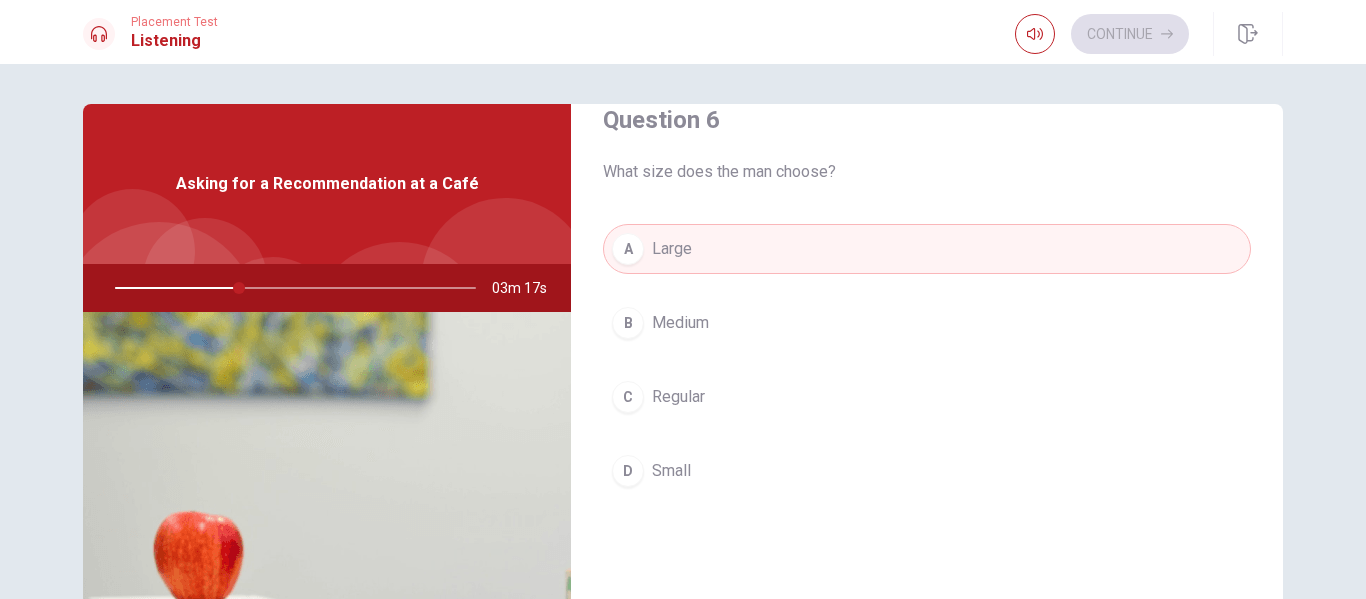 type on "35" 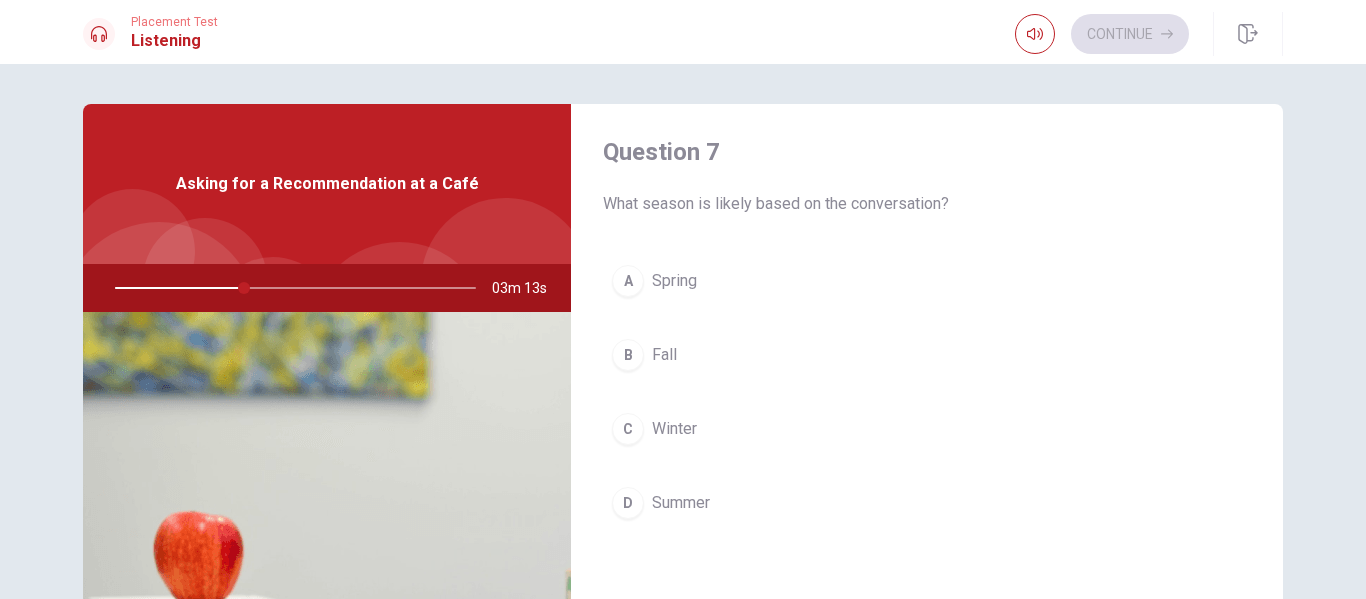 scroll, scrollTop: 560, scrollLeft: 0, axis: vertical 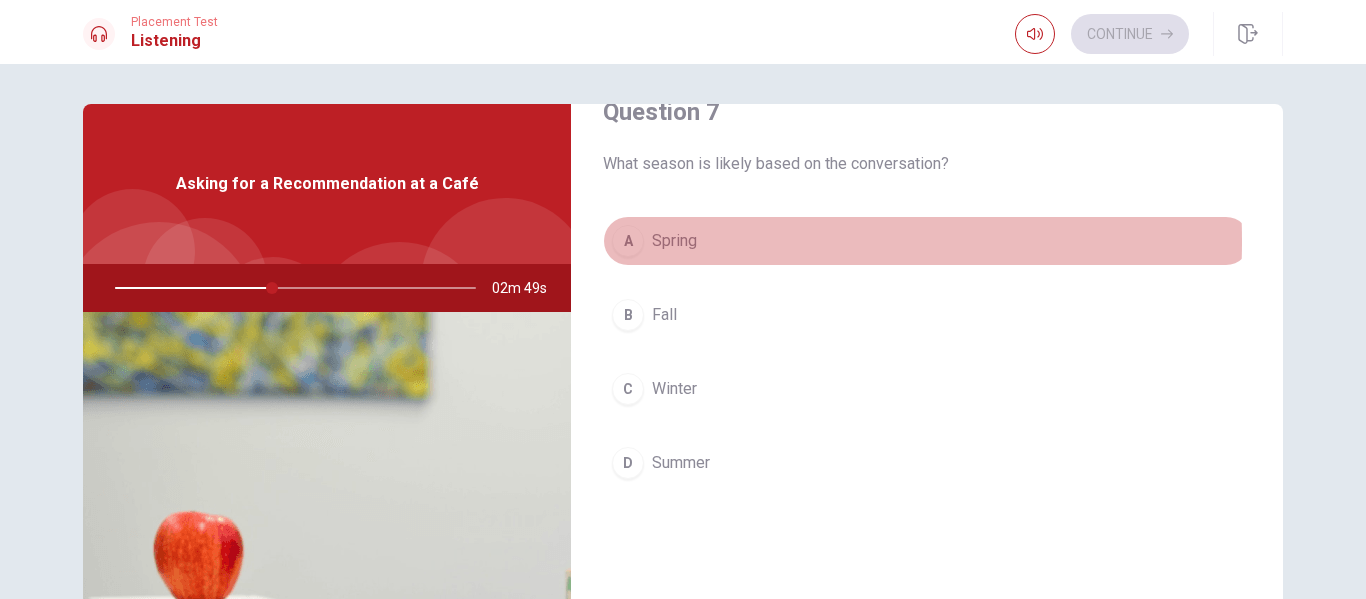 click on "Spring" at bounding box center (674, 241) 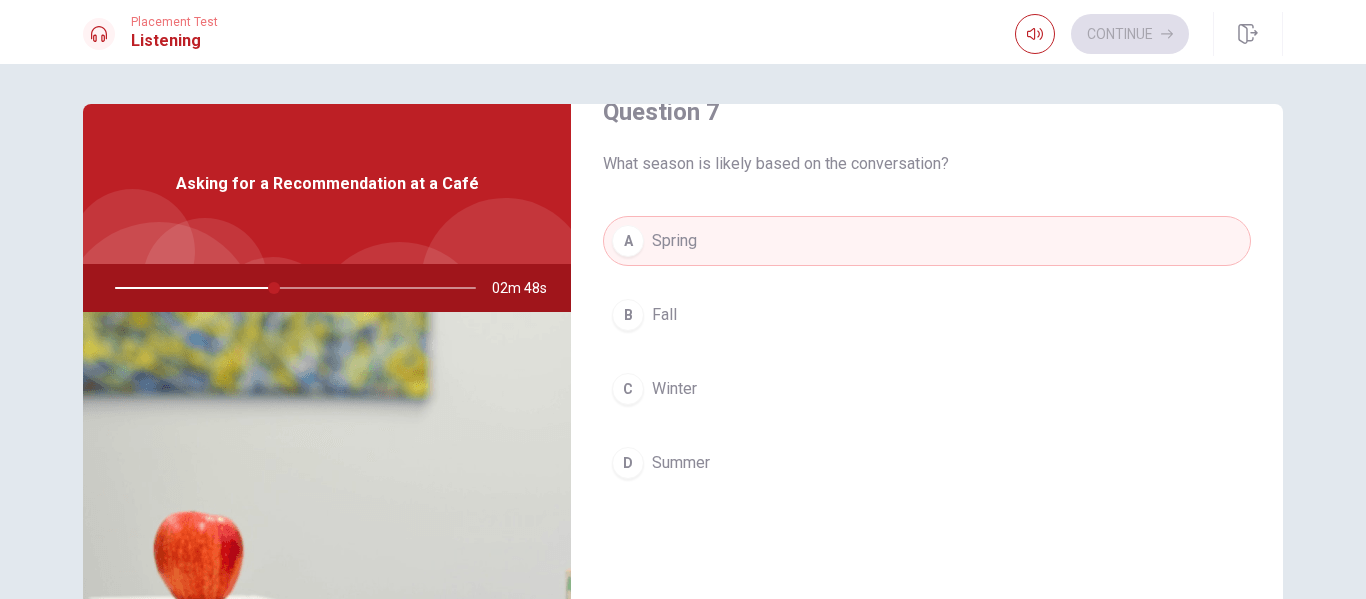 type 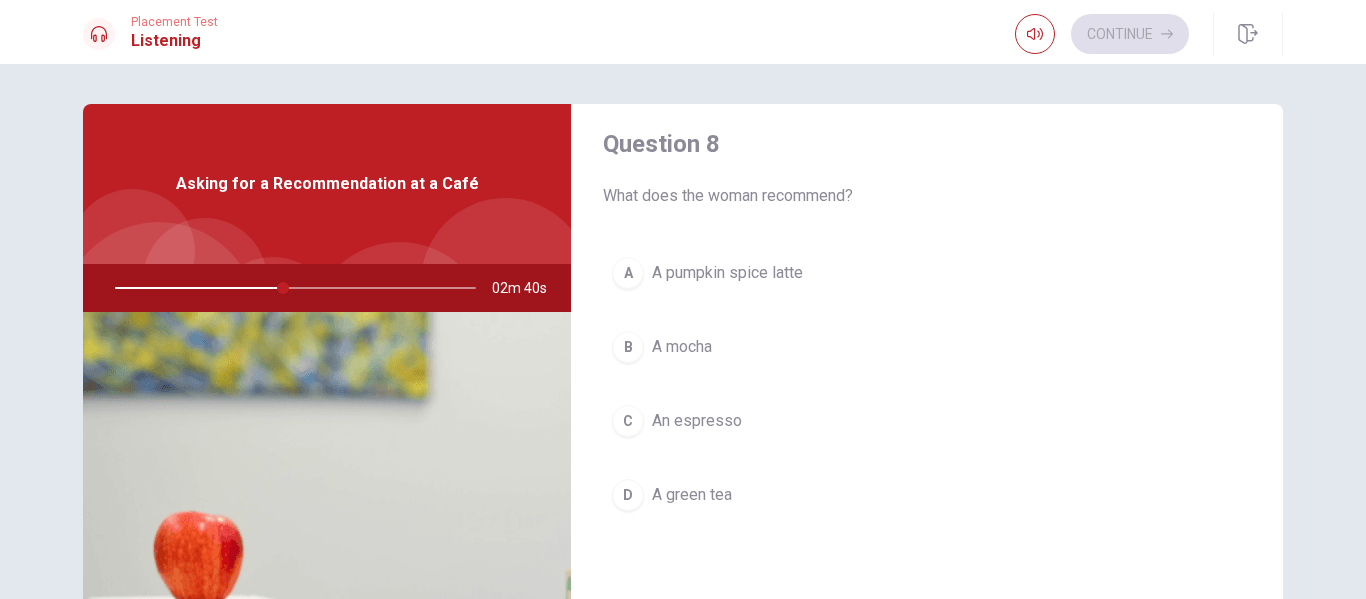 scroll, scrollTop: 1080, scrollLeft: 0, axis: vertical 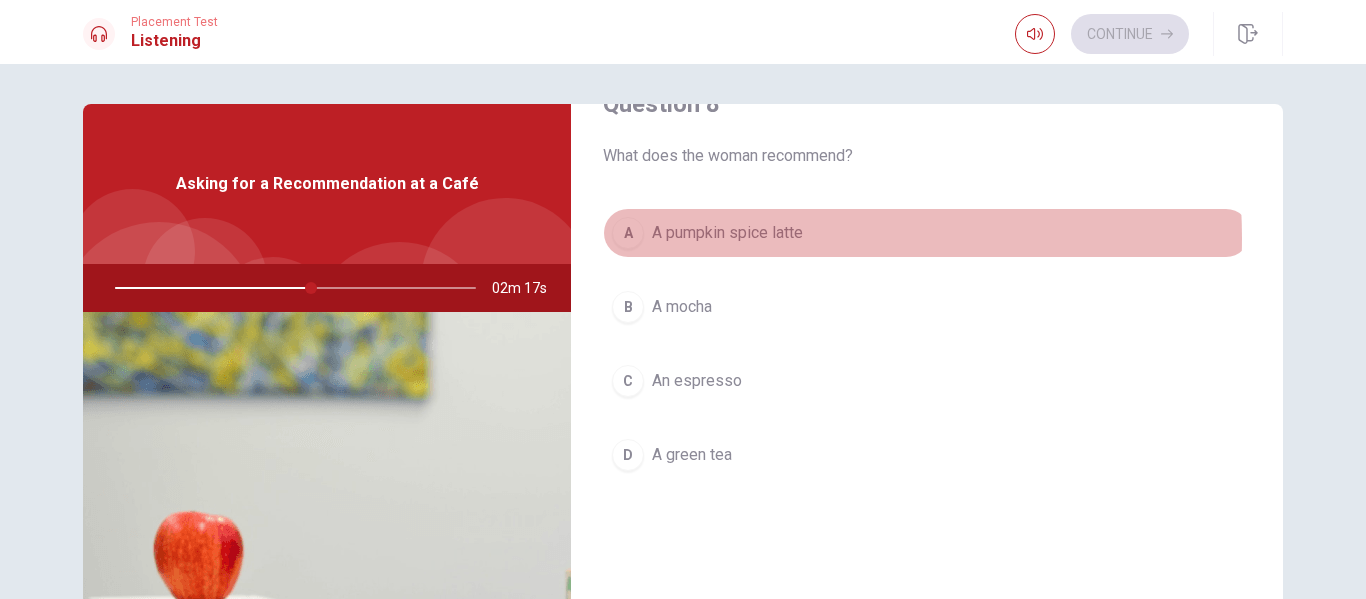 click on "A pumpkin spice latte" at bounding box center [727, 233] 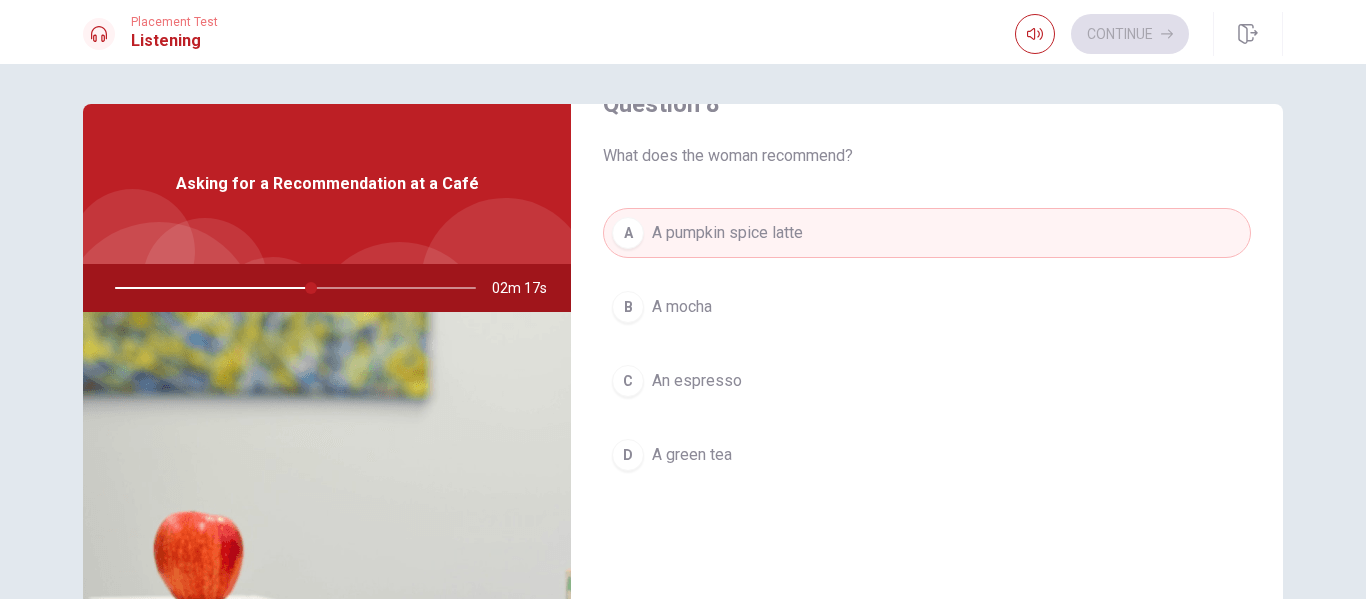 type 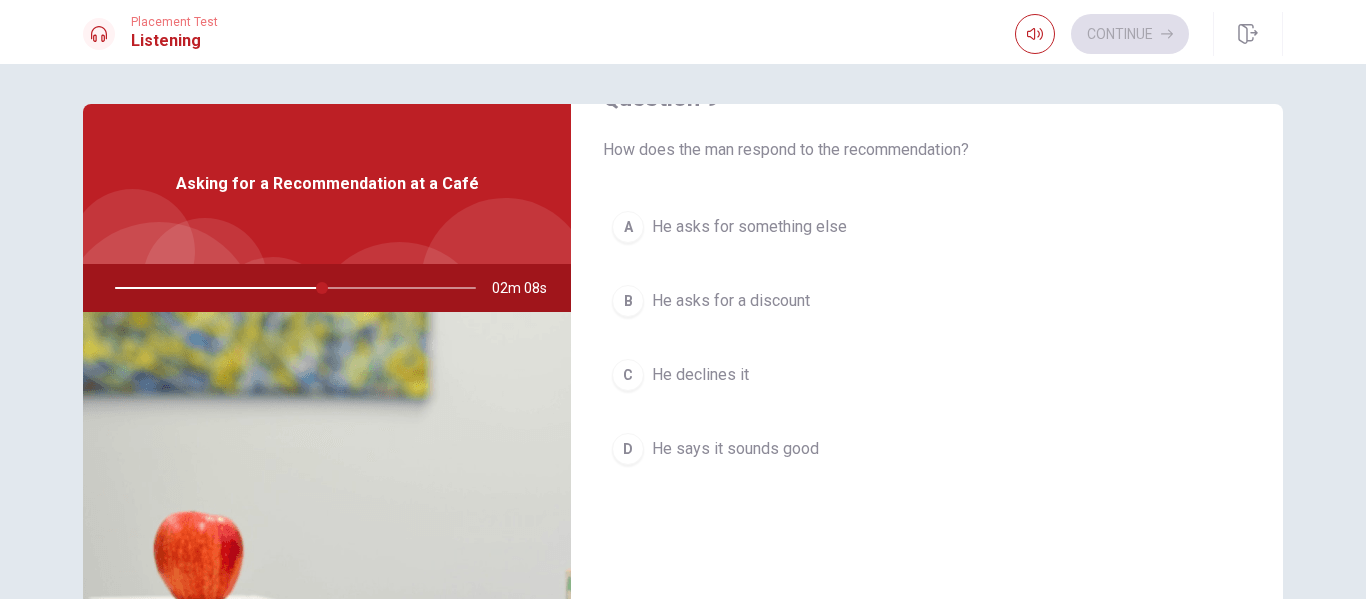 scroll, scrollTop: 1600, scrollLeft: 0, axis: vertical 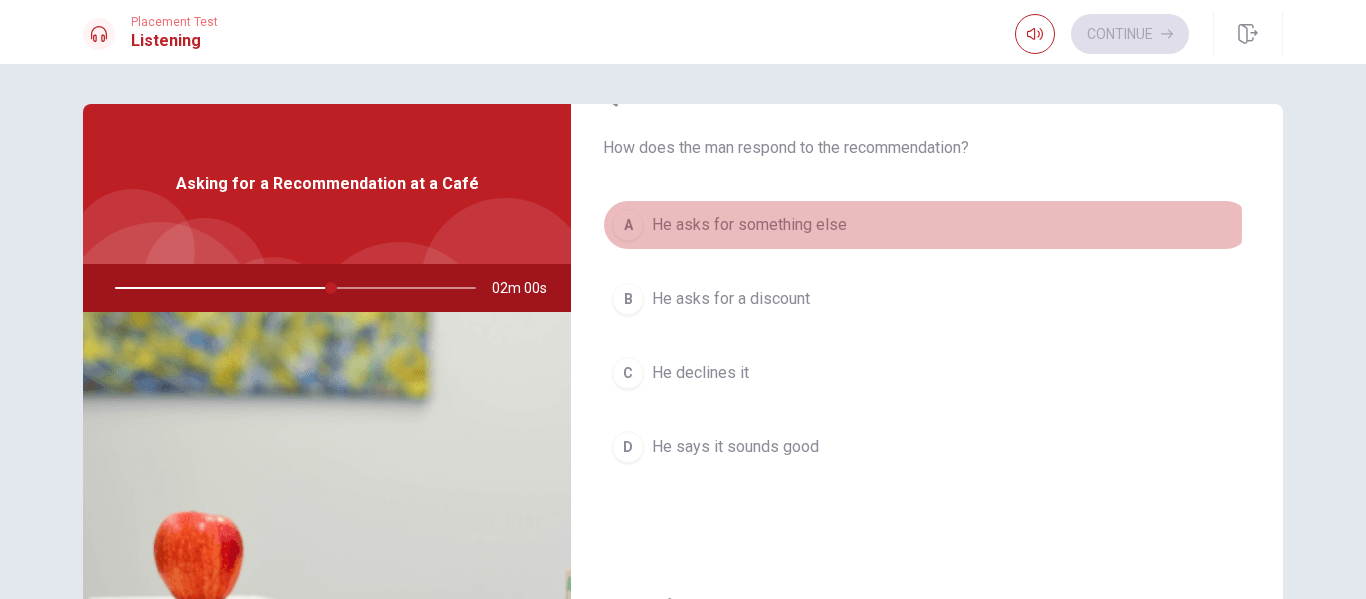 click on "He asks for something else" at bounding box center (749, 225) 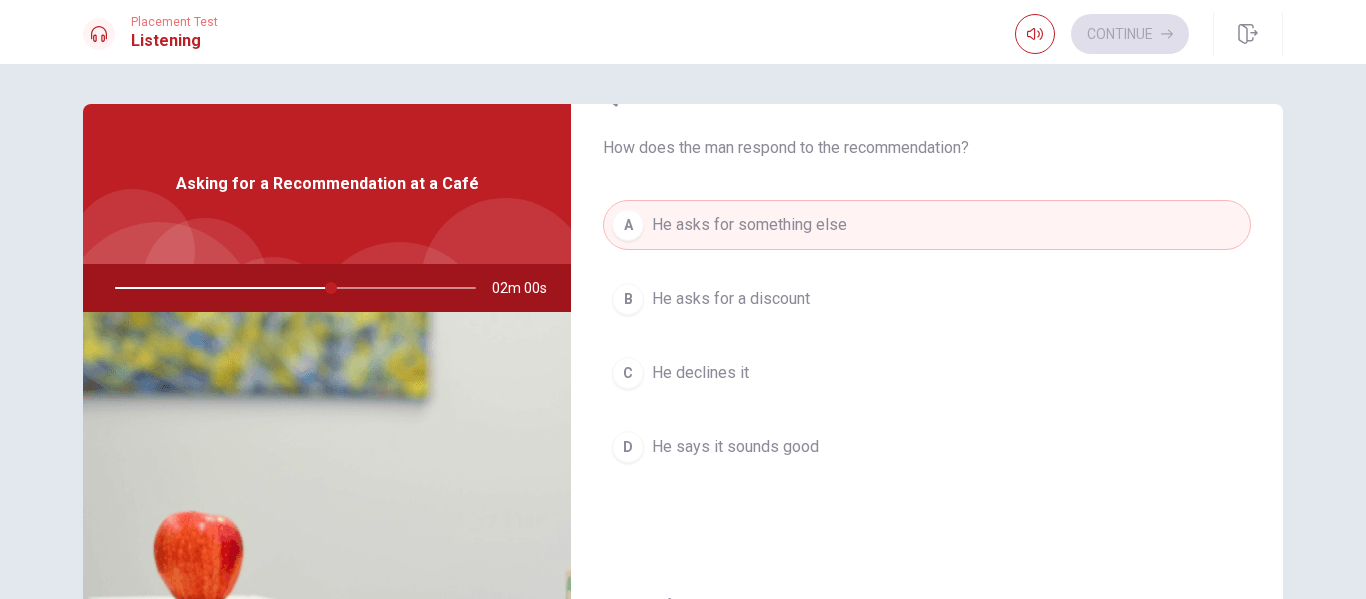 type on "60" 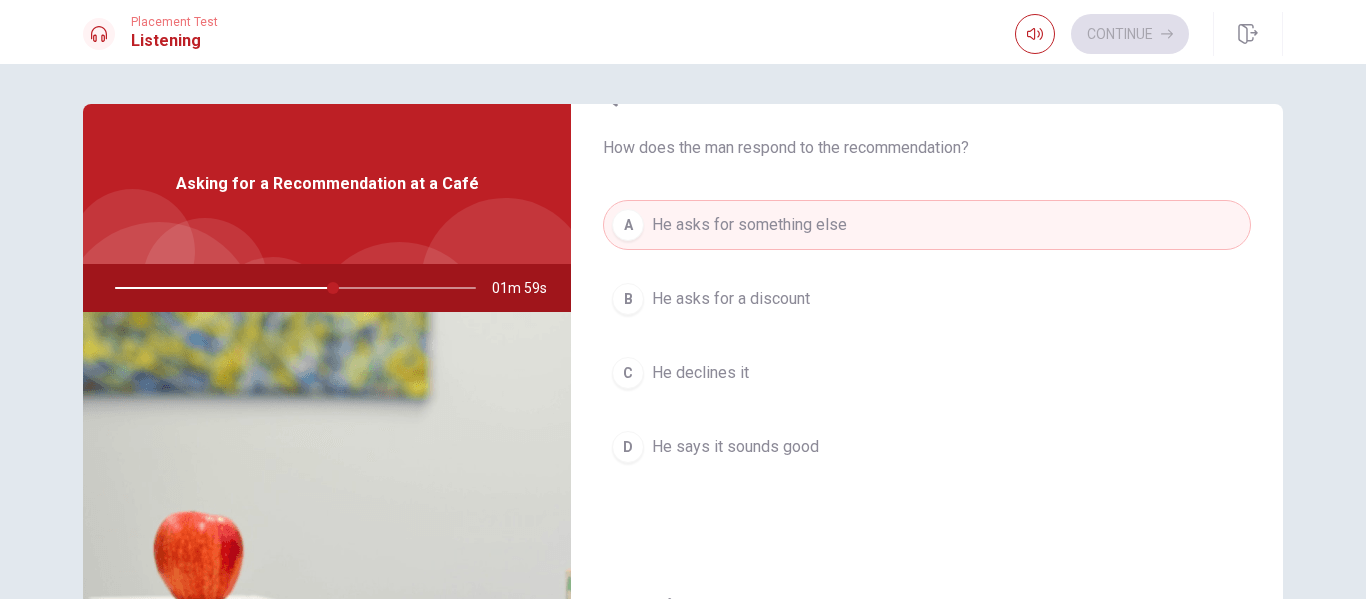 type 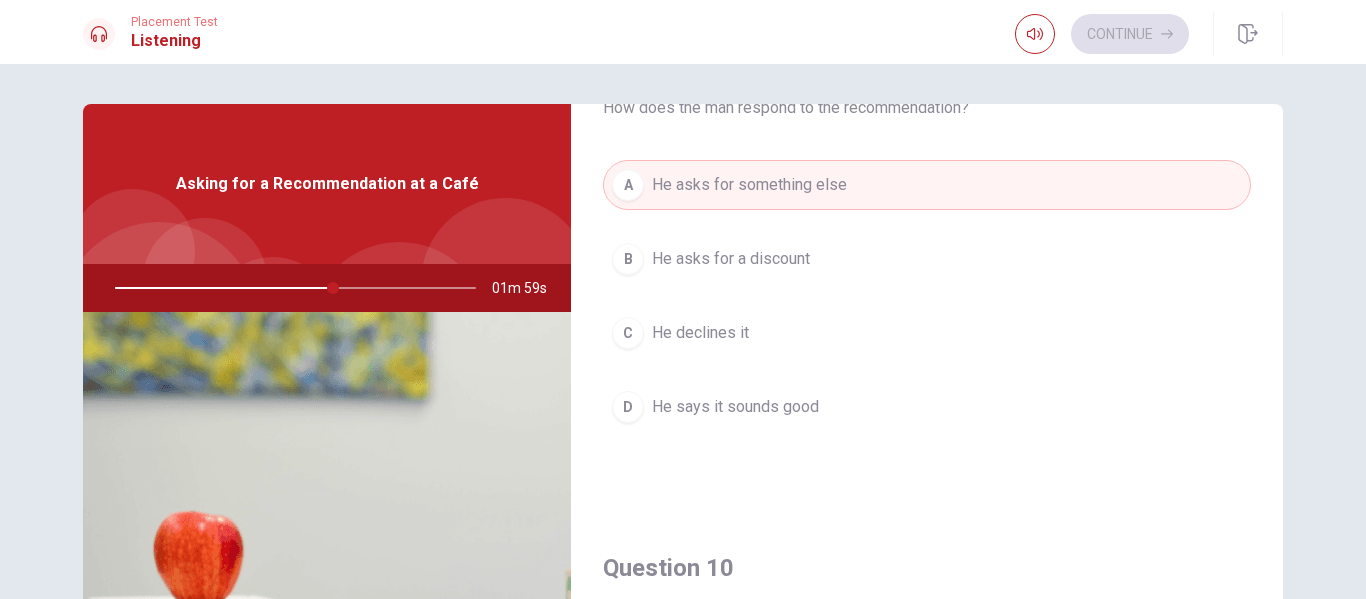scroll, scrollTop: 1830, scrollLeft: 0, axis: vertical 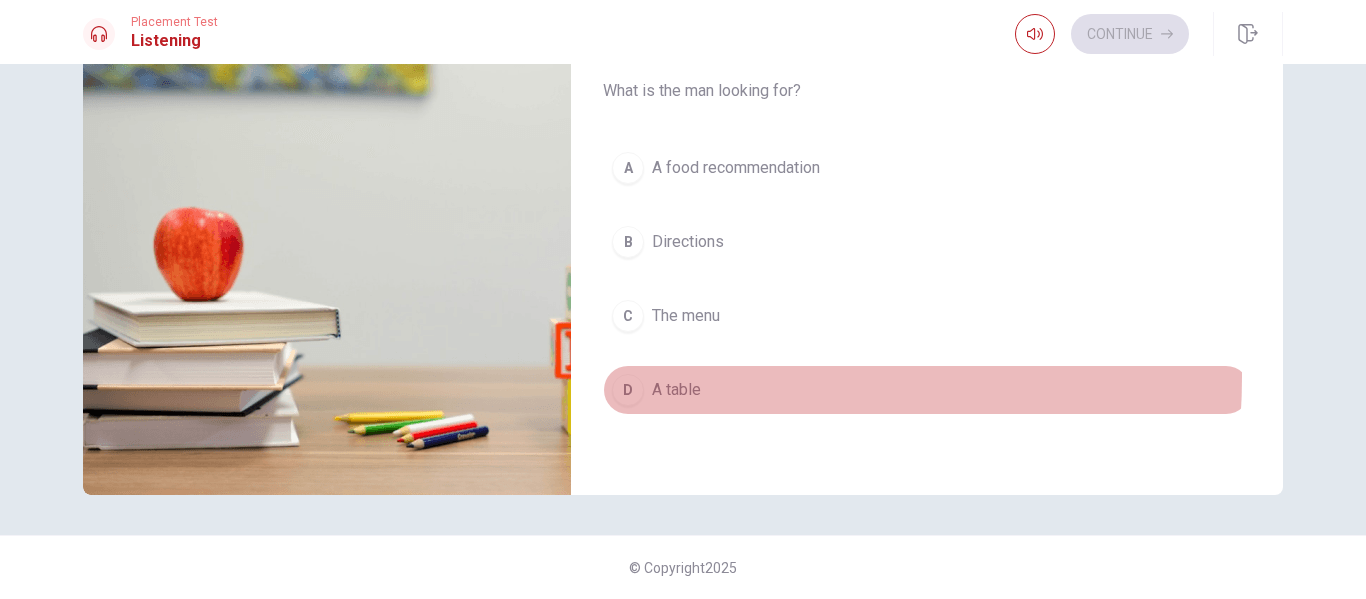 click on "D A table" at bounding box center [927, 390] 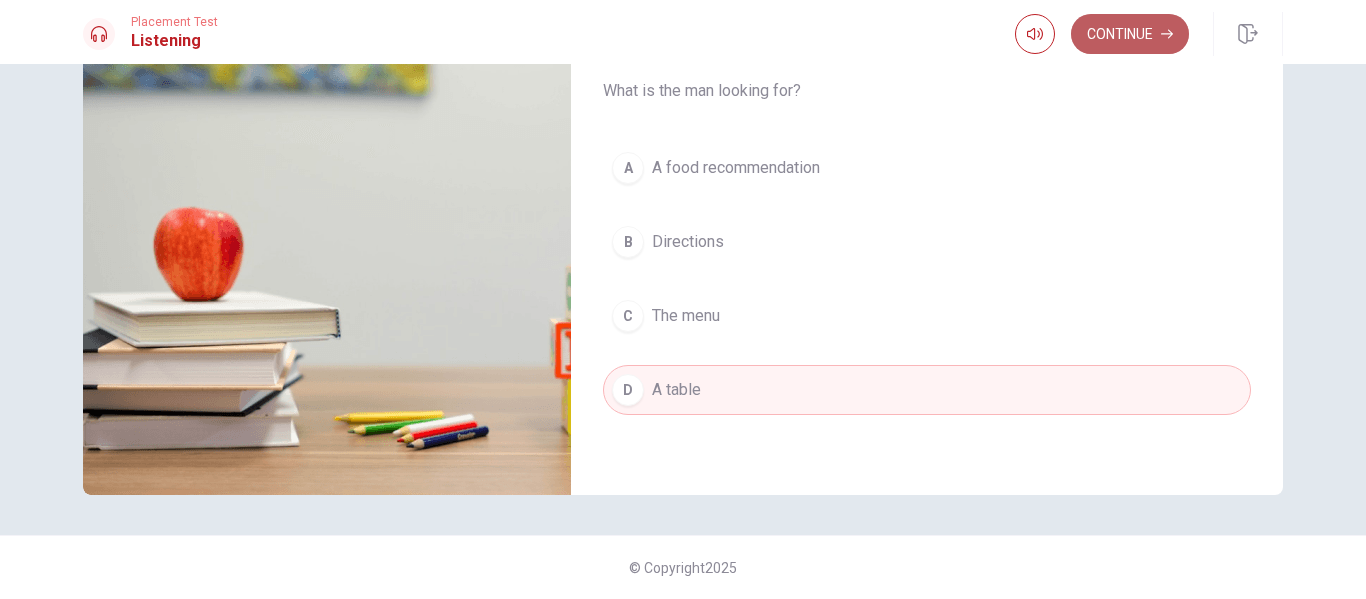 click on "Continue" at bounding box center [1130, 34] 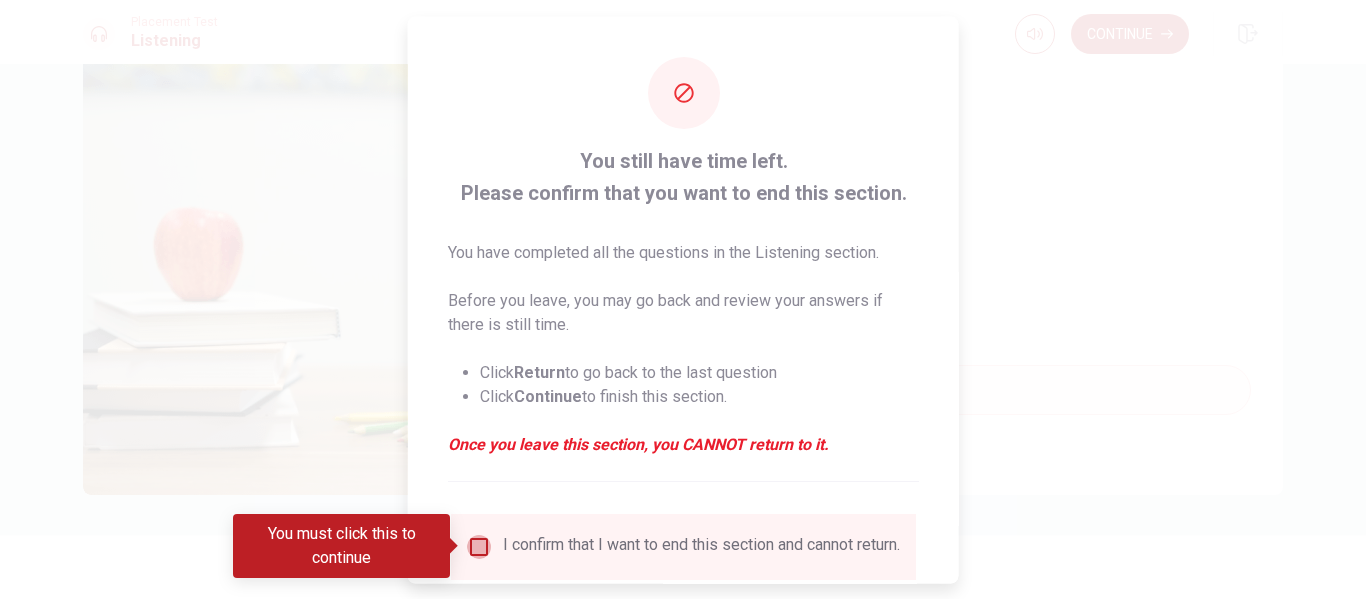 click at bounding box center [479, 546] 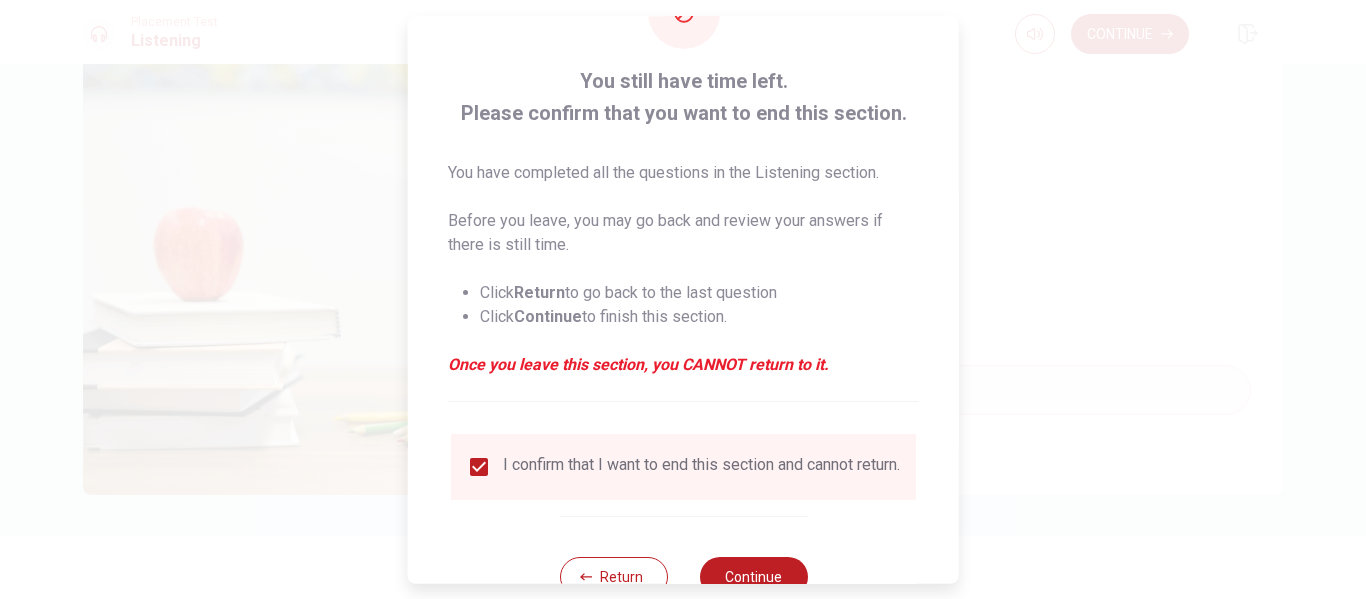 scroll, scrollTop: 127, scrollLeft: 0, axis: vertical 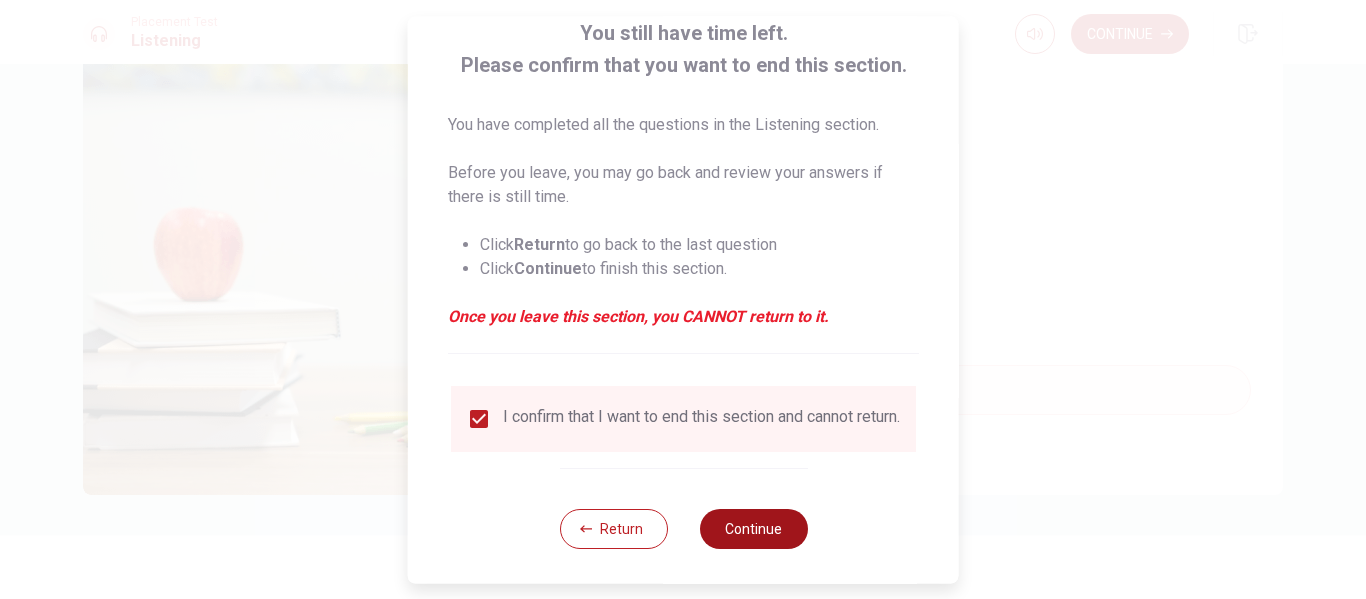 click on "Continue" at bounding box center (753, 529) 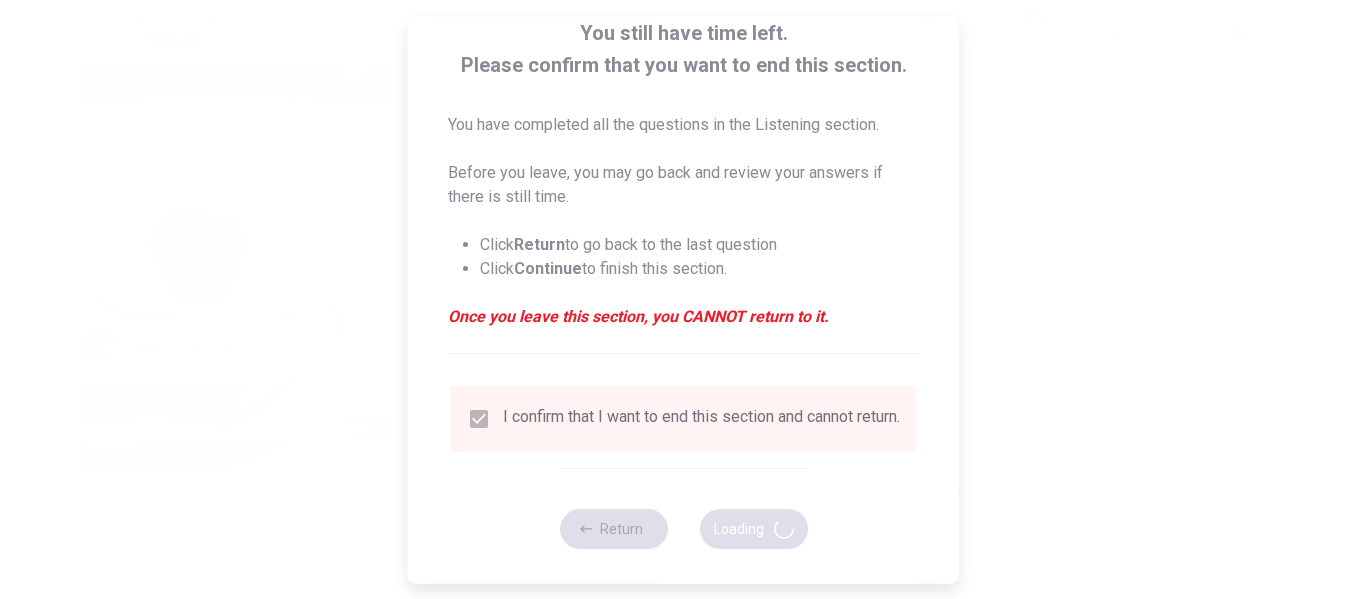 type on "78" 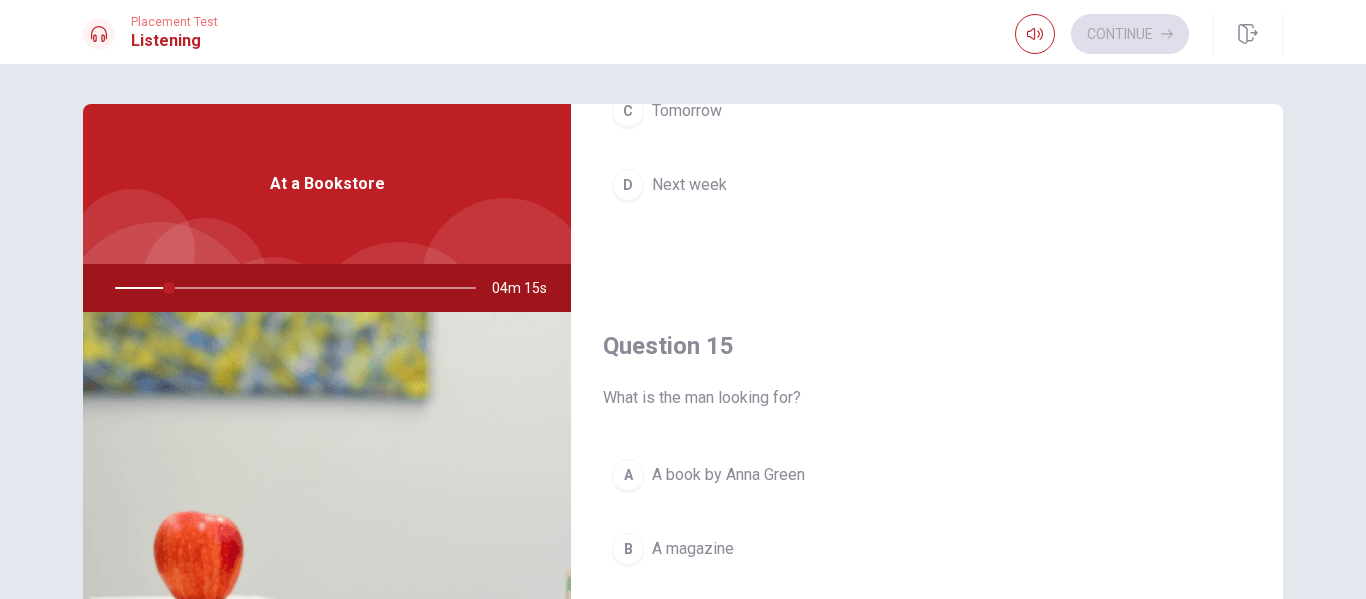 scroll, scrollTop: 1865, scrollLeft: 0, axis: vertical 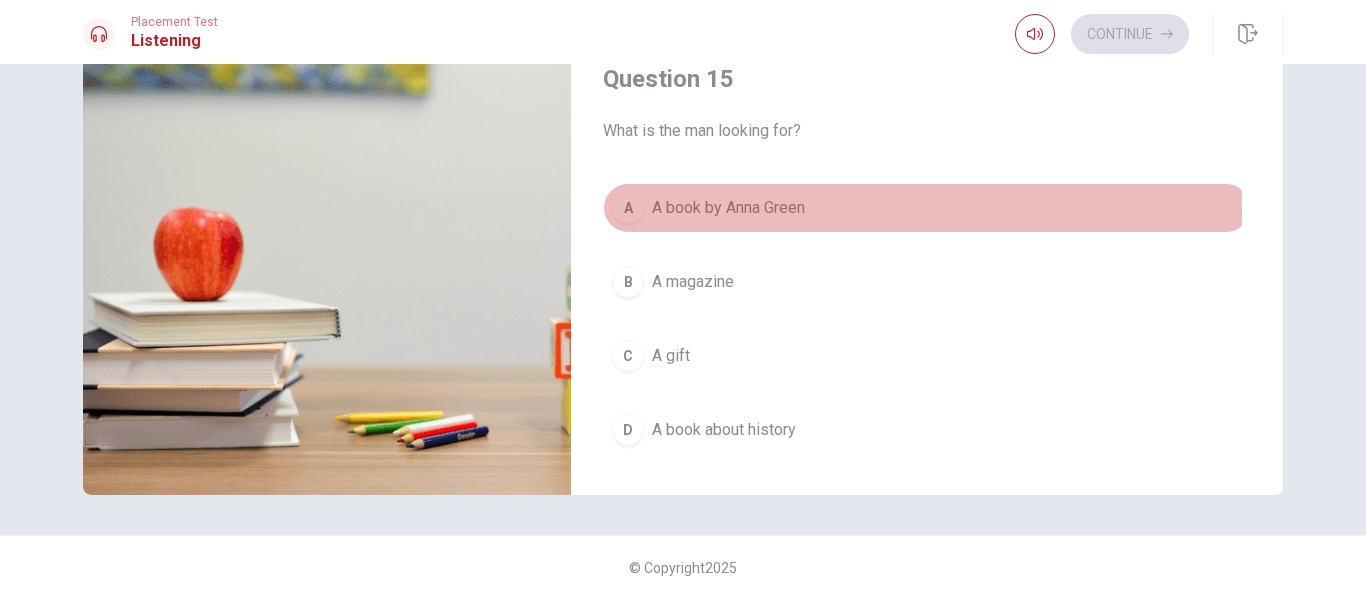 click on "A book by Anna Green" at bounding box center [728, 208] 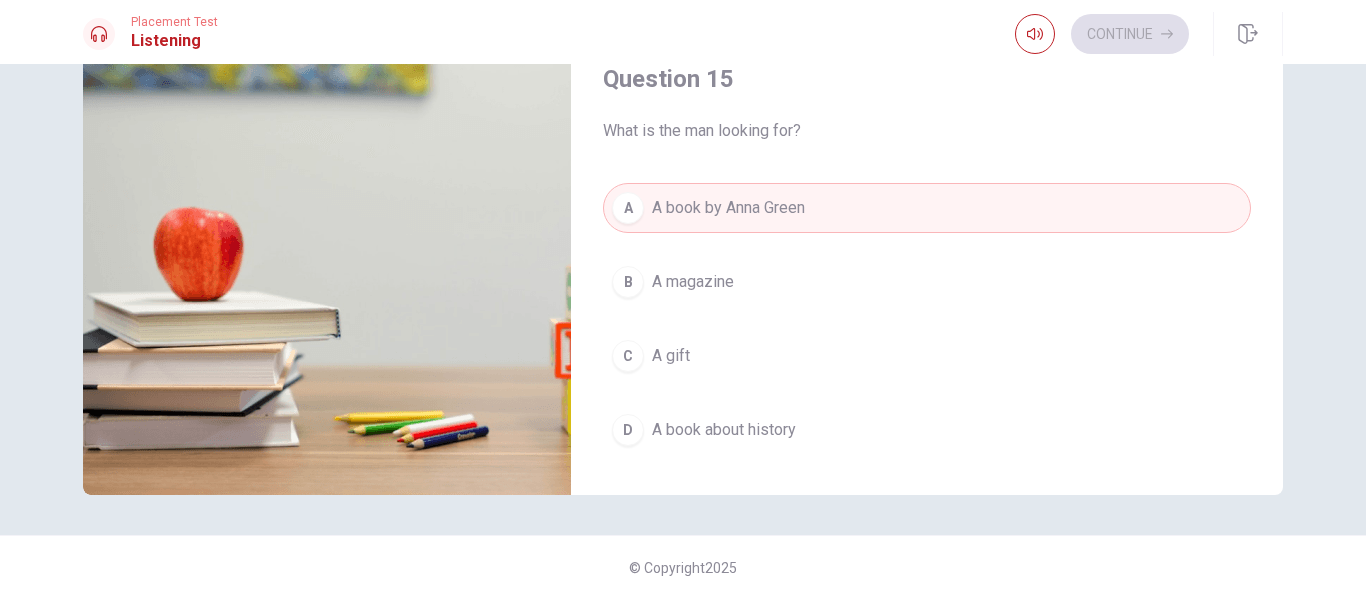 type 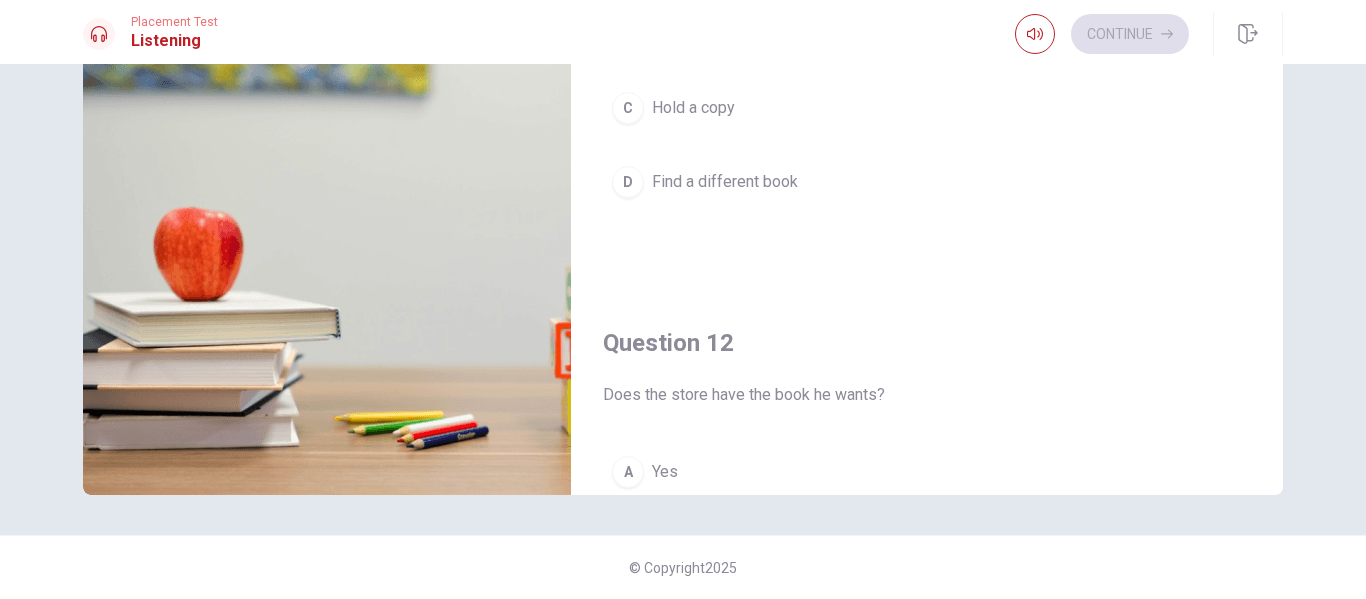scroll, scrollTop: 2, scrollLeft: 0, axis: vertical 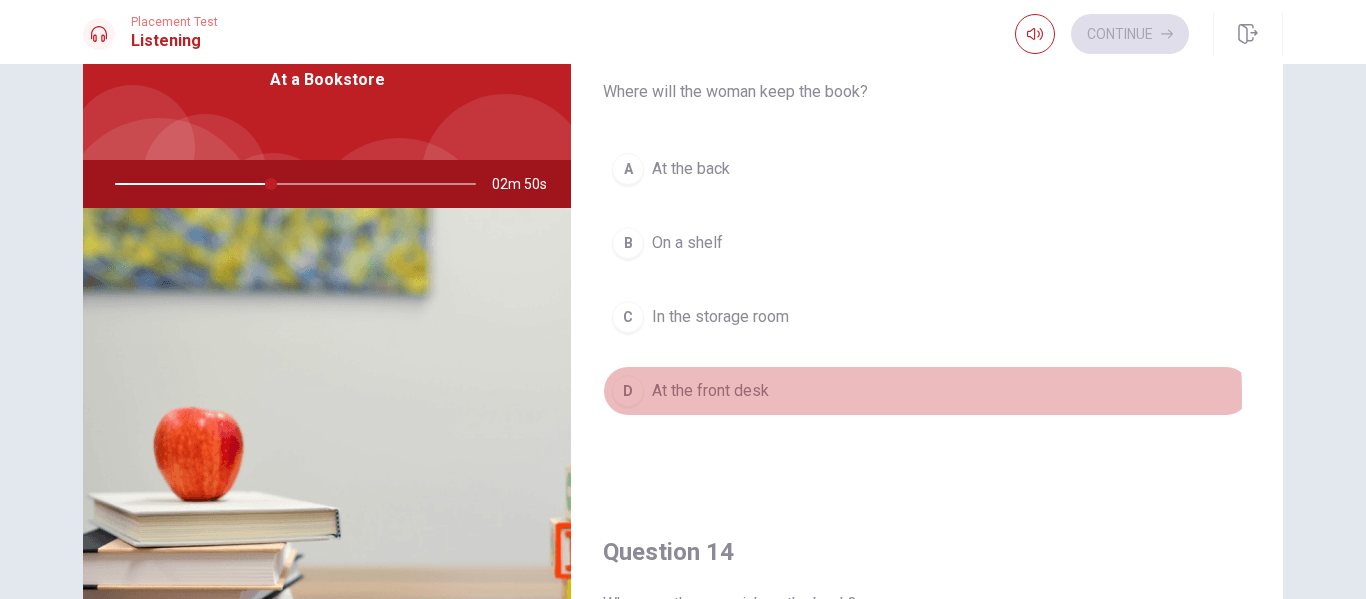 click on "At the front desk" at bounding box center [710, 391] 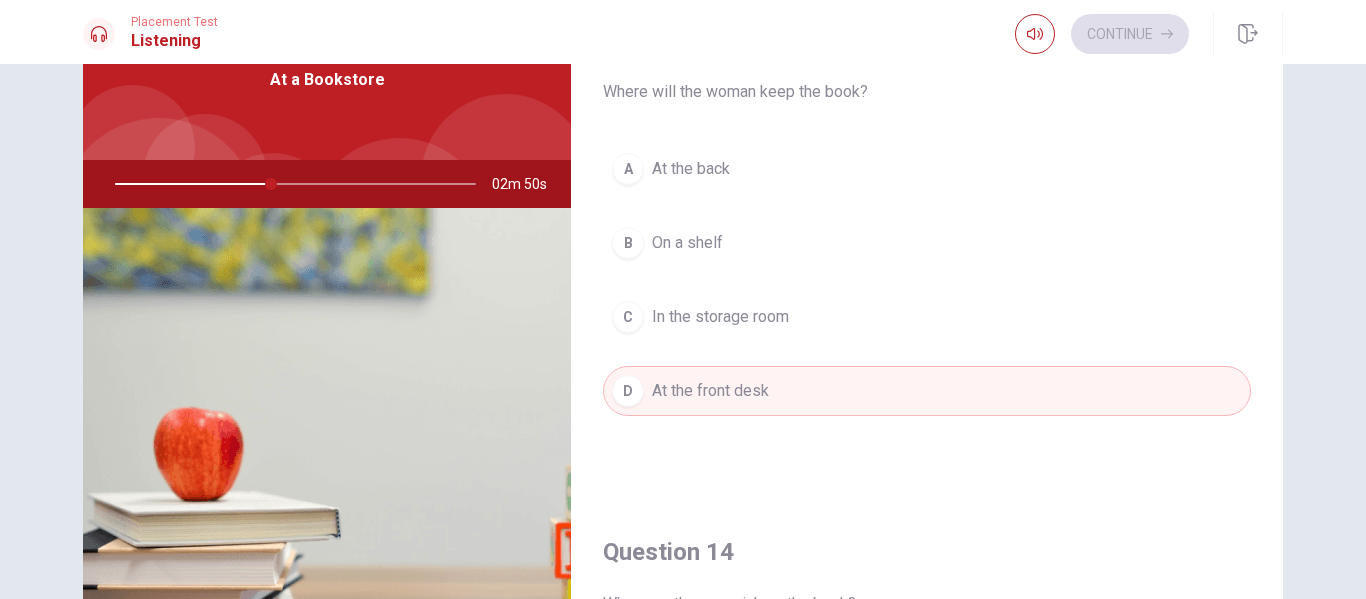 type 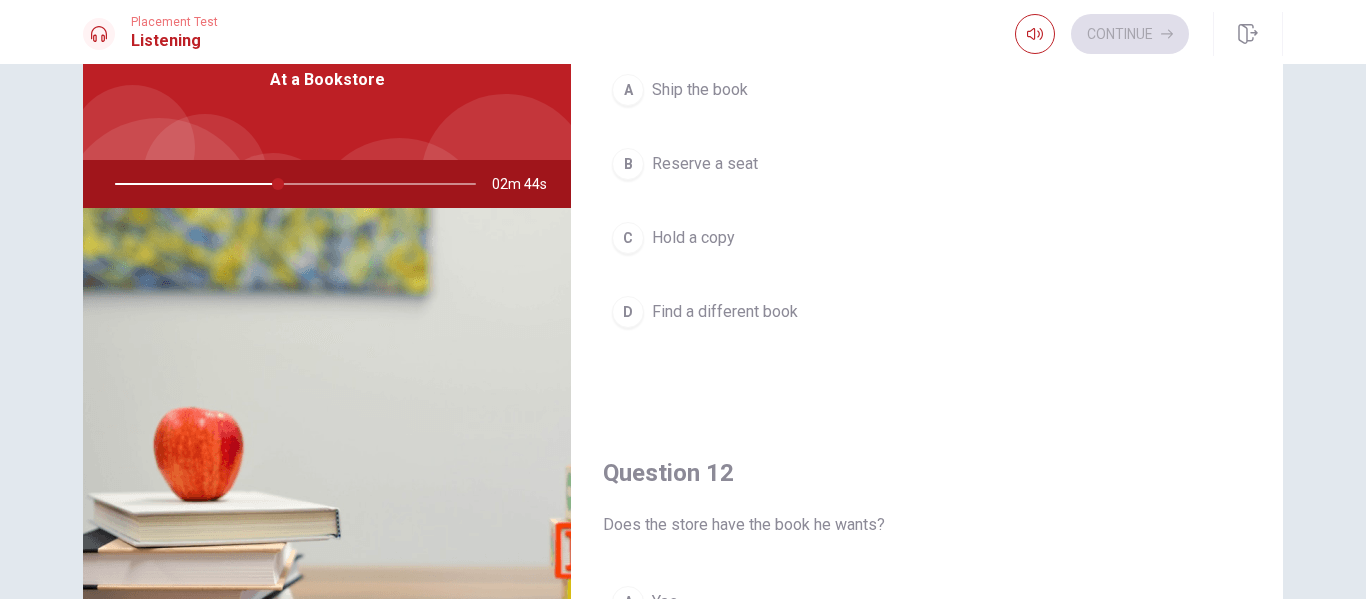 scroll, scrollTop: 2, scrollLeft: 0, axis: vertical 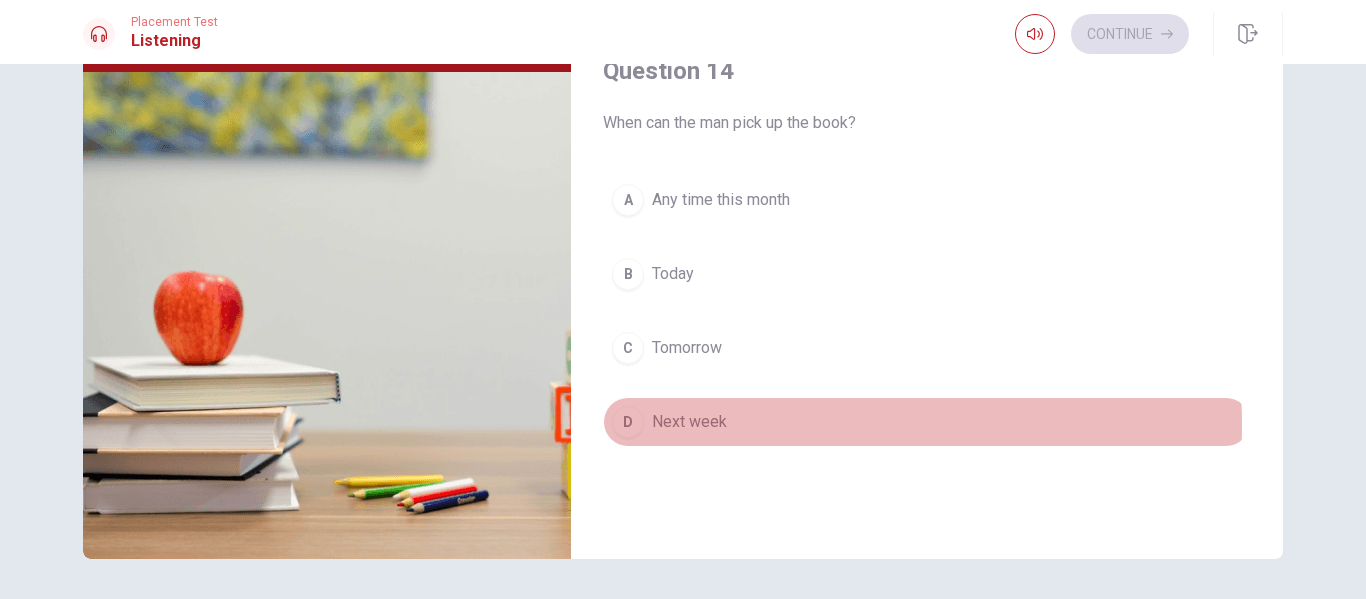click on "Next week" at bounding box center [689, 422] 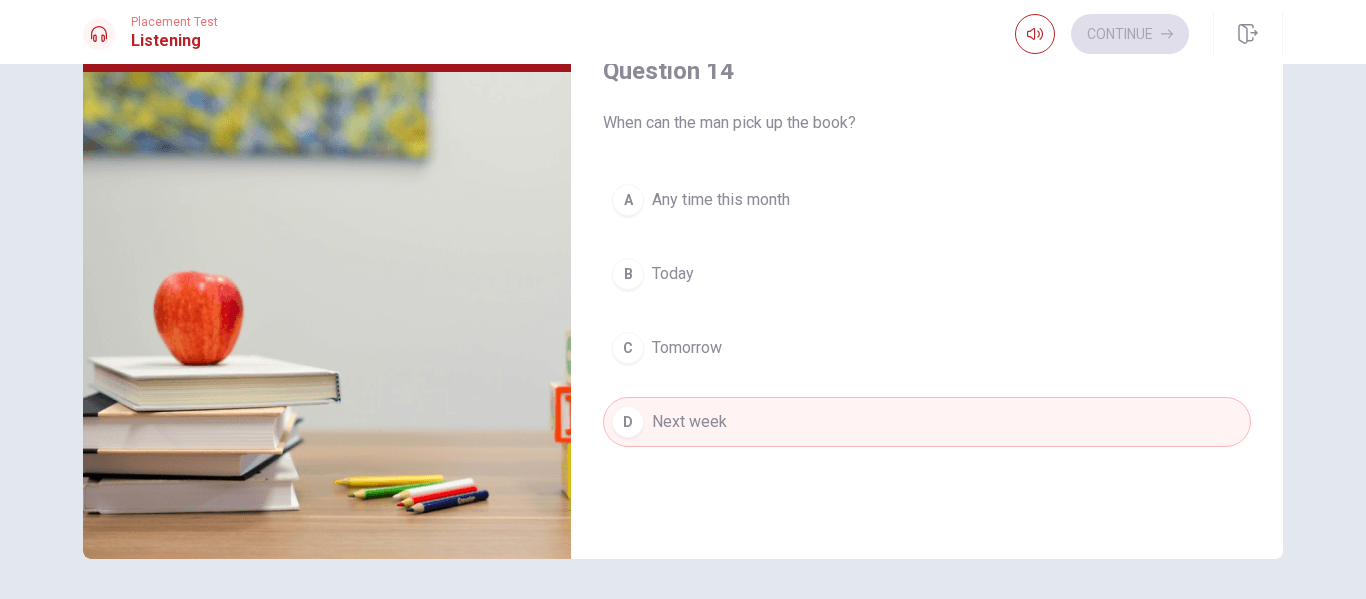 type 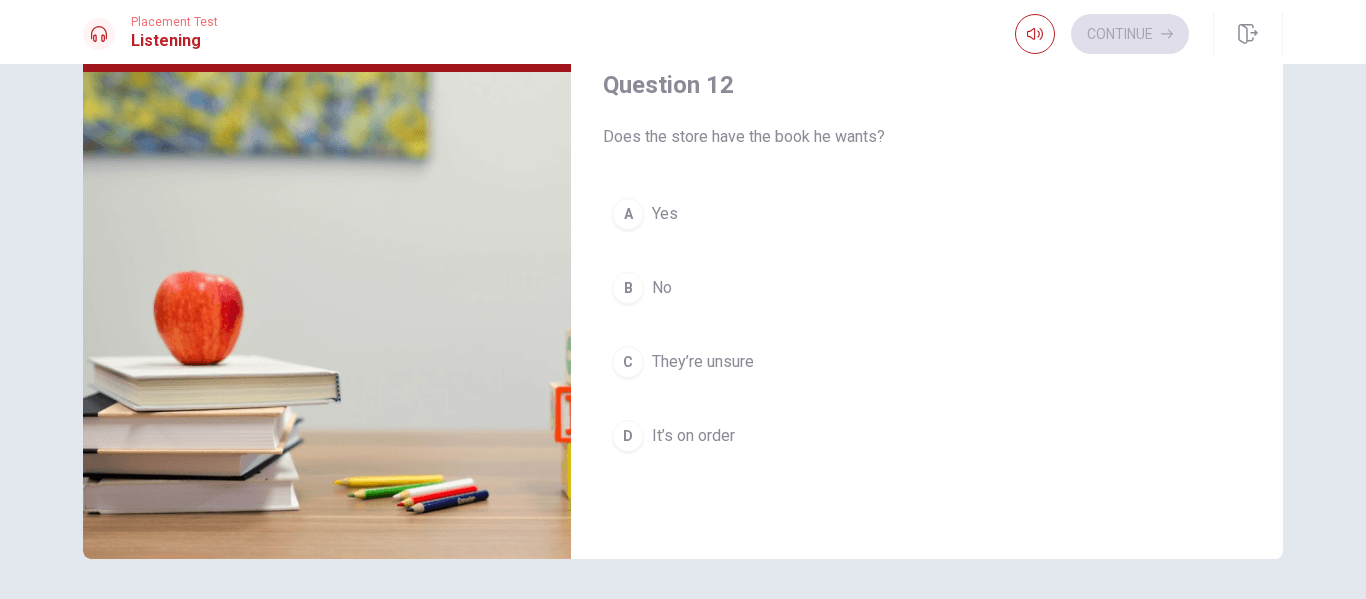 scroll, scrollTop: 345, scrollLeft: 0, axis: vertical 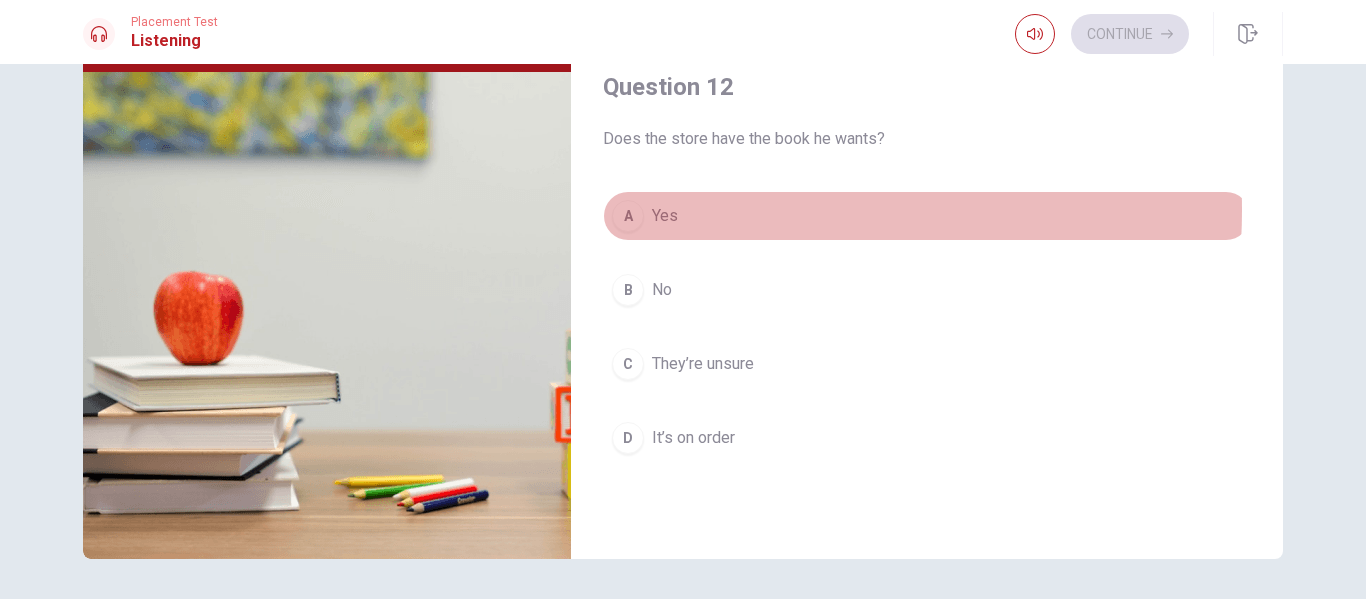 click on "A Yes" at bounding box center [927, 216] 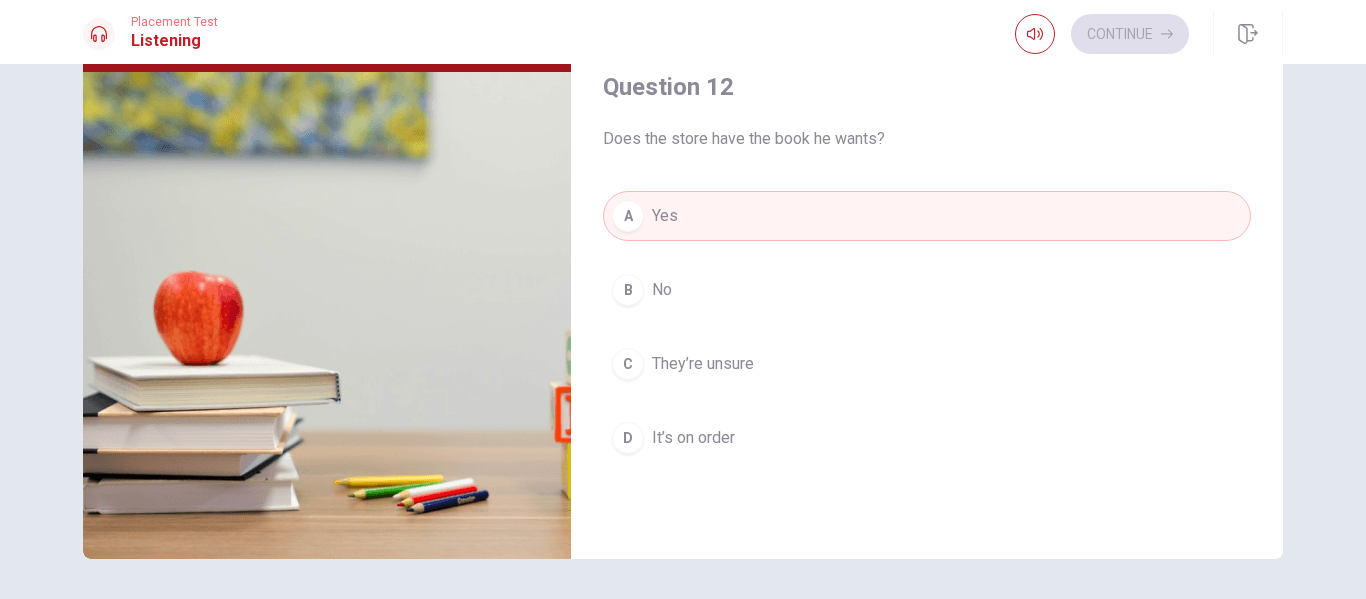type 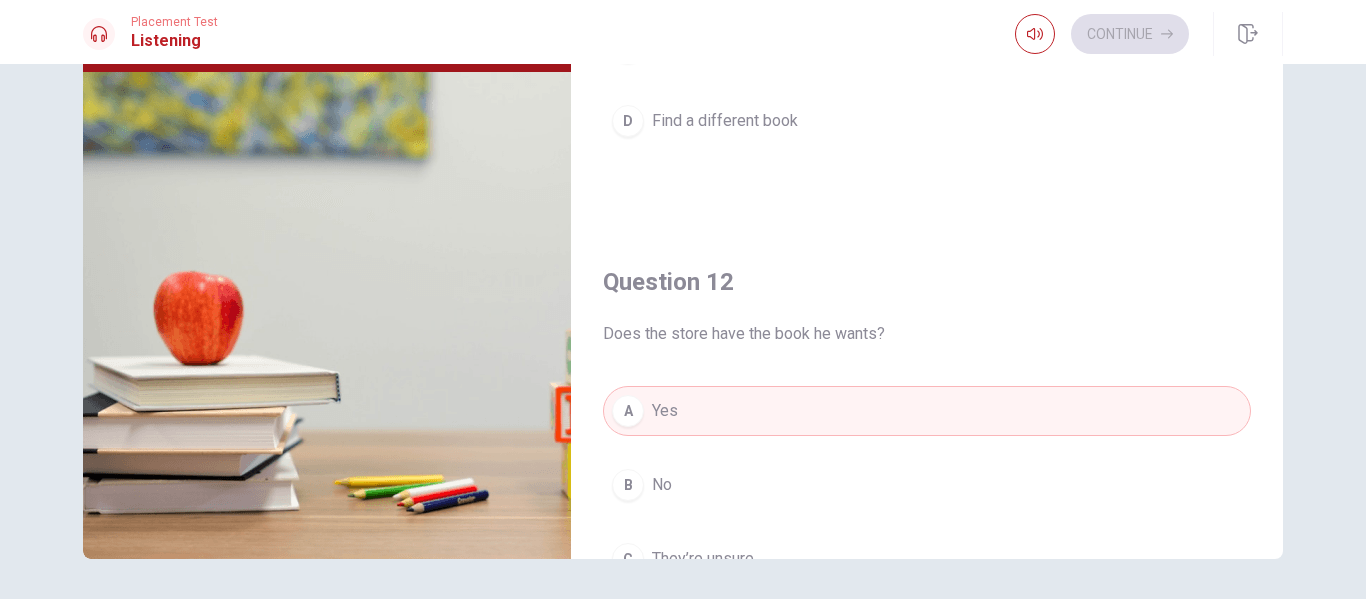 scroll, scrollTop: 5, scrollLeft: 0, axis: vertical 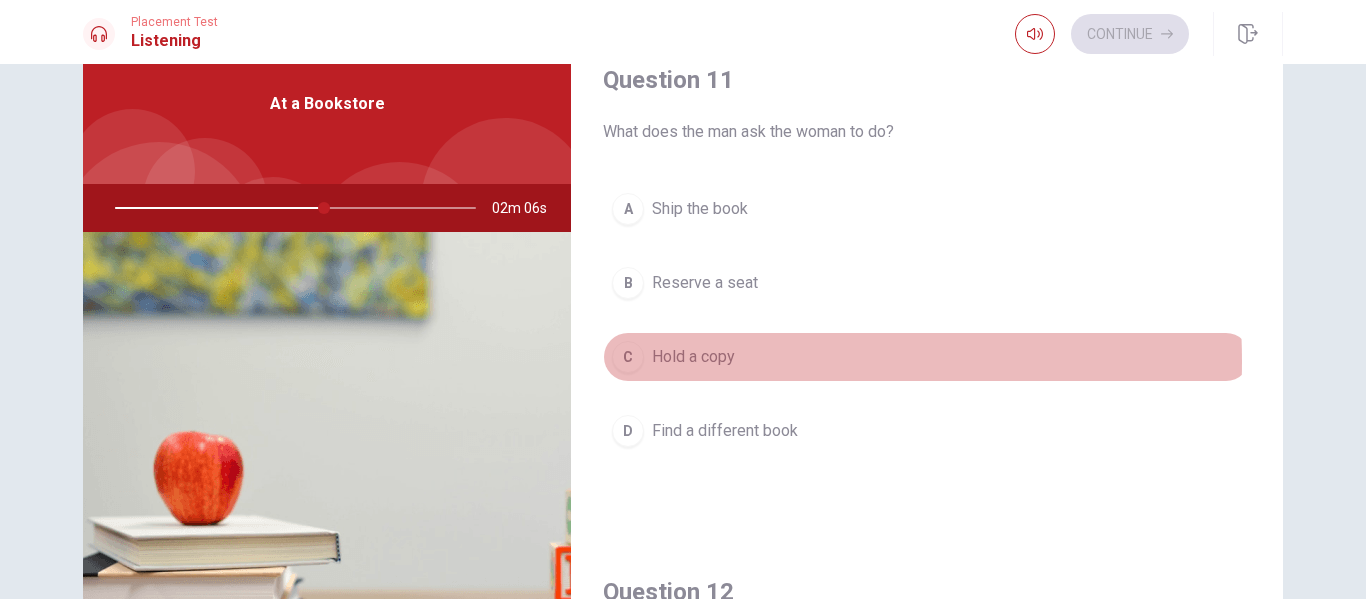 click on "Hold a copy" at bounding box center (693, 357) 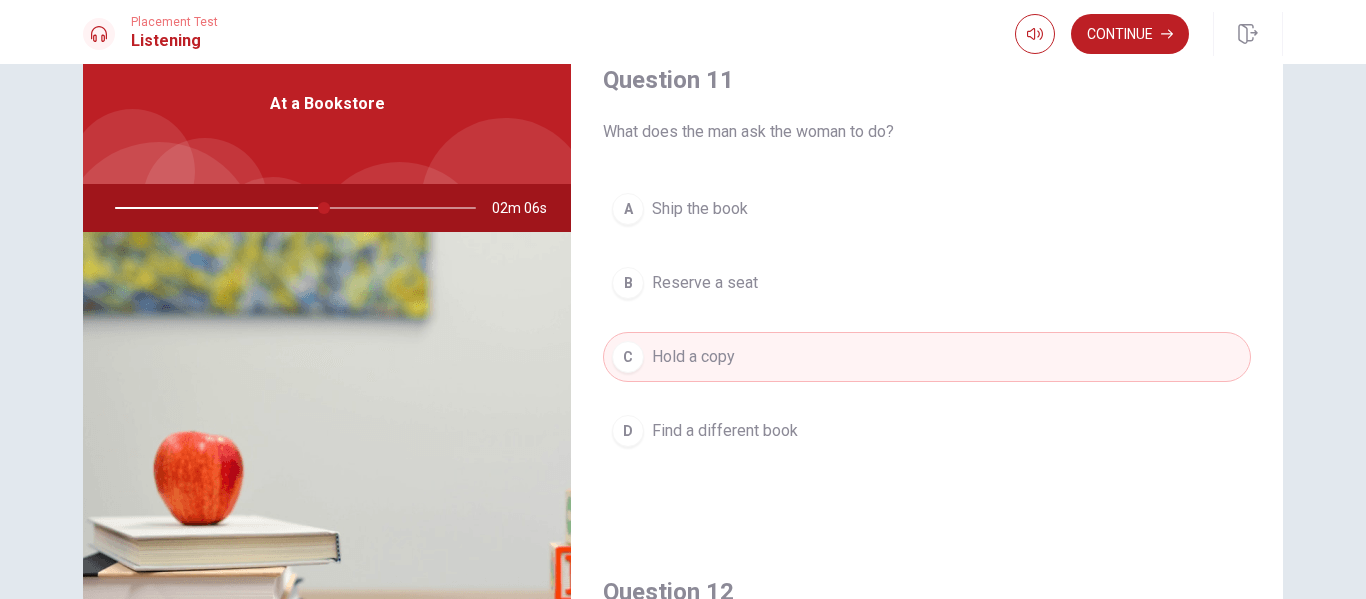 type 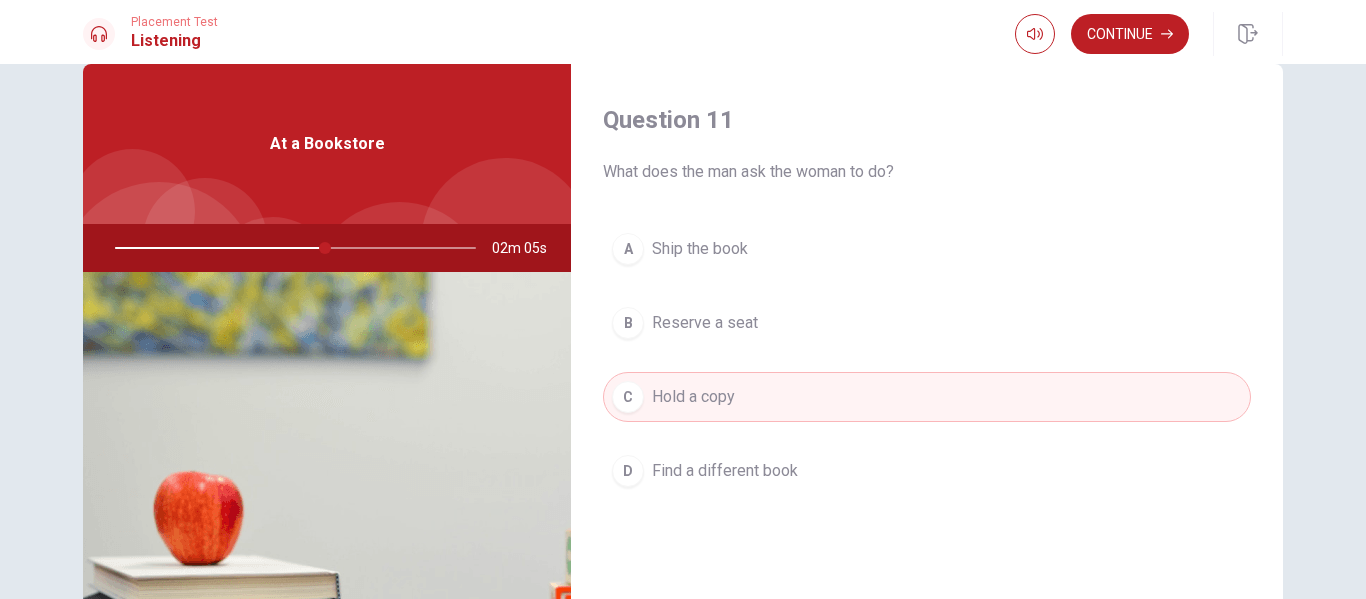 scroll, scrollTop: 0, scrollLeft: 0, axis: both 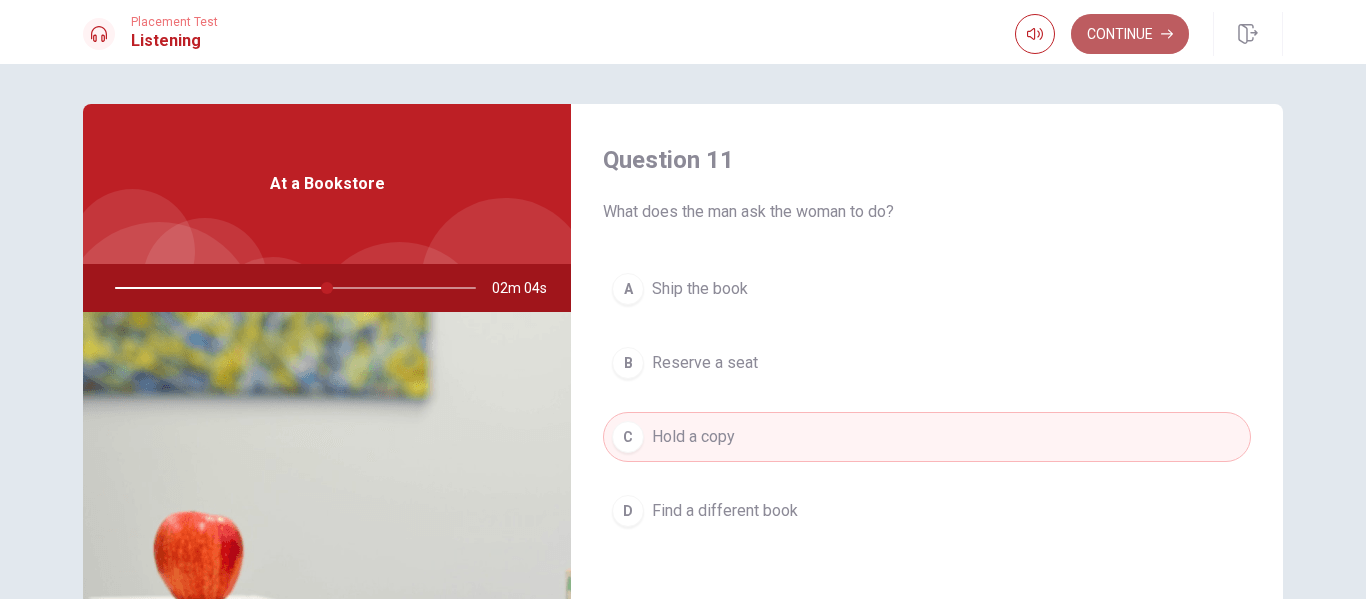 click on "Continue" at bounding box center [1130, 34] 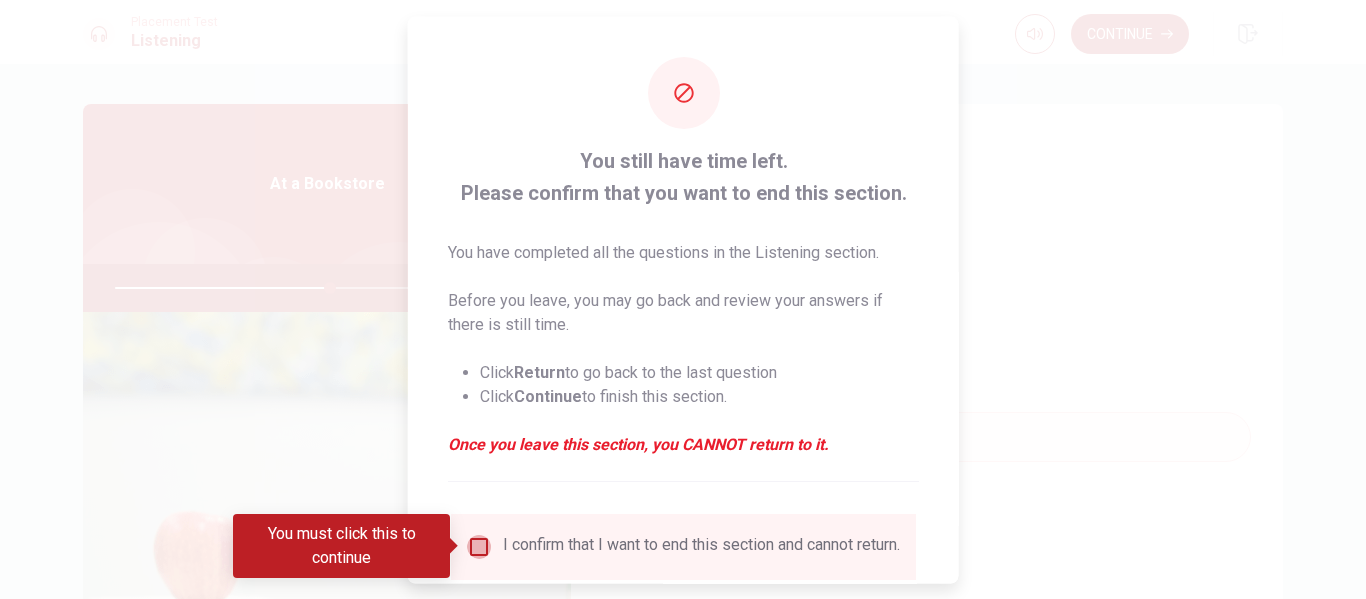 click at bounding box center (479, 546) 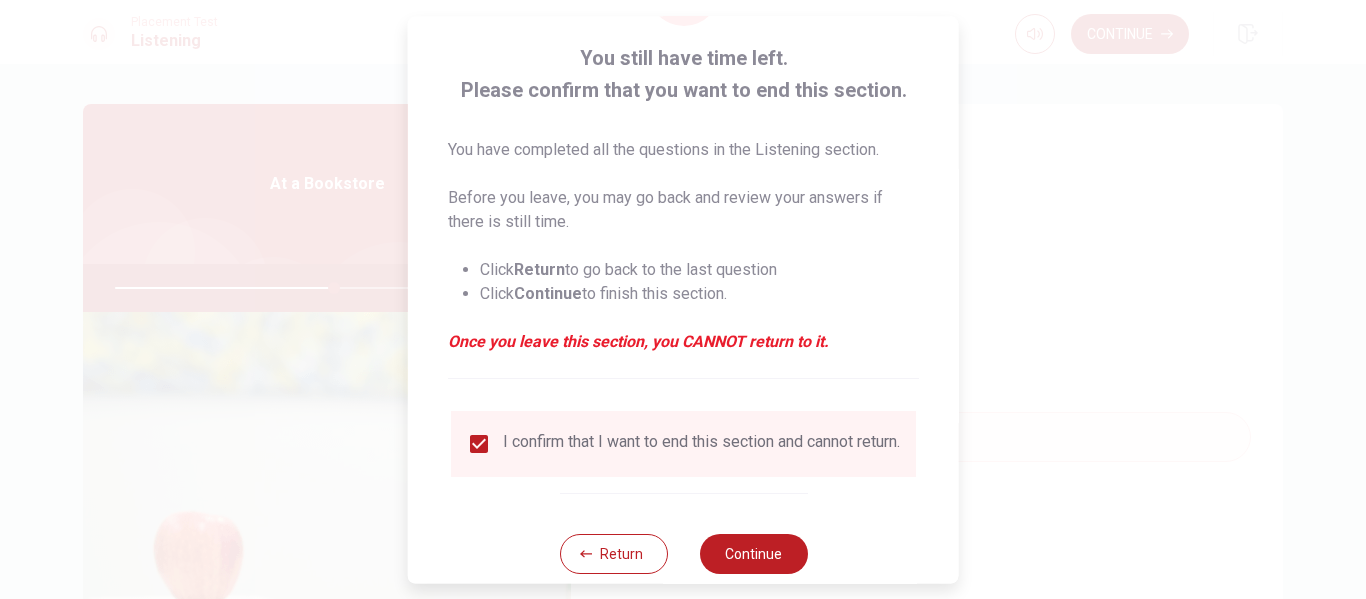 scroll, scrollTop: 147, scrollLeft: 0, axis: vertical 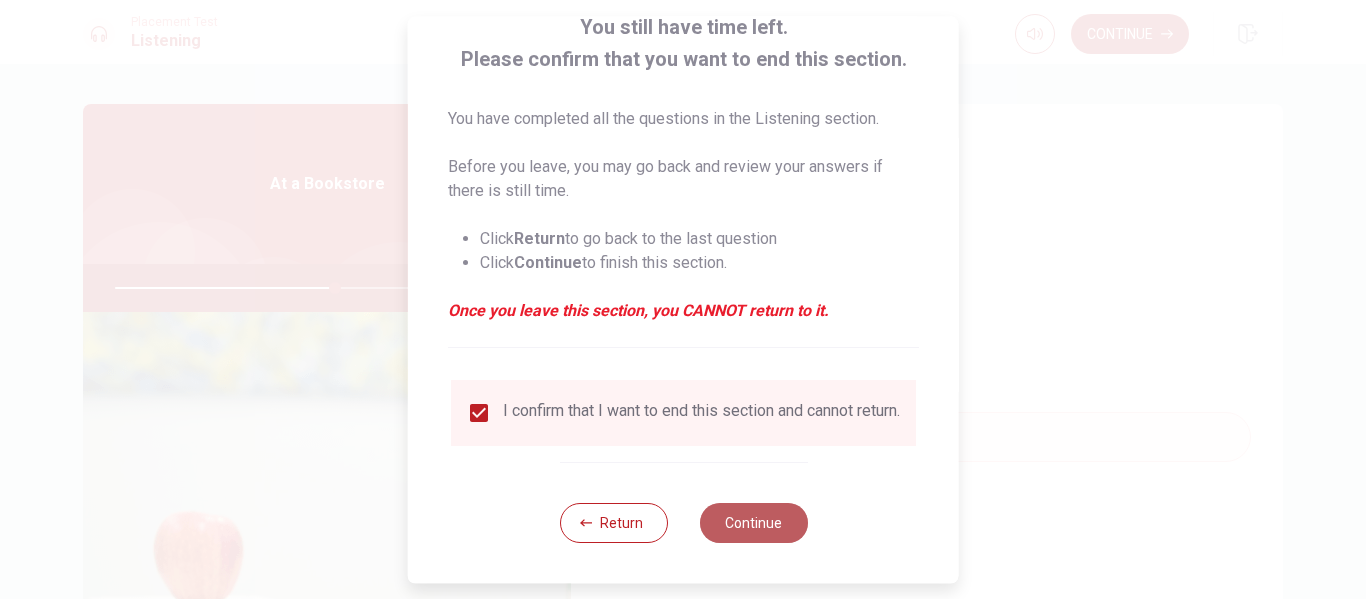click on "Continue" at bounding box center [753, 523] 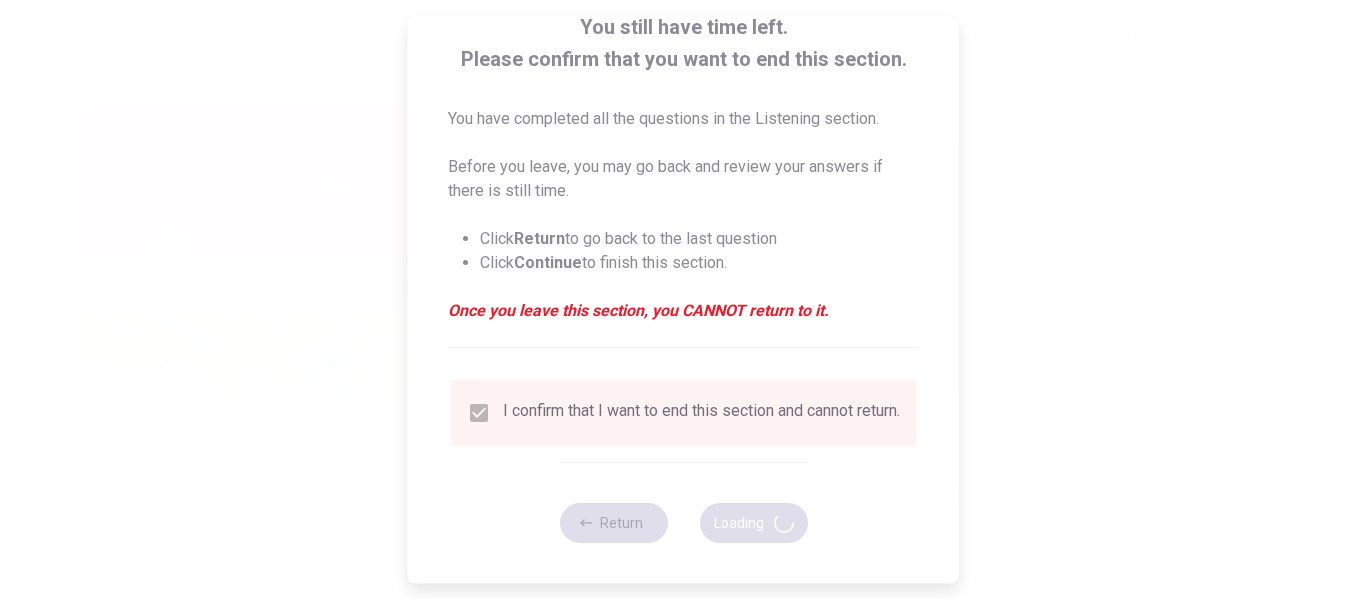 type on "62" 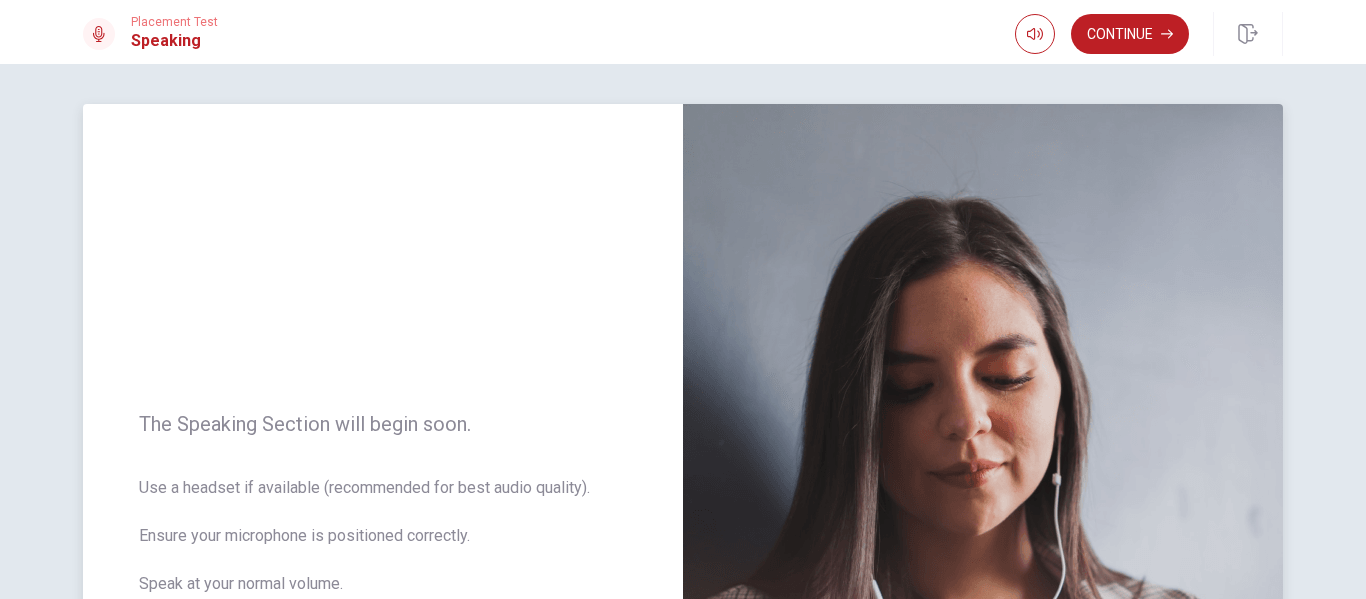 click on "The Speaking Section will begin soon. Use a headset if available (recommended for best audio quality).
Ensure your microphone is positioned correctly.
Speak at your normal volume.
Follow the instructions on each screen." at bounding box center (383, 540) 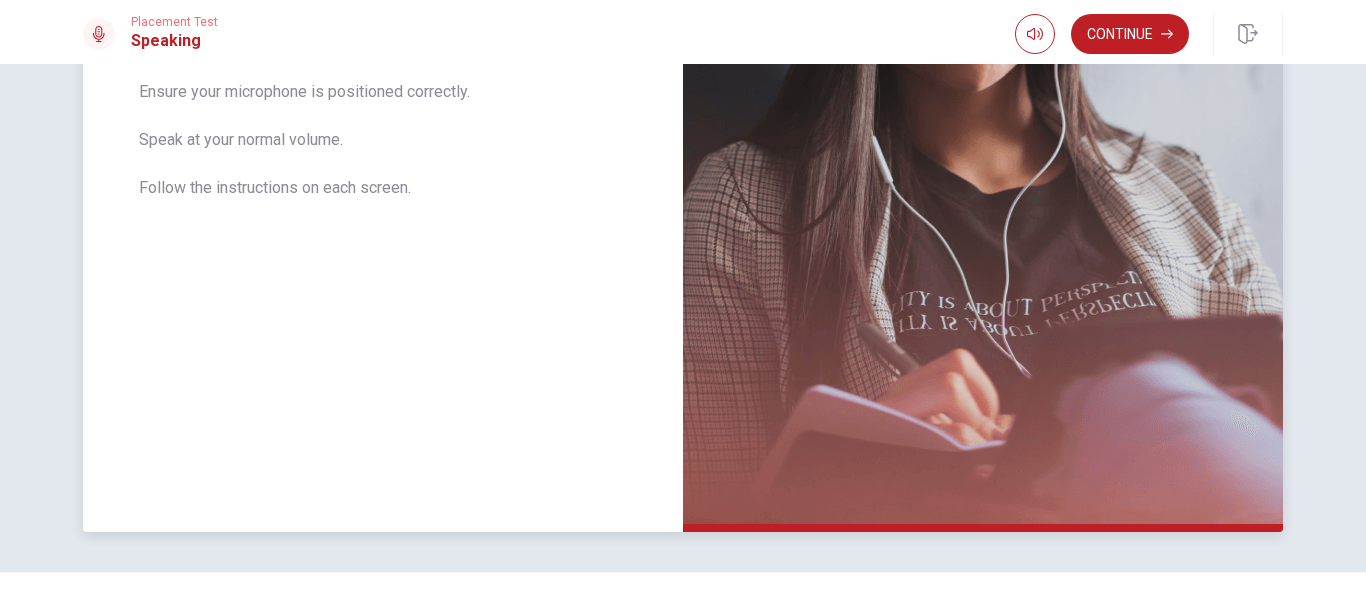 scroll, scrollTop: 441, scrollLeft: 0, axis: vertical 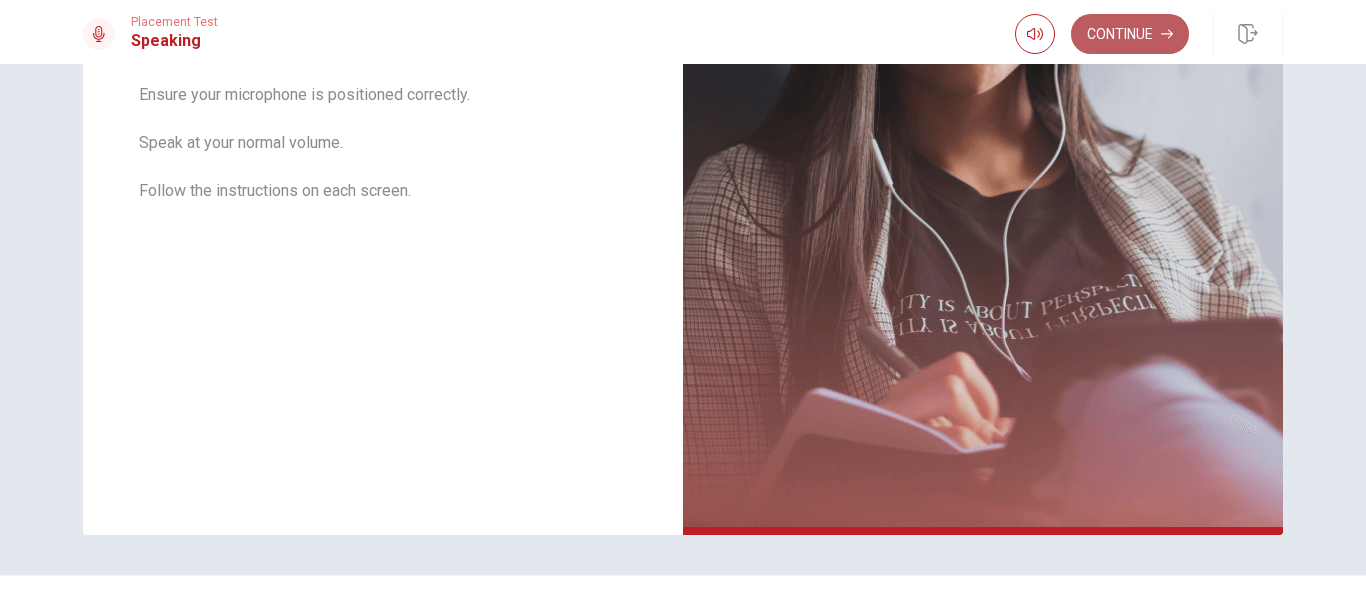 click on "Continue" at bounding box center (1130, 34) 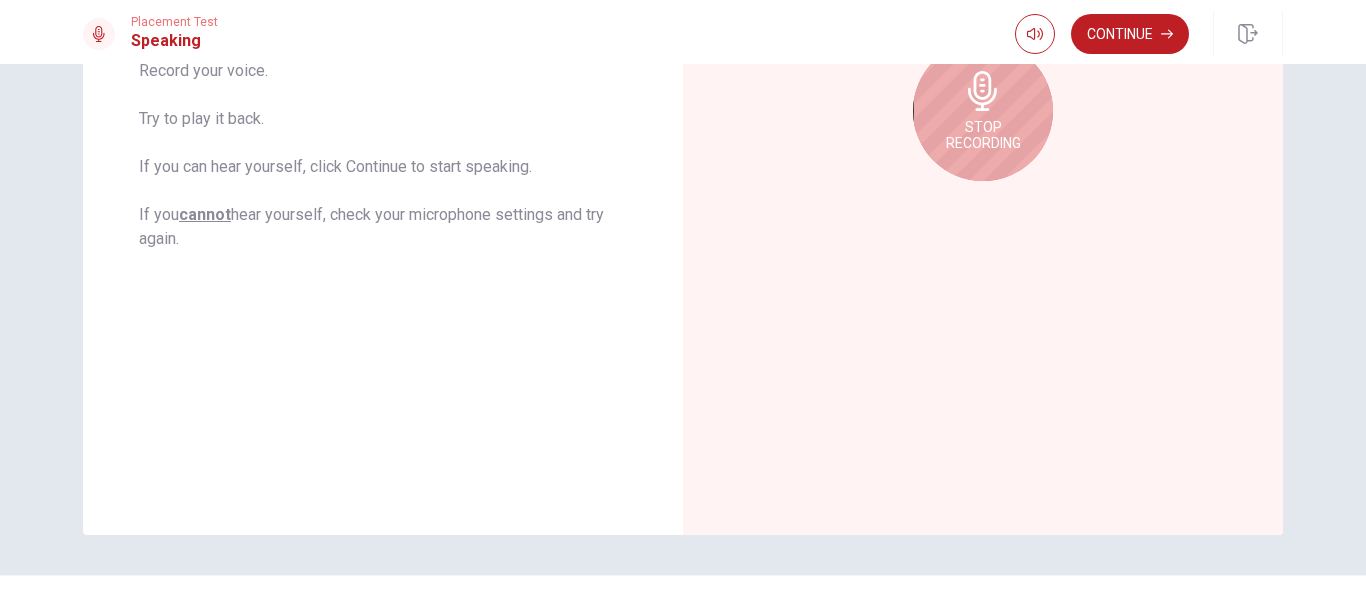 scroll, scrollTop: 0, scrollLeft: 0, axis: both 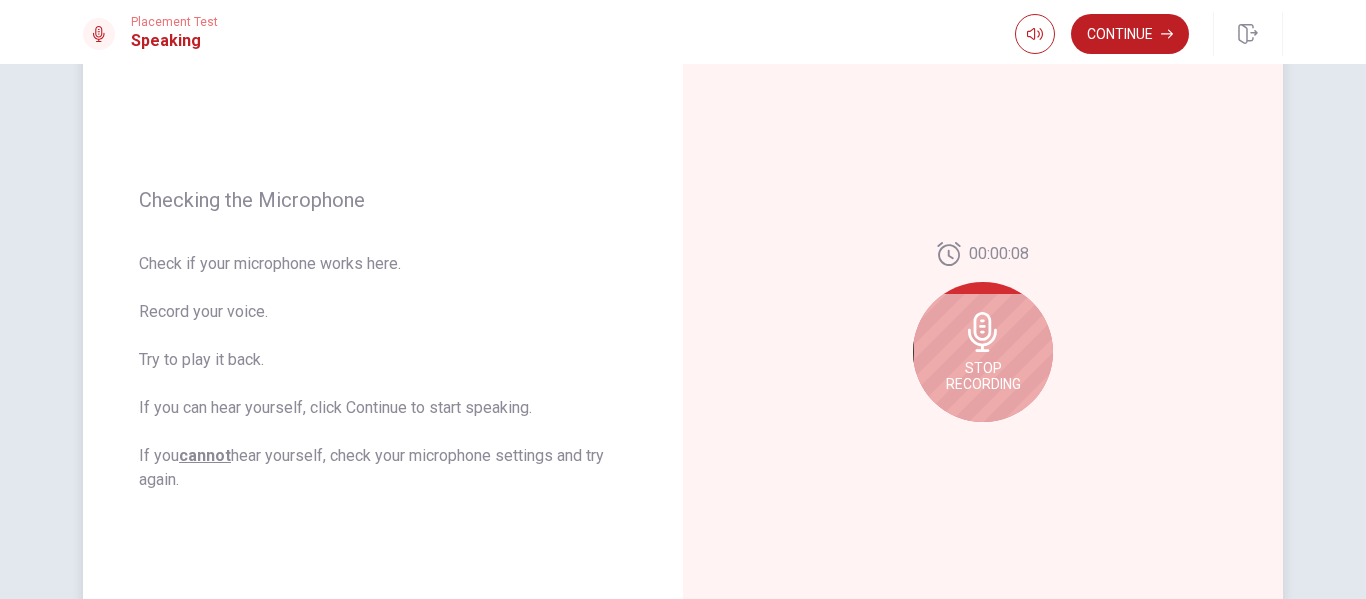 click on "Stop   Recording" at bounding box center [983, 352] 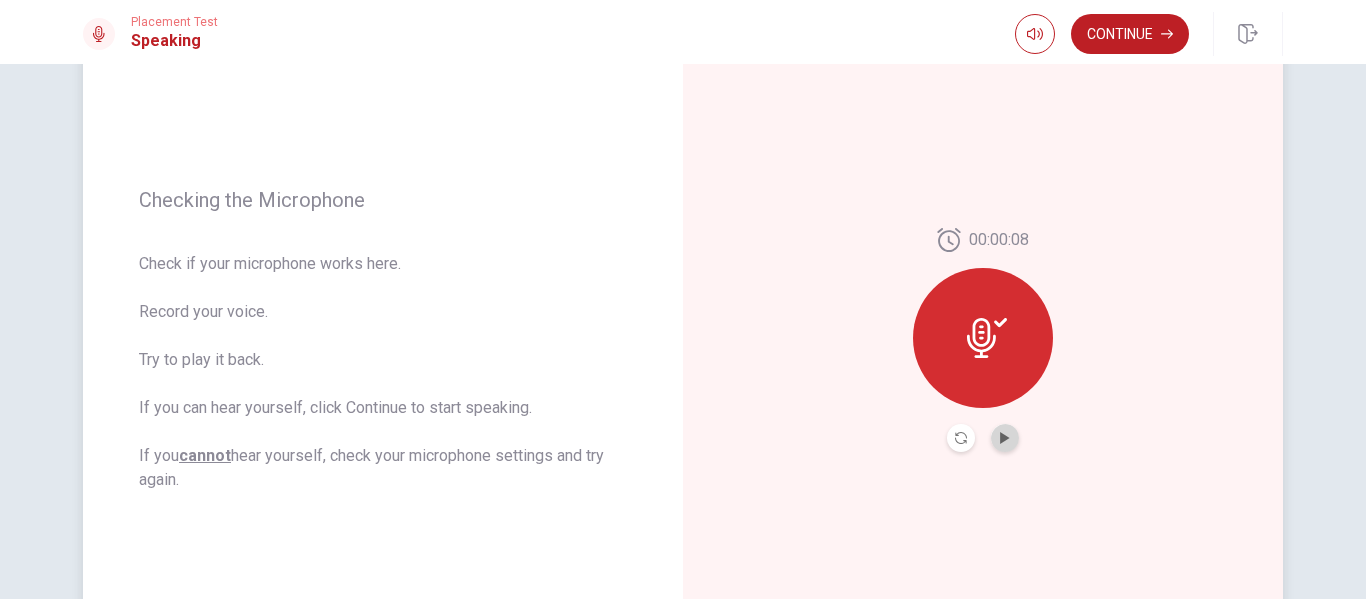 click at bounding box center [1005, 438] 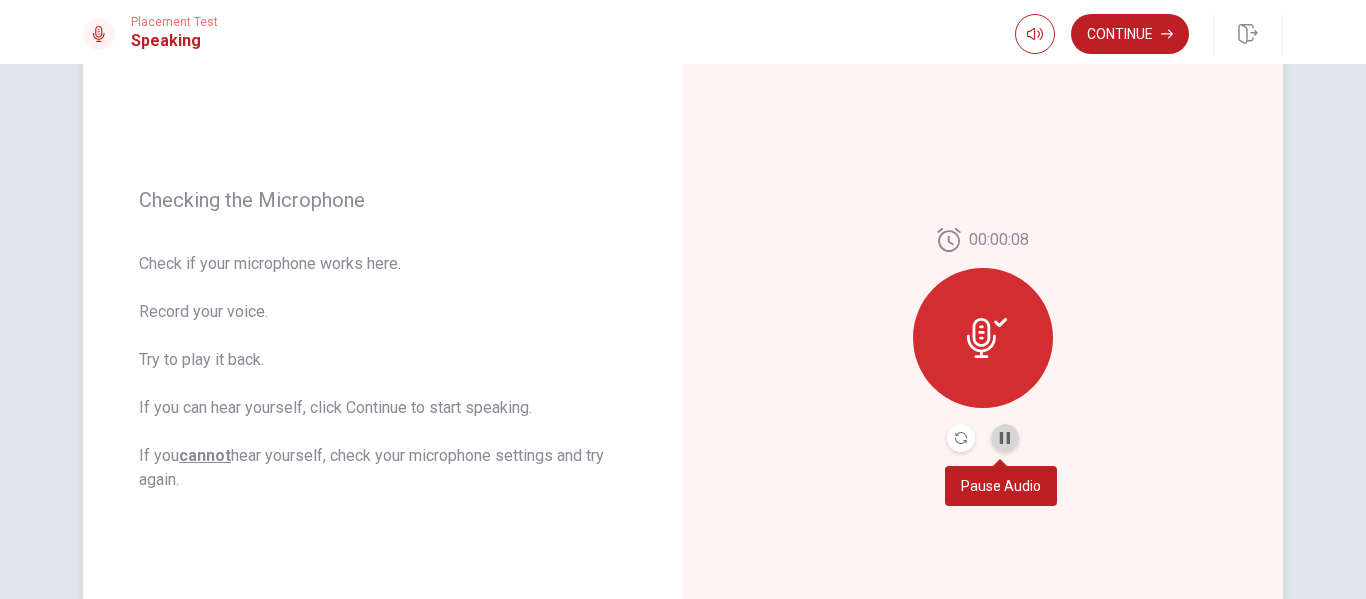 click at bounding box center (1005, 438) 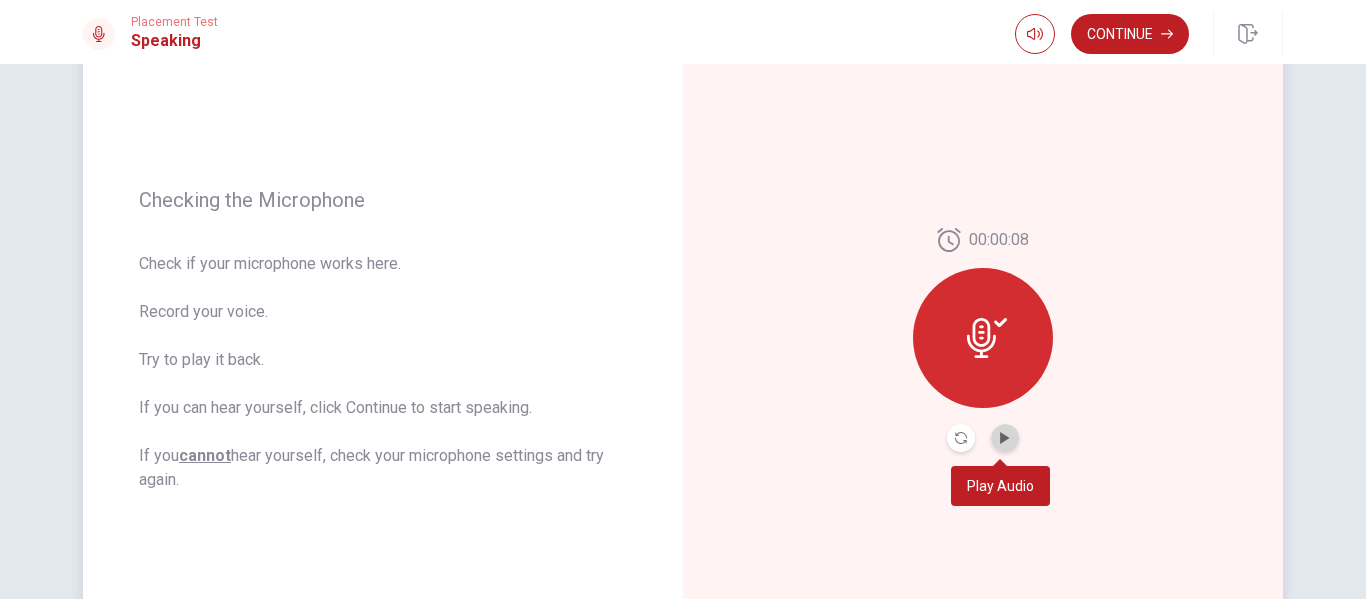 click at bounding box center (1005, 438) 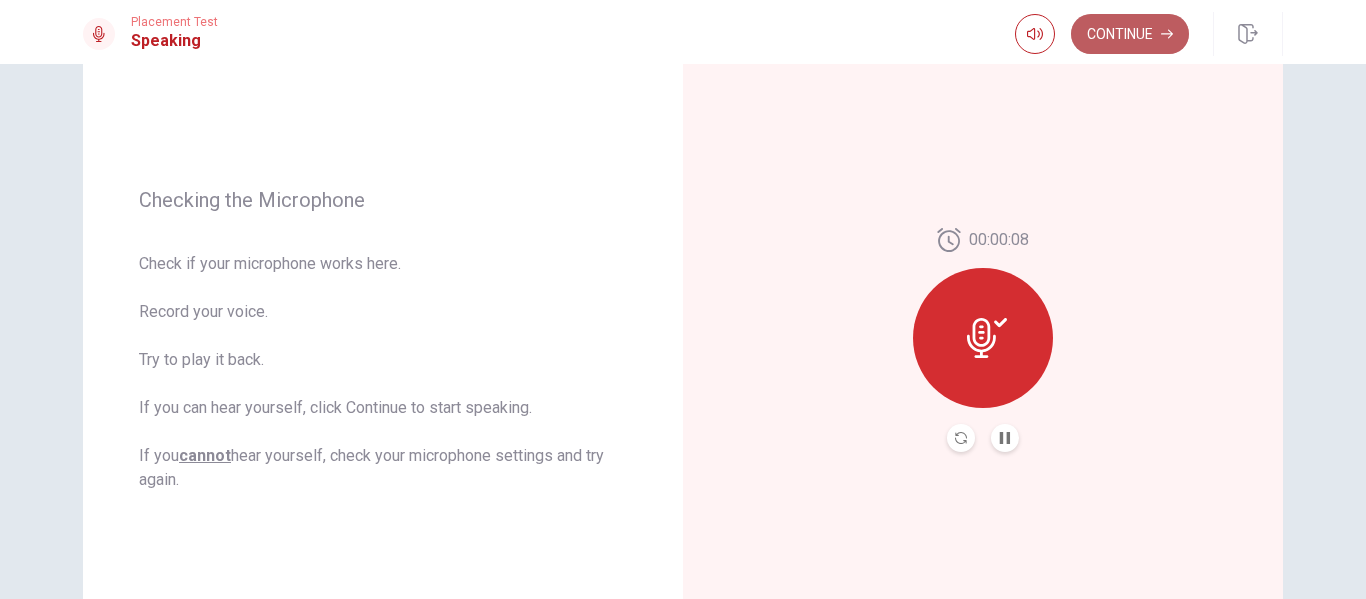 click on "Continue" at bounding box center (1130, 34) 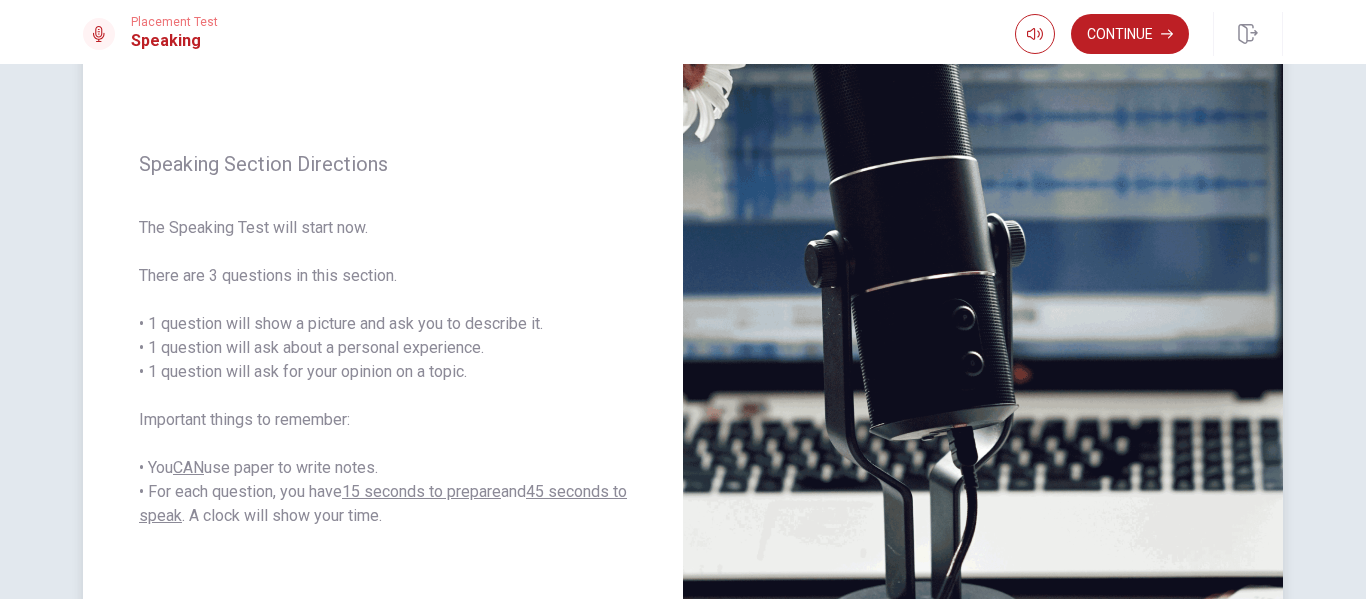 click on "Speaking Section Directions The Speaking Test will start now.
There are 3 questions in this section.
• 1 question will show a picture and ask you to describe it.
• 1 question will ask about a personal experience.
• 1 question will ask for your opinion on a topic.
Important things to remember:
• You  CAN  use paper to write notes.
• For each question, you have  15 seconds to prepare  and  45 seconds to speak . A clock will show your time." at bounding box center [383, 340] 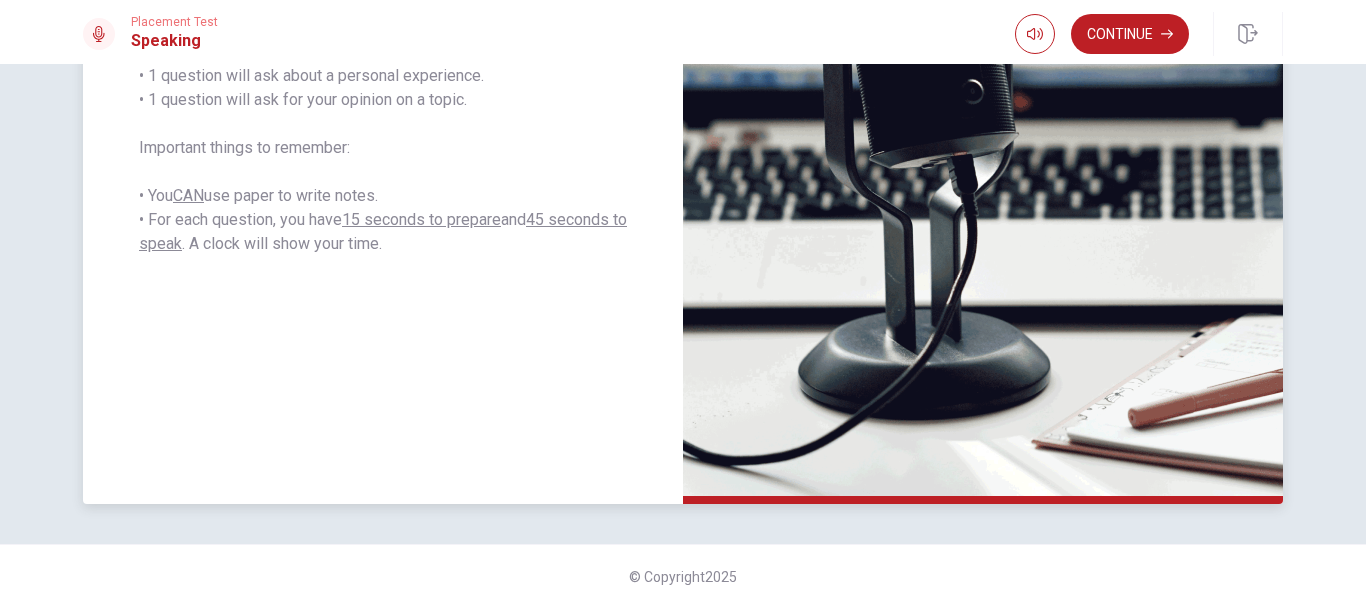 scroll, scrollTop: 481, scrollLeft: 0, axis: vertical 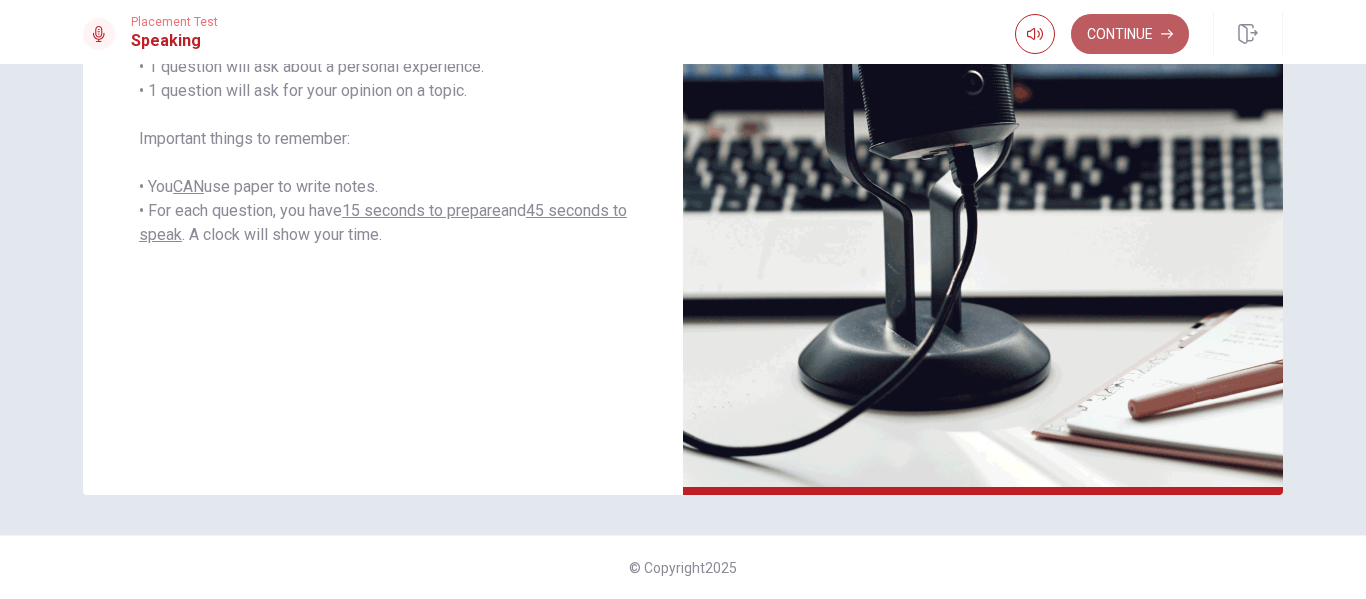 click on "Continue" at bounding box center (1130, 34) 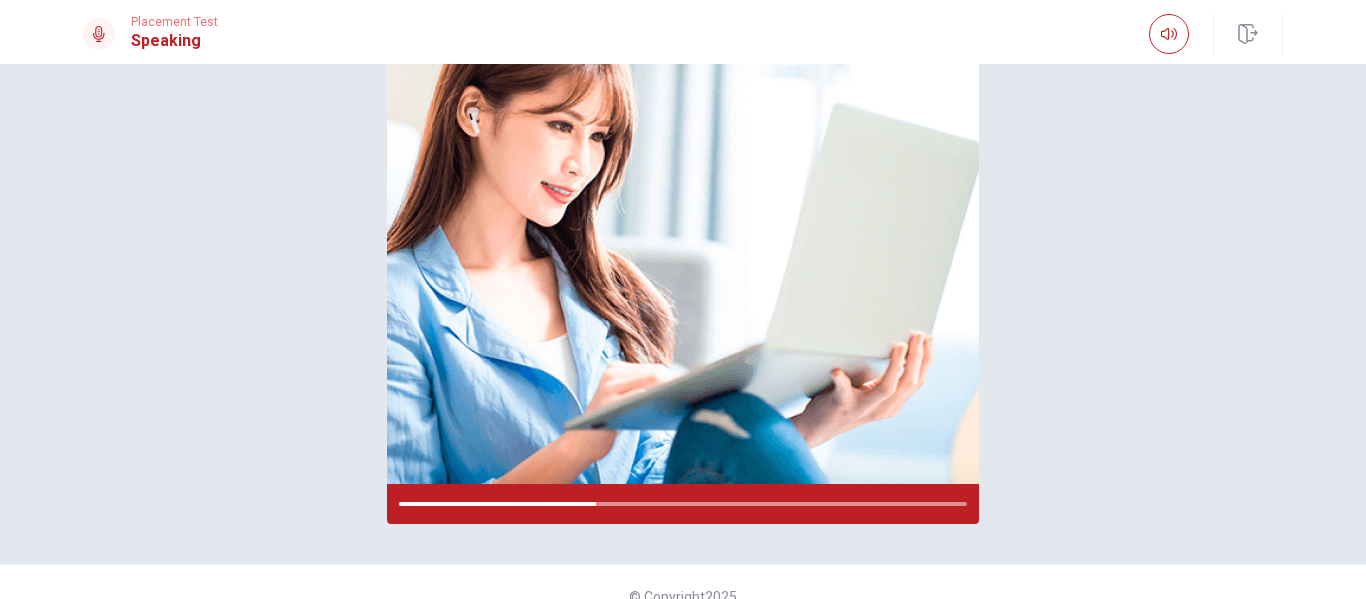scroll, scrollTop: 253, scrollLeft: 0, axis: vertical 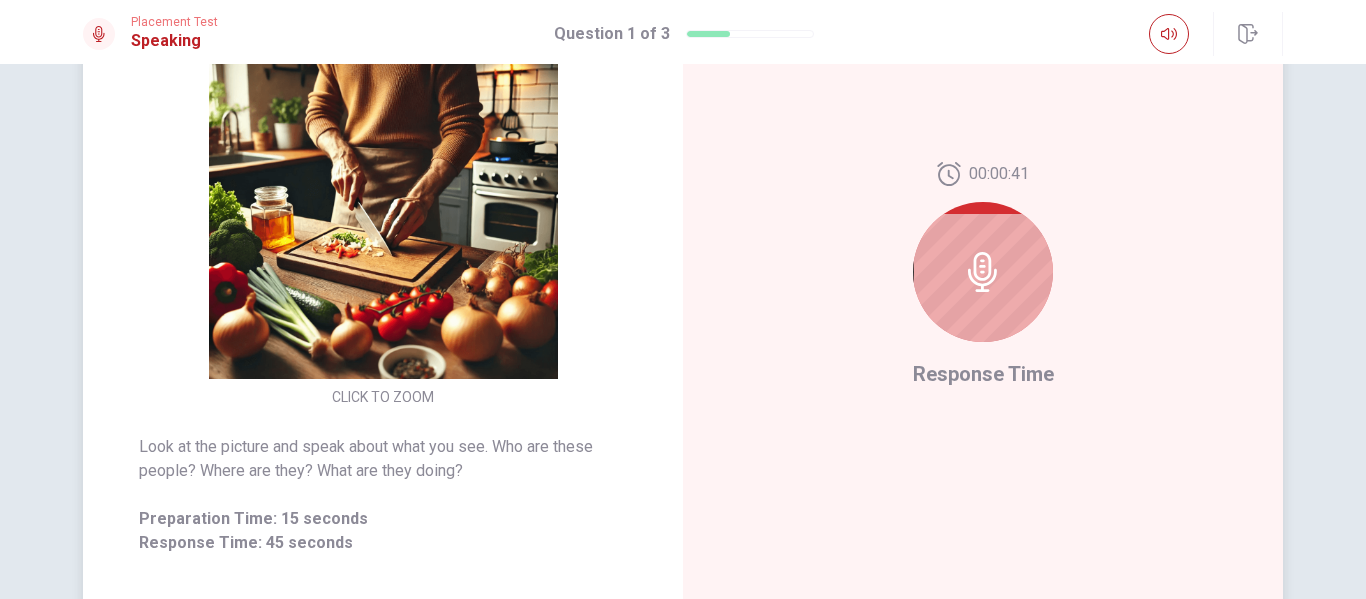 click 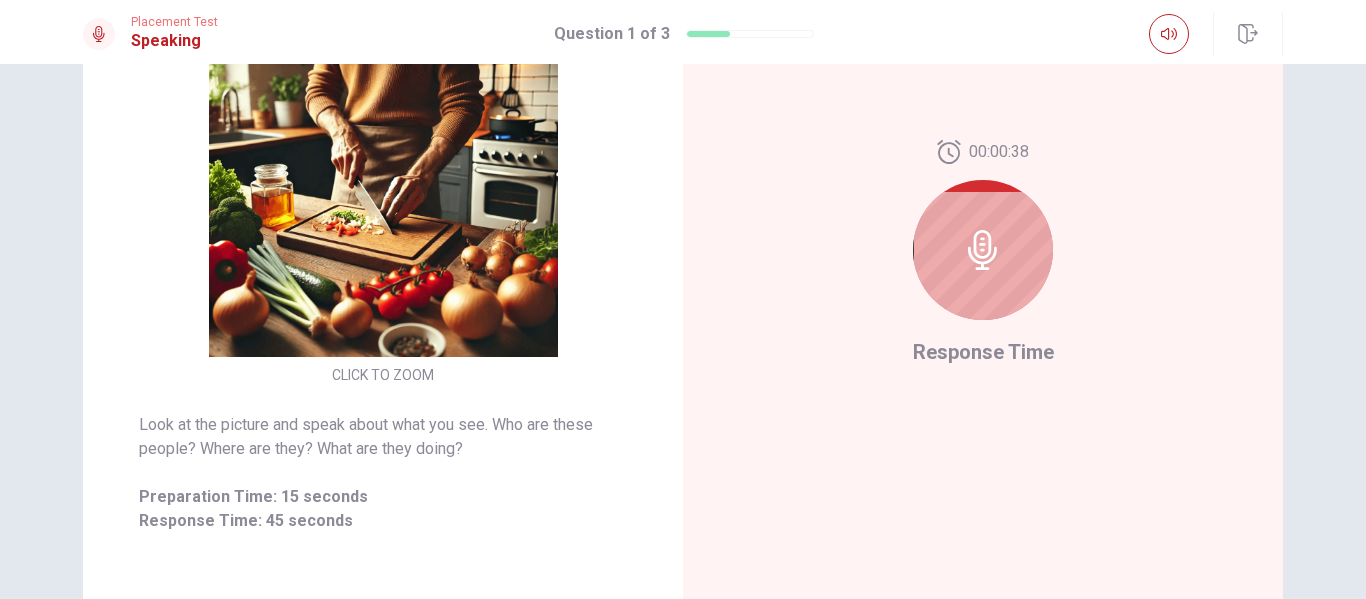 scroll, scrollTop: 272, scrollLeft: 0, axis: vertical 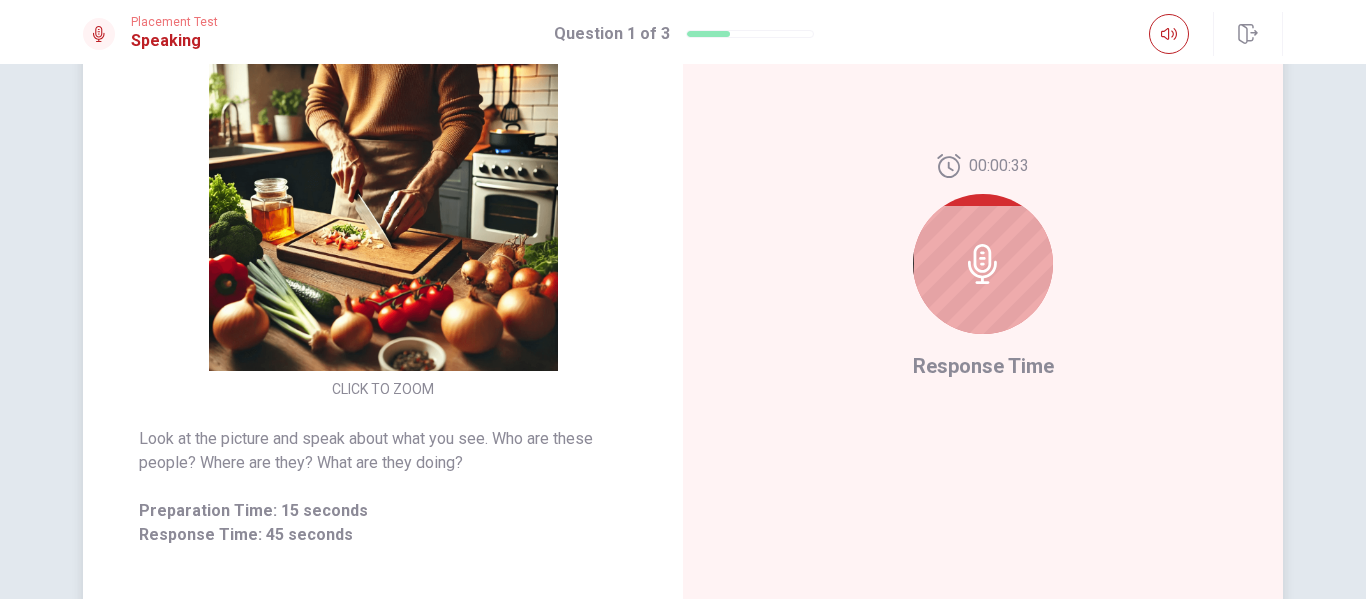click 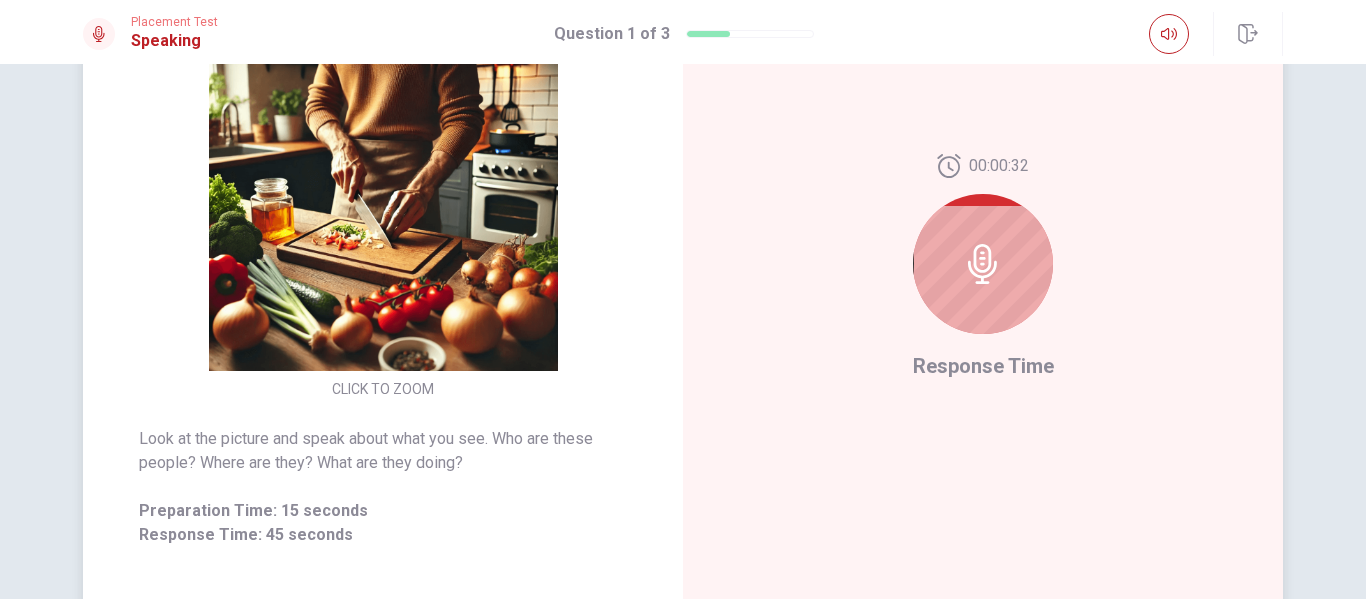 click on "[TIME] Response Time" at bounding box center (983, 268) 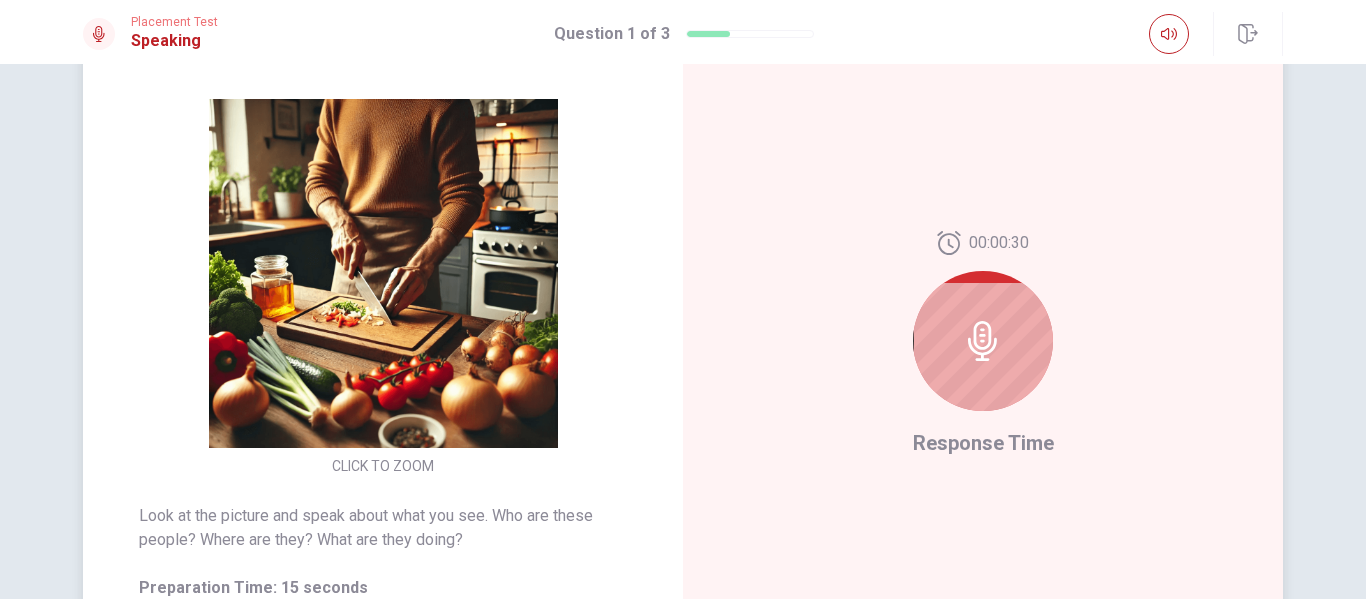 scroll, scrollTop: 192, scrollLeft: 0, axis: vertical 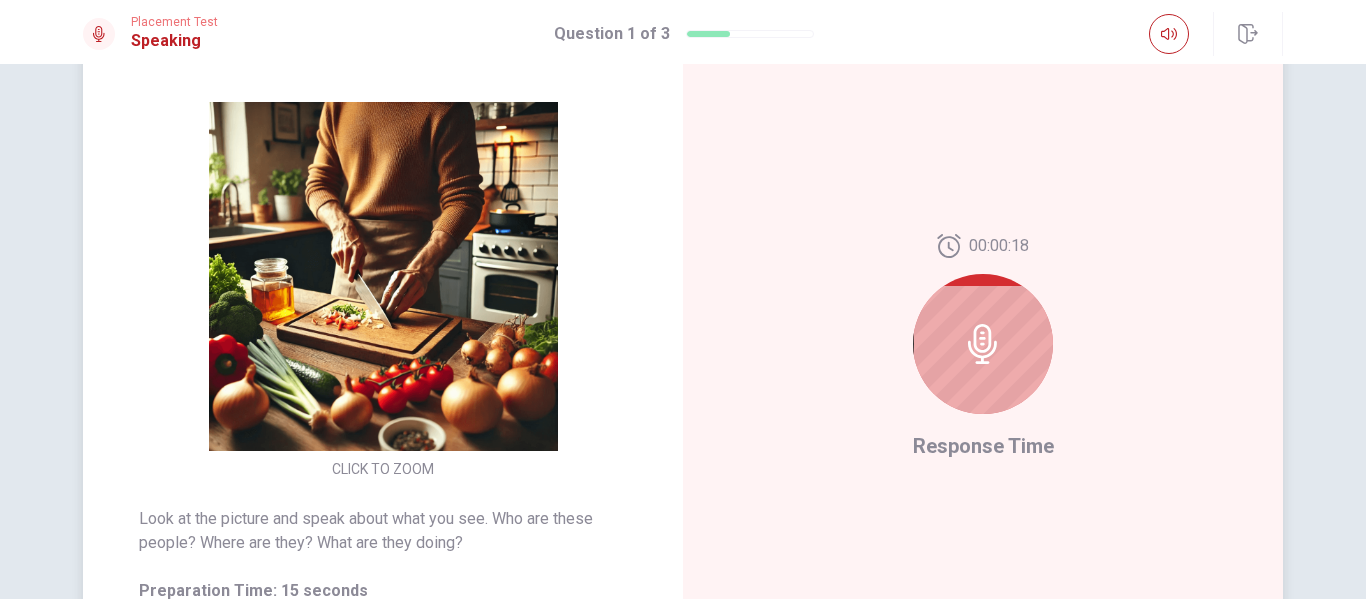 click 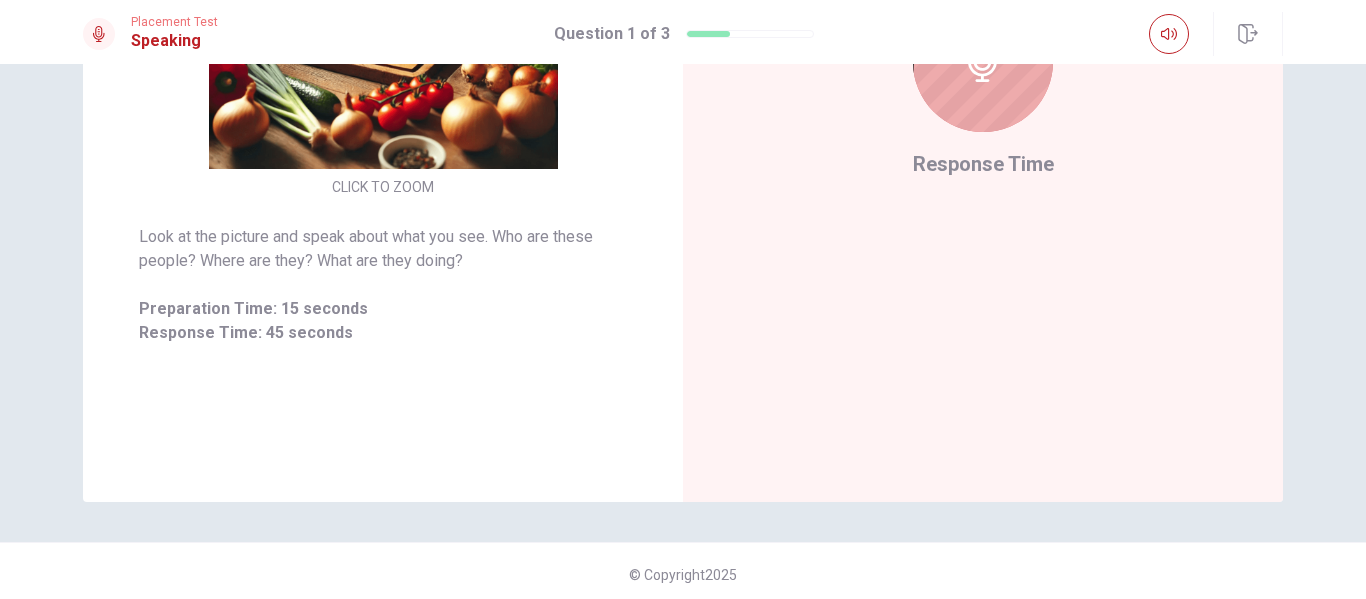 scroll, scrollTop: 481, scrollLeft: 0, axis: vertical 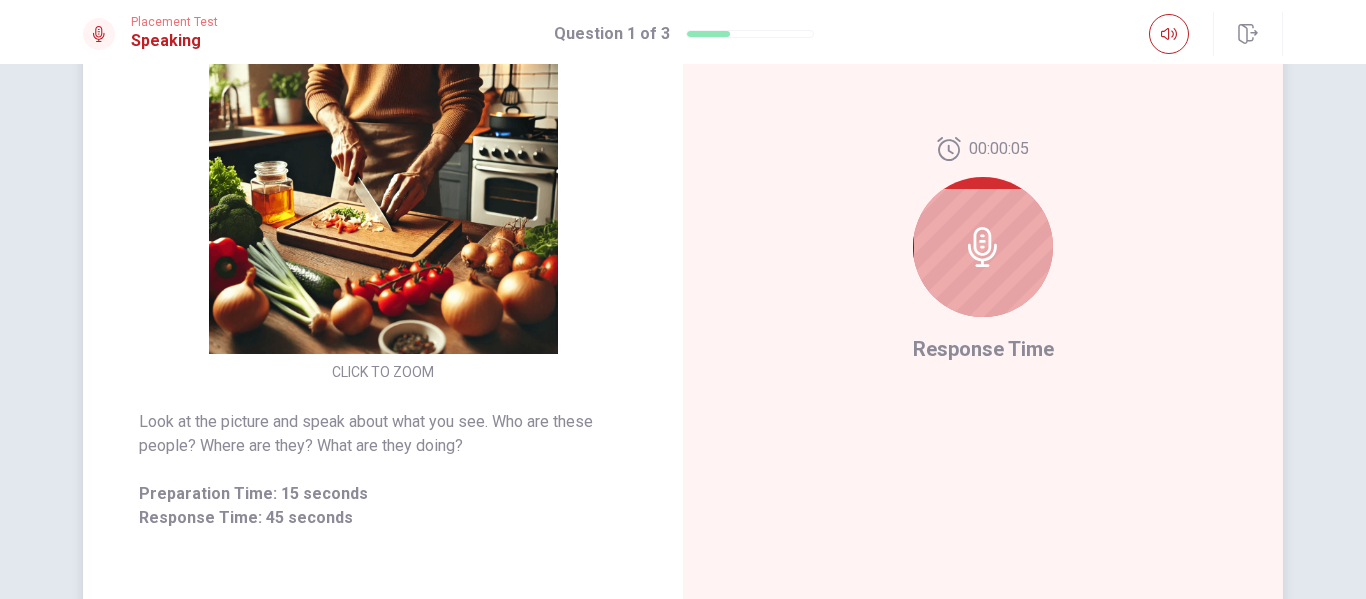 click at bounding box center [983, 247] 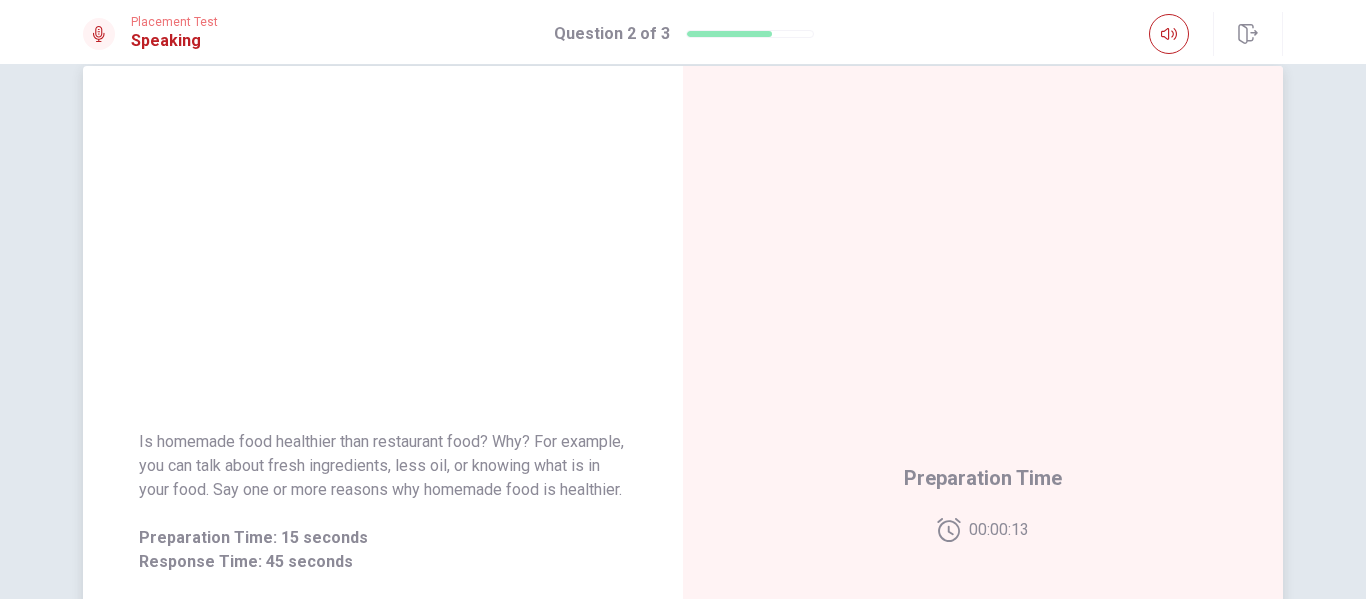 scroll, scrollTop: 40, scrollLeft: 0, axis: vertical 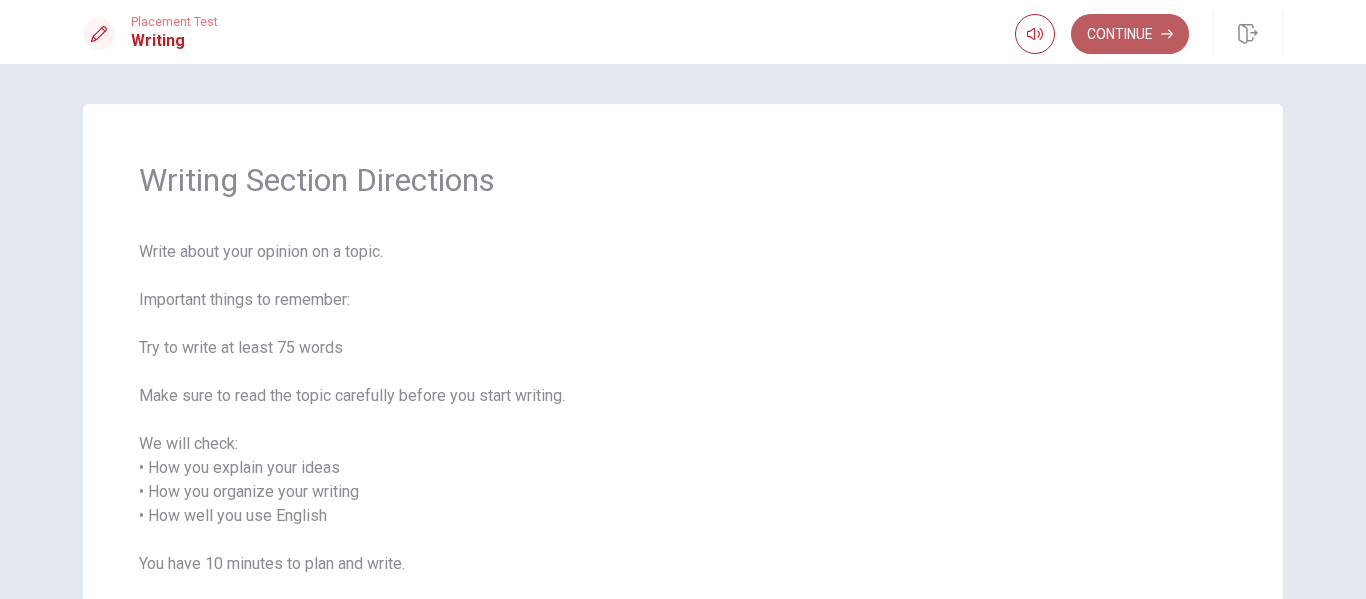 click on "Continue" at bounding box center [1130, 34] 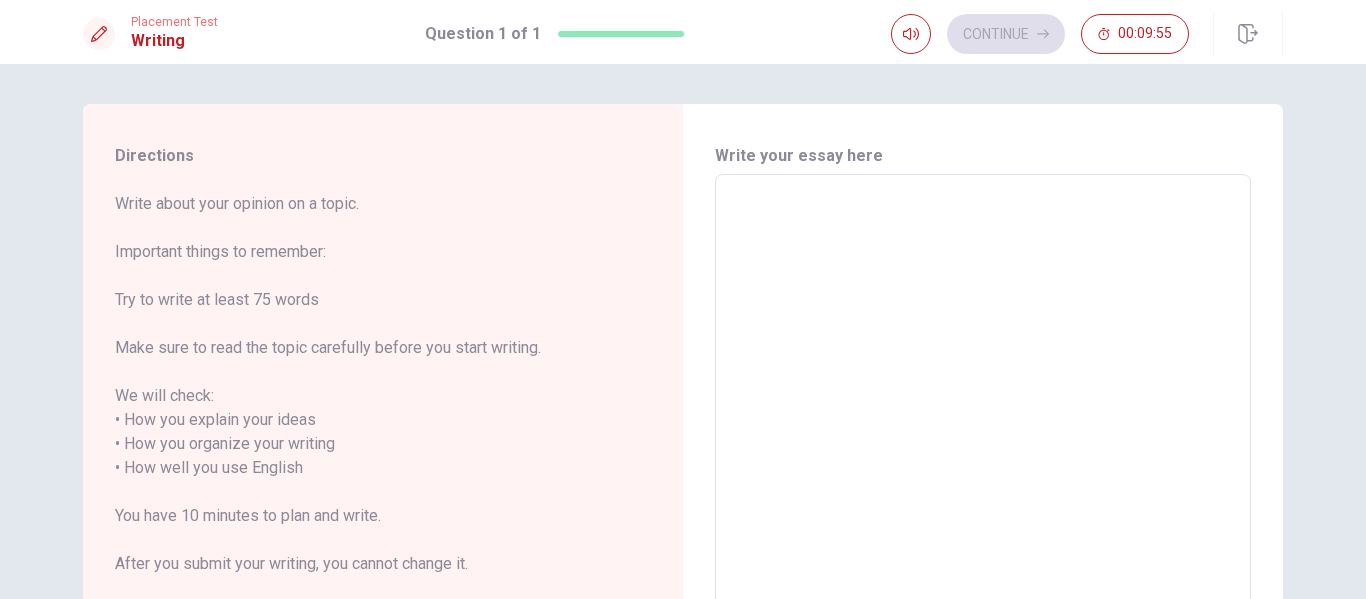 click at bounding box center [983, 468] 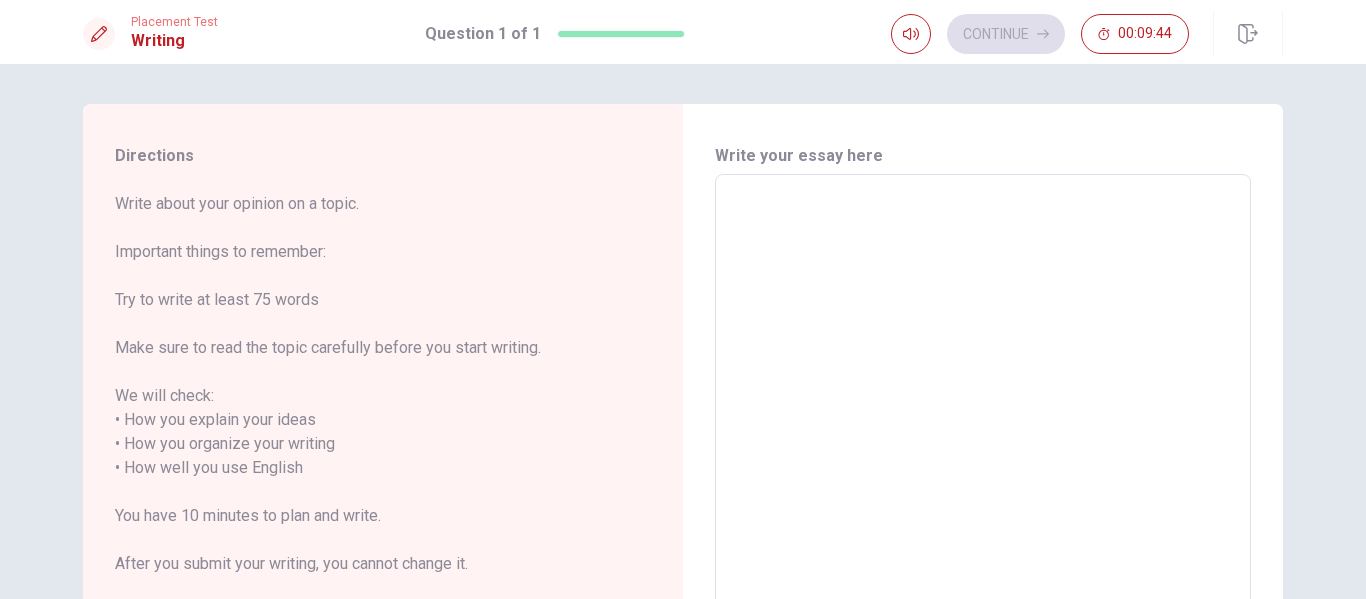 click on "Write about your opinion on a topic.
Important things to remember:
Try to write at least 75 words
Make sure to read the topic carefully before you start writing.
We will check:
• How you explain your ideas
• How you organize your writing
• How well you use English
You have 10 minutes to plan and write.
After you submit your writing, you cannot change it." at bounding box center (383, 396) 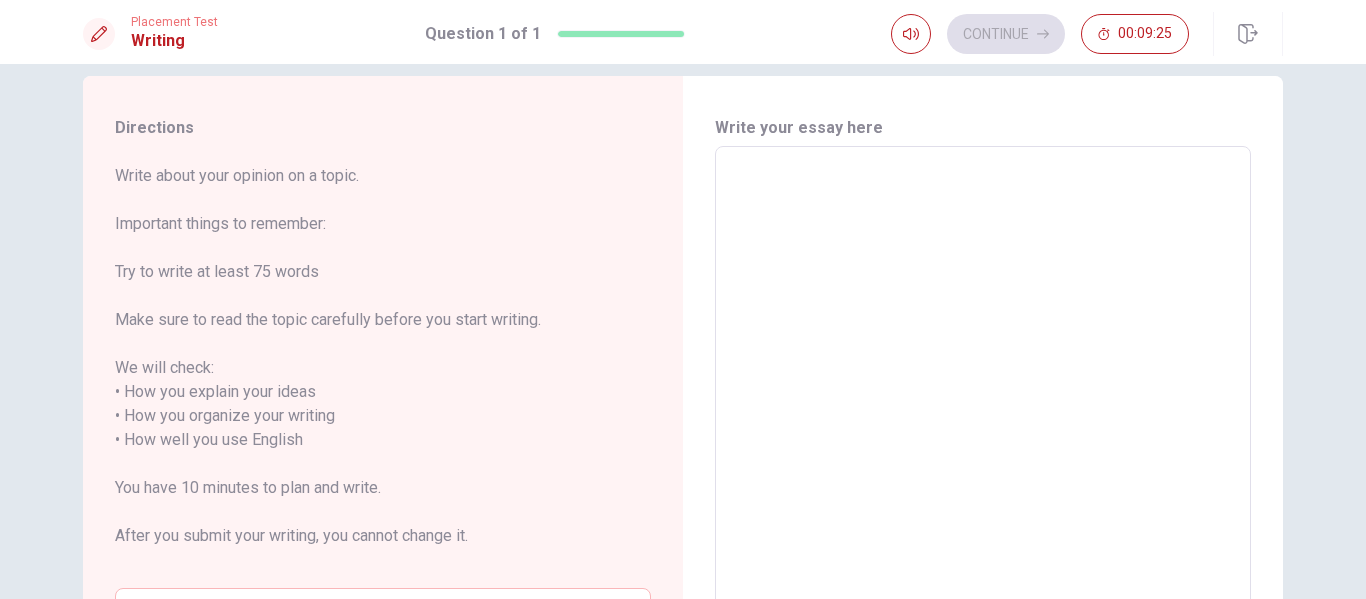 scroll, scrollTop: 0, scrollLeft: 0, axis: both 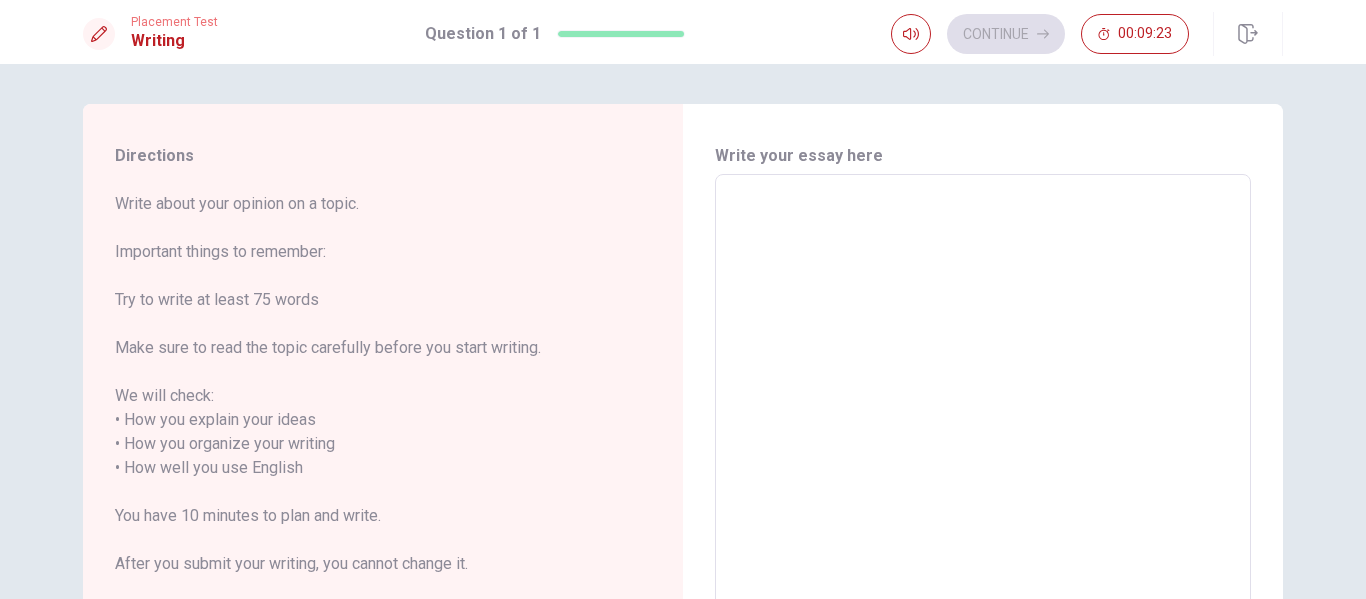 click at bounding box center [983, 468] 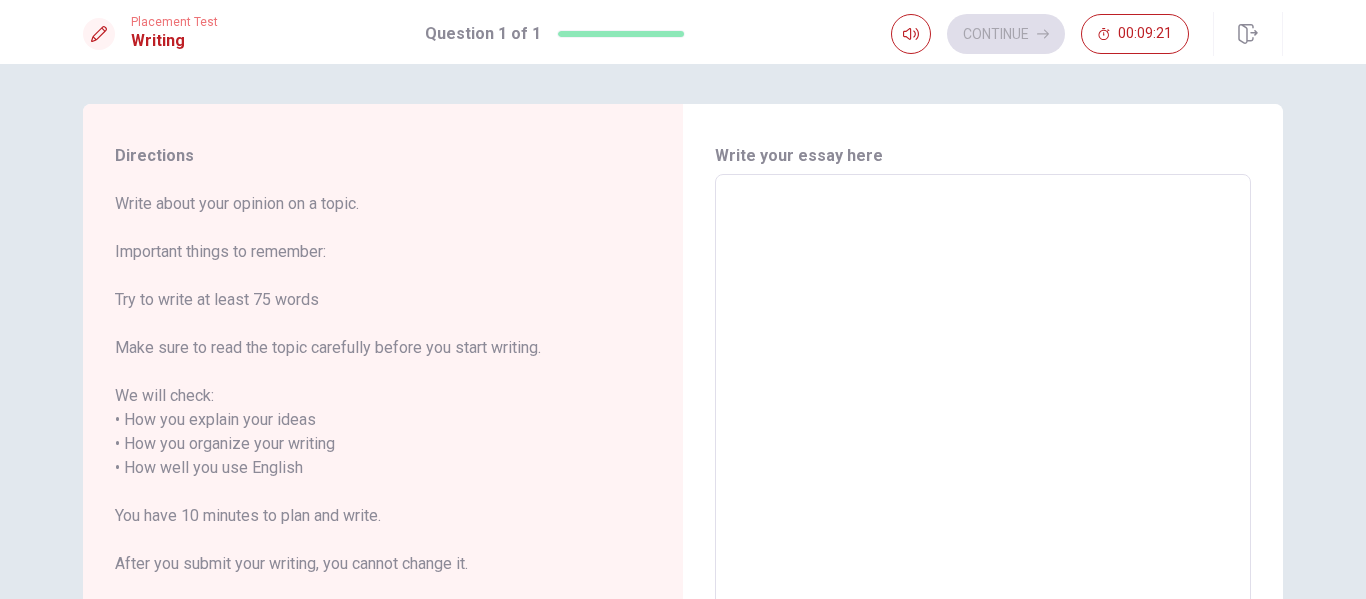 type on "w" 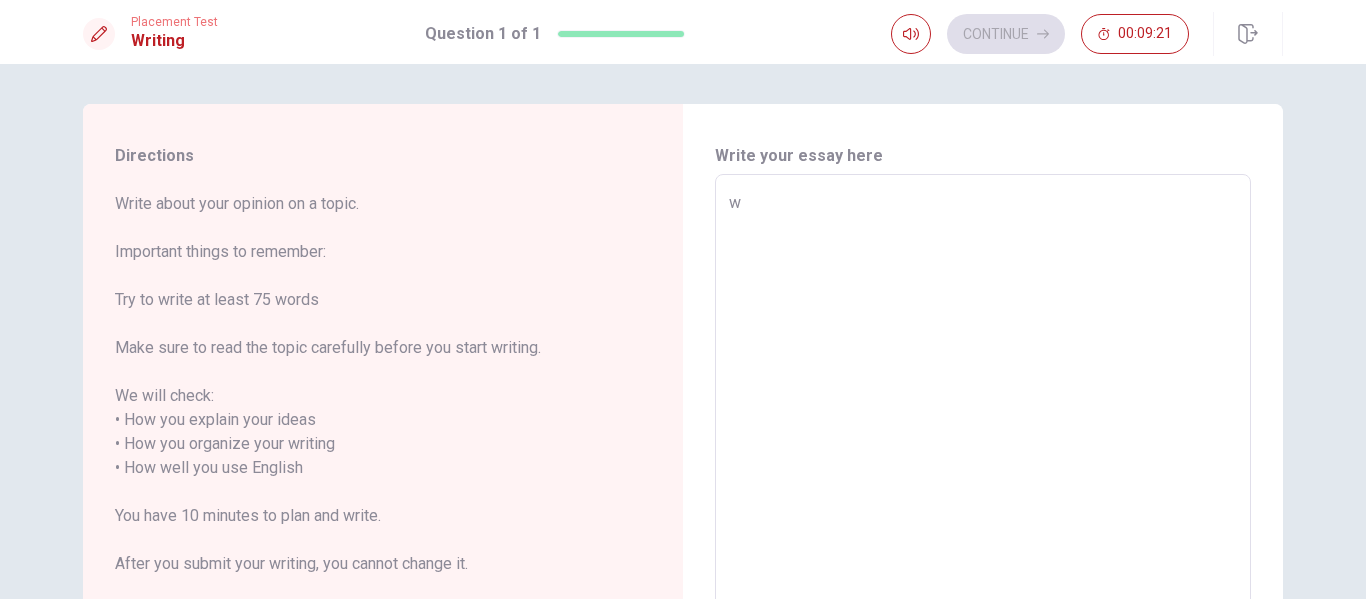 type on "x" 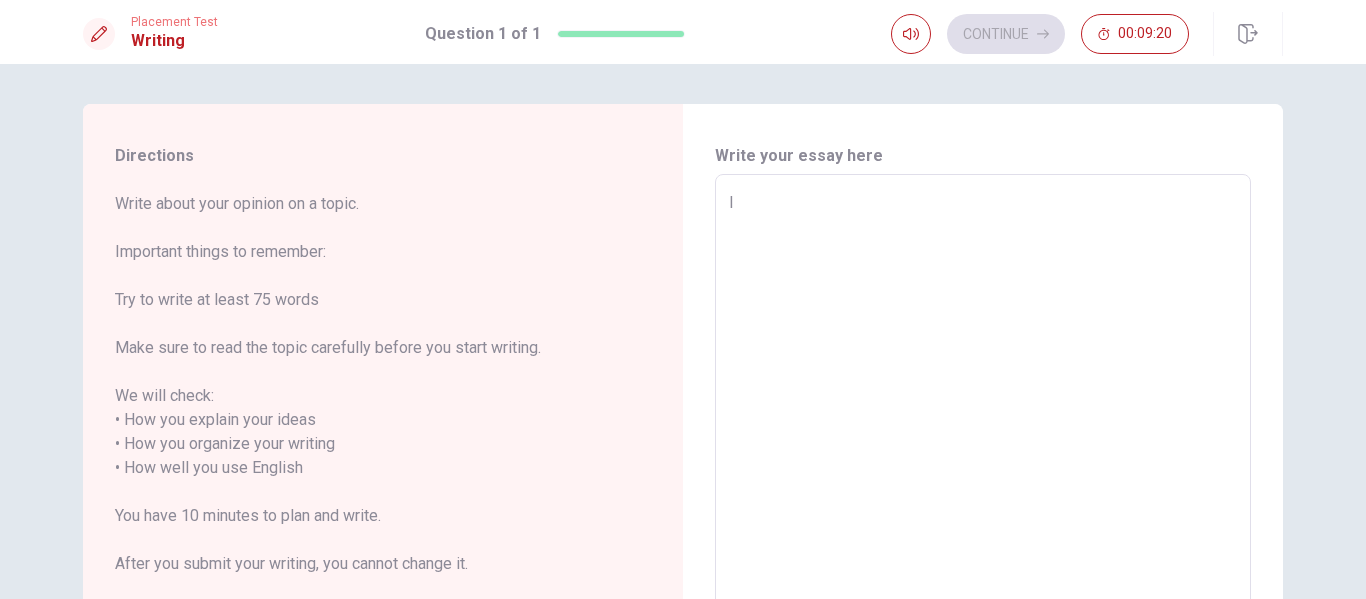 type on "IU" 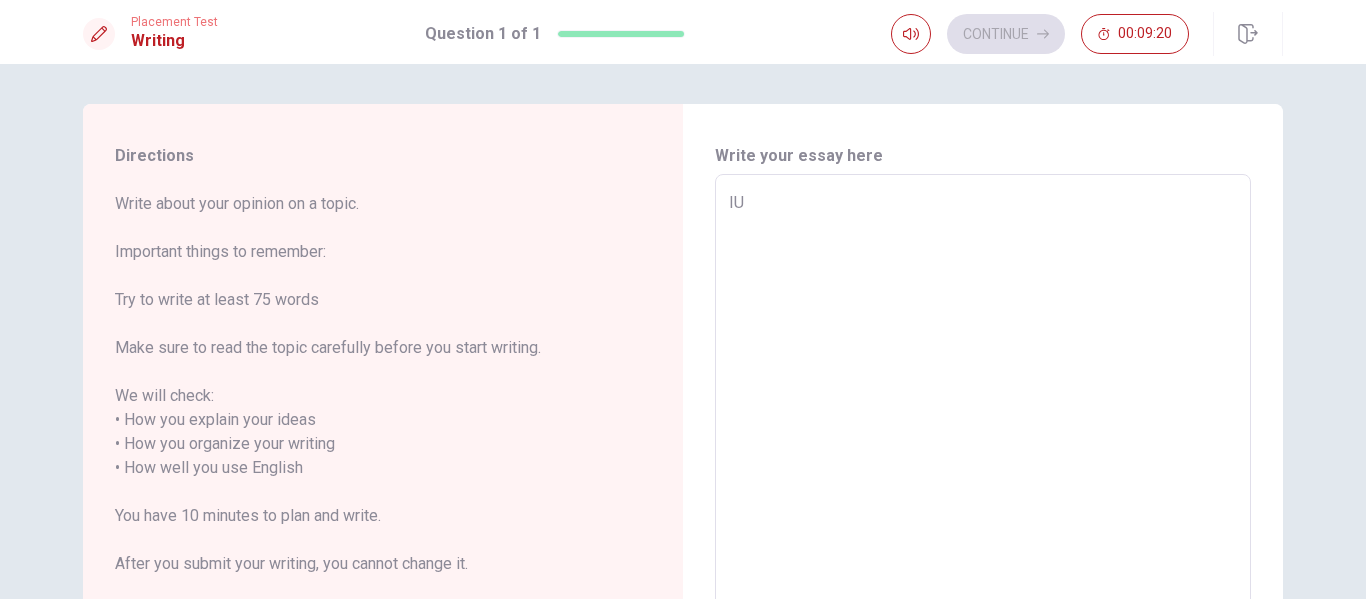 type on "x" 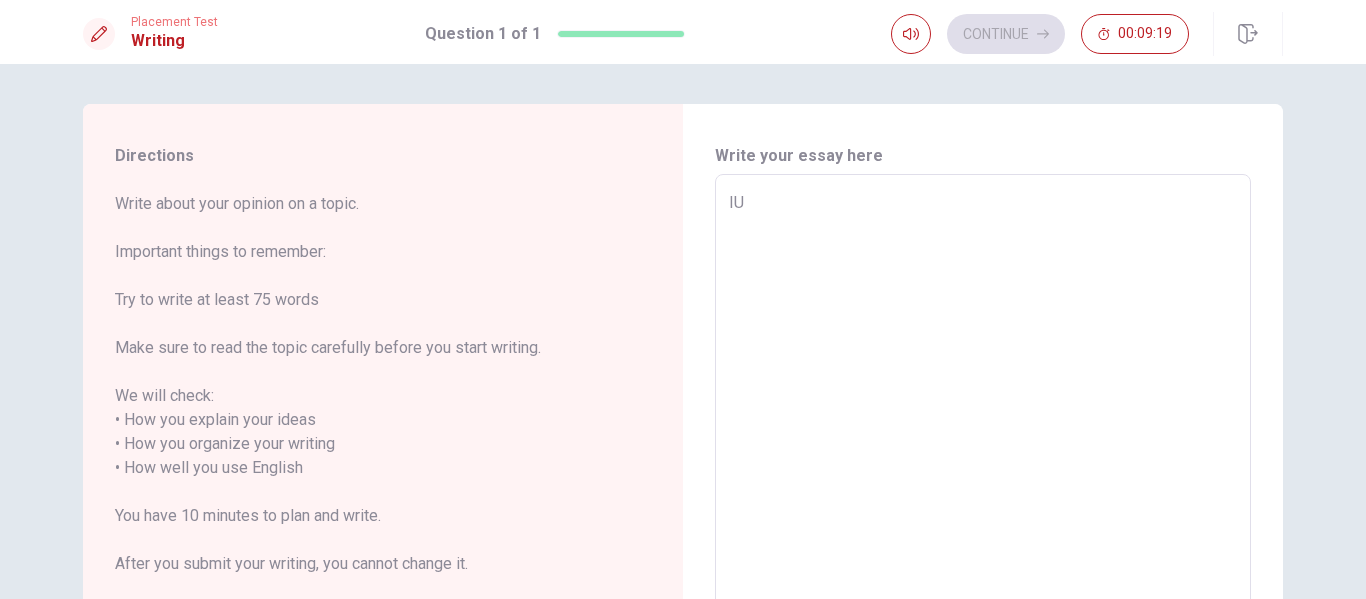 type on "I" 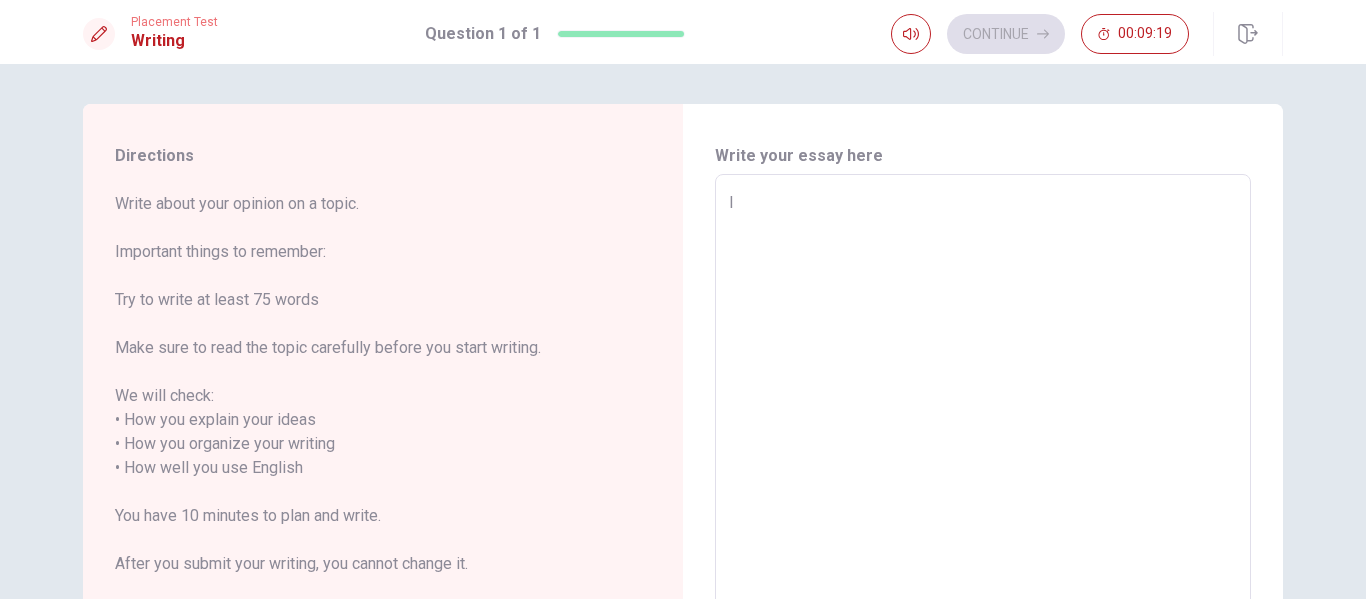type on "x" 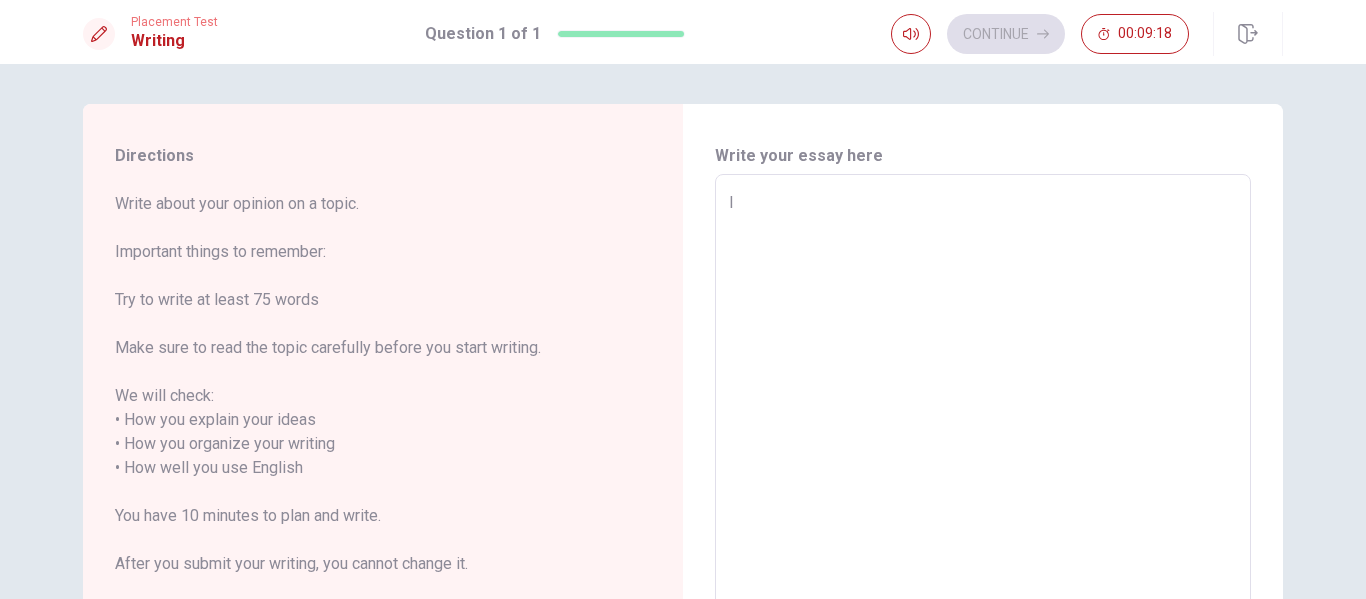 type on "x" 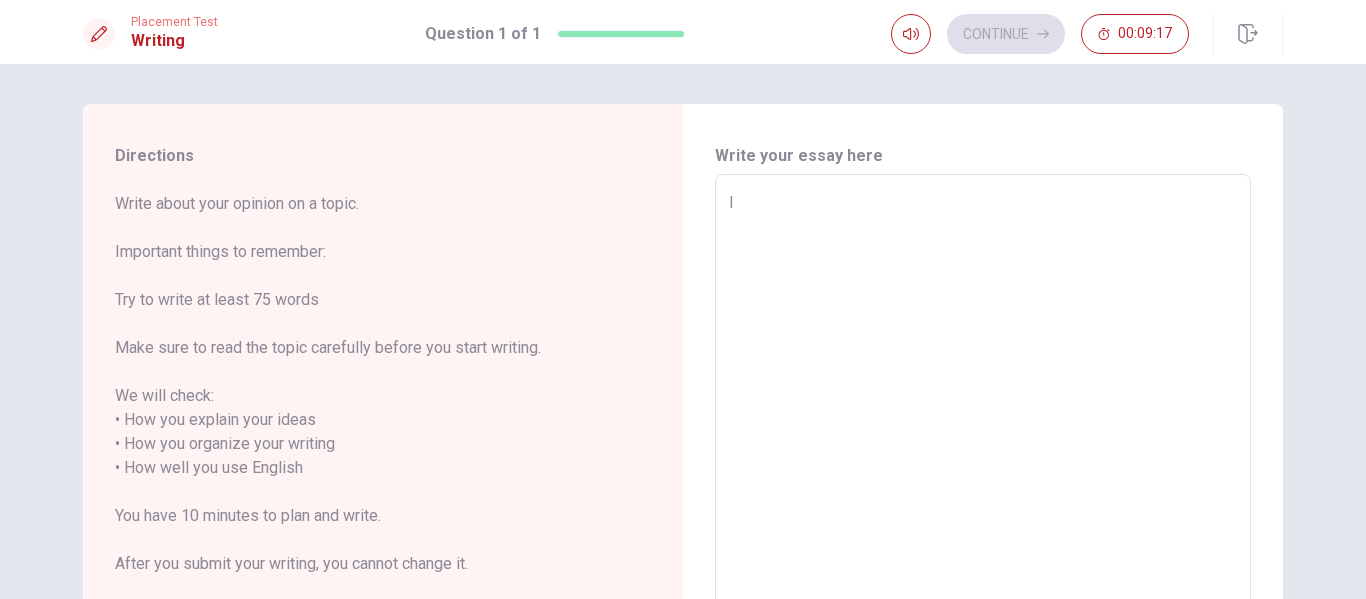 type on "I wake up at [TIME]" 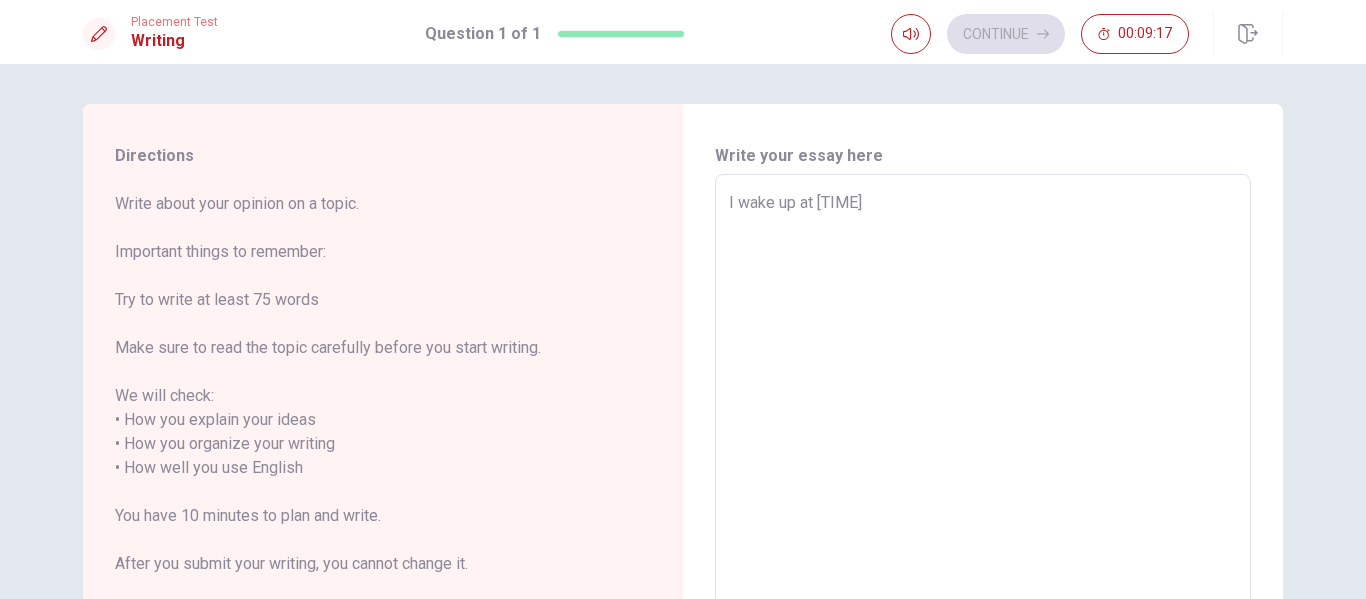 type on "x" 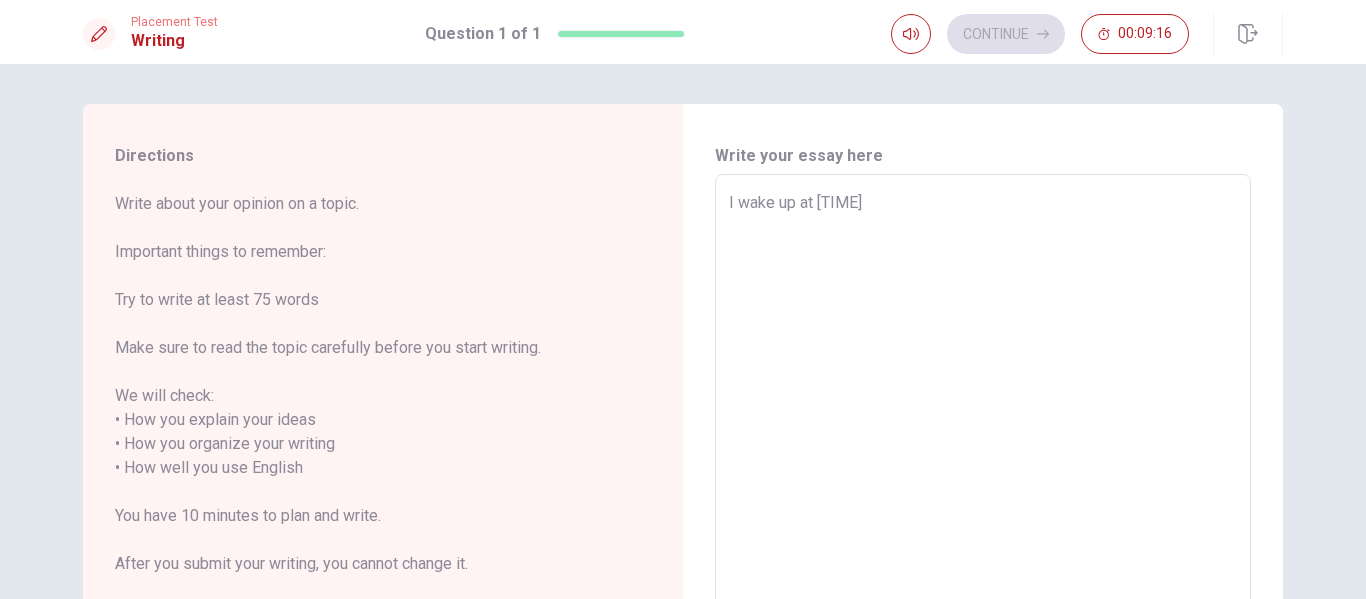 type on "I" 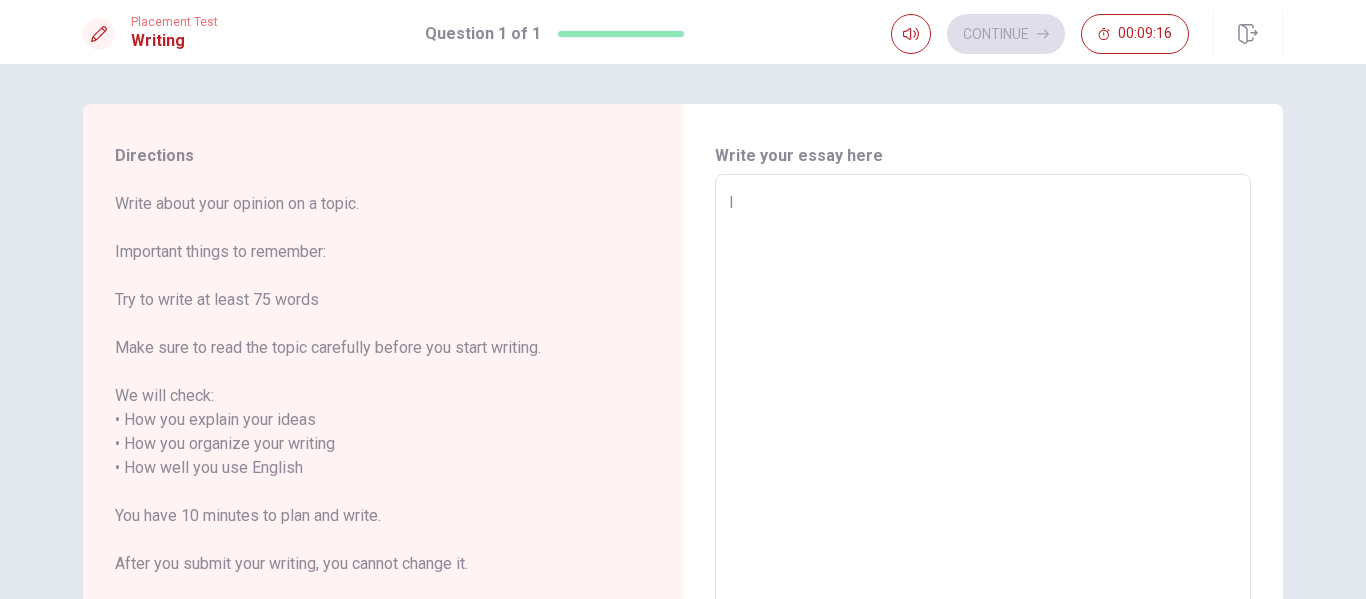 type on "x" 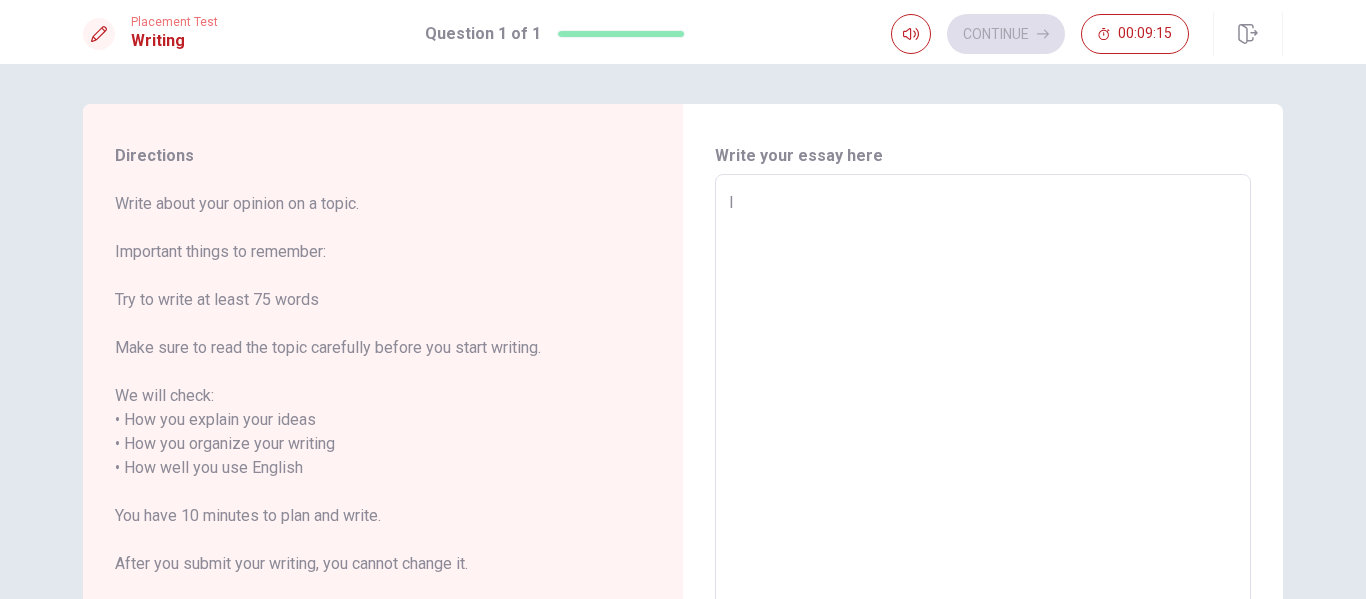 type on "I w" 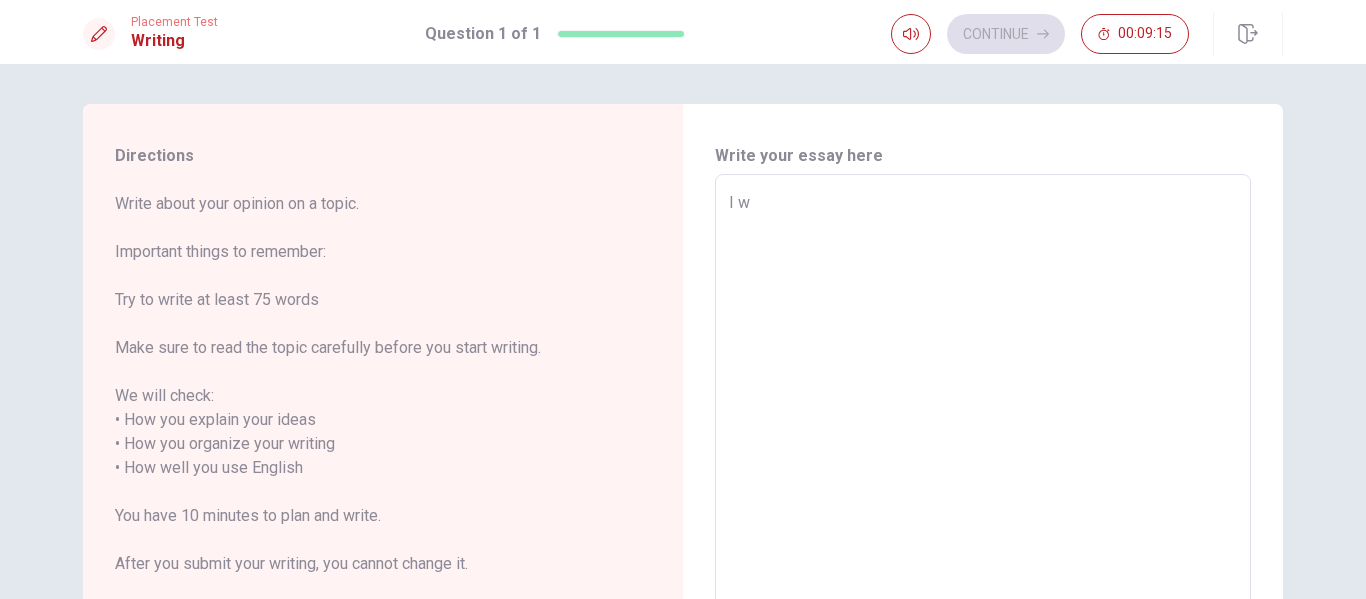 type on "x" 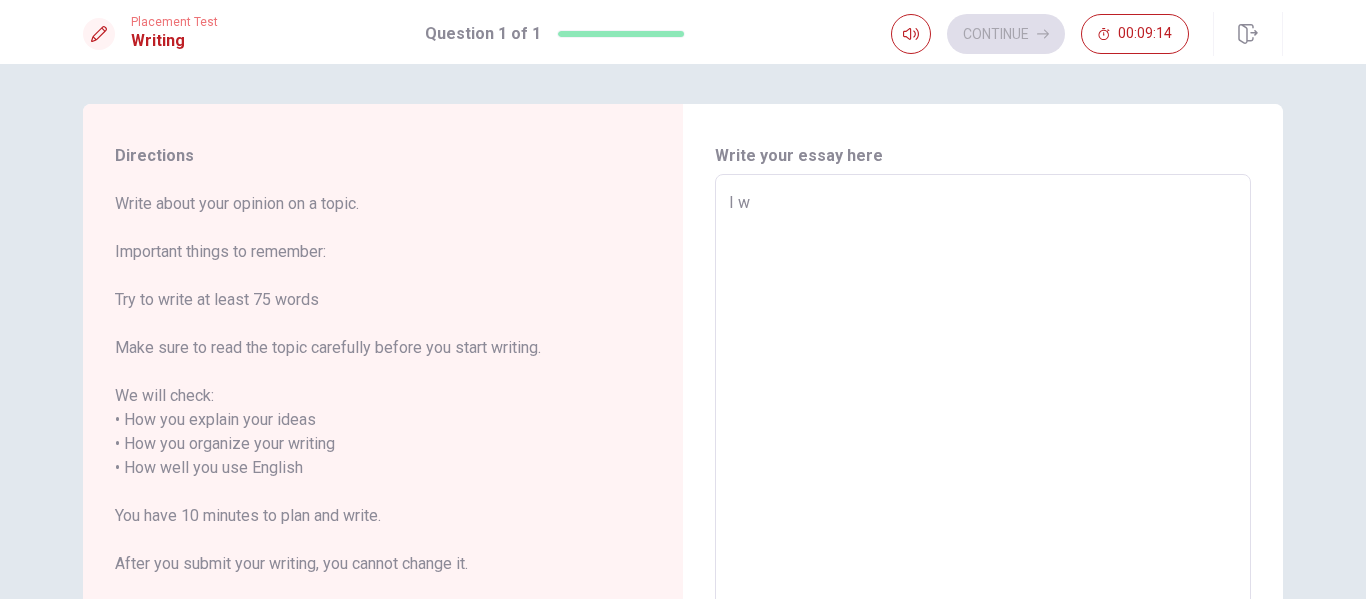 type on "I" 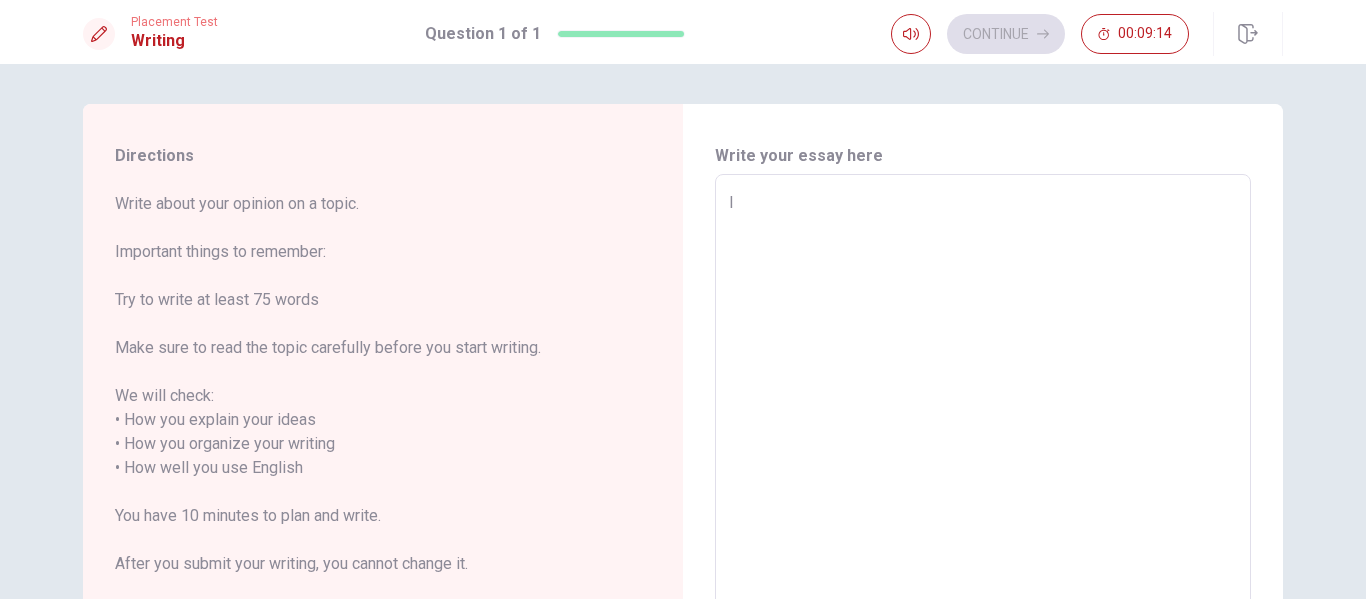 type on "x" 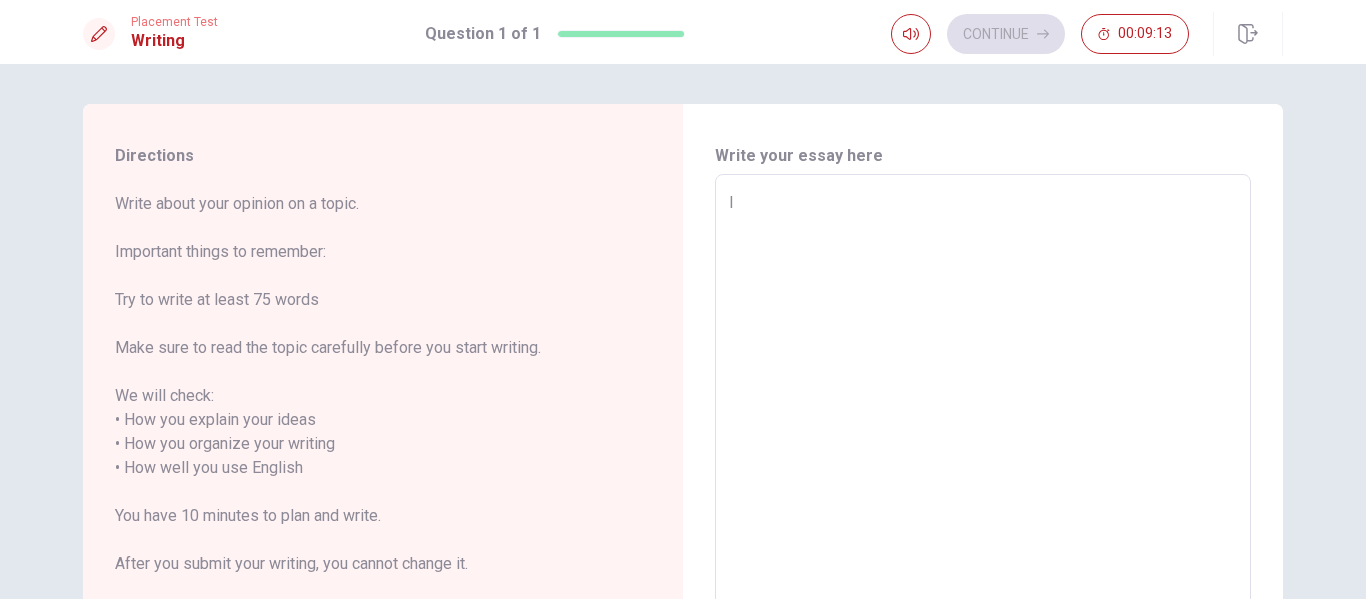 type on "I w" 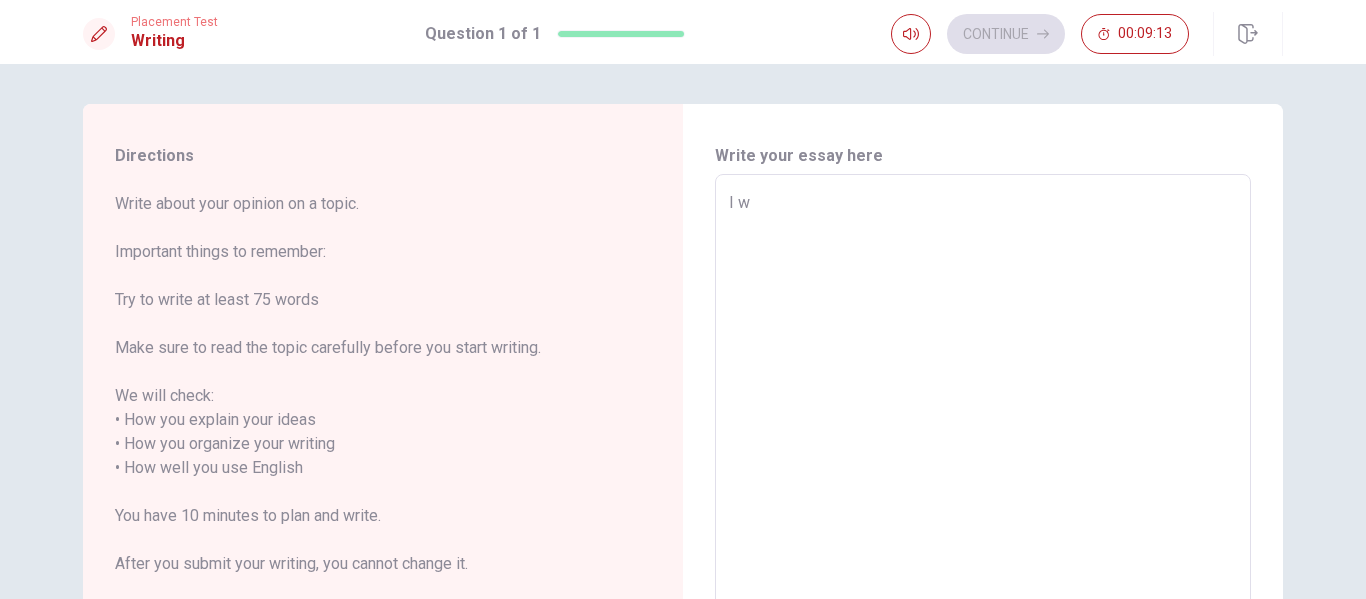 type on "x" 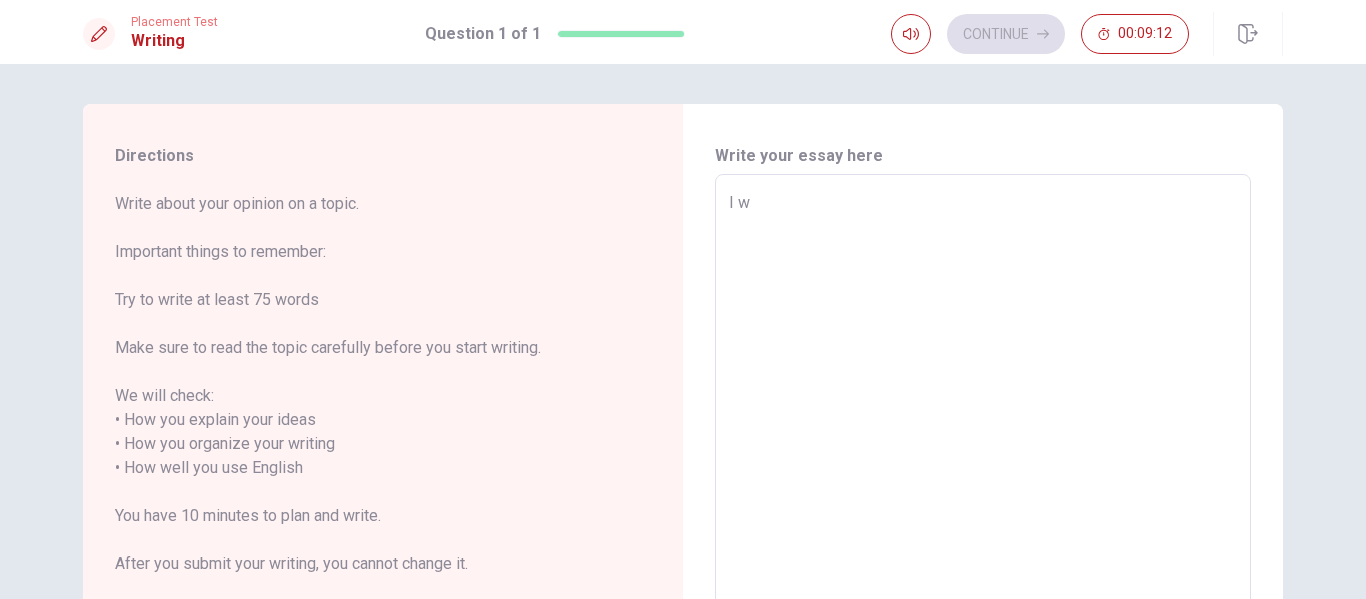 type on "I wa" 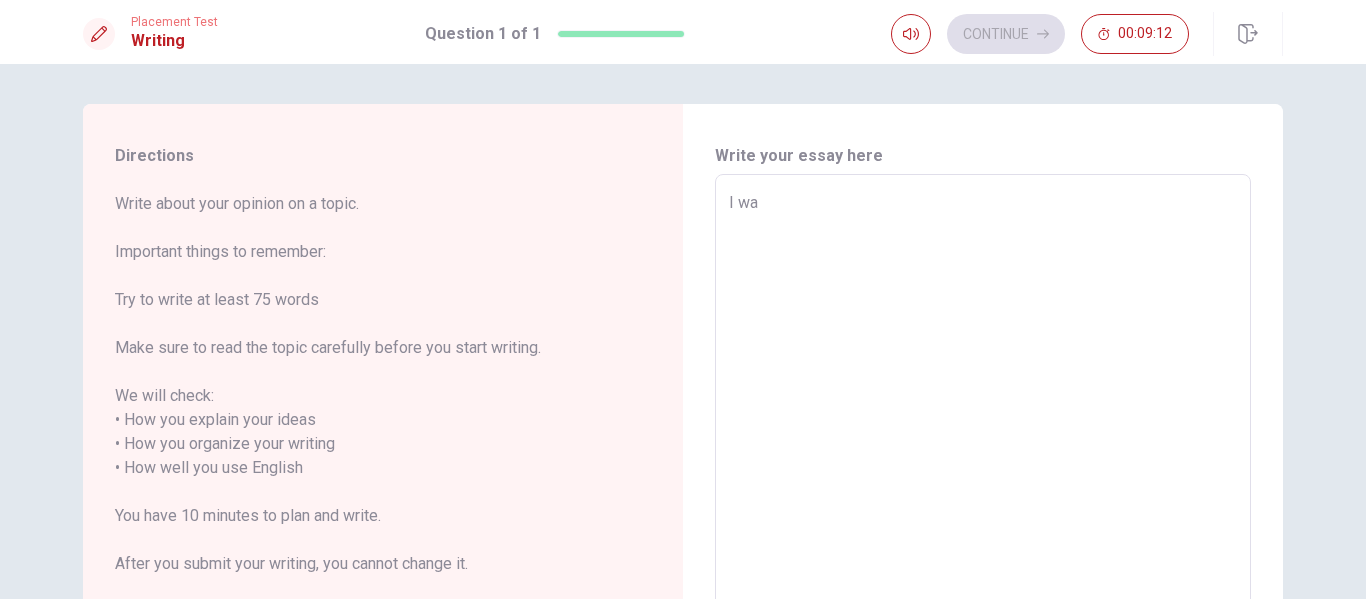 type on "x" 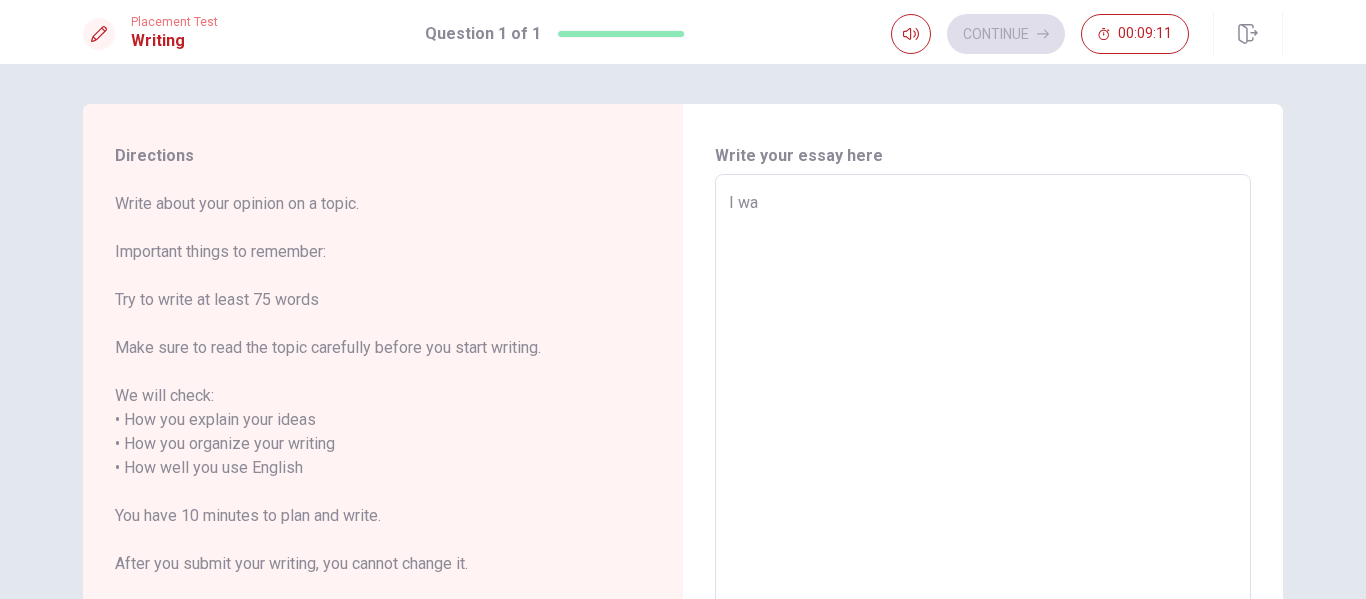 type on "I wak" 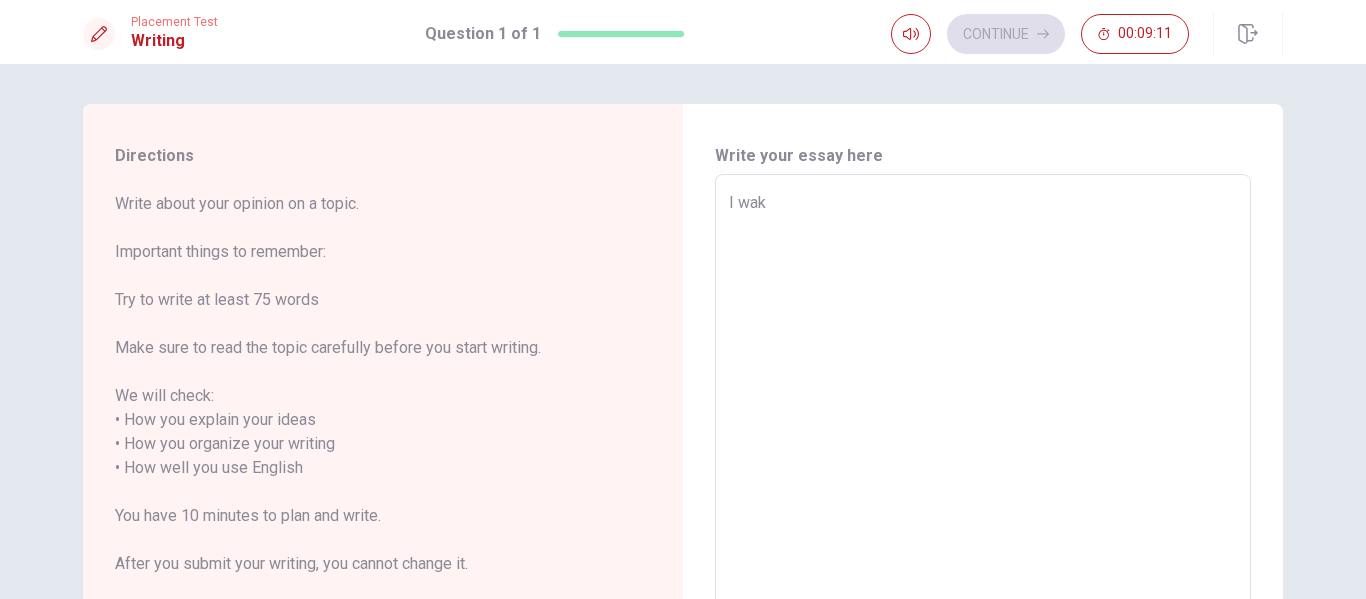 type on "x" 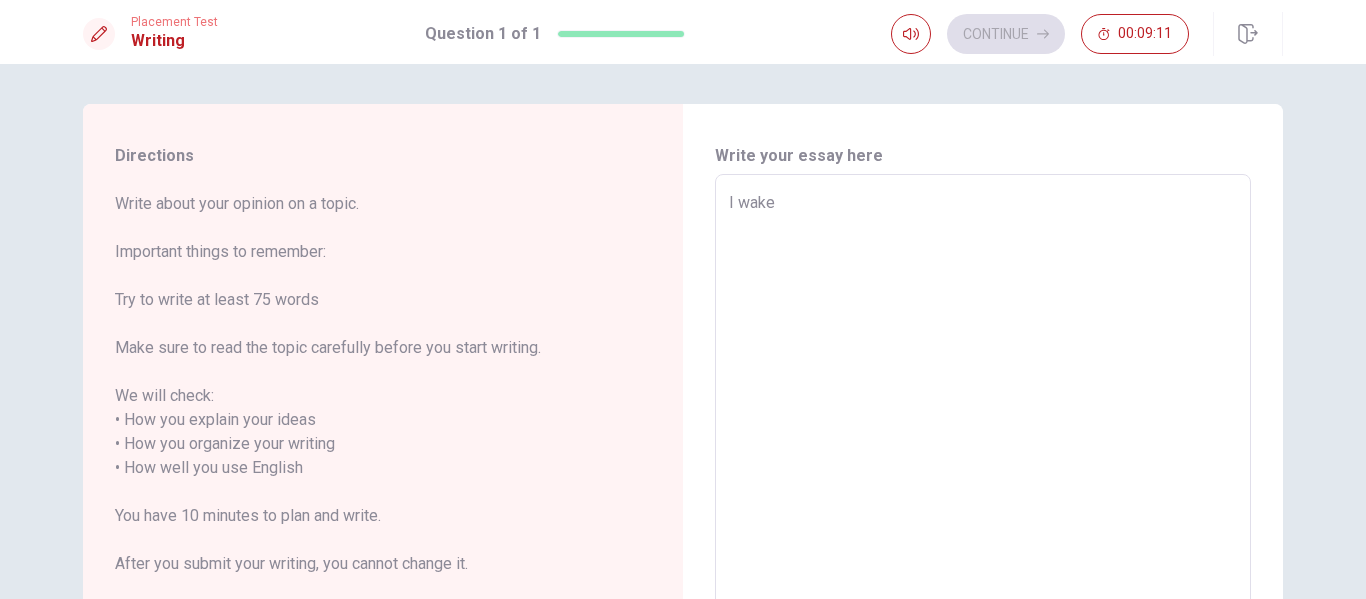 type on "x" 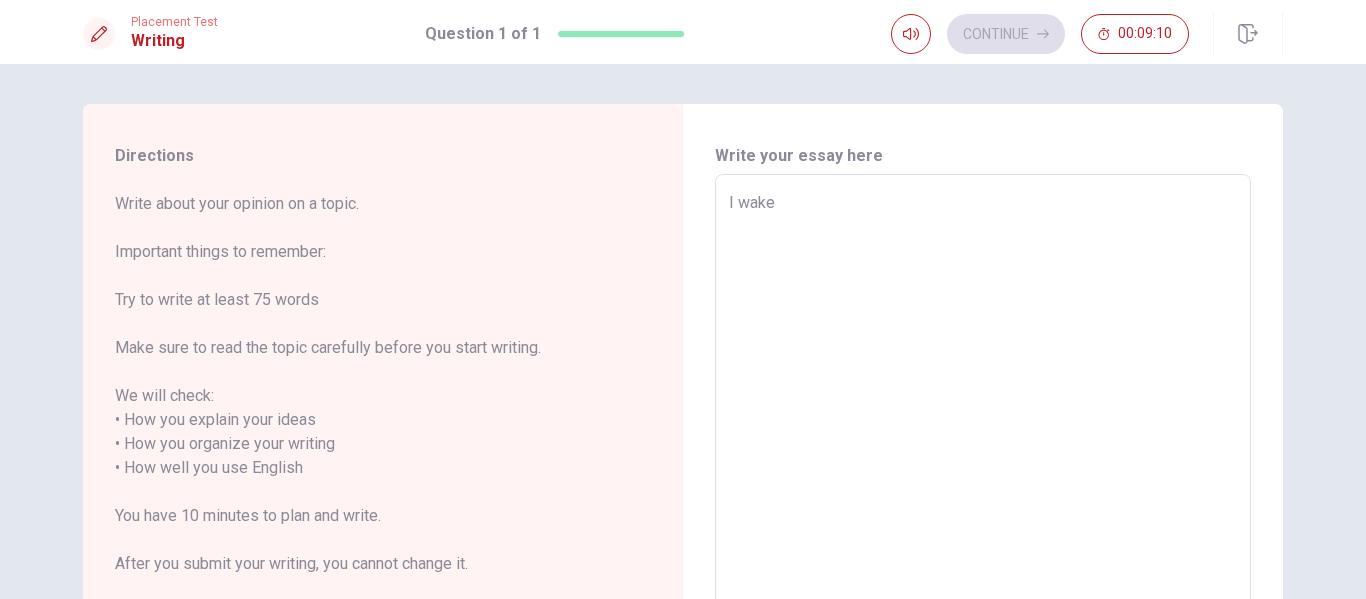 type on "I wake" 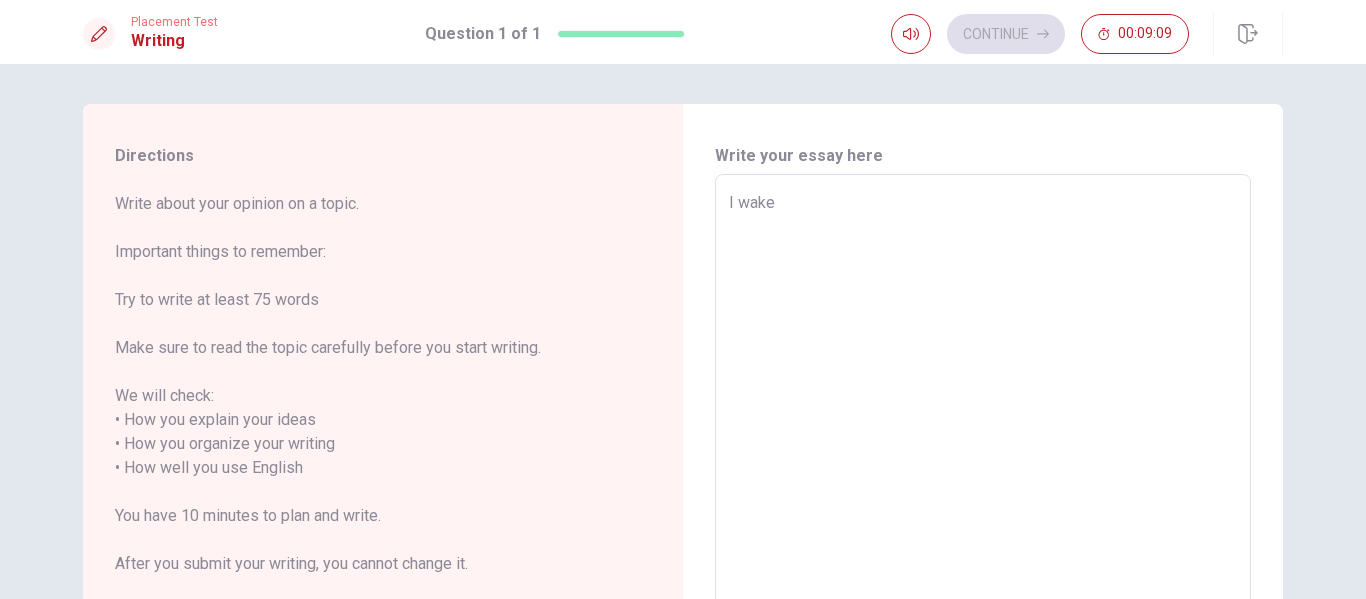 type on "I wake u" 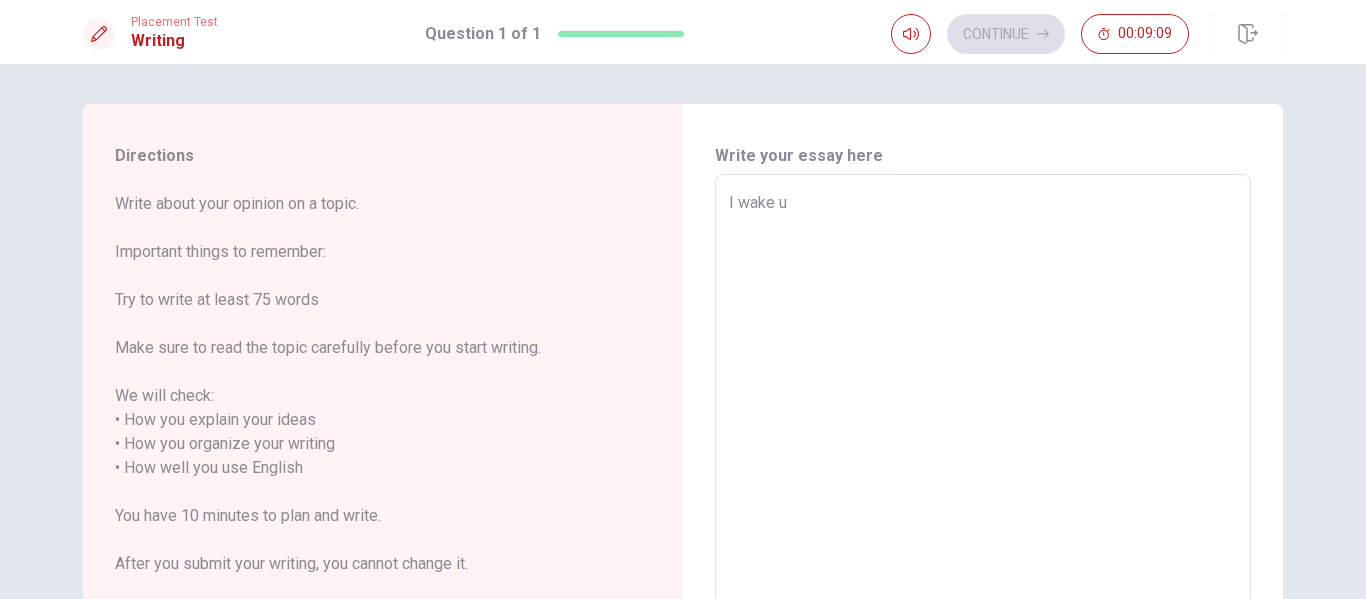 type on "x" 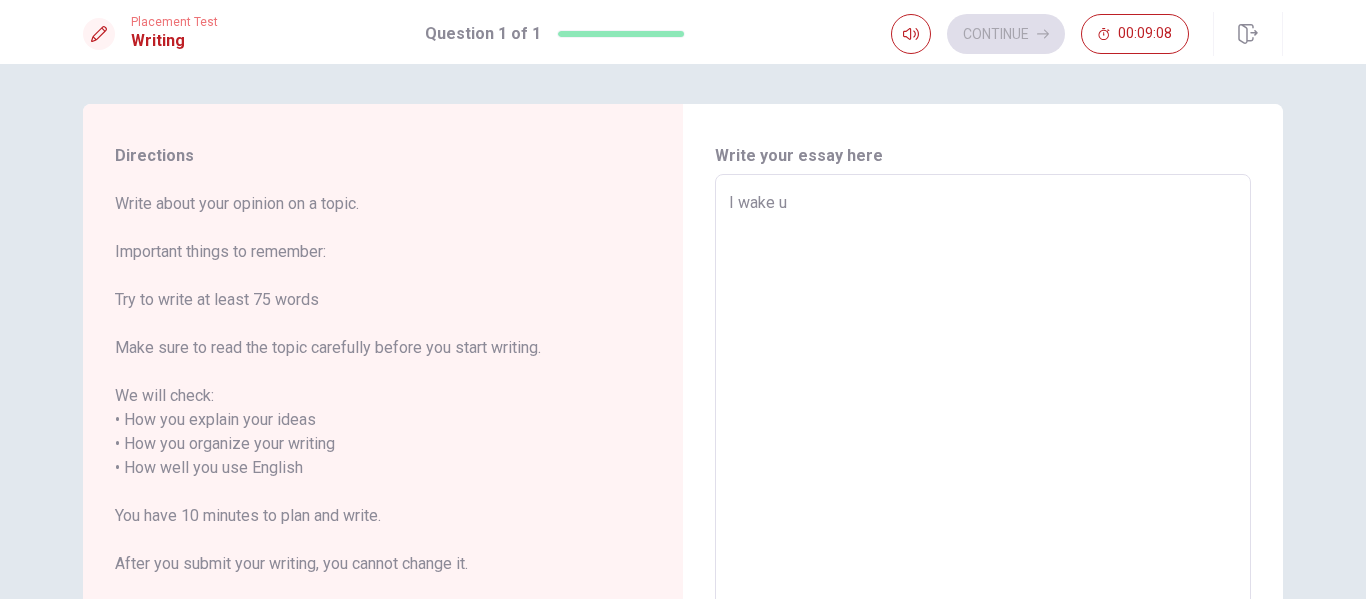 type on "I wake up" 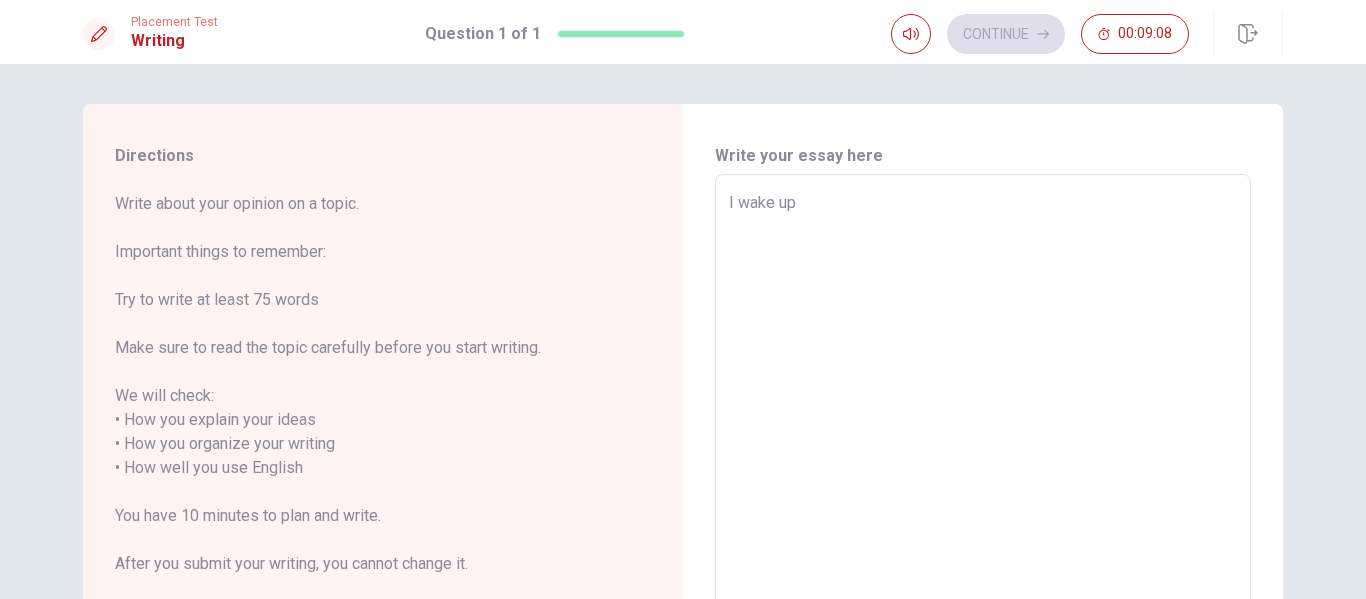 type on "x" 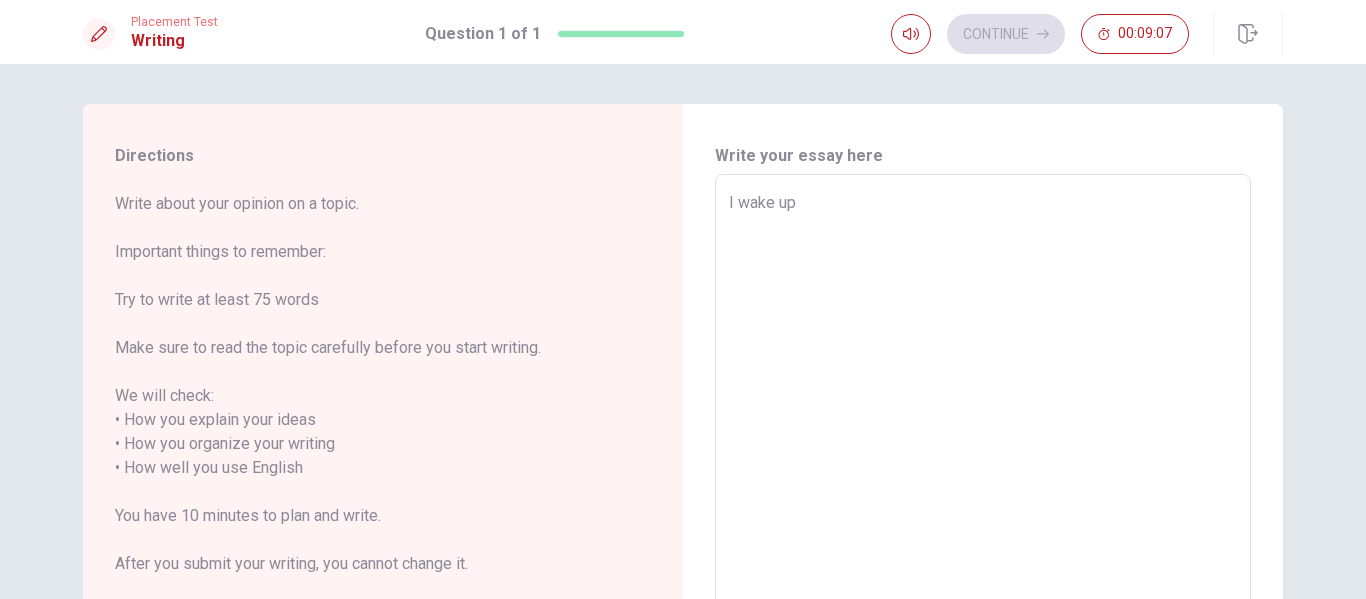 type on "x" 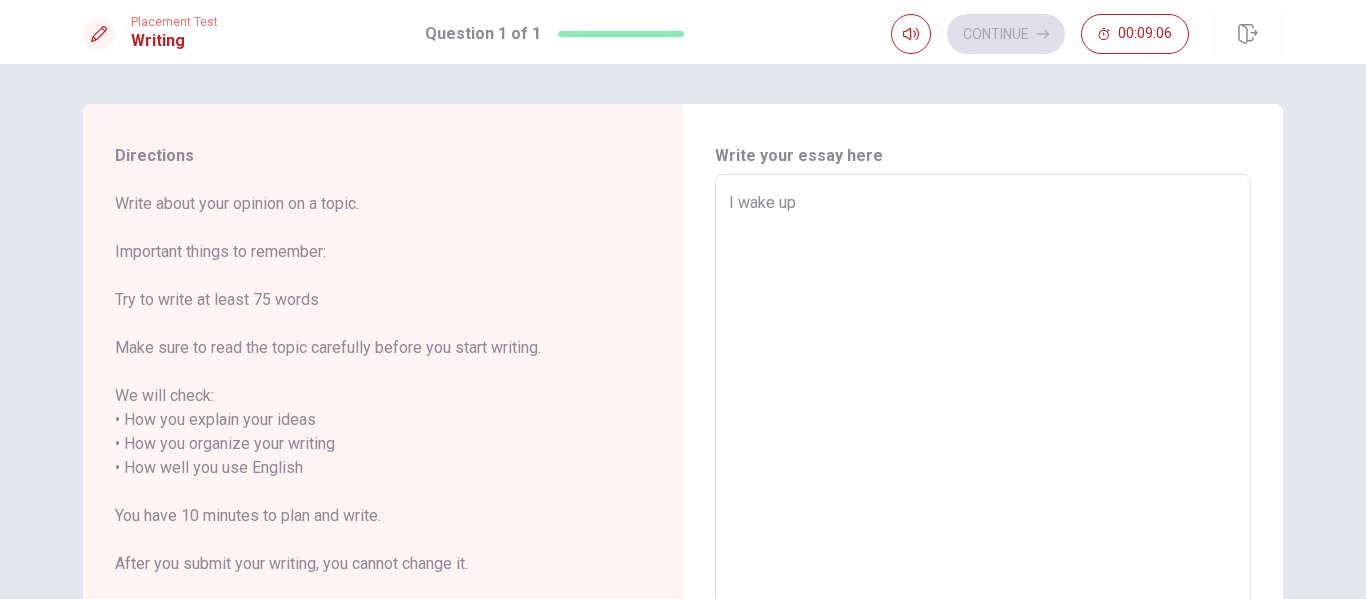 type on "I wake up at" 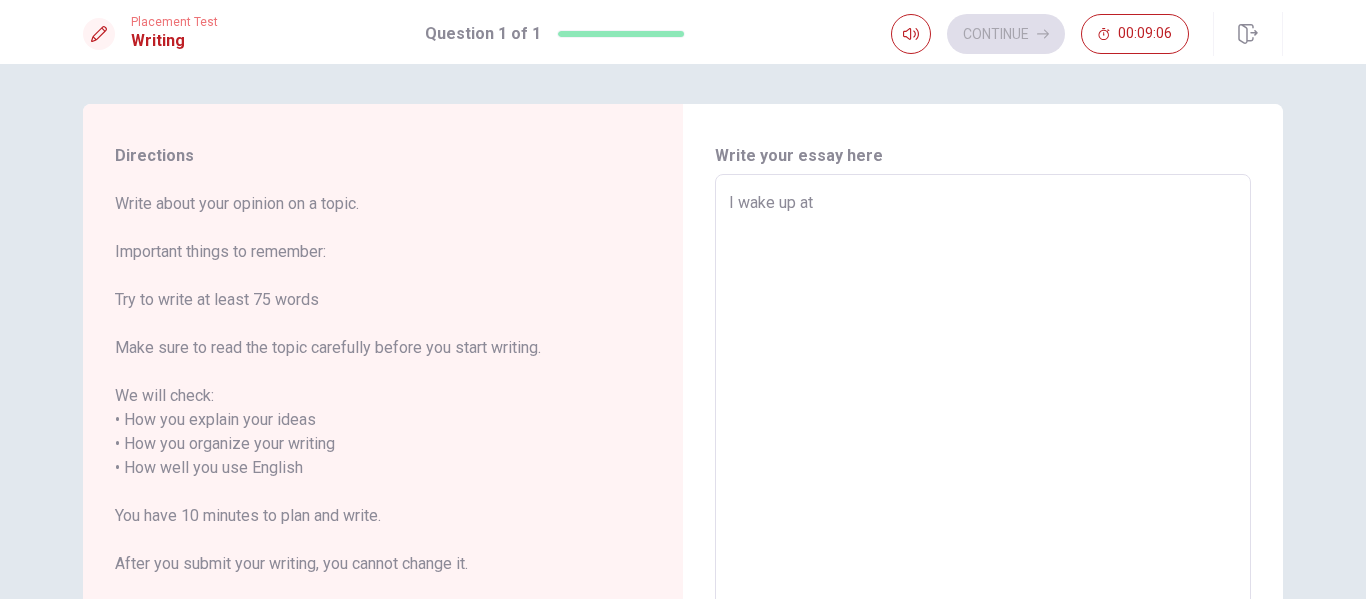 type on "x" 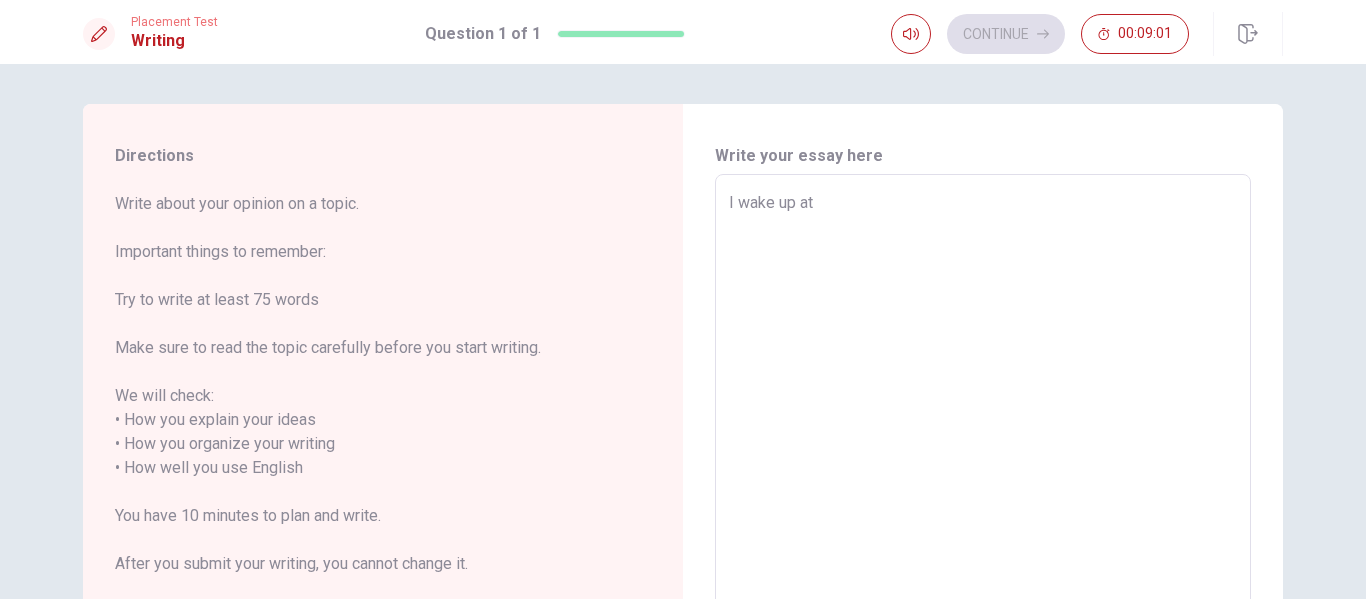 type on "x" 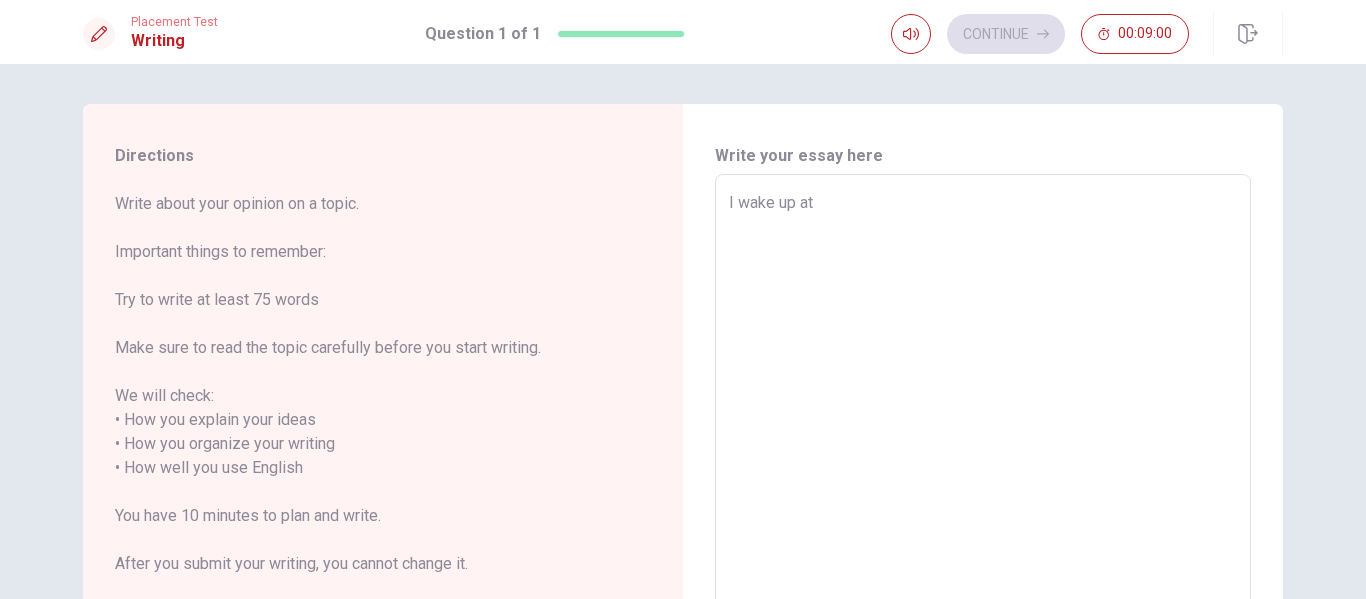 type on "I wake up at [TIME]" 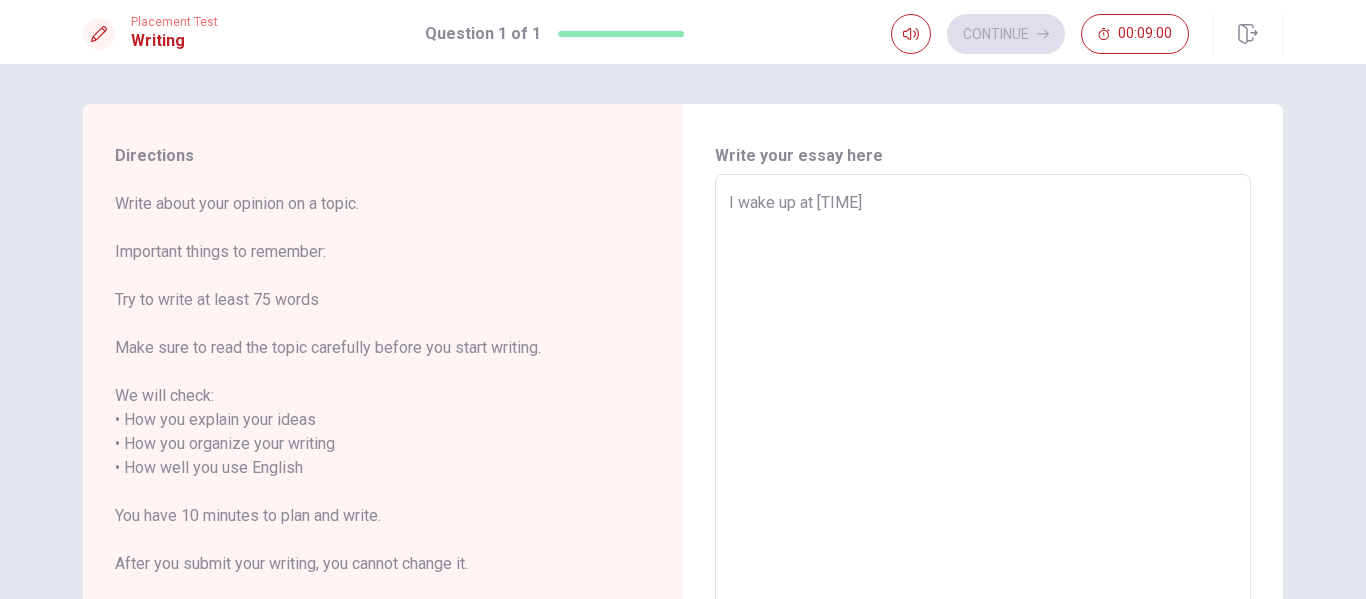 type on "x" 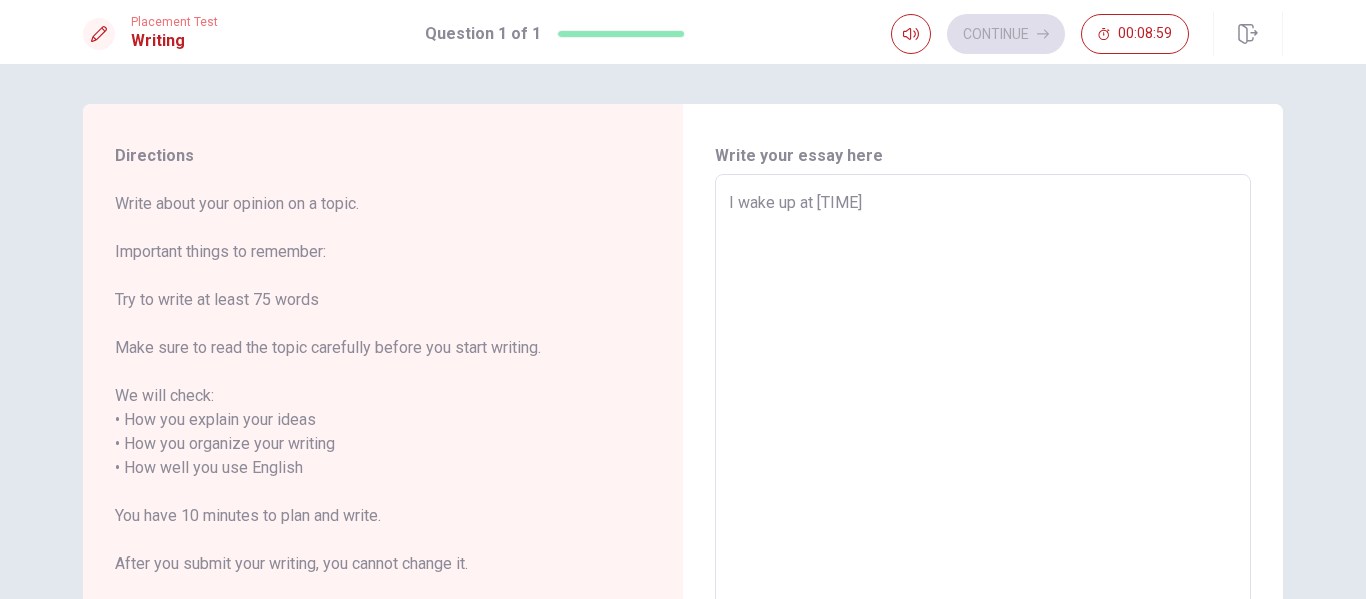 type on "I wake up at [TIME]_" 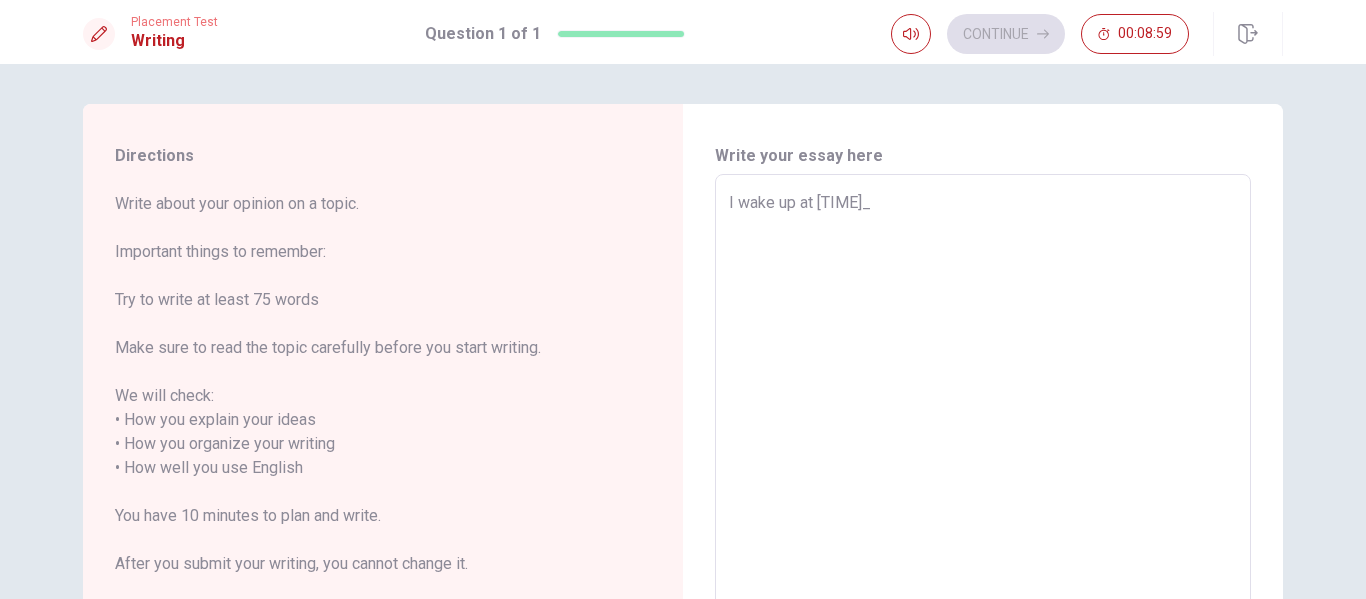 type on "x" 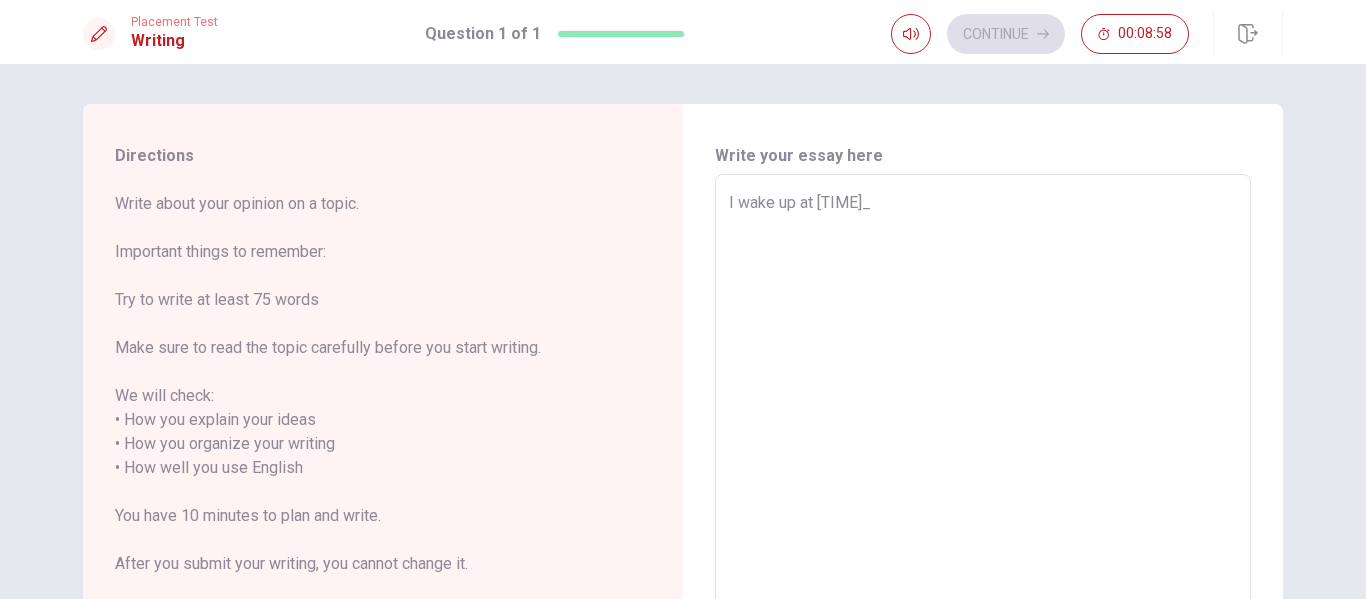 type on "I wake up at [TIME]" 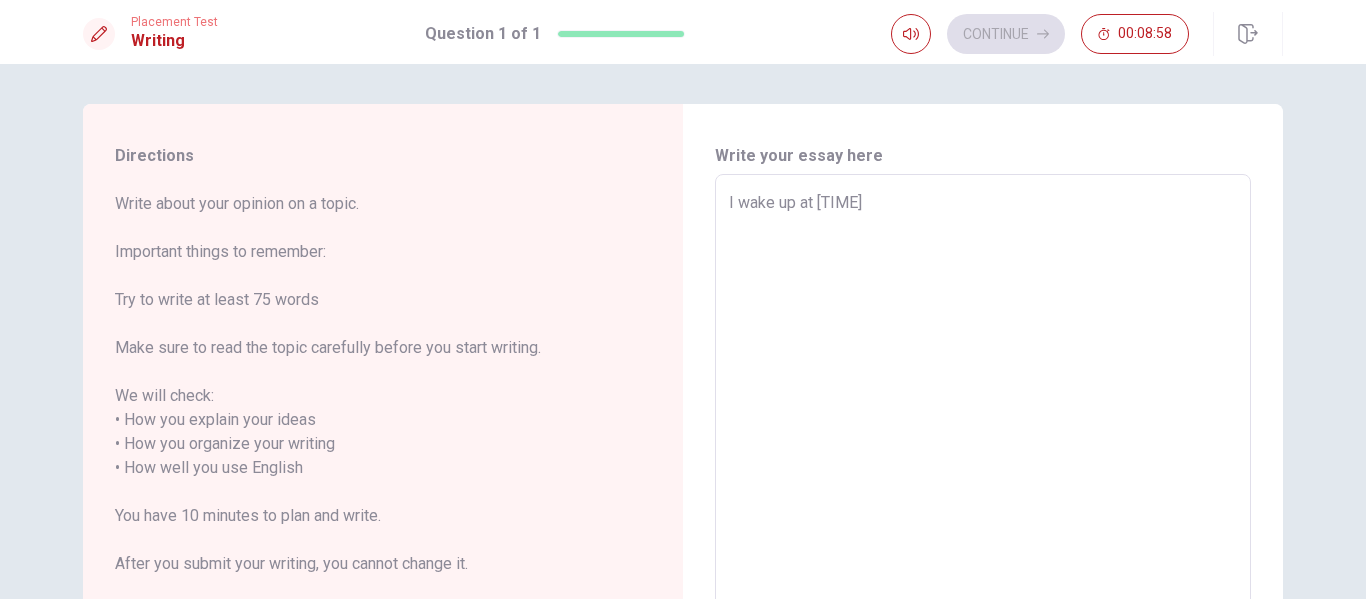 type on "x" 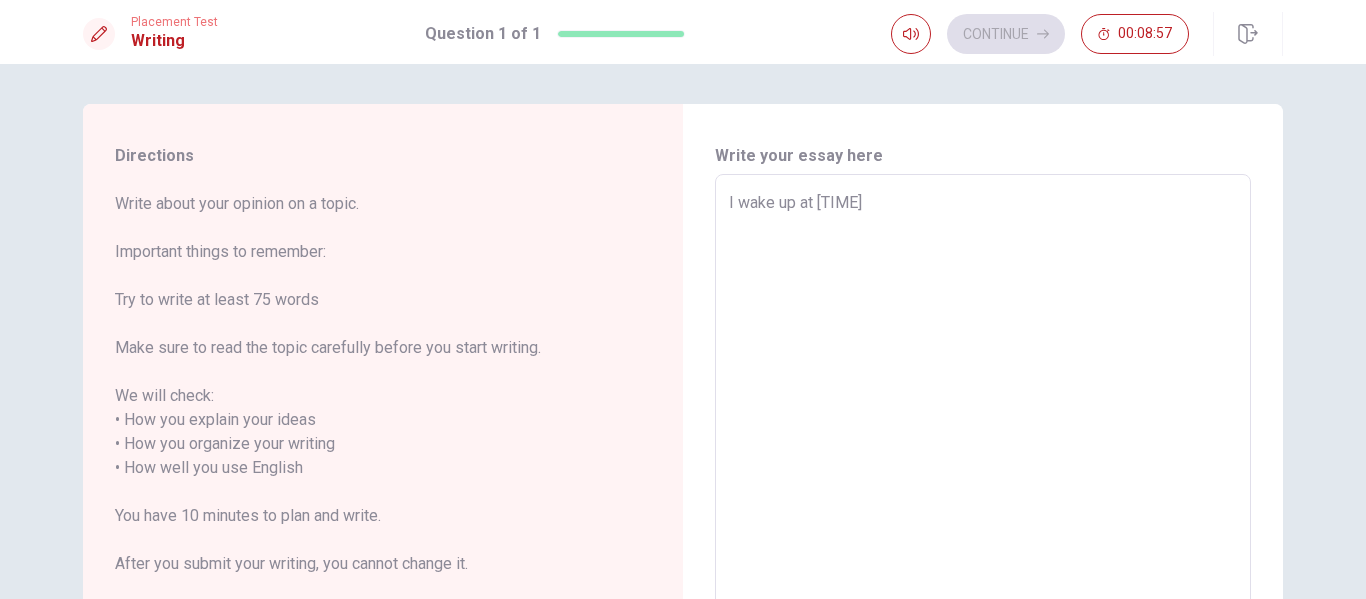 type on "I wake up at [TIME];" 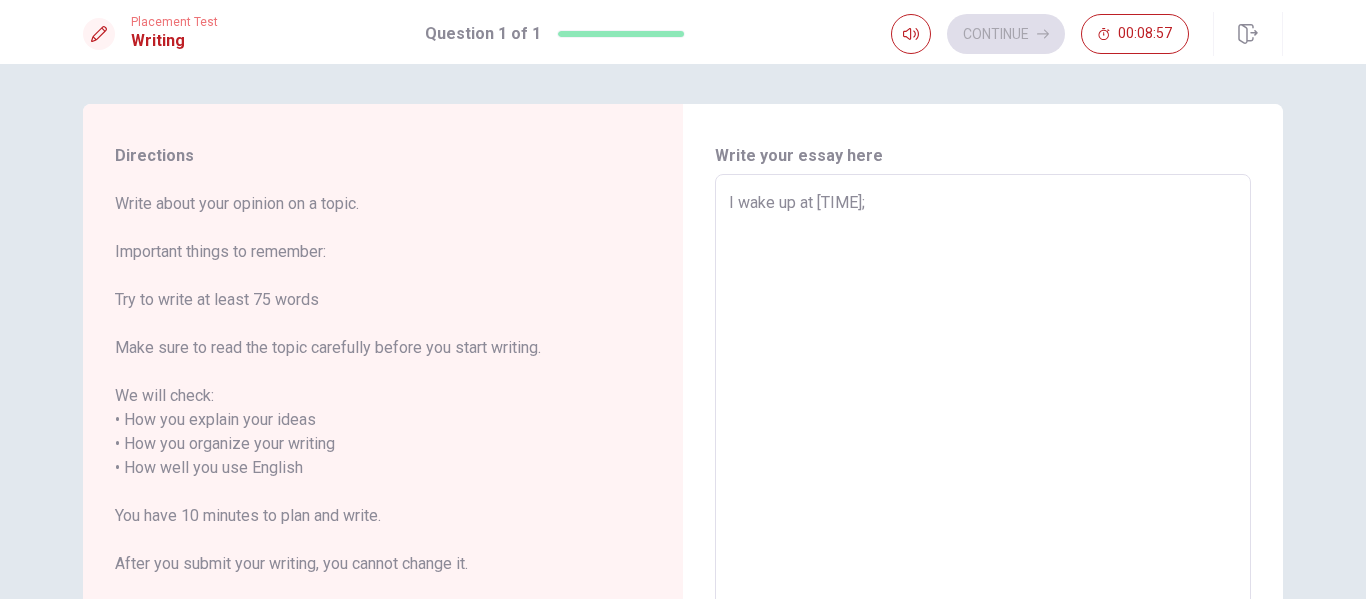 type on "x" 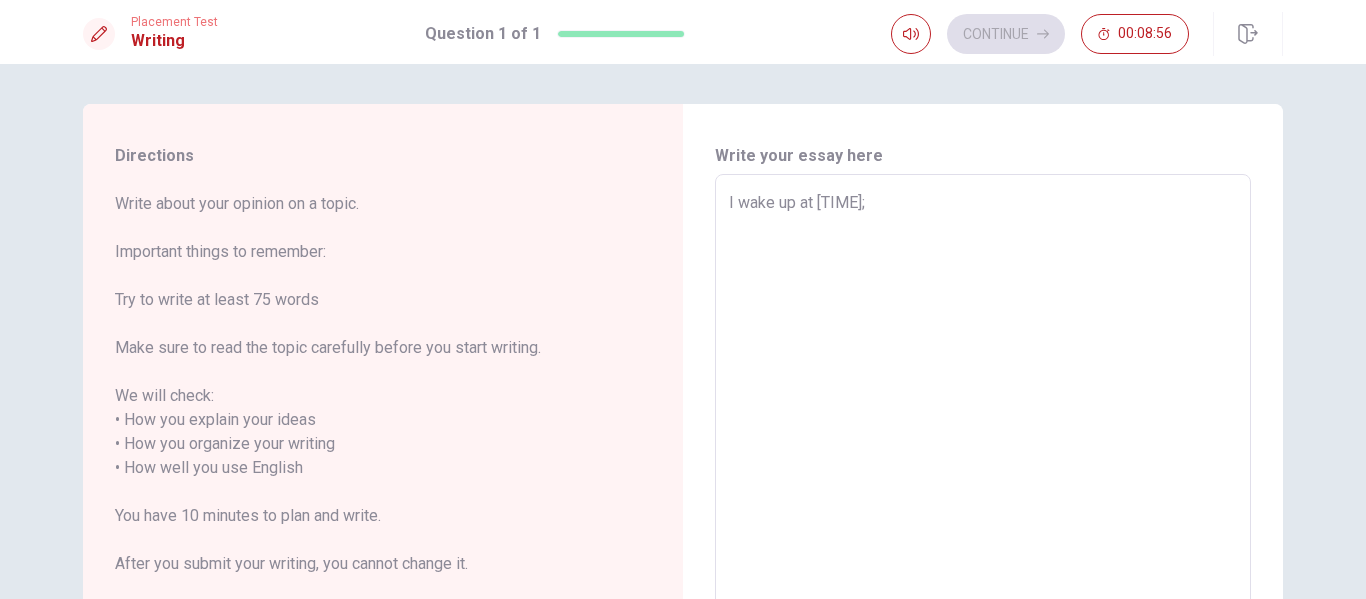 type on "I wake up at [TIME]" 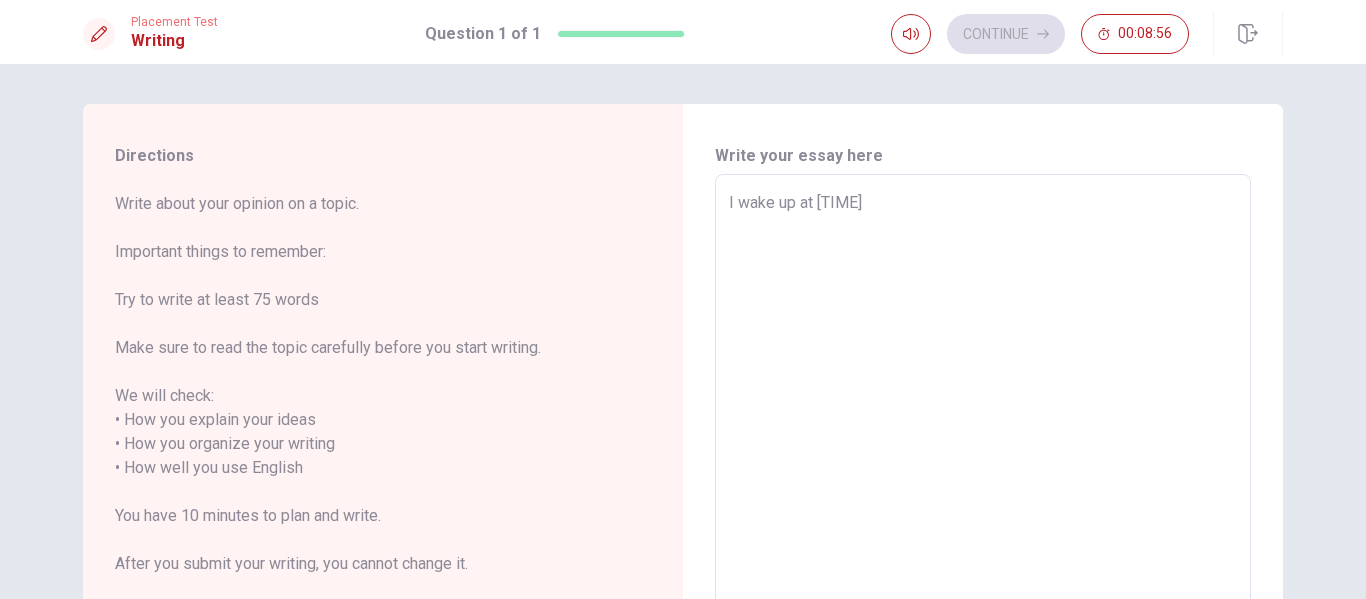 type on "x" 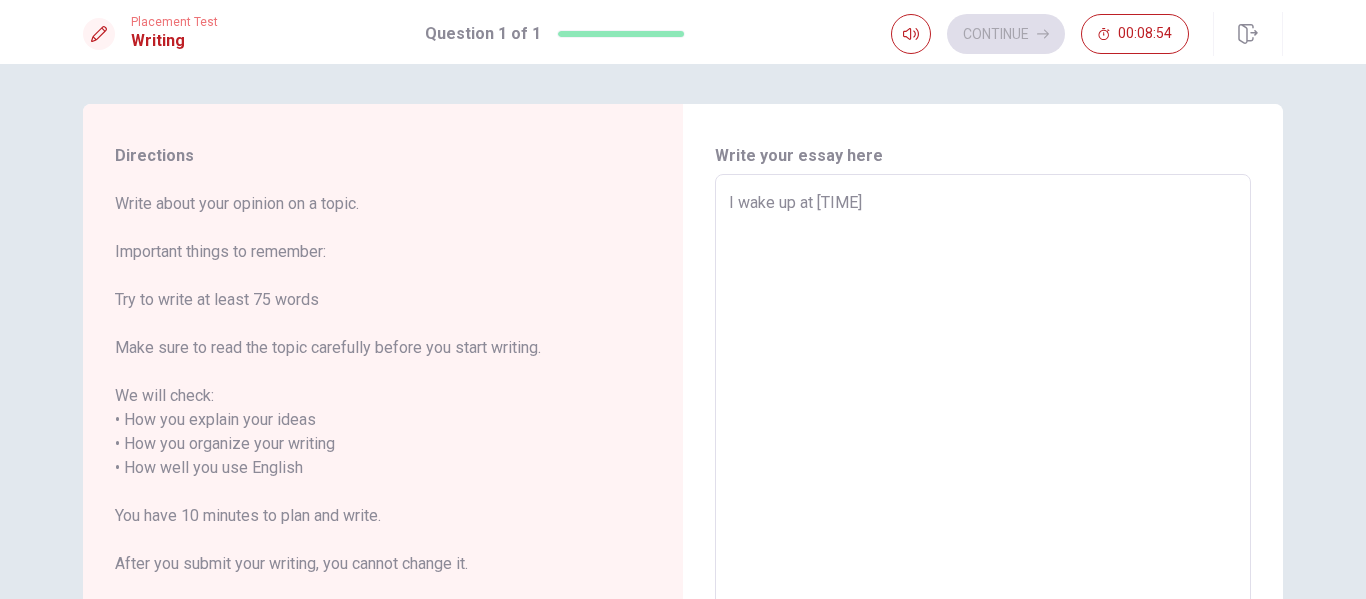 type on "x" 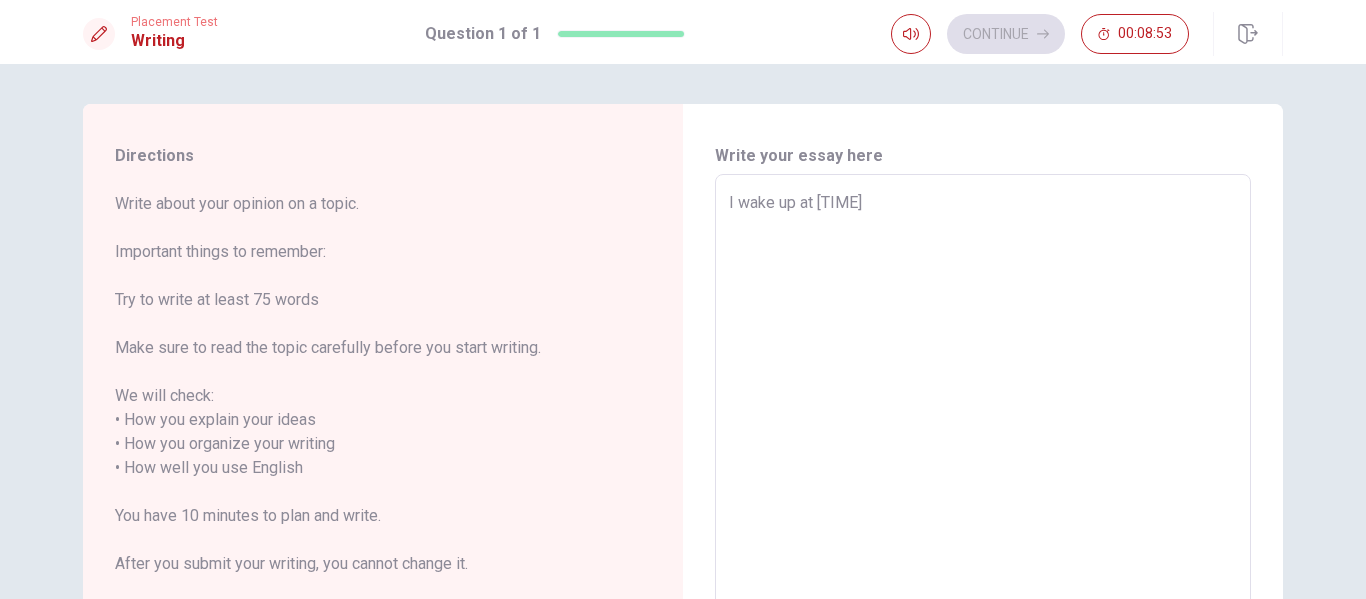 type on "I wake up at [TIME]" 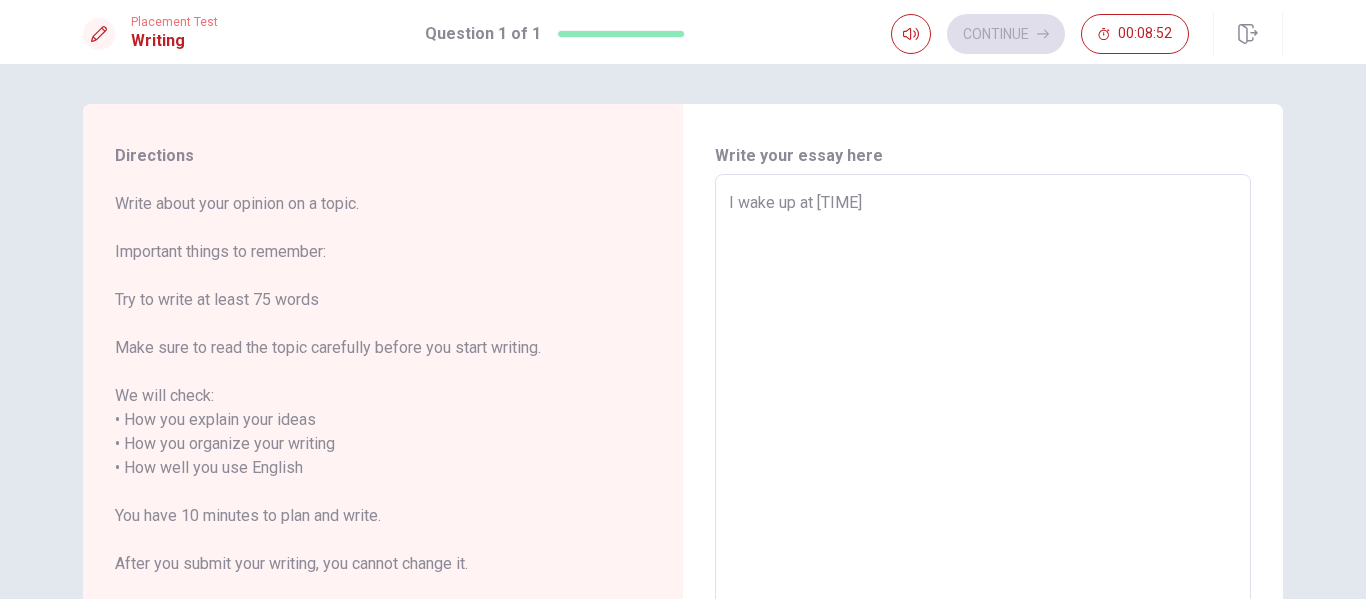 type on "I wake up at [TIME]" 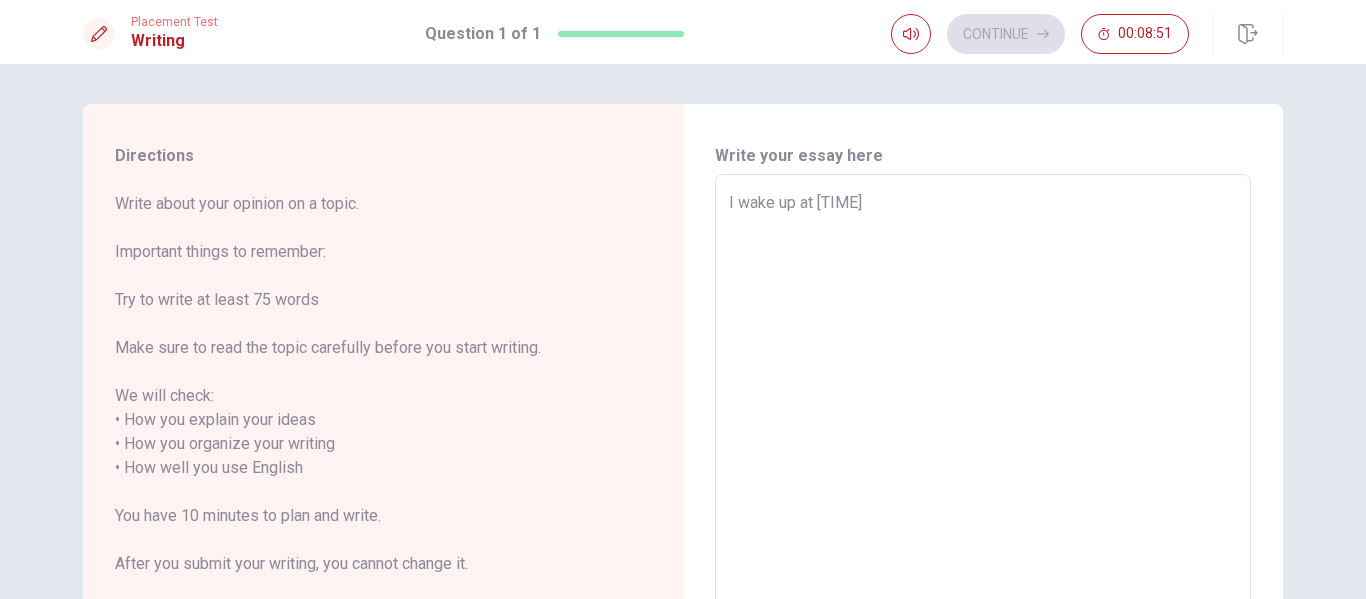 type on "I wake up at [TIME] p" 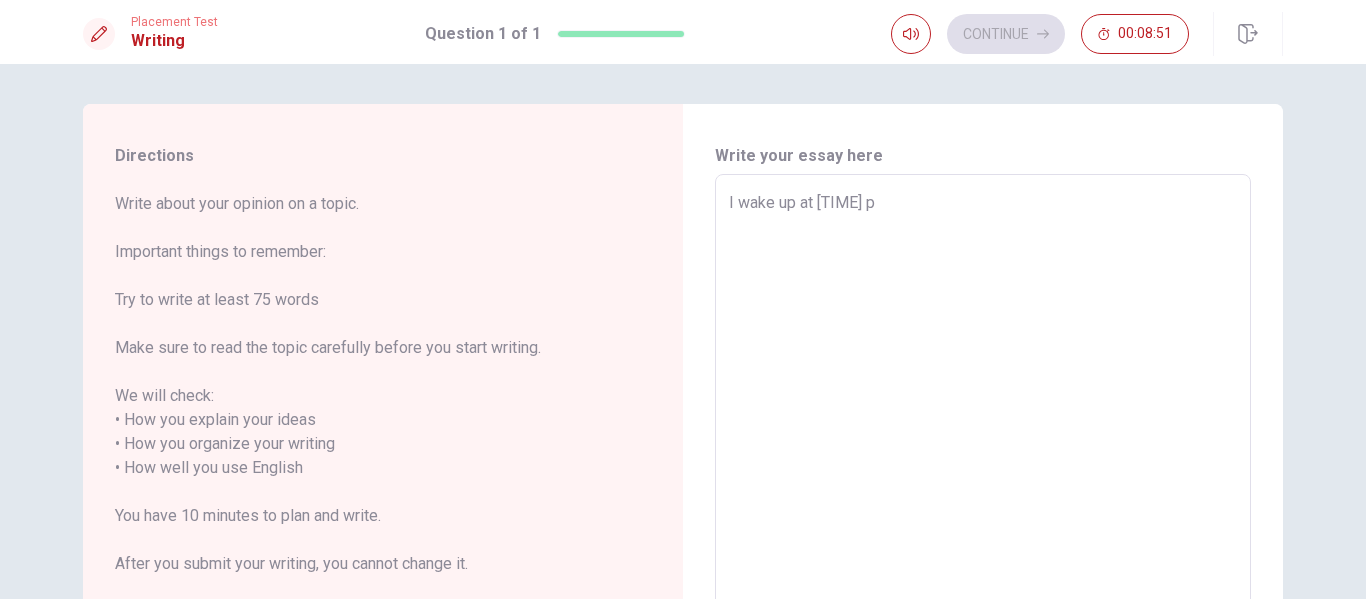 type on "x" 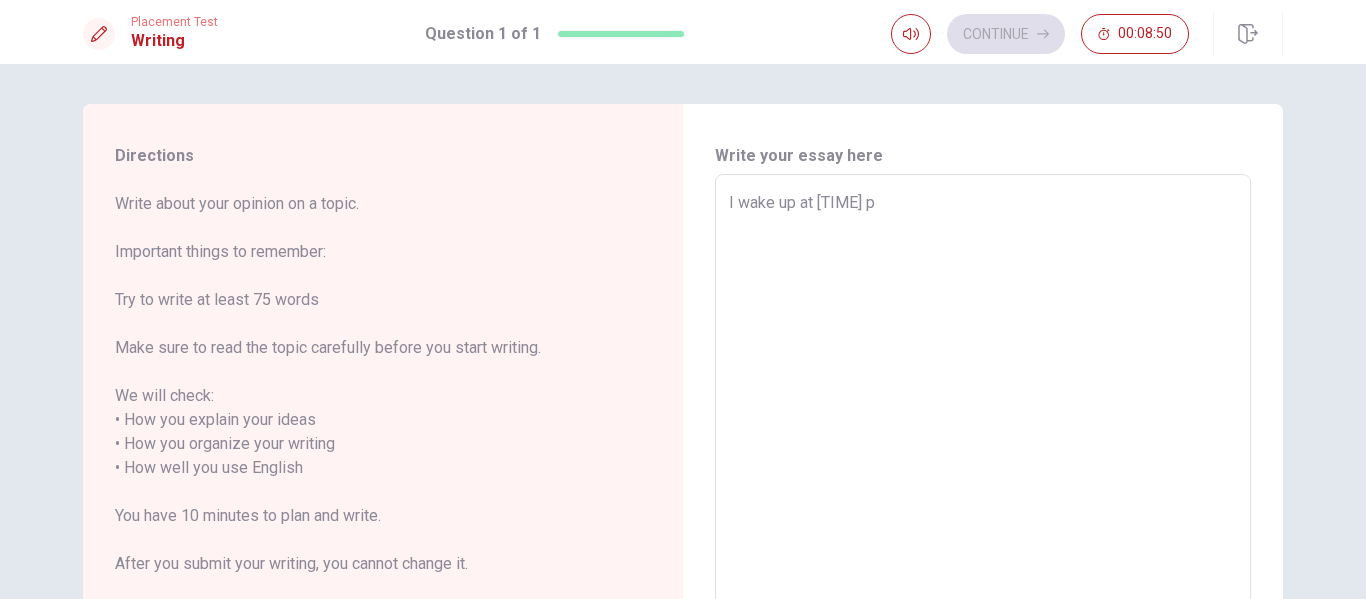 type on "I wake up at [TIME]" 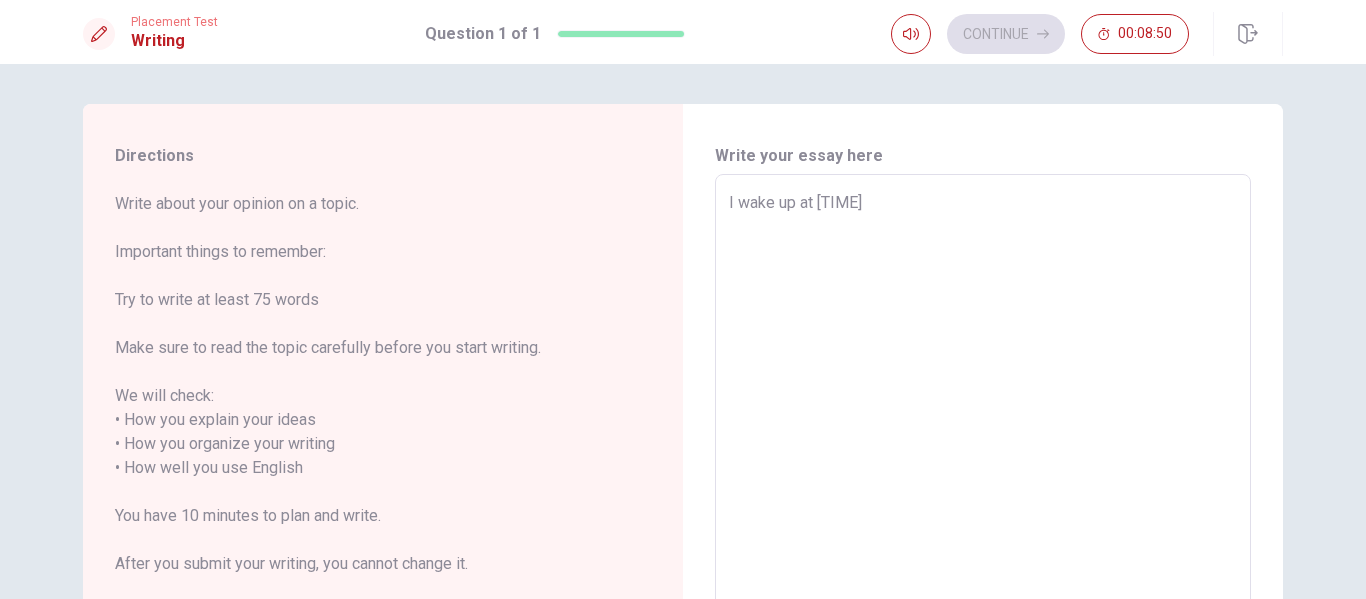 type on "x" 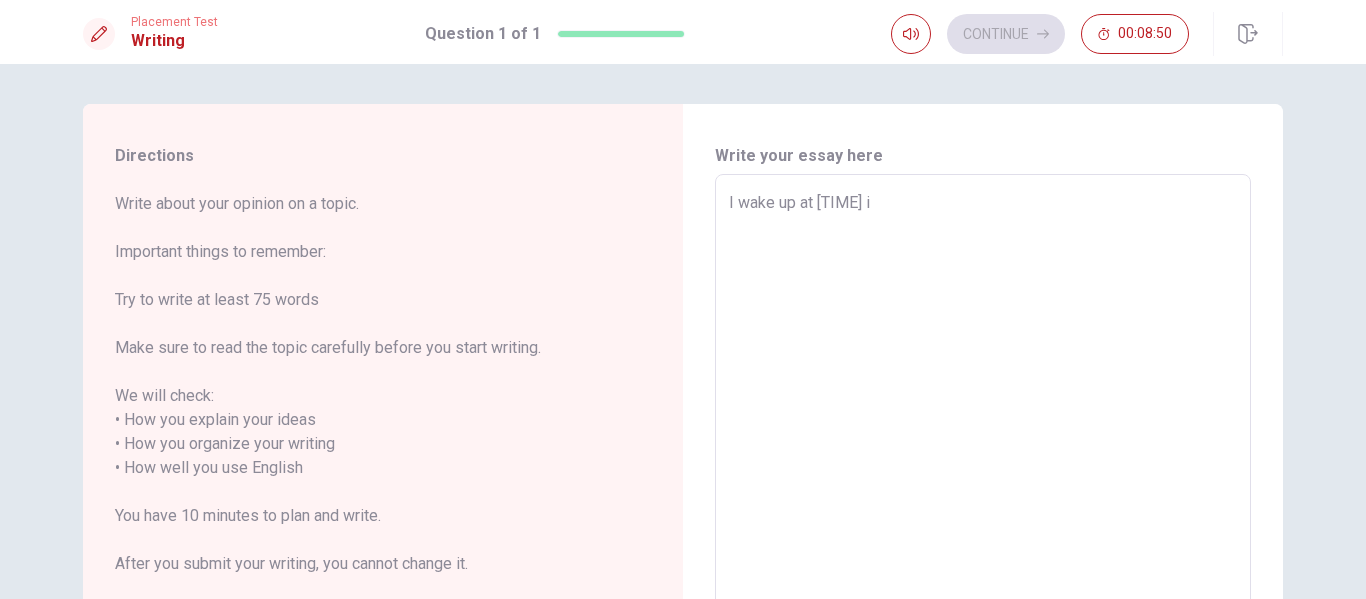 type on "x" 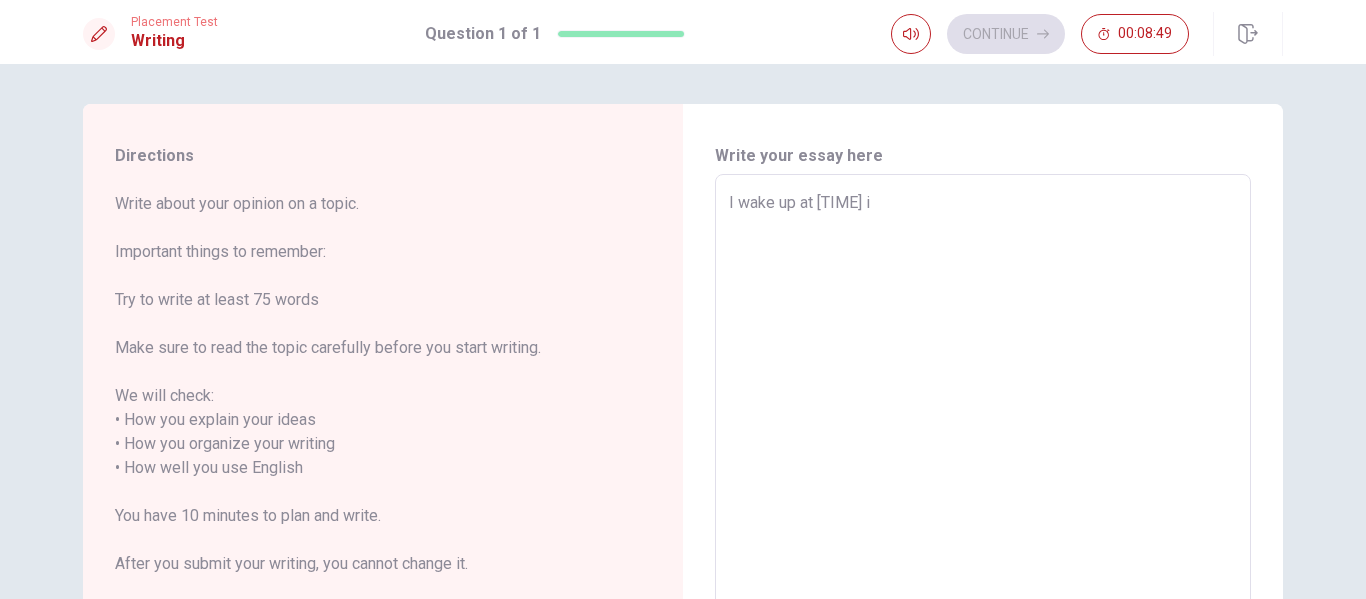 type on "I wake up at [TIME]" 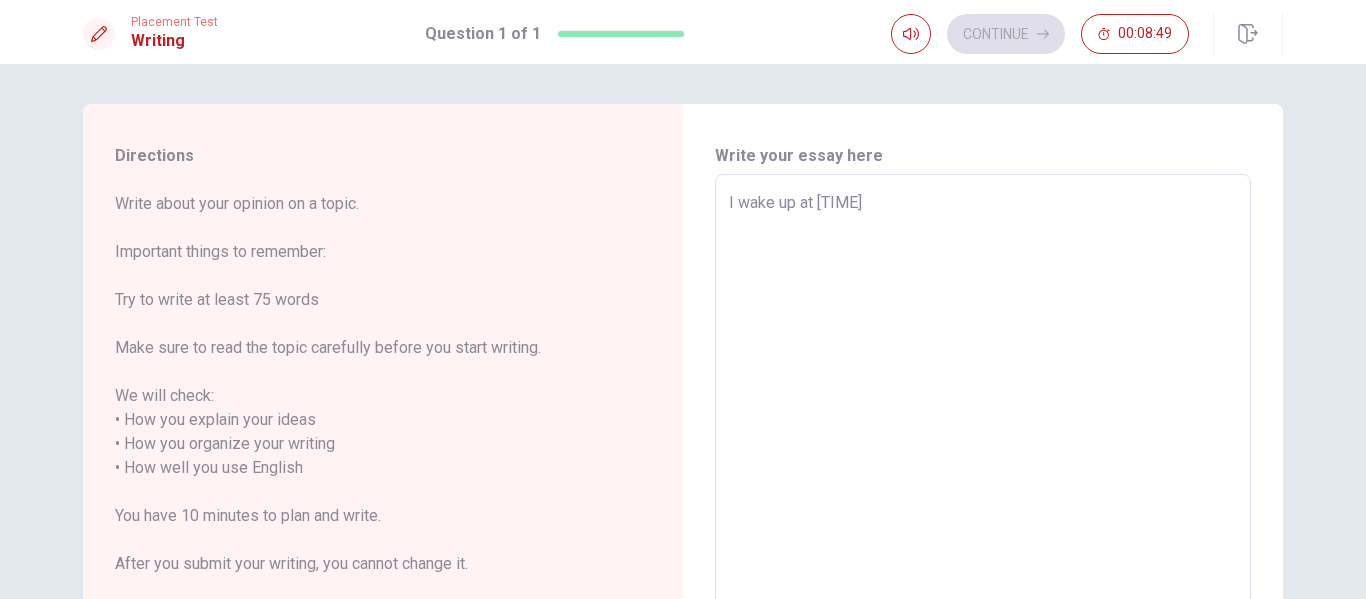 type on "x" 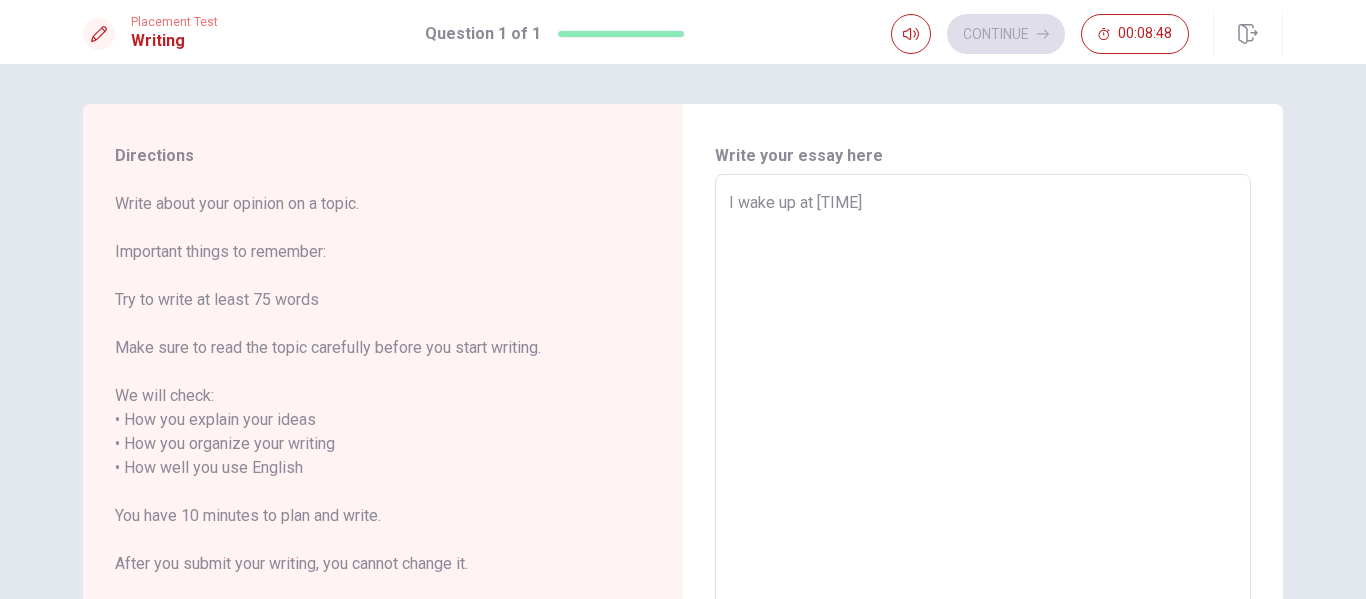 type on "x" 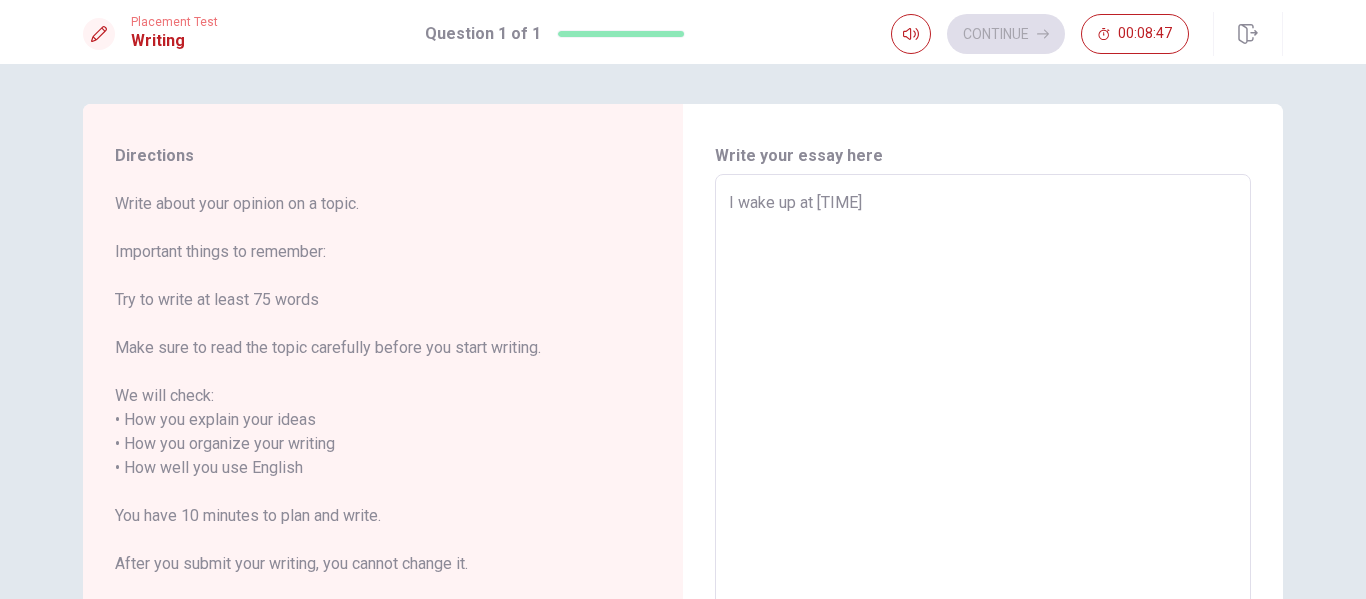type on "I wake up at [TIME]" 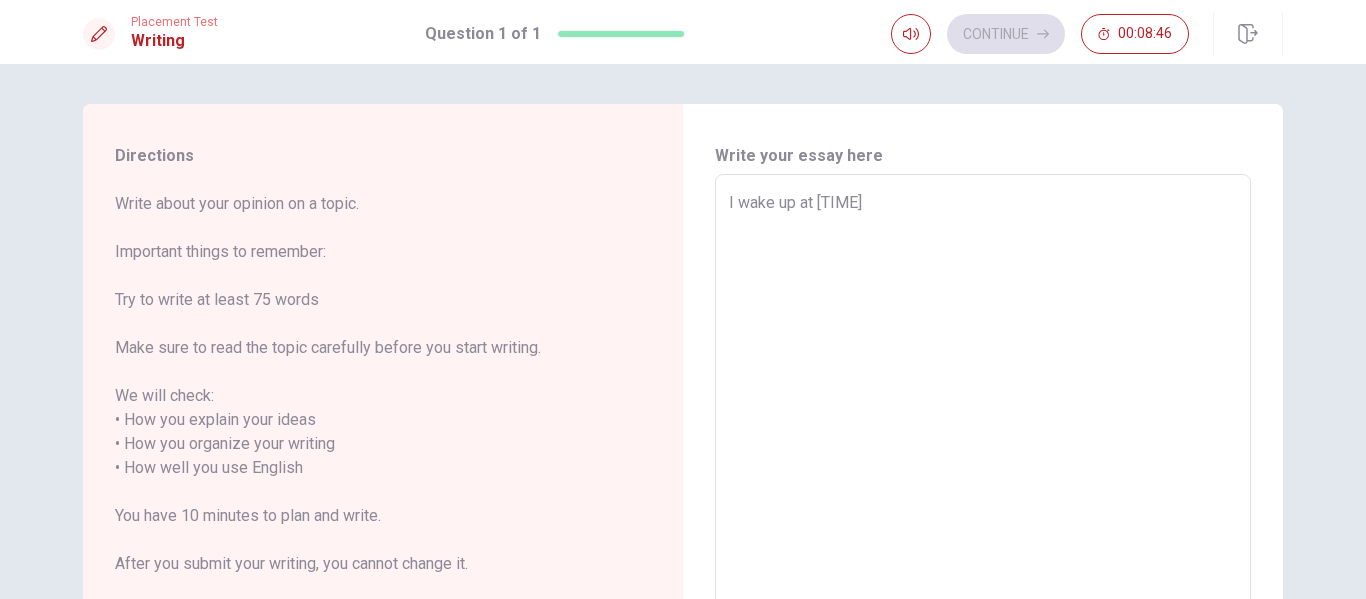 type on "I wake up at [TIME]" 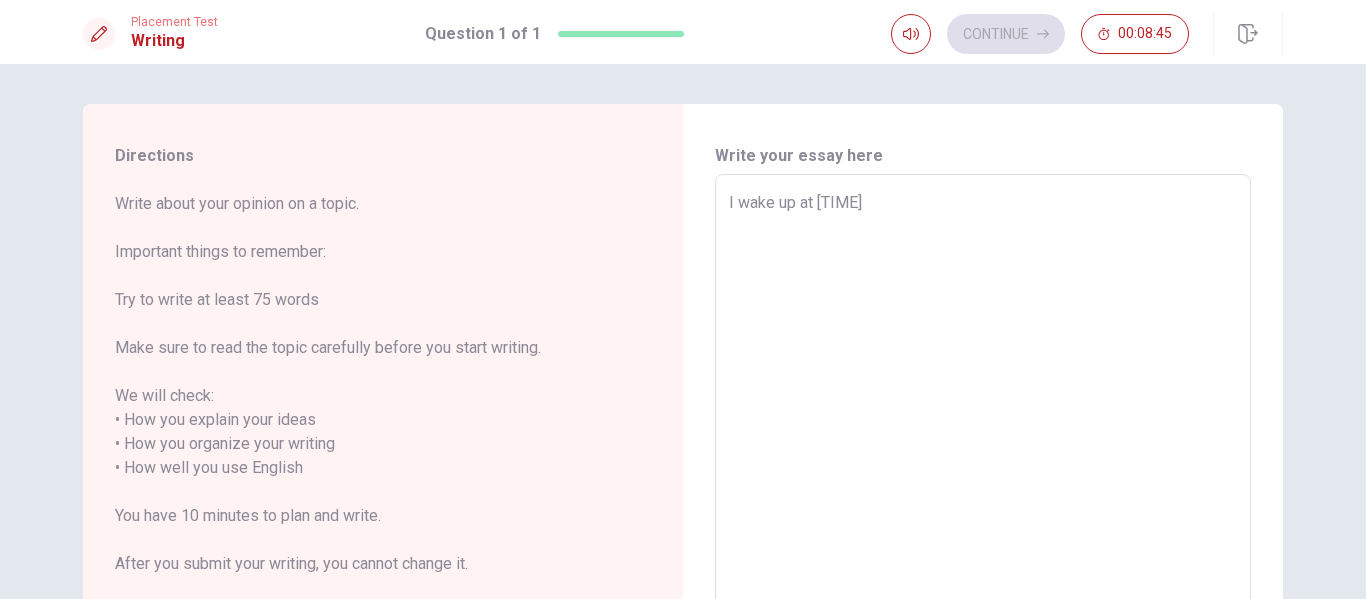 type on "I wake up at [TIME]clo" 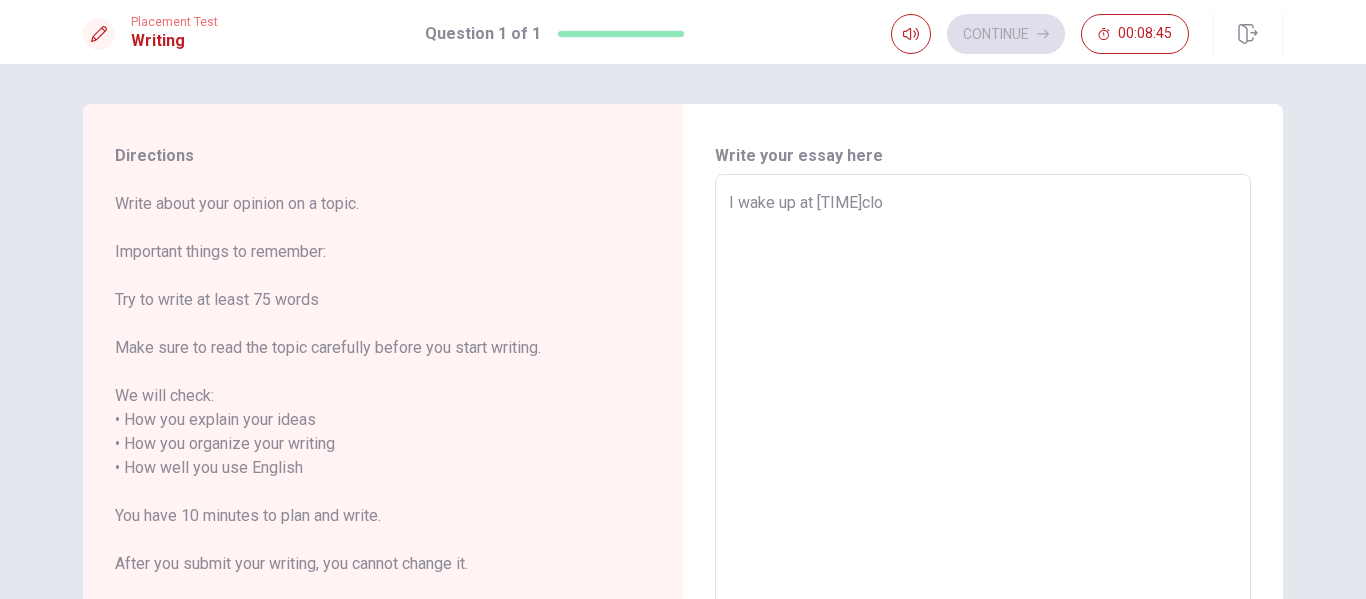 type on "x" 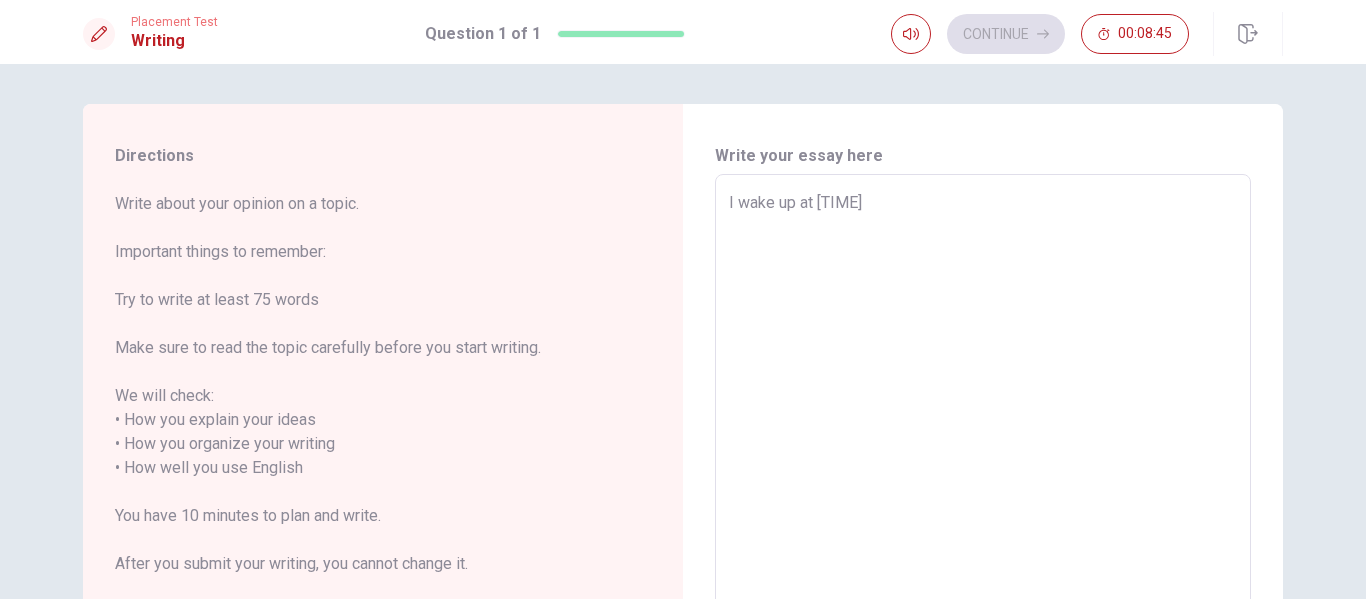 type on "x" 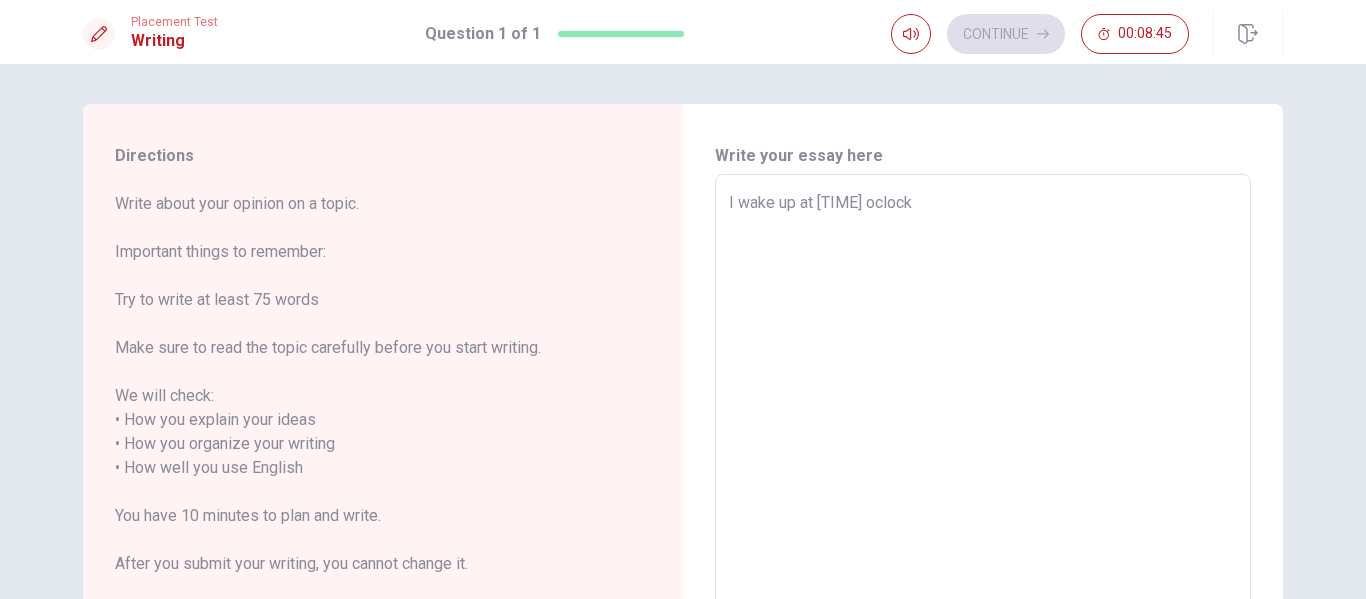 type on "x" 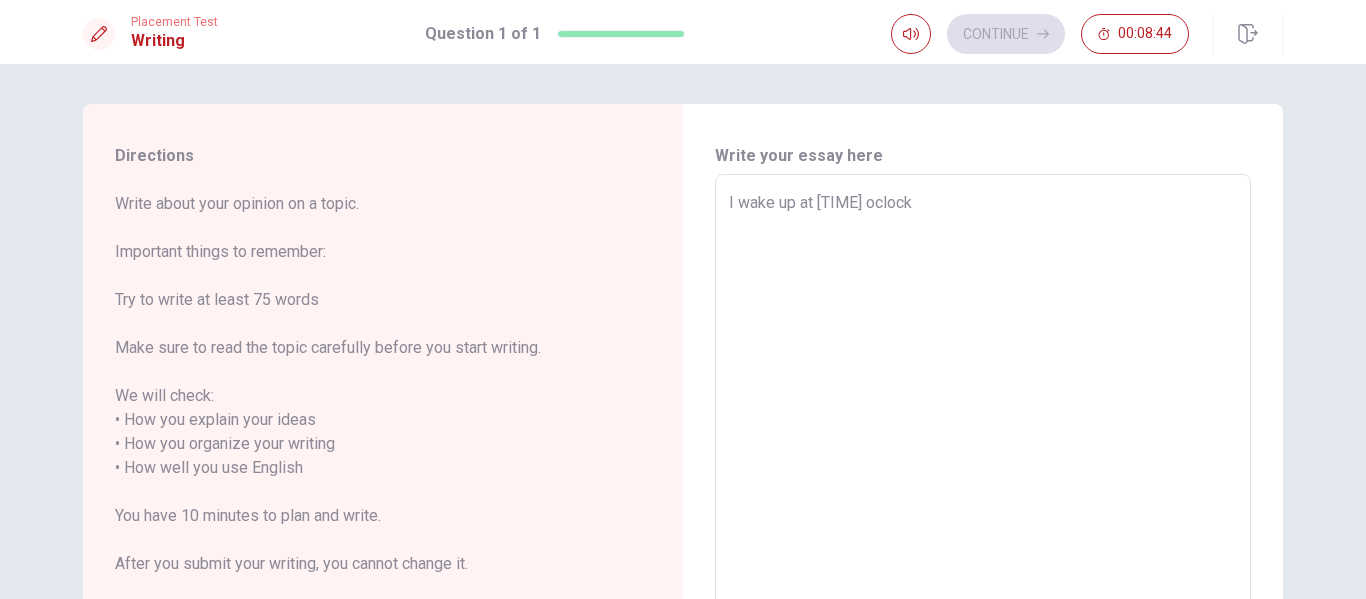 type on "I wake up at [TIME] oclock" 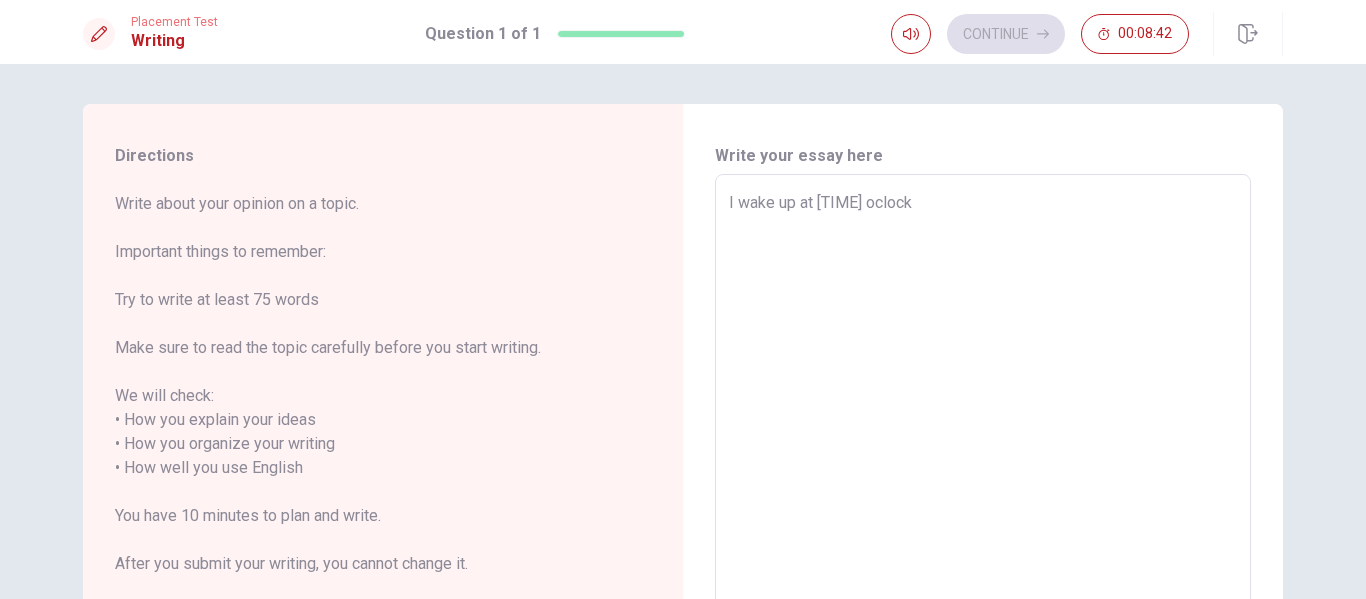 type on "x" 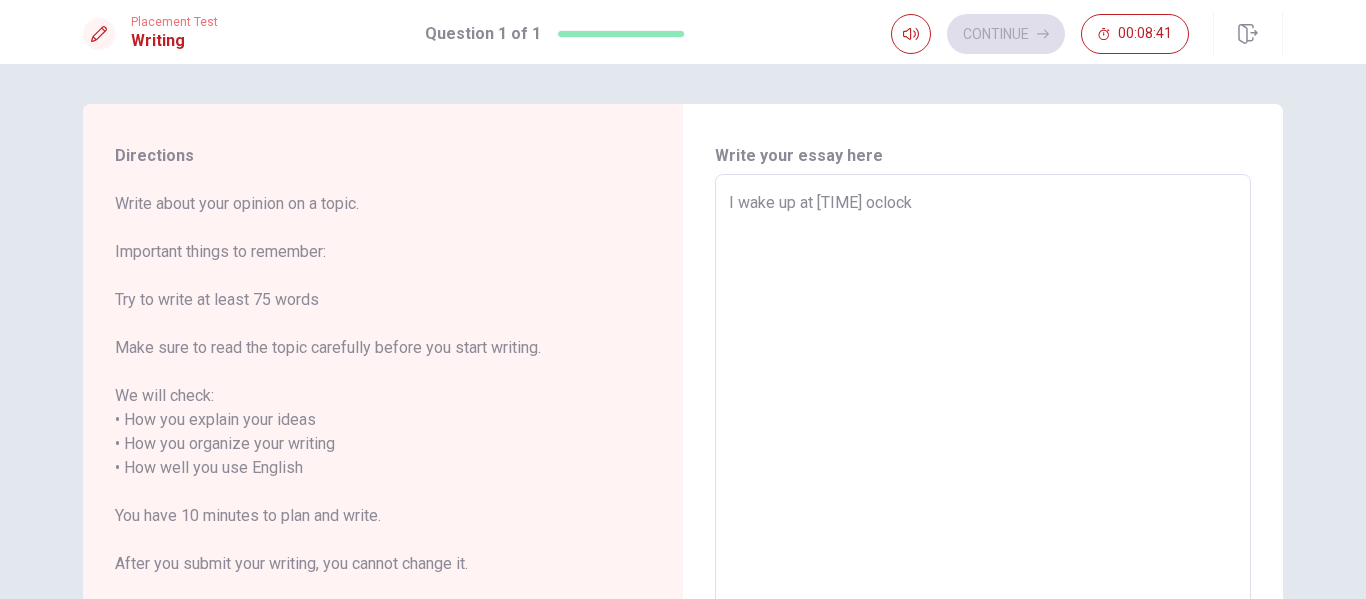 type on "I wake up at [TIME] oclock" 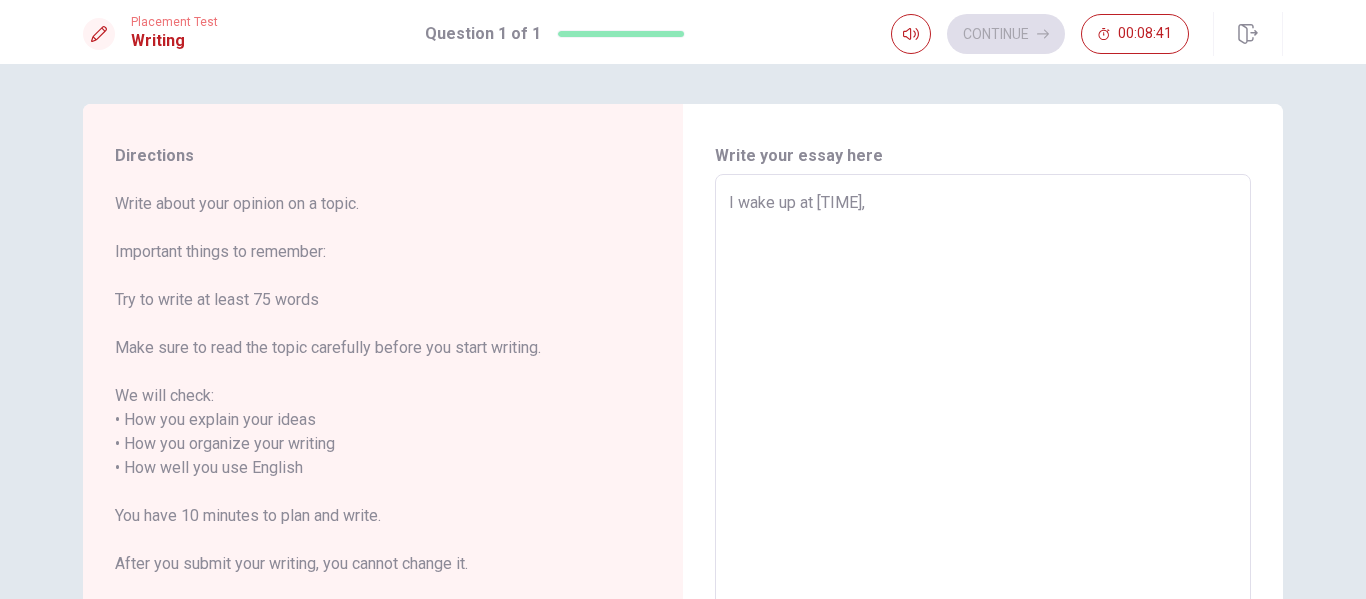 type on "x" 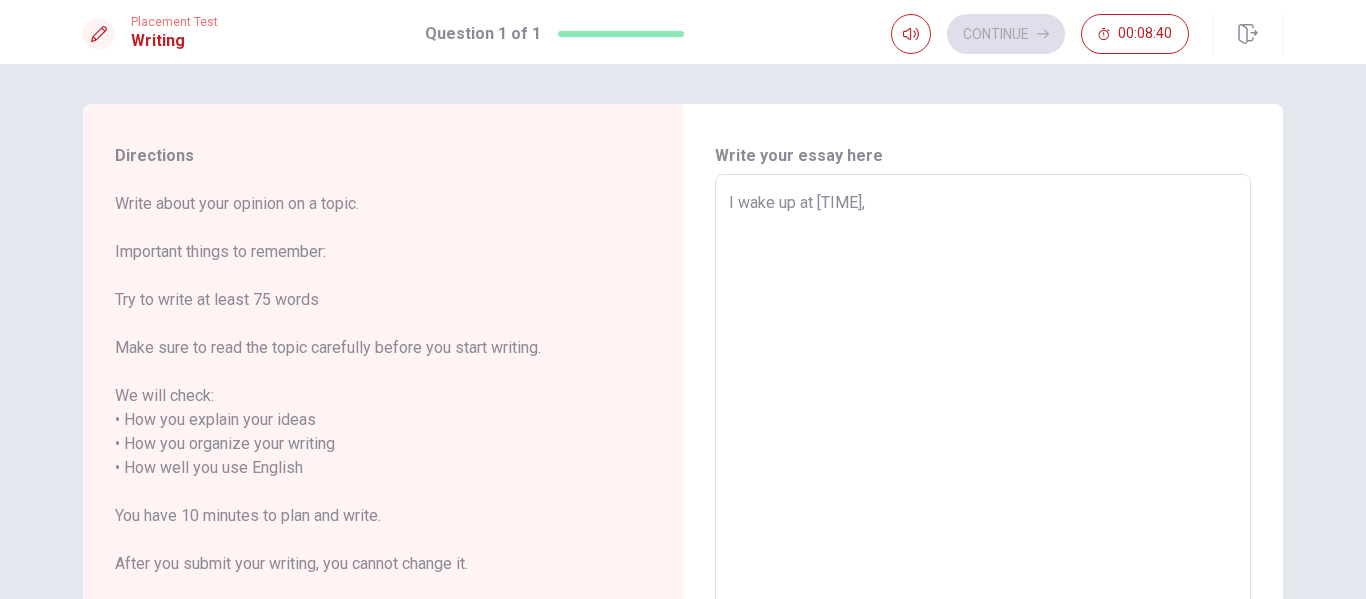 type on "I wake up at [TIME]," 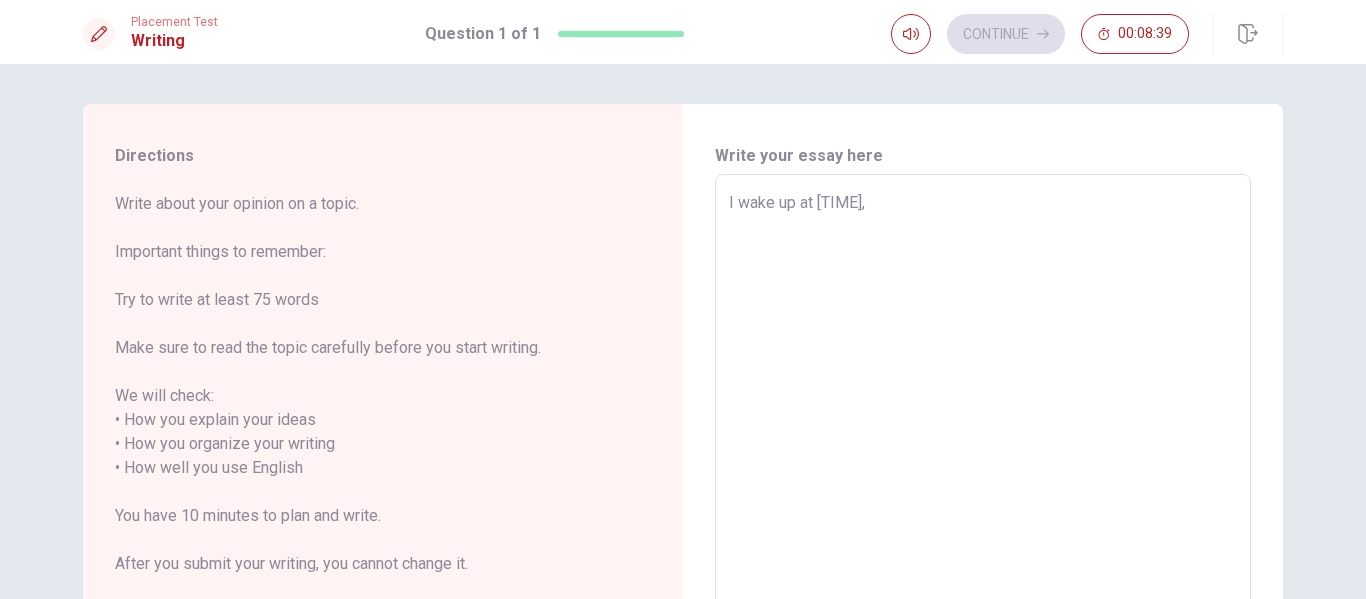 type on "I wake up at [TIME], t" 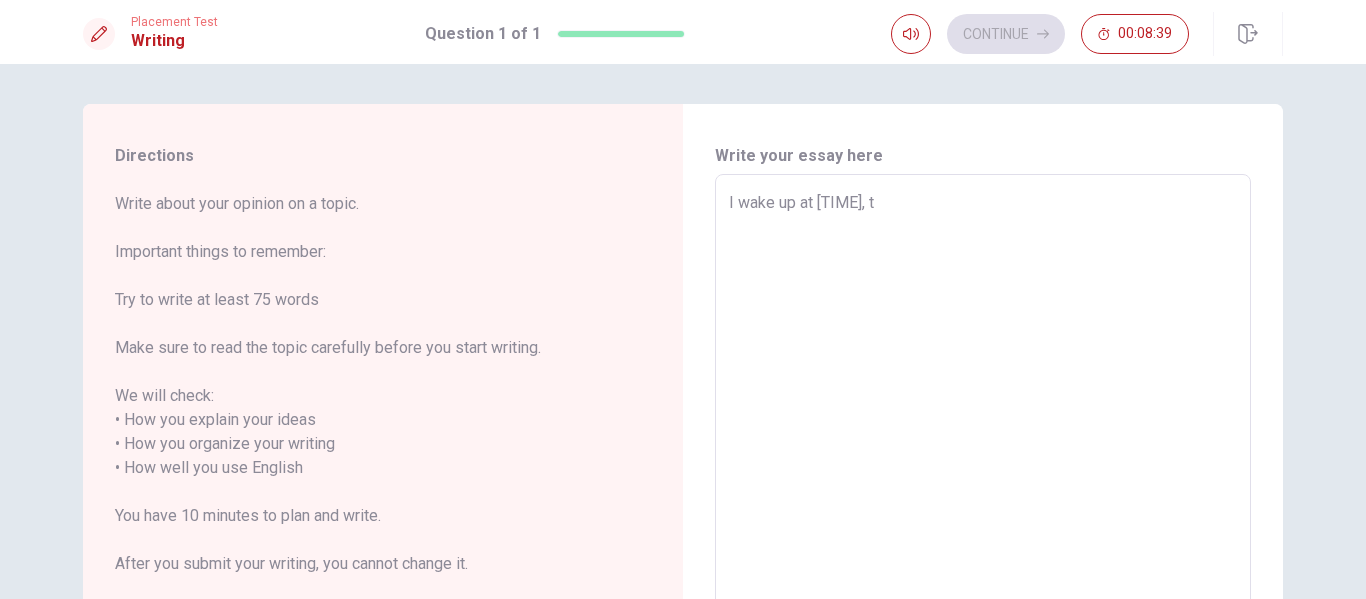 type on "x" 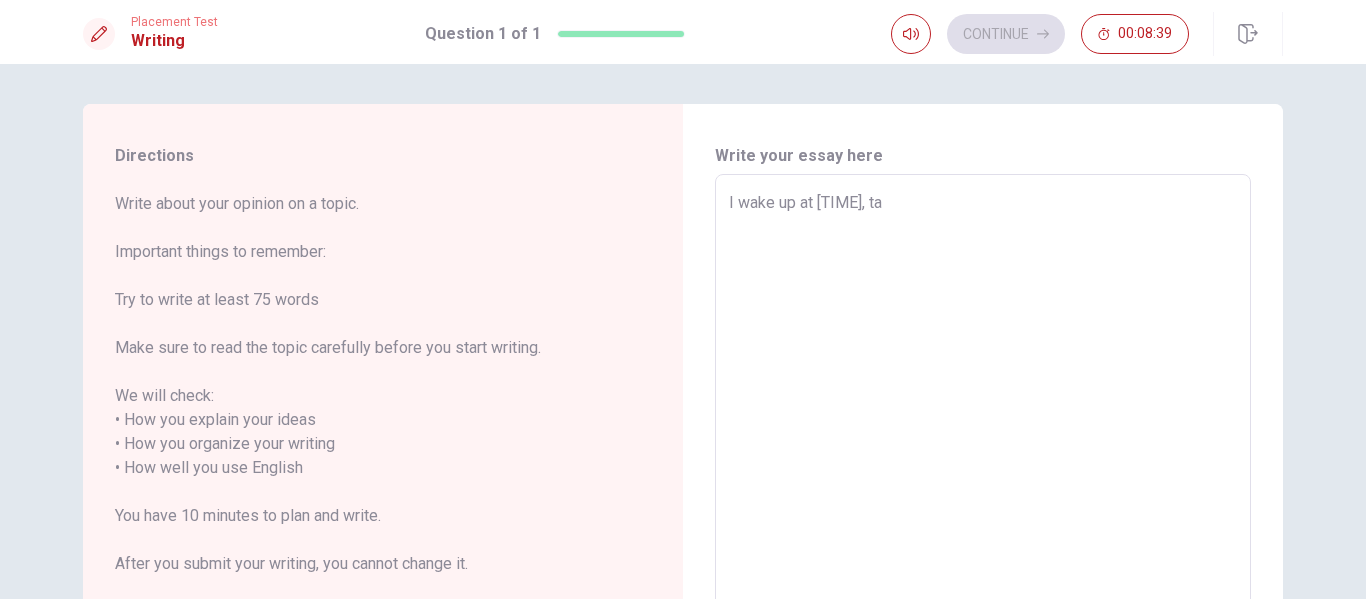 type on "x" 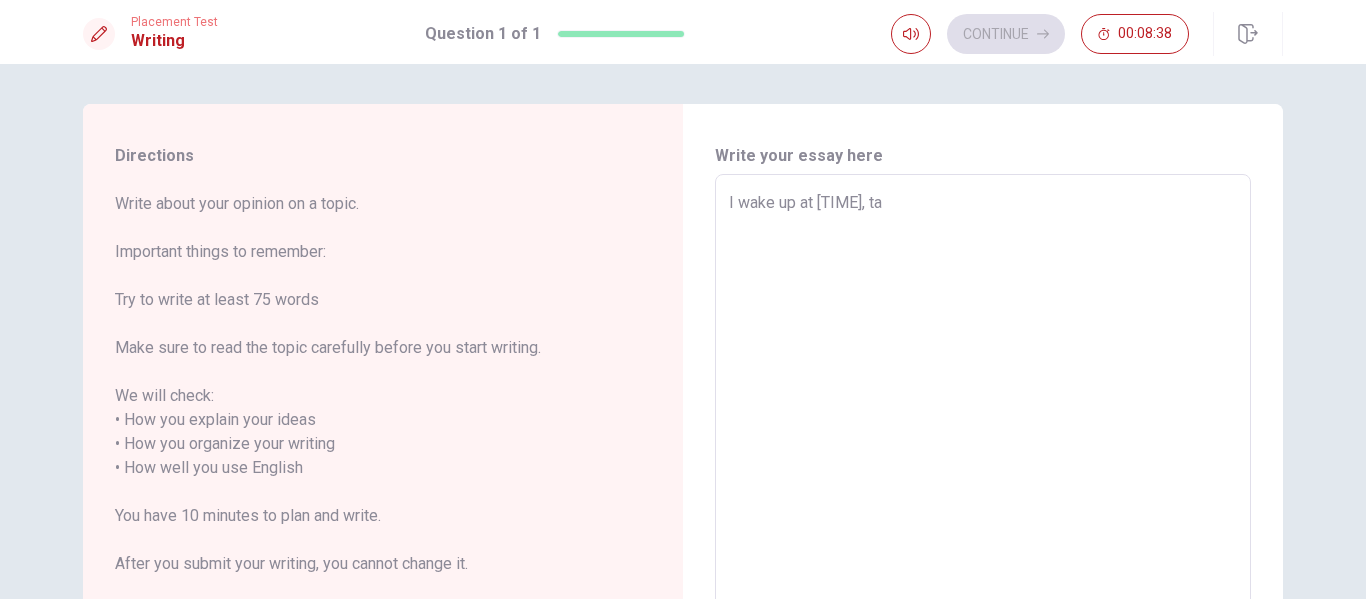 type on "I wake up at [TIME] oclock, tai" 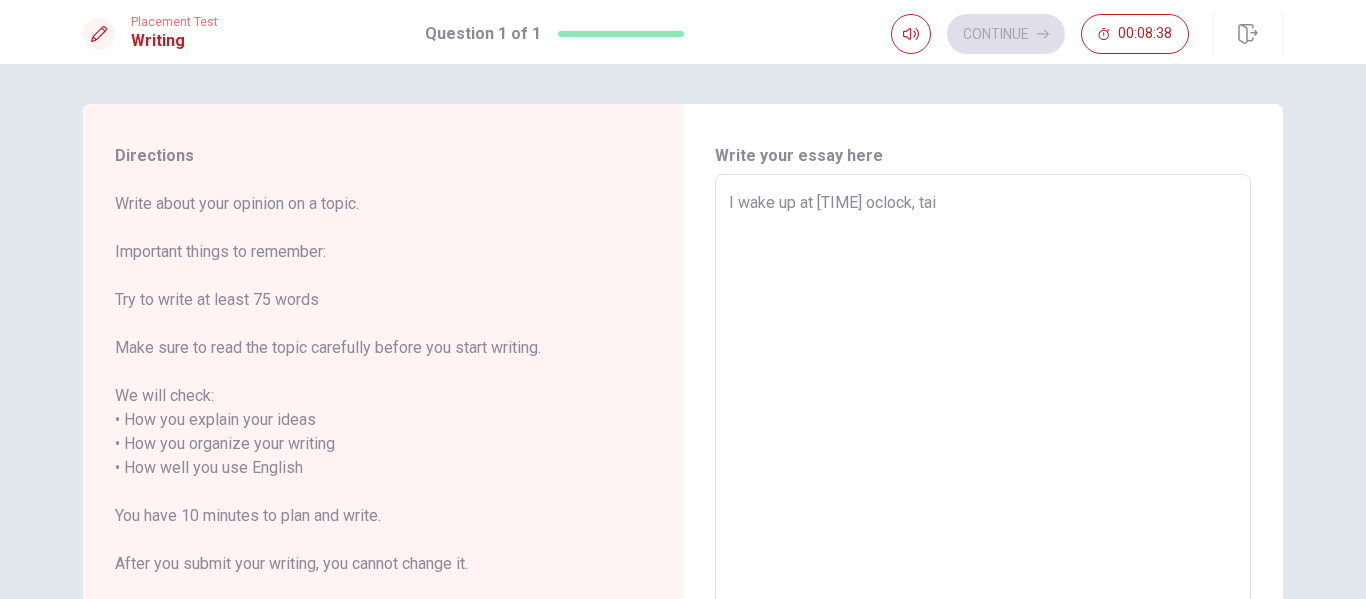 type on "x" 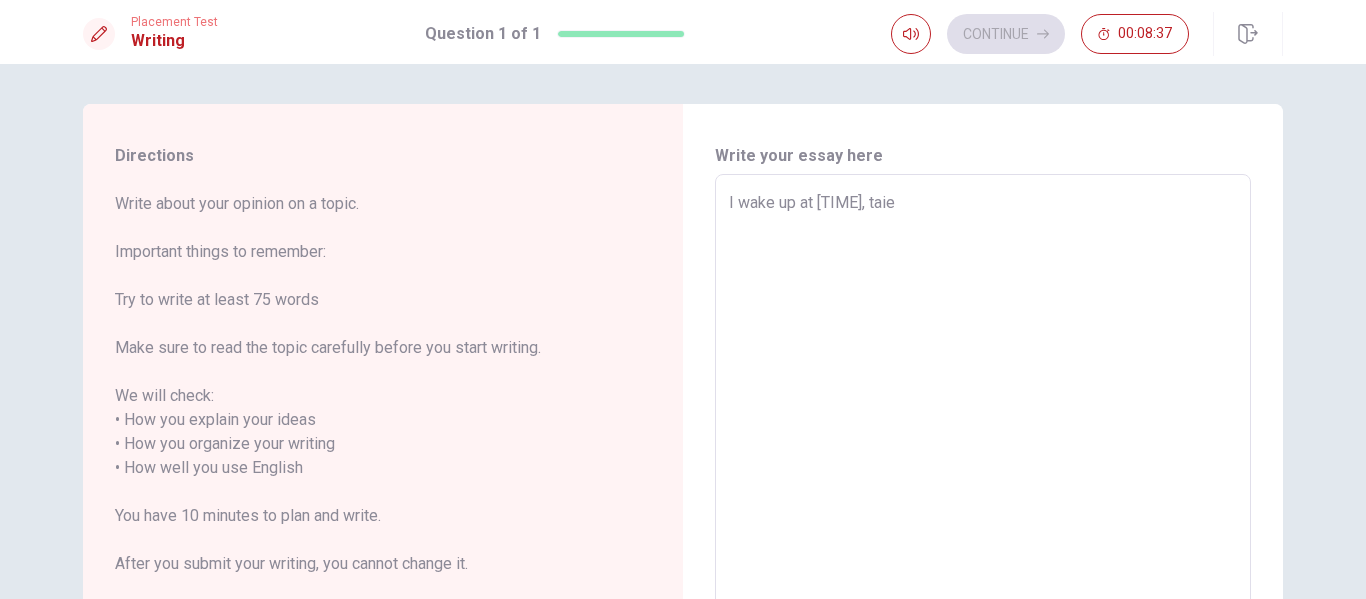 type on "x" 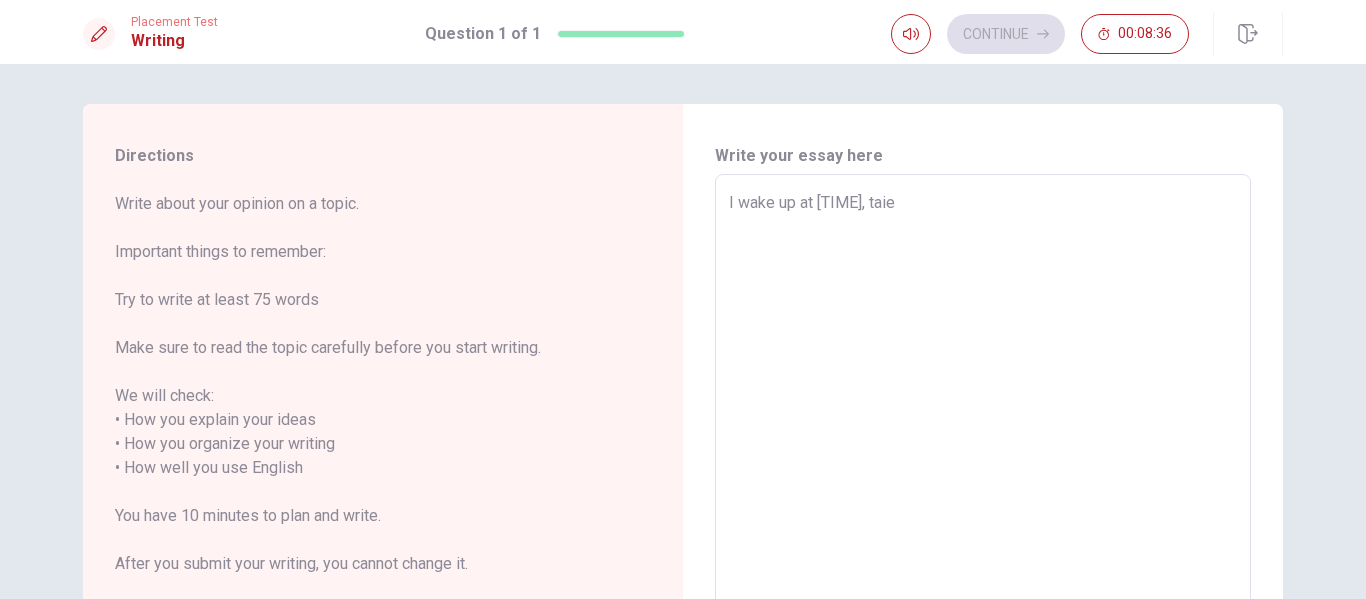 type on "I wake up at [TIME] oclock, tai" 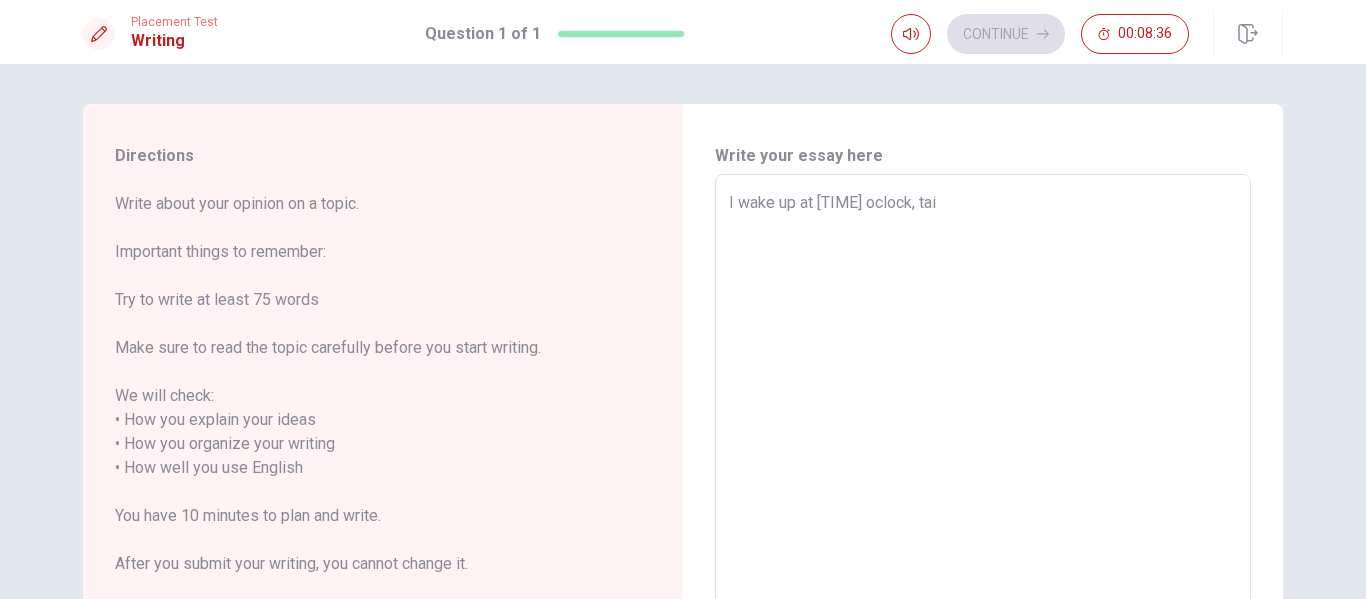 type on "x" 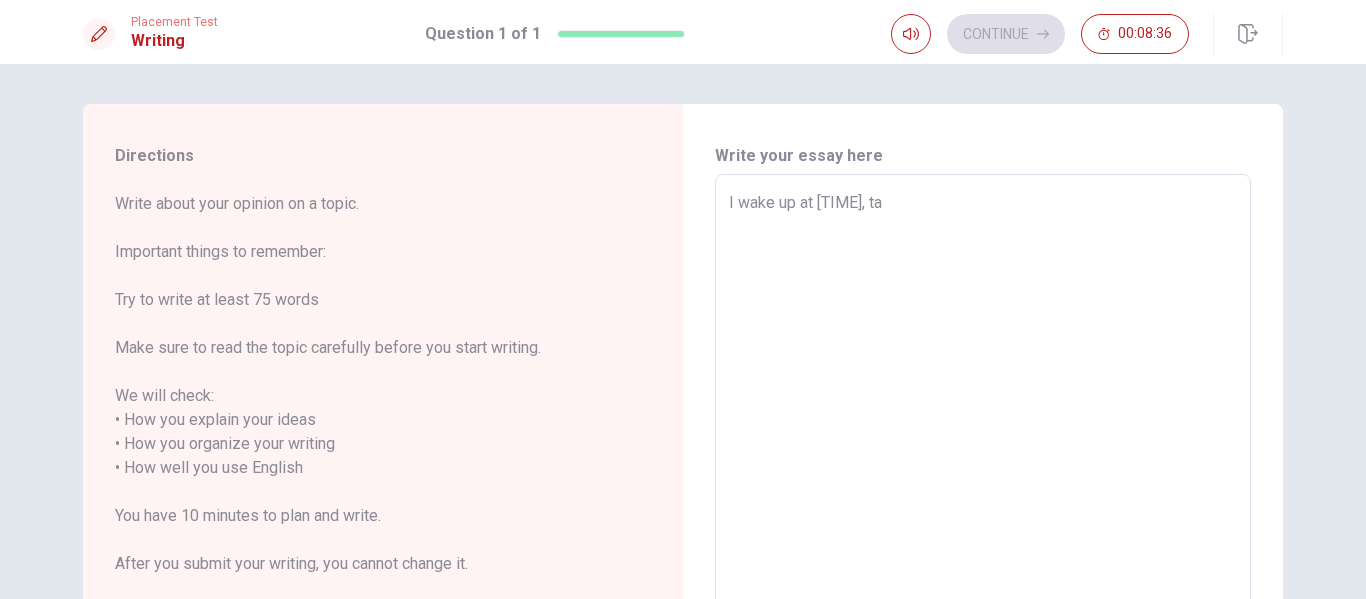 type on "x" 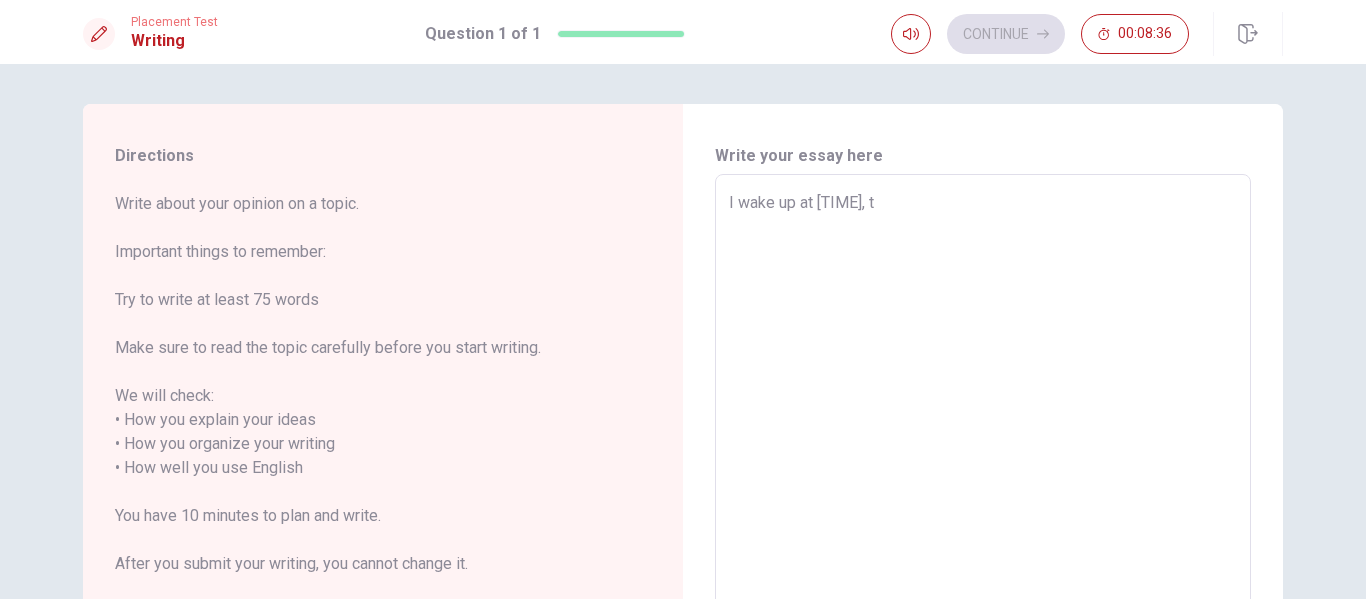 type on "x" 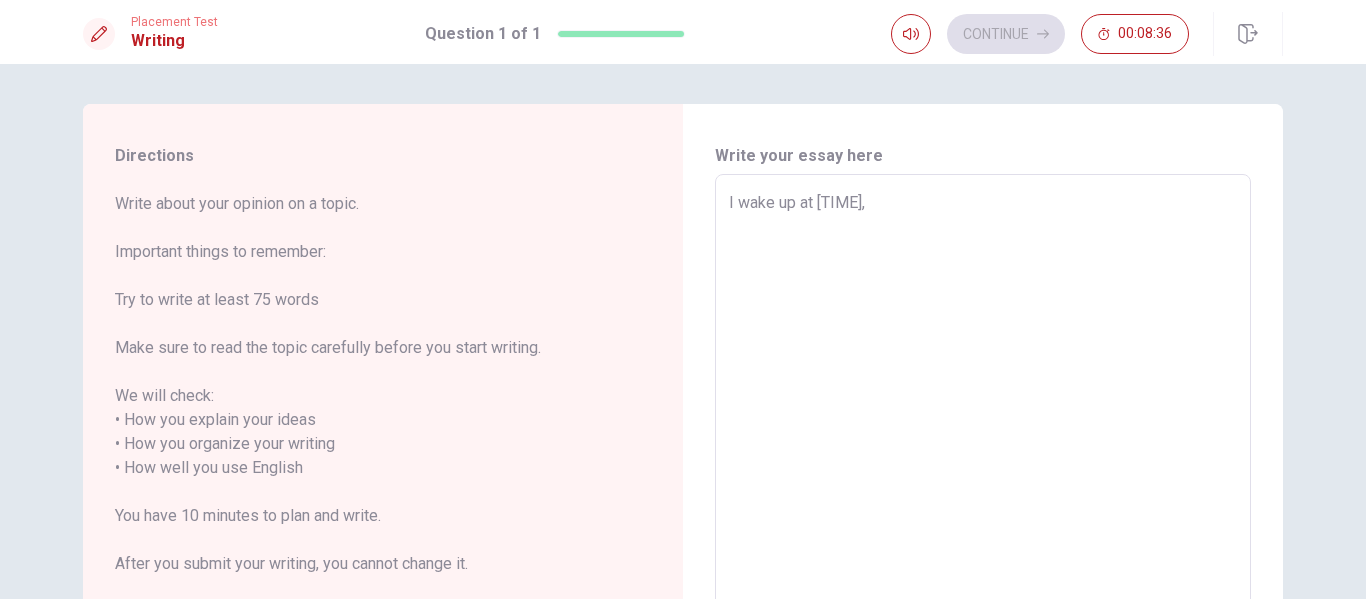 type on "x" 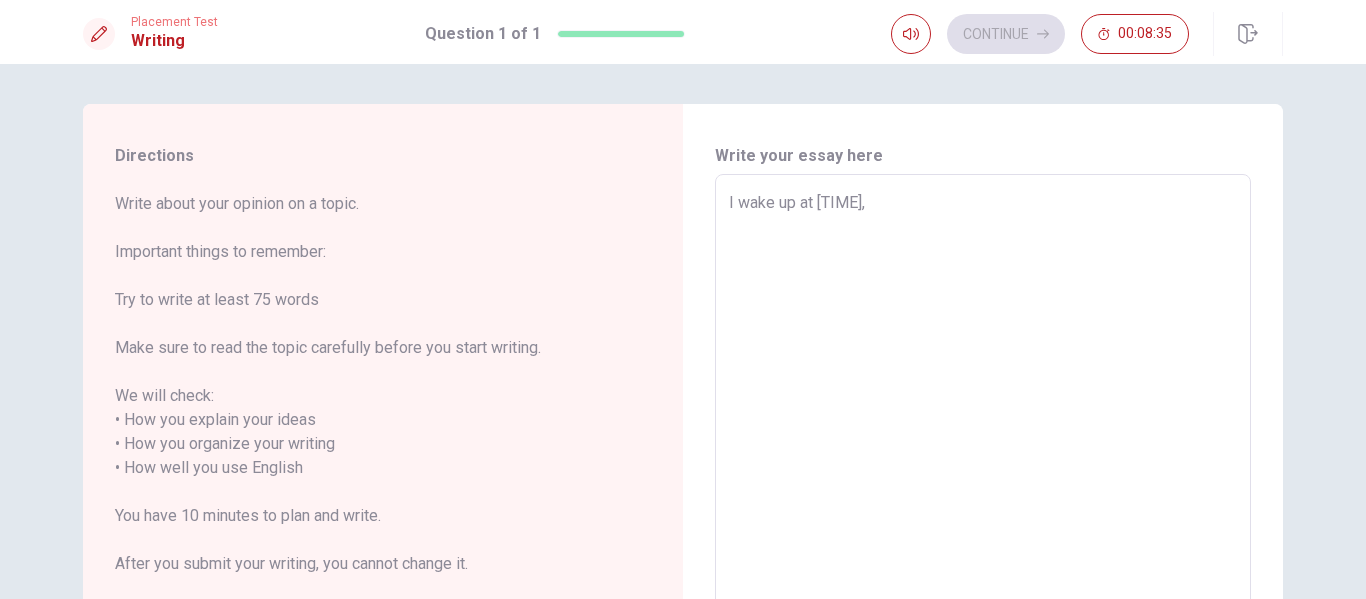 type on "I wake up at [TIME], a" 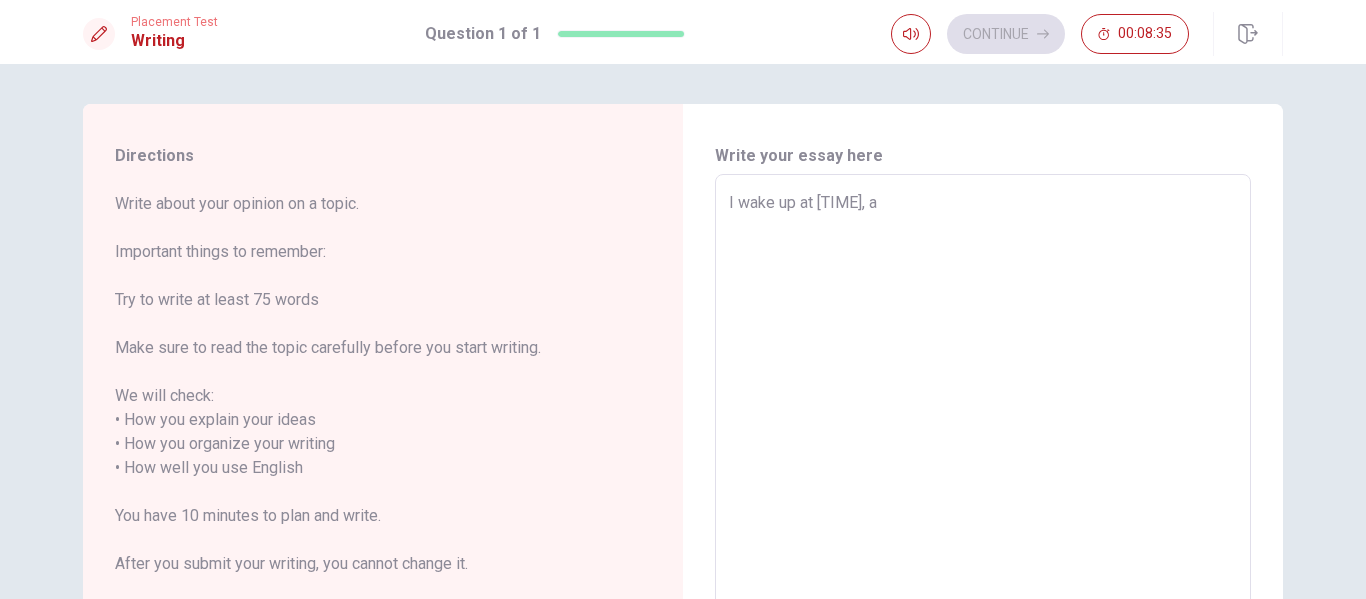 type on "x" 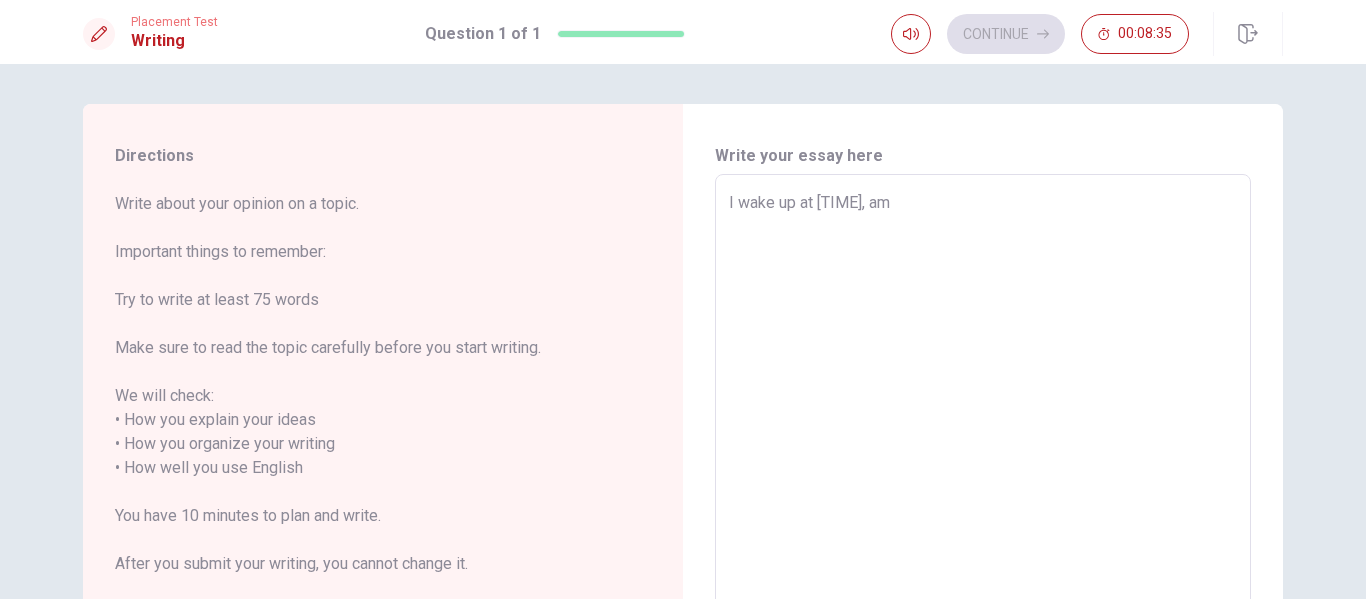type on "x" 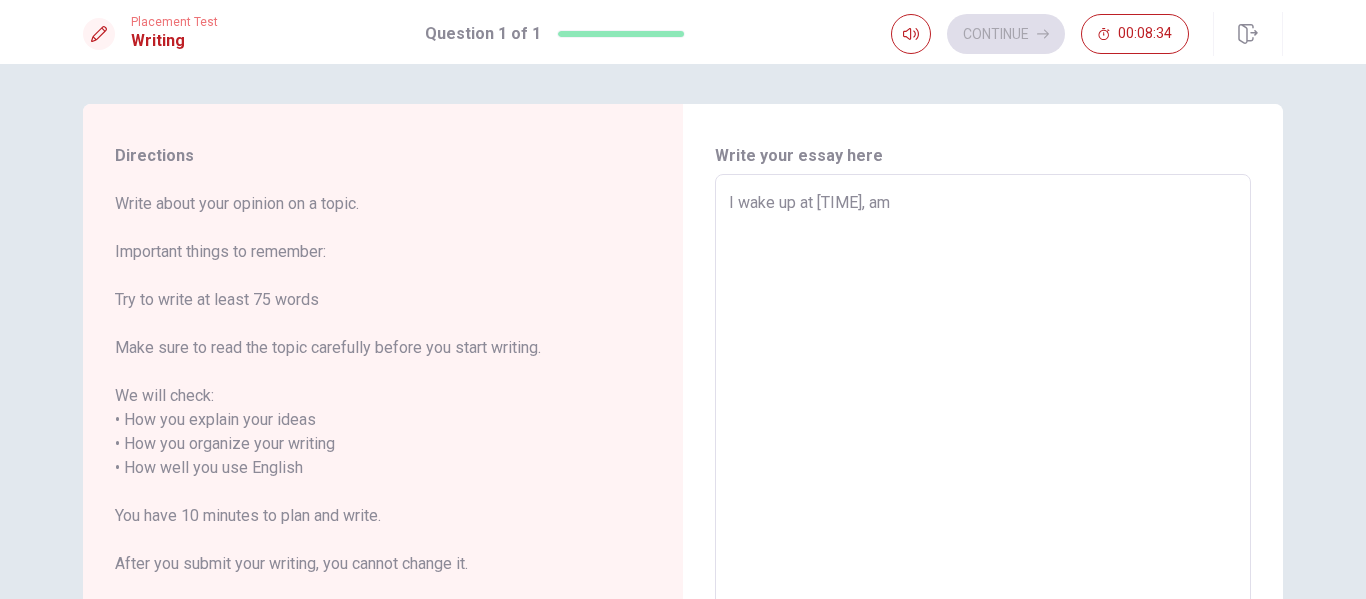 type on "I wake up at [TIME], a" 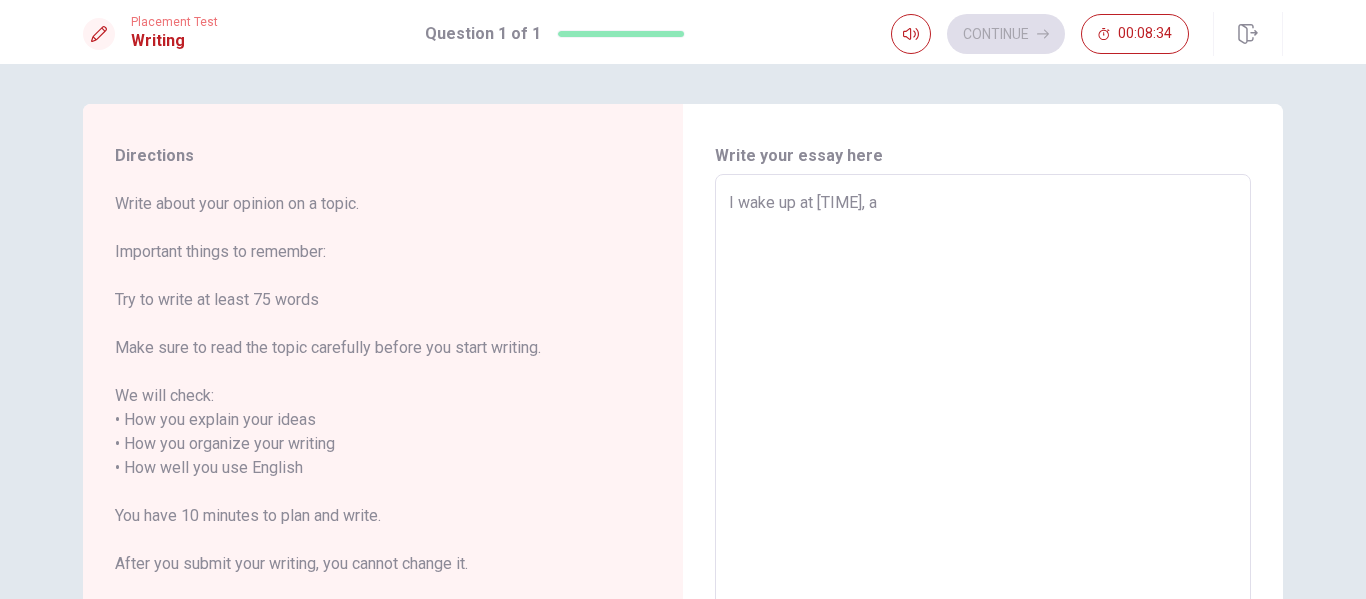 type on "x" 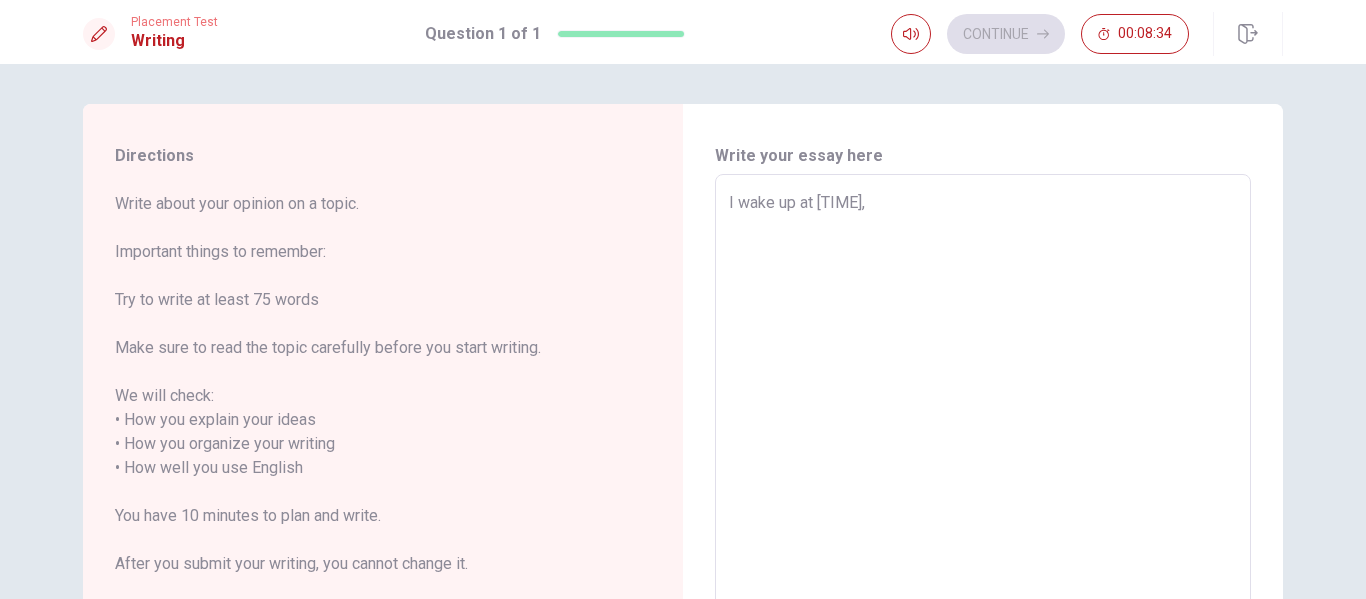 type on "x" 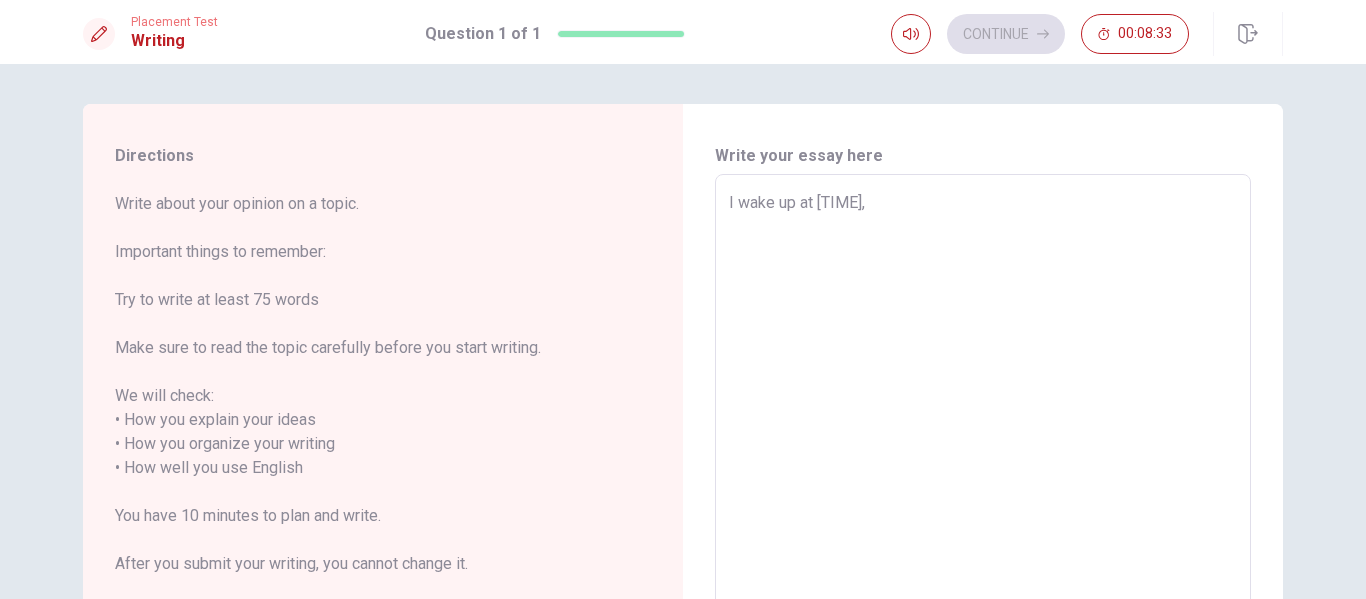 type on "I wake up at [TIME], t" 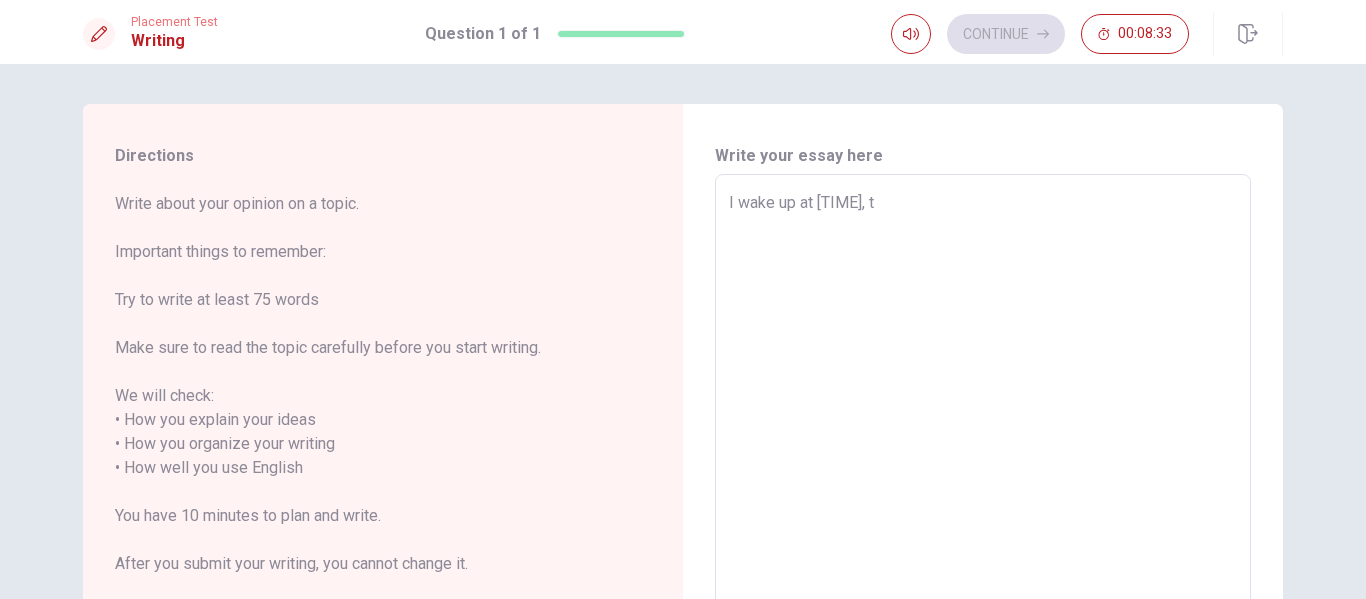 type on "x" 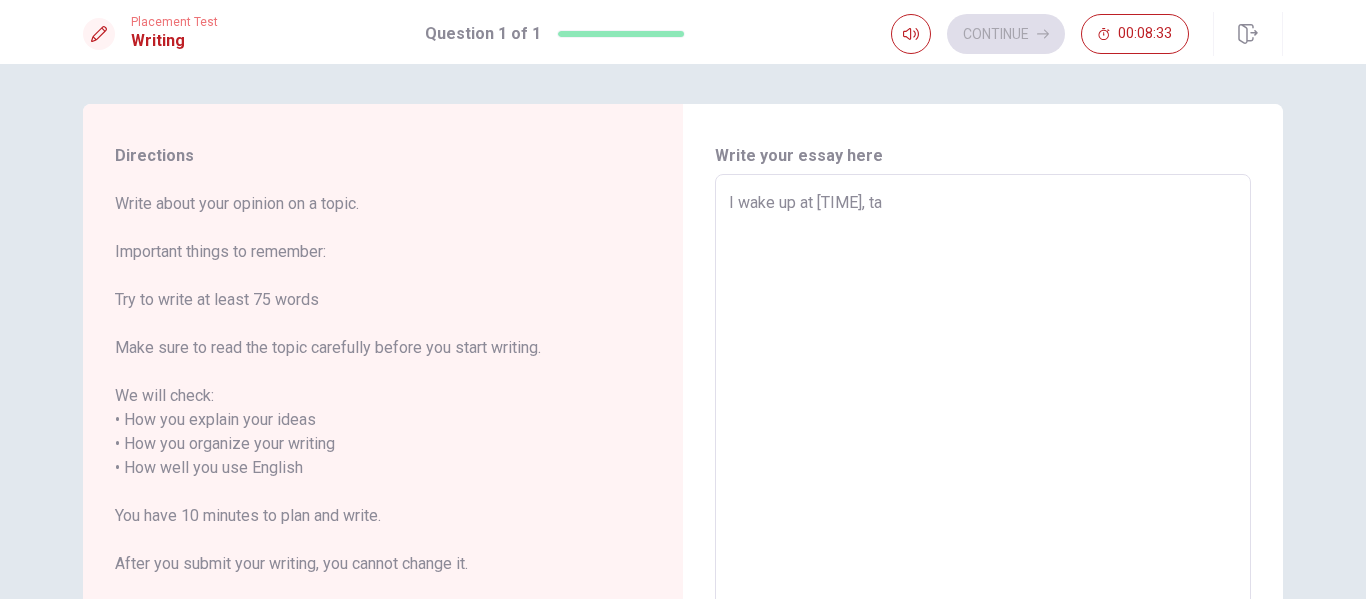 type on "x" 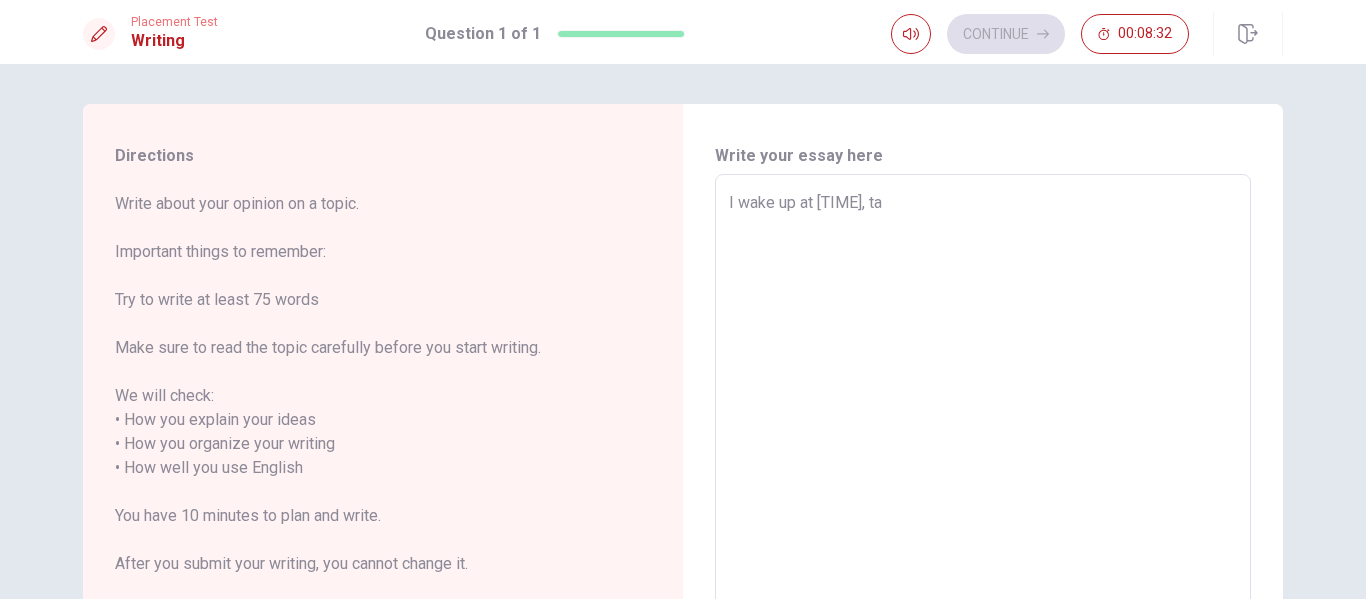 type on "I wake up at [TIME], tak" 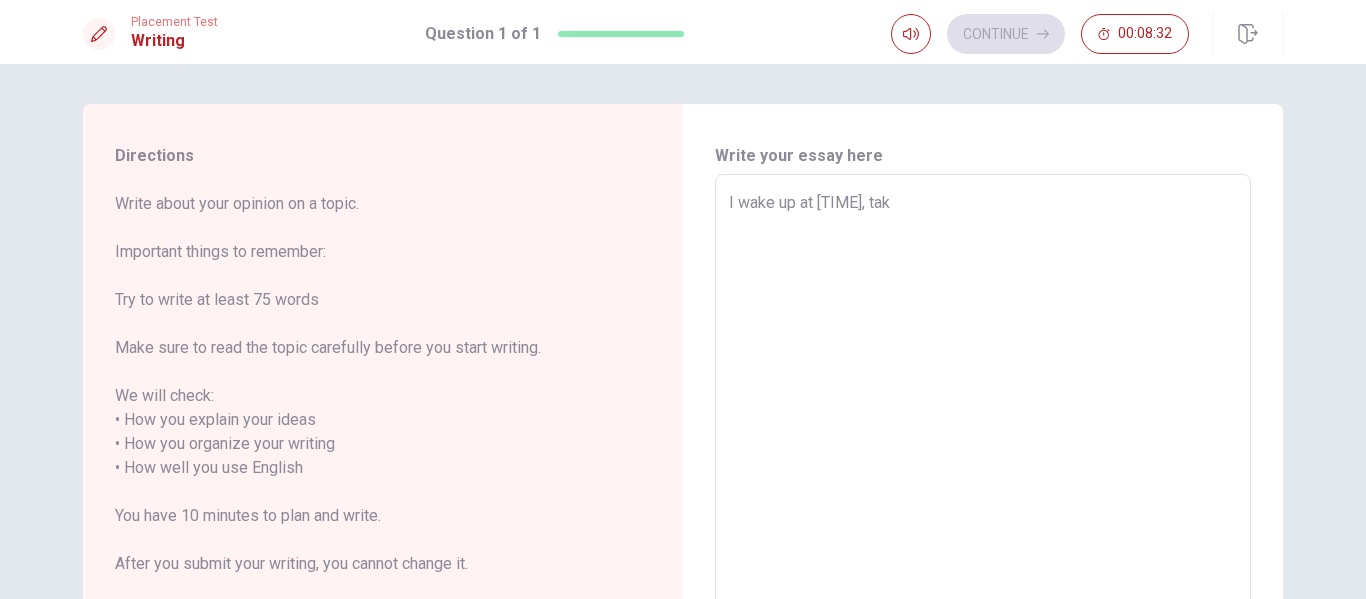 type on "x" 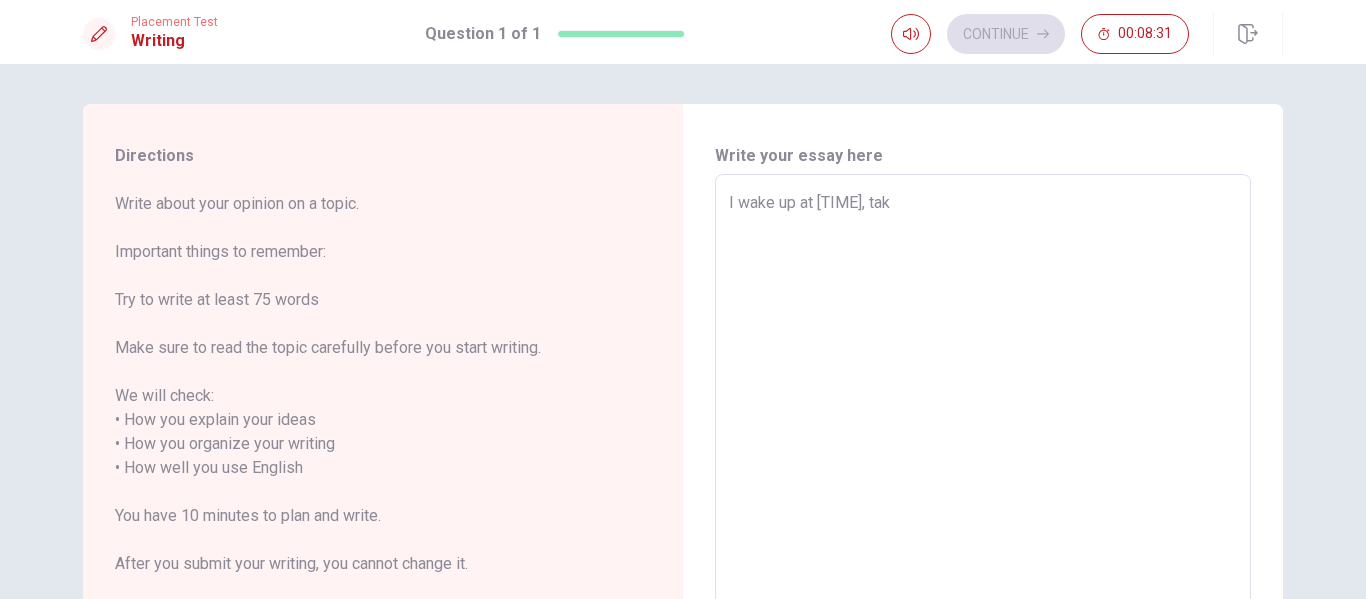 type on "I wake up at [TIME] oclock, take" 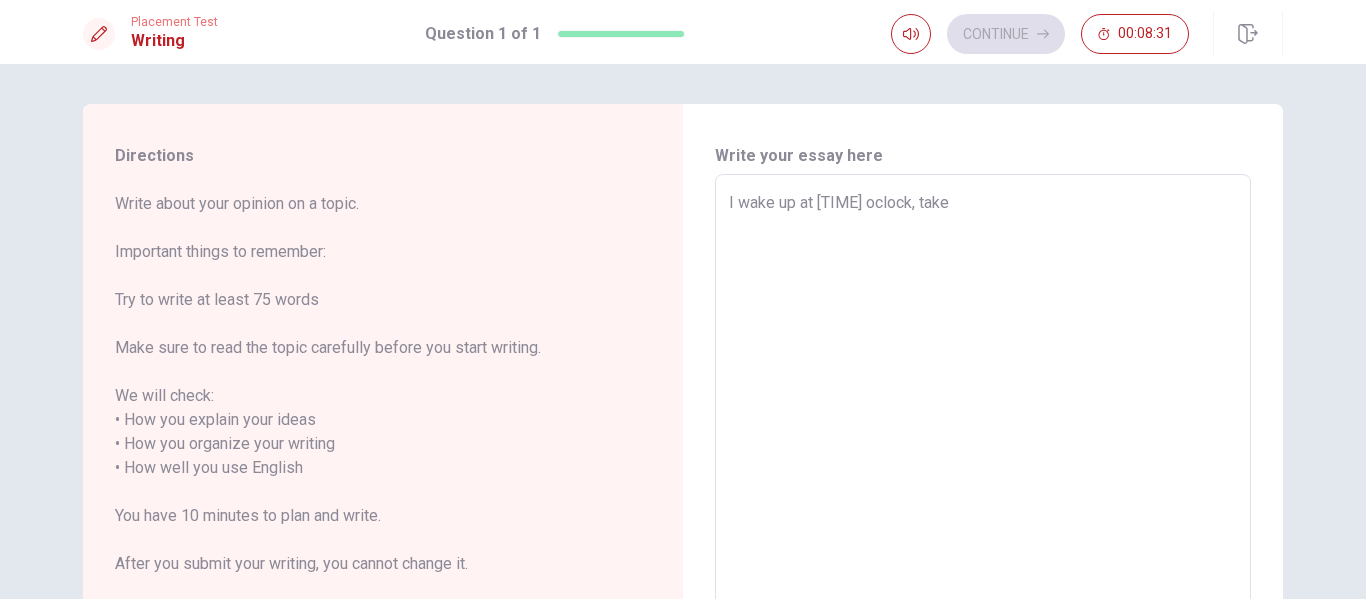 type on "x" 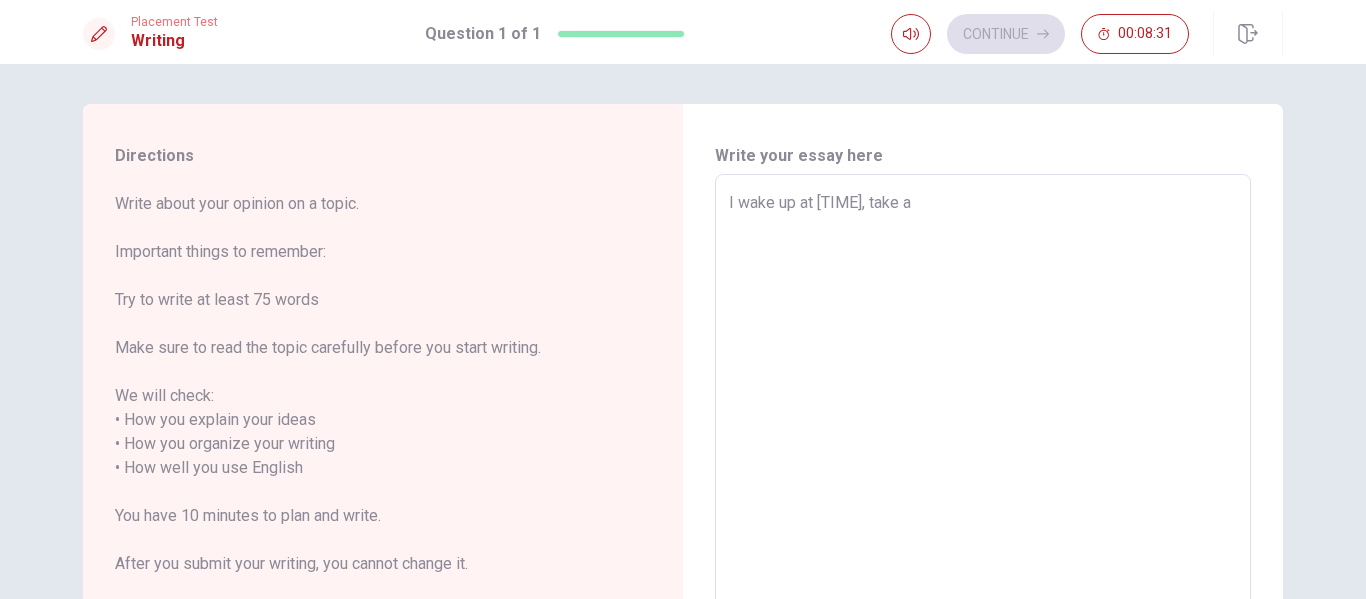 type on "x" 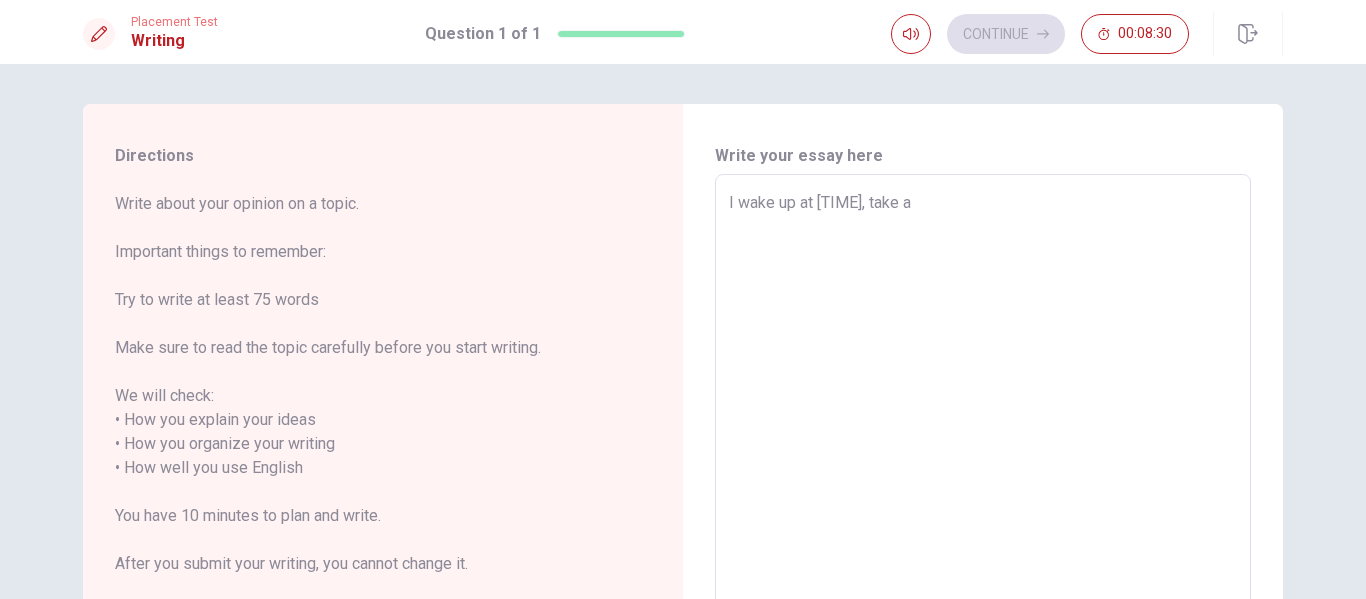 type on "I wake up at [TIME], take a s" 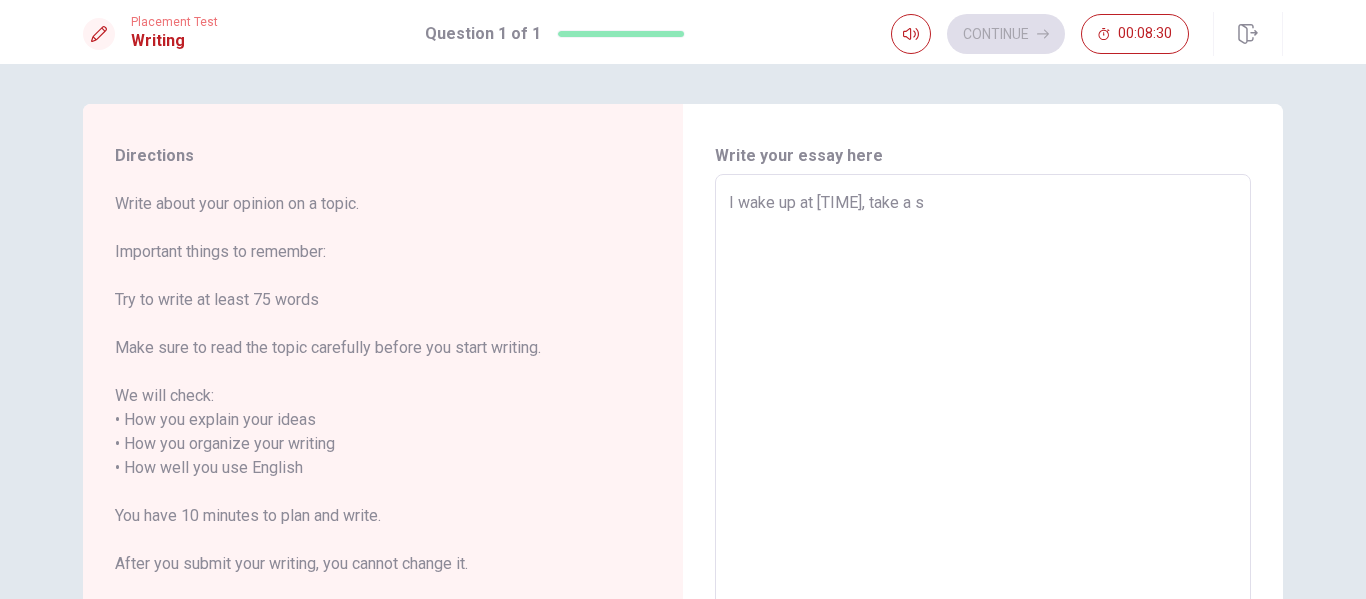 type on "x" 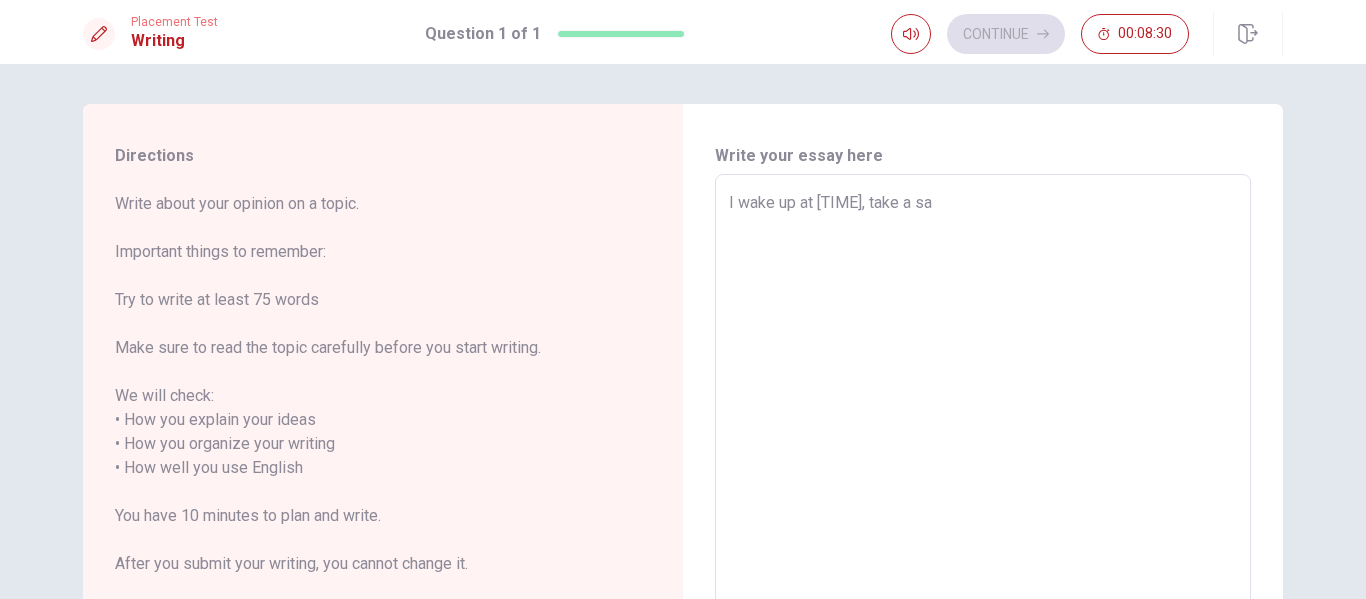 type on "x" 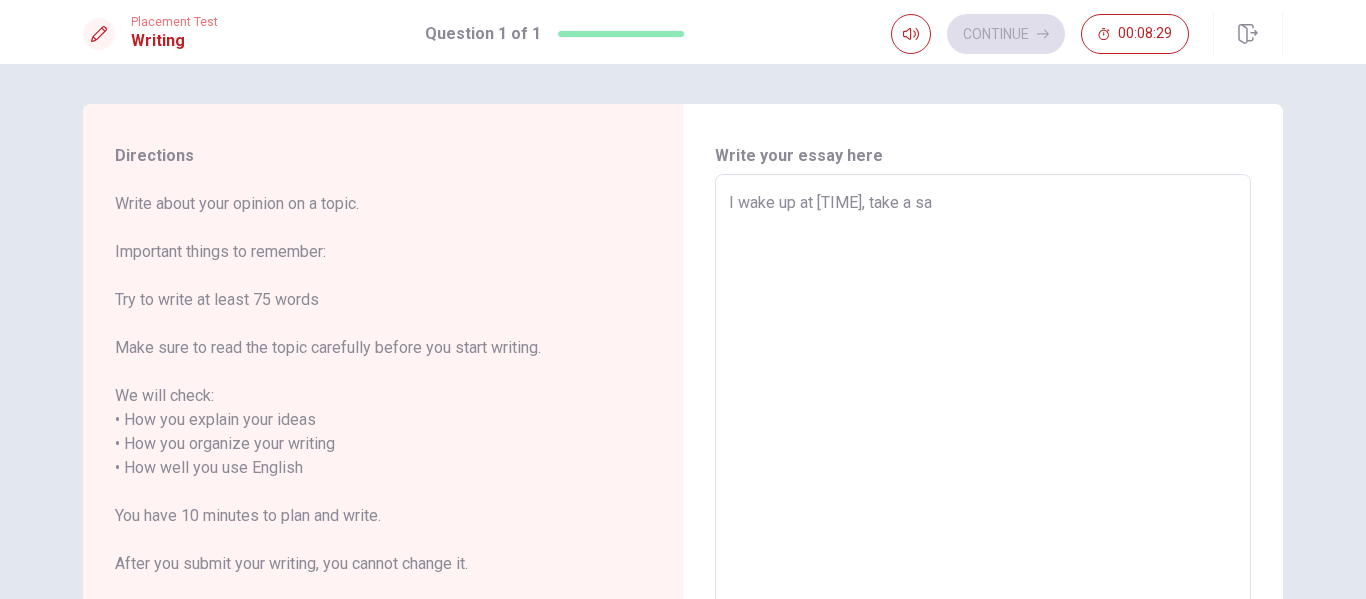 type on "I wake up at [TIME], take a s" 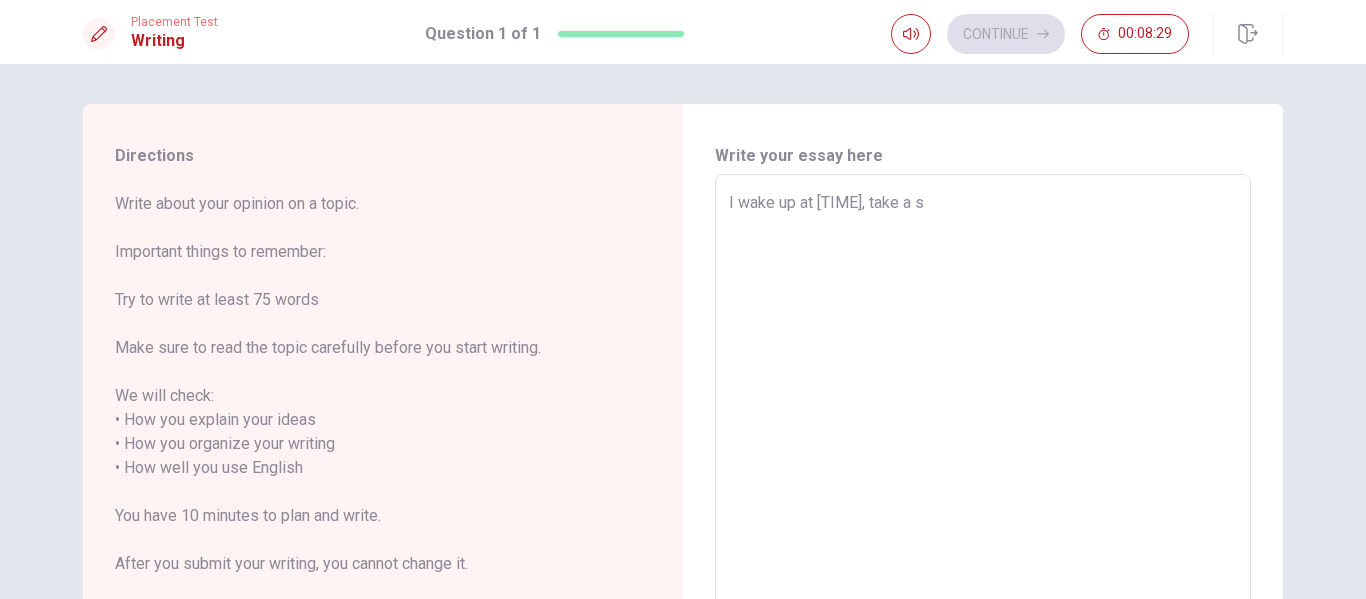 type on "x" 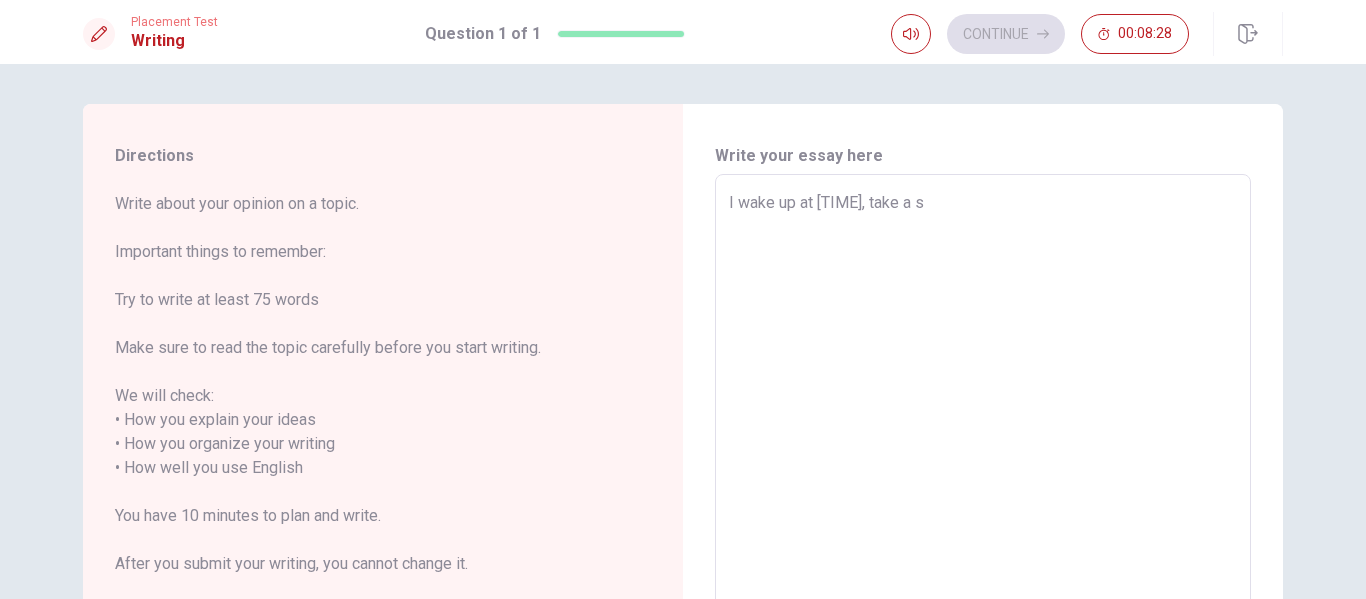 type on "I wake up at [TIME], take a sh" 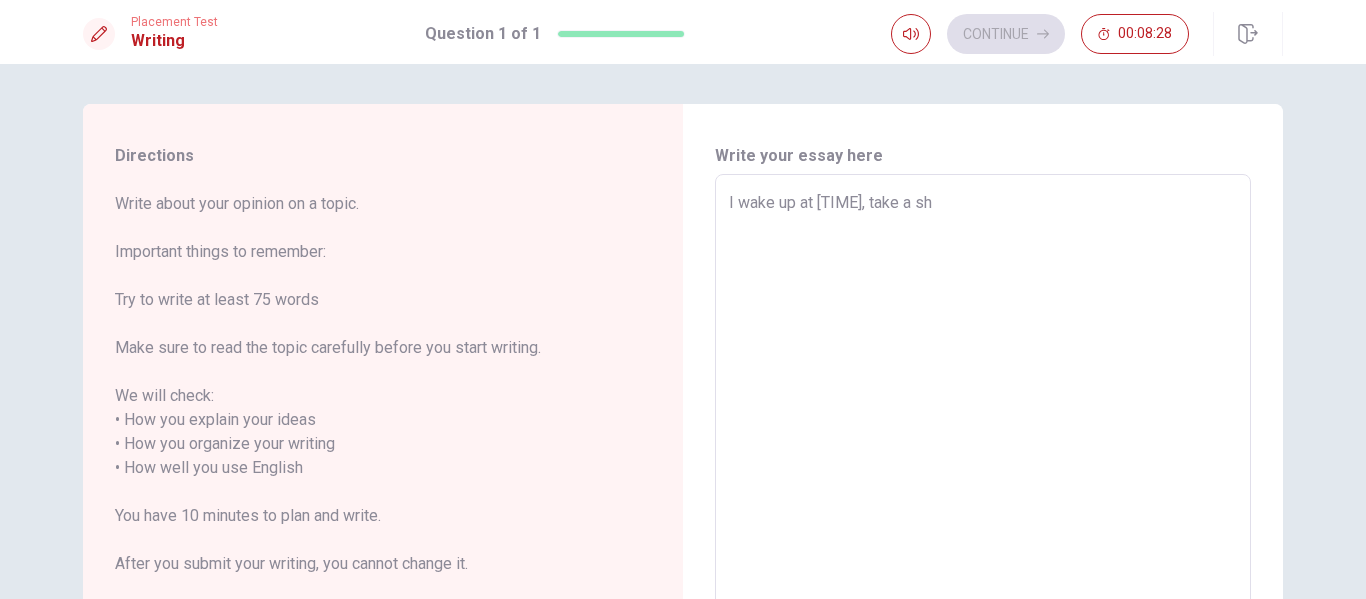 type on "x" 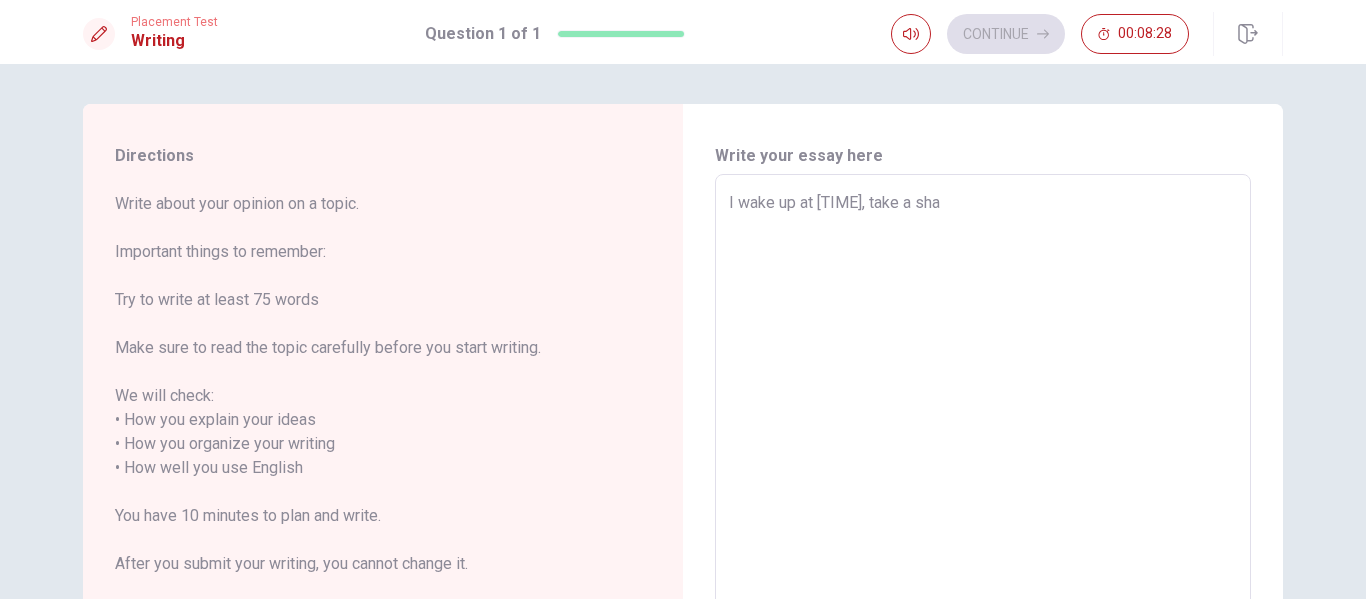 type on "x" 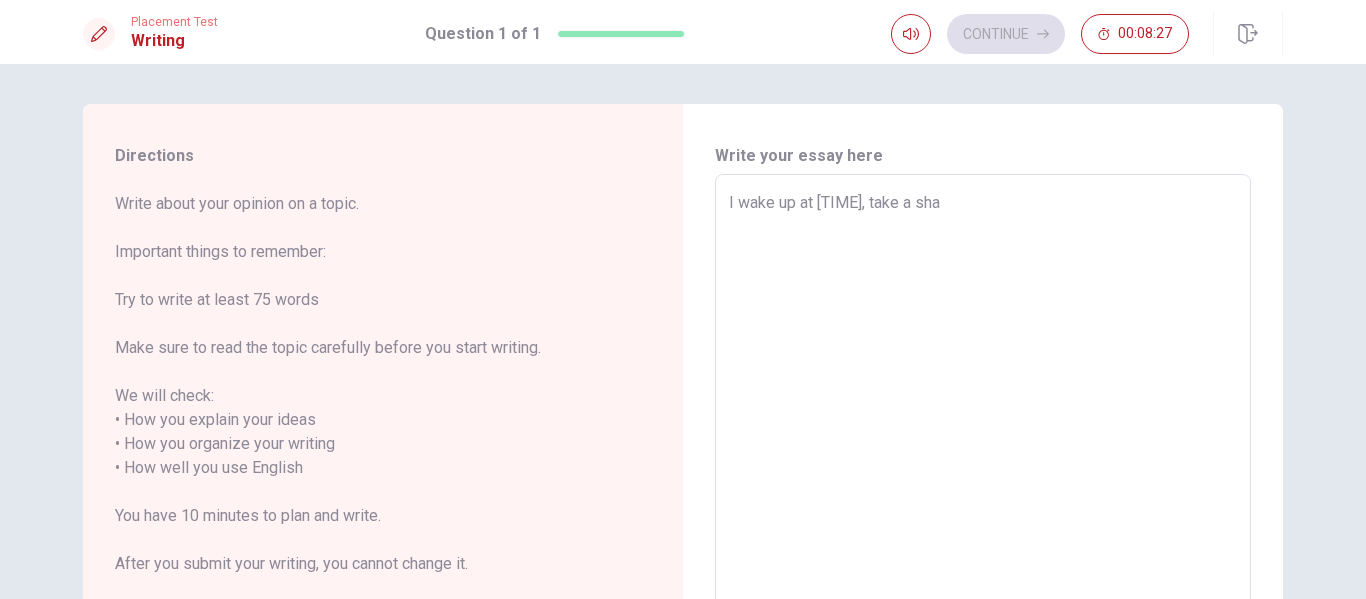 type on "I wake up at [TIME], take a shaw" 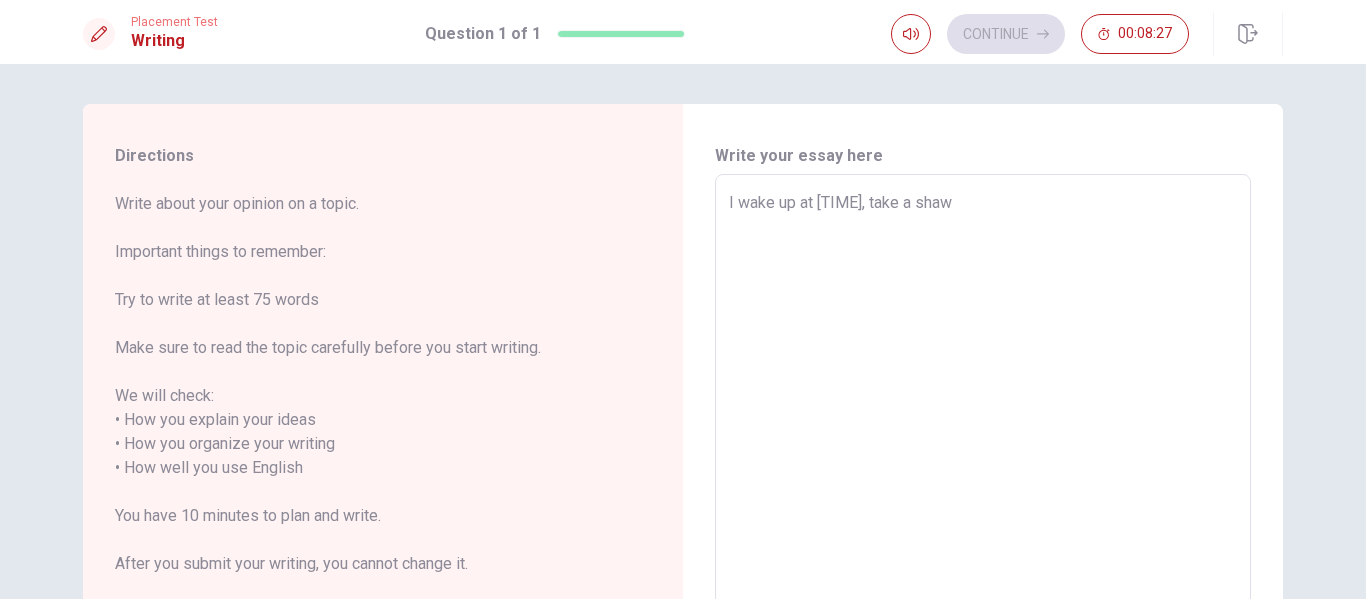 type on "x" 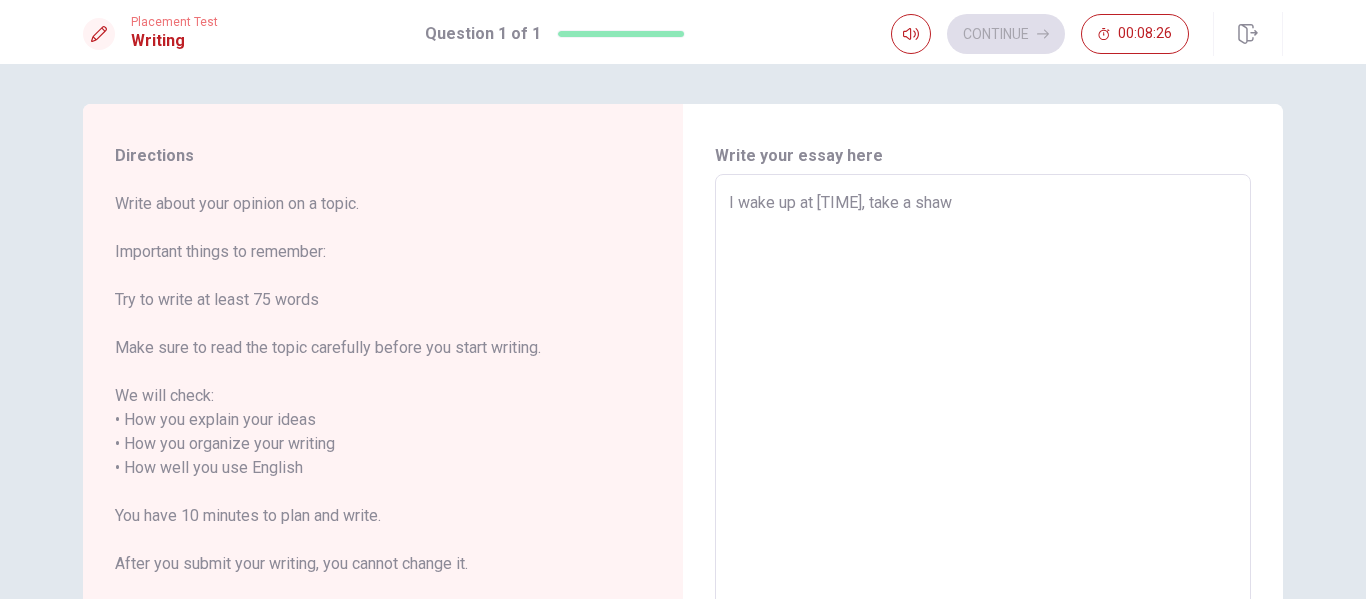type on "I wake up at [TIME], take a shawe" 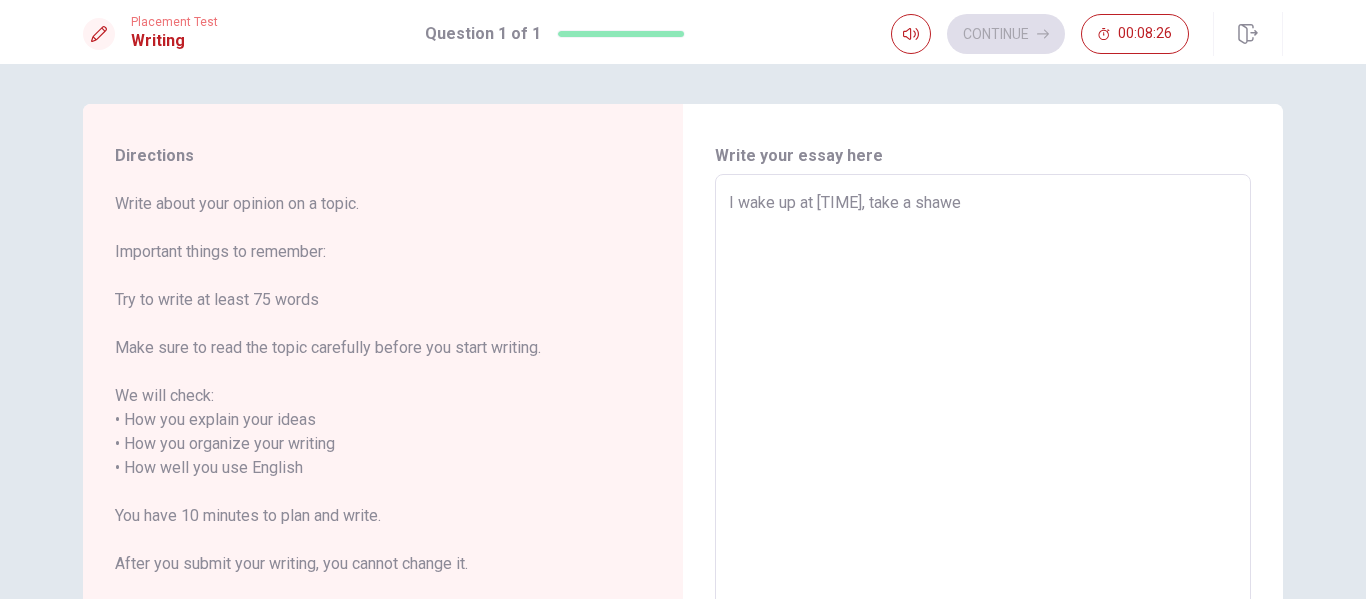 type on "x" 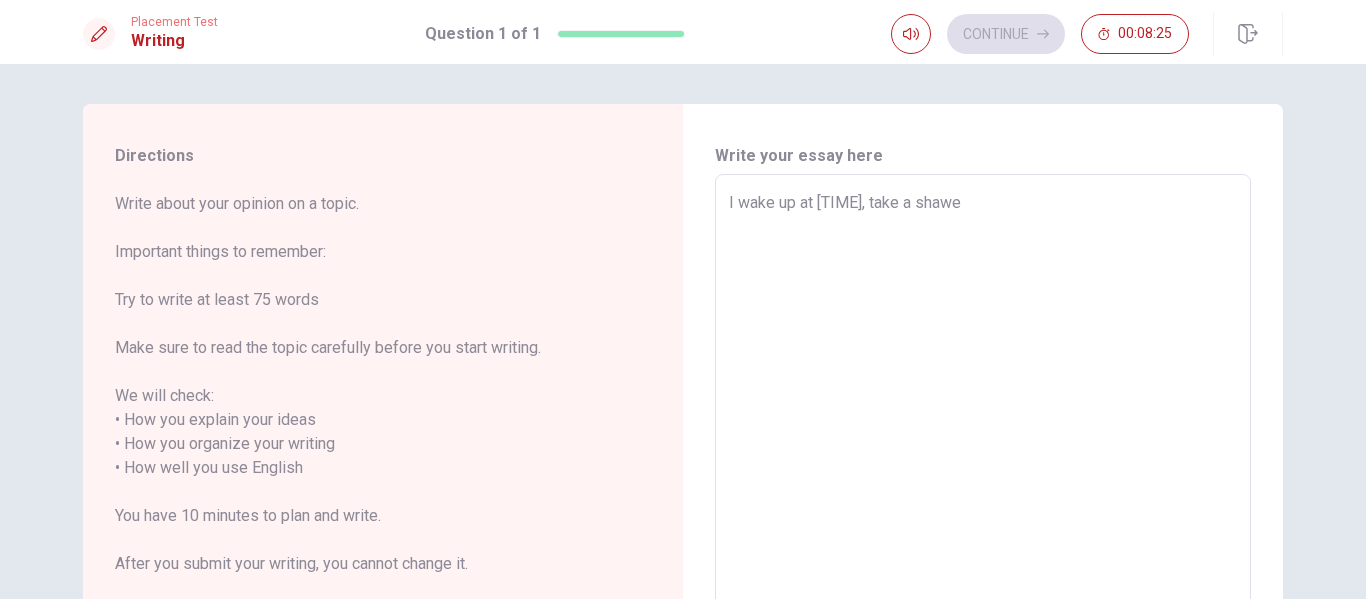 type on "I wake up at [TIME] oclock, take a shawer" 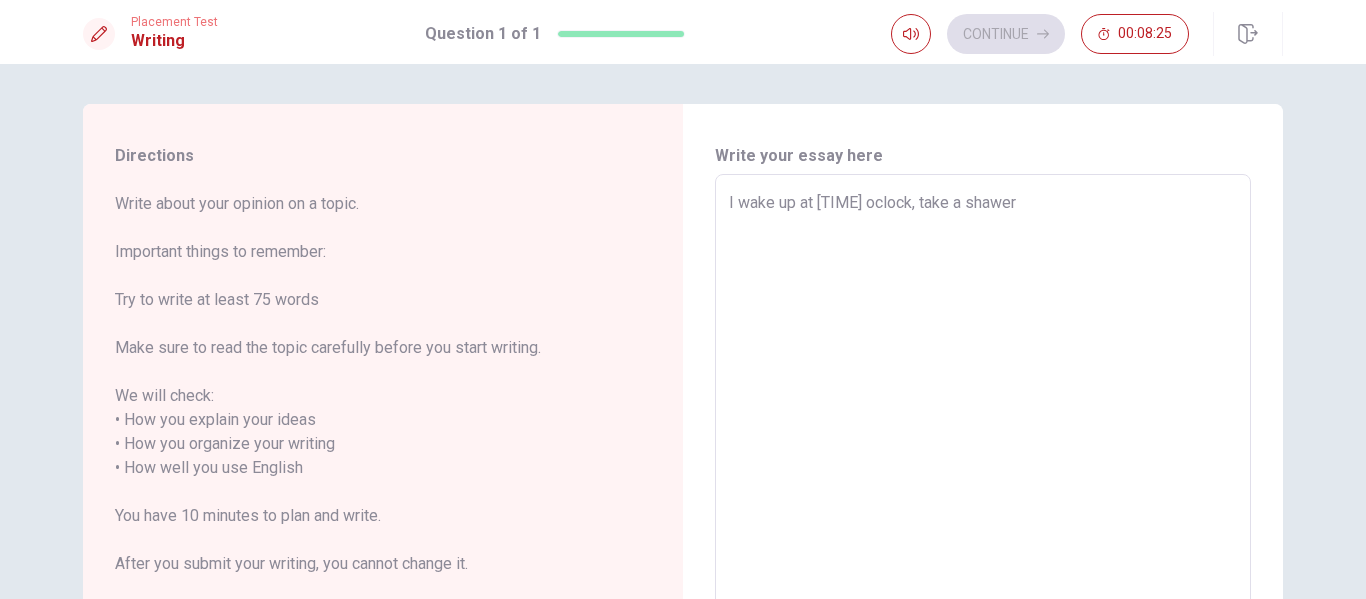 type on "x" 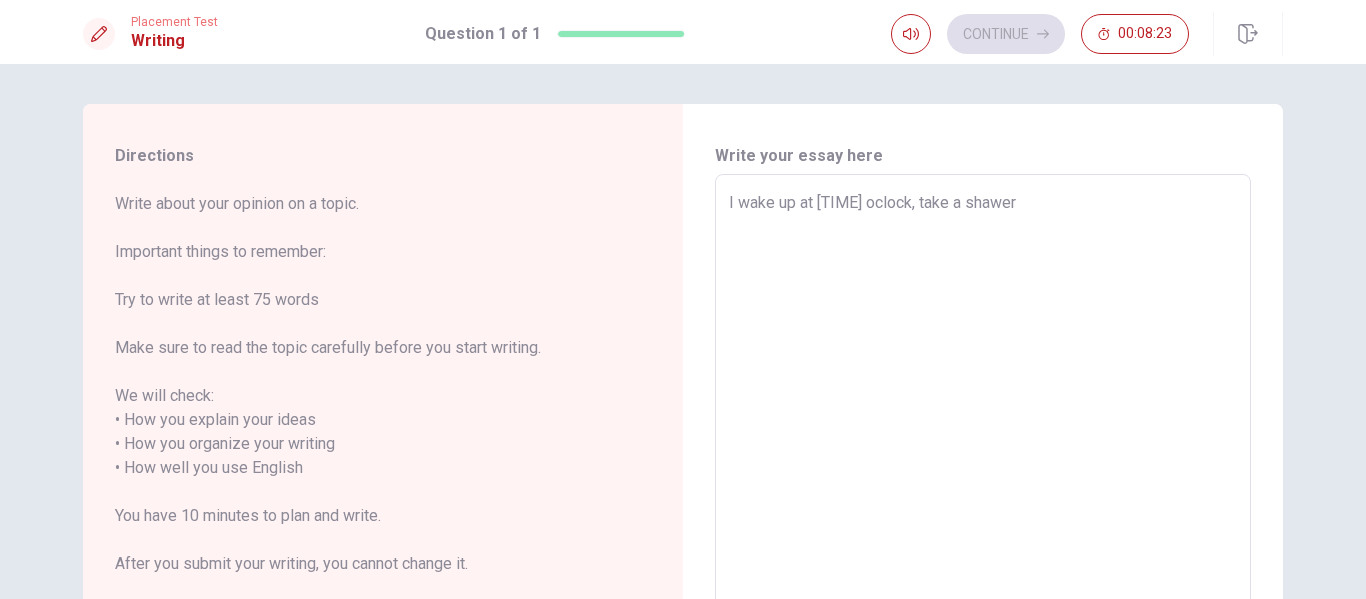 type on "x" 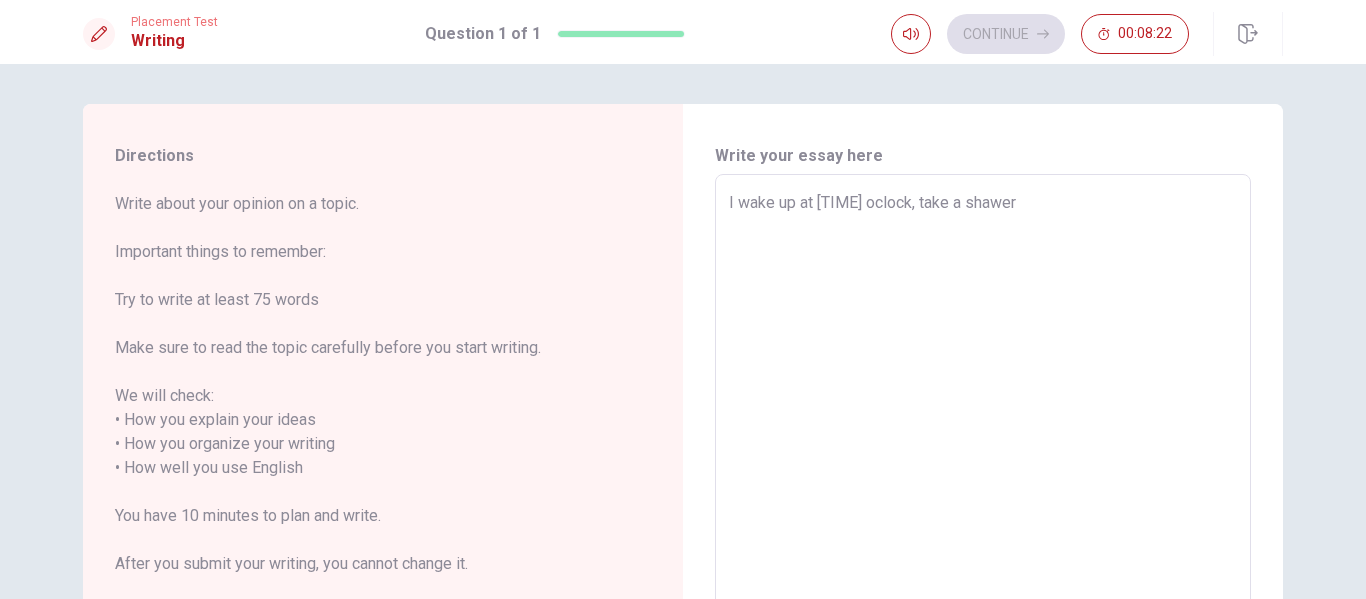 type on "I wake up at [TIME] oclock, take a shawer a" 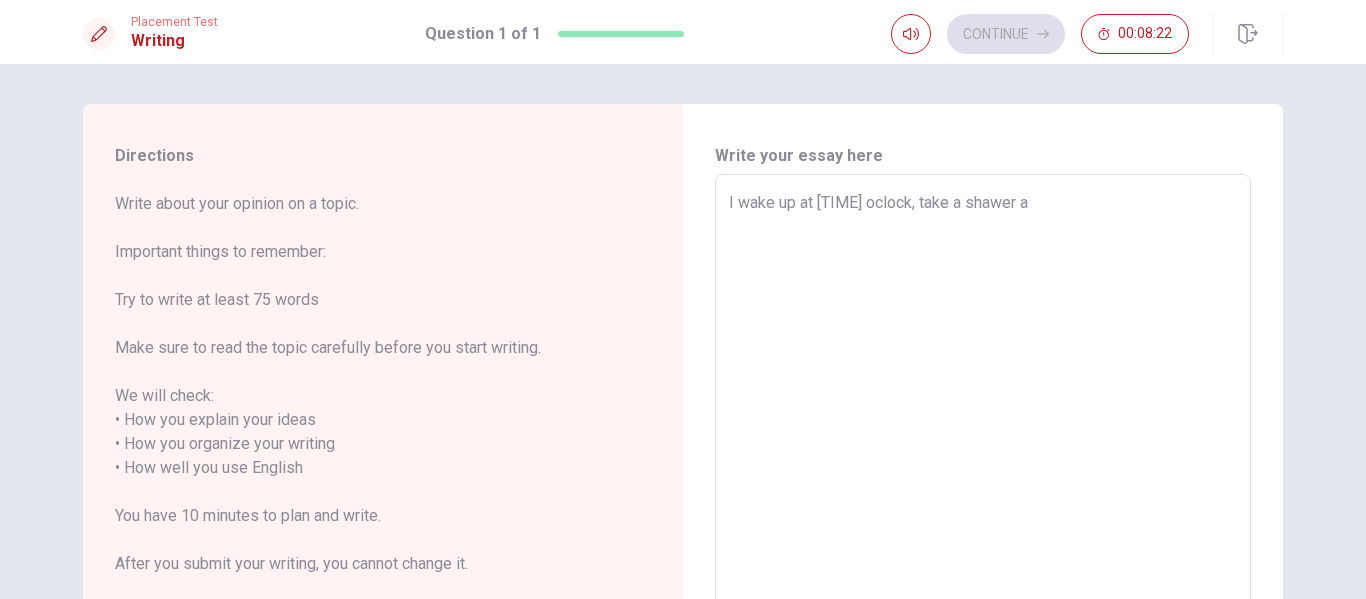 type on "x" 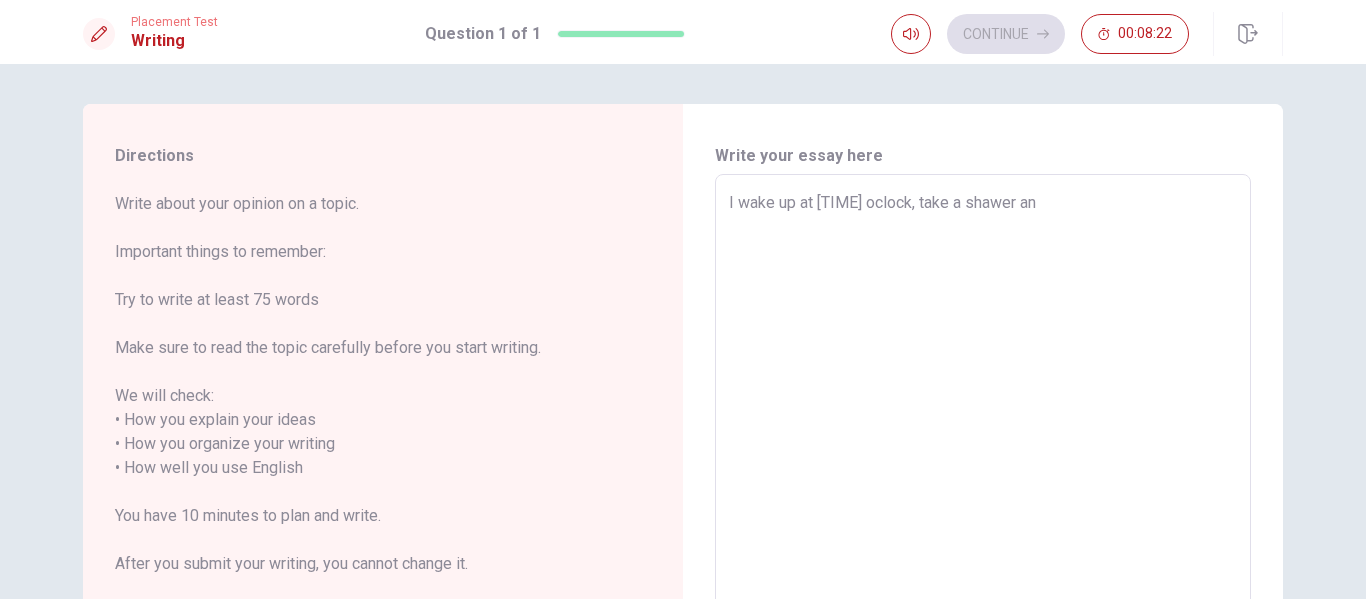 type on "x" 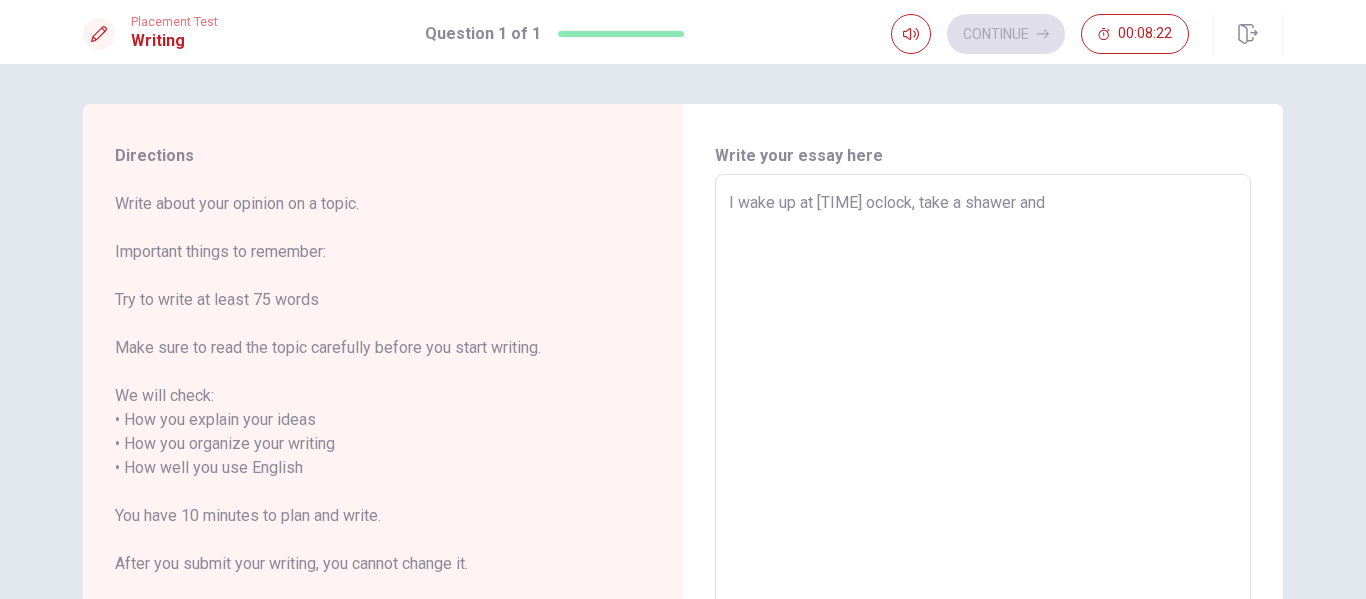 type on "x" 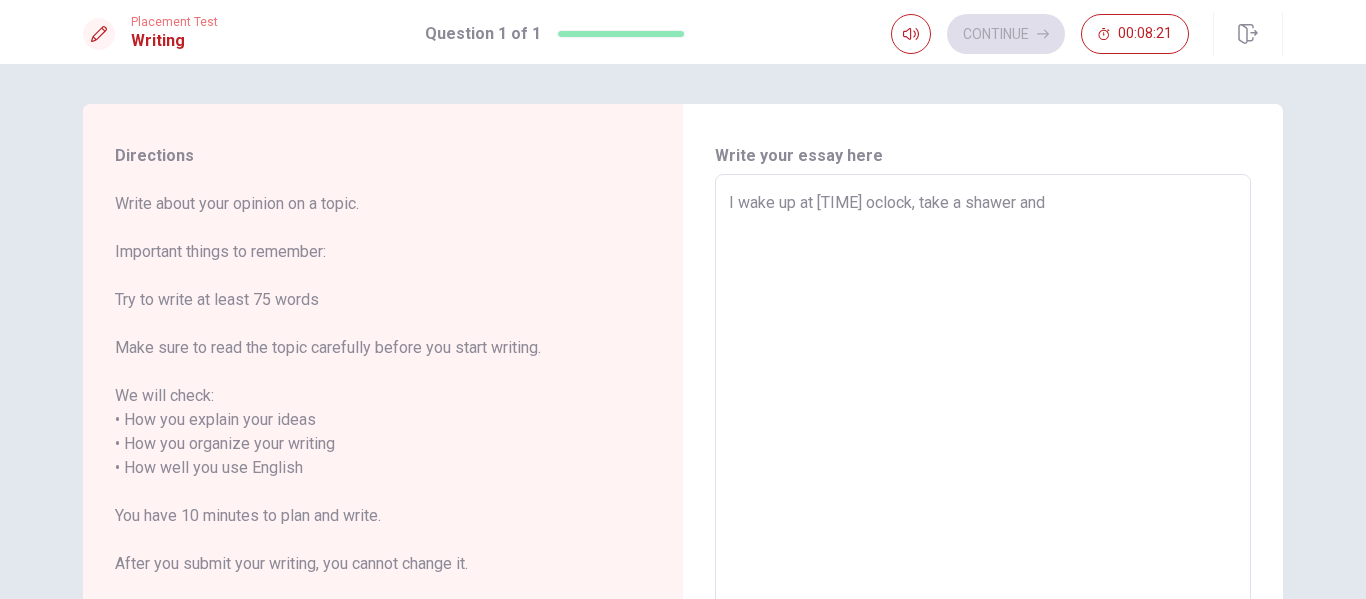 type on "I wake up at [TIME] oclock, take a shawer and" 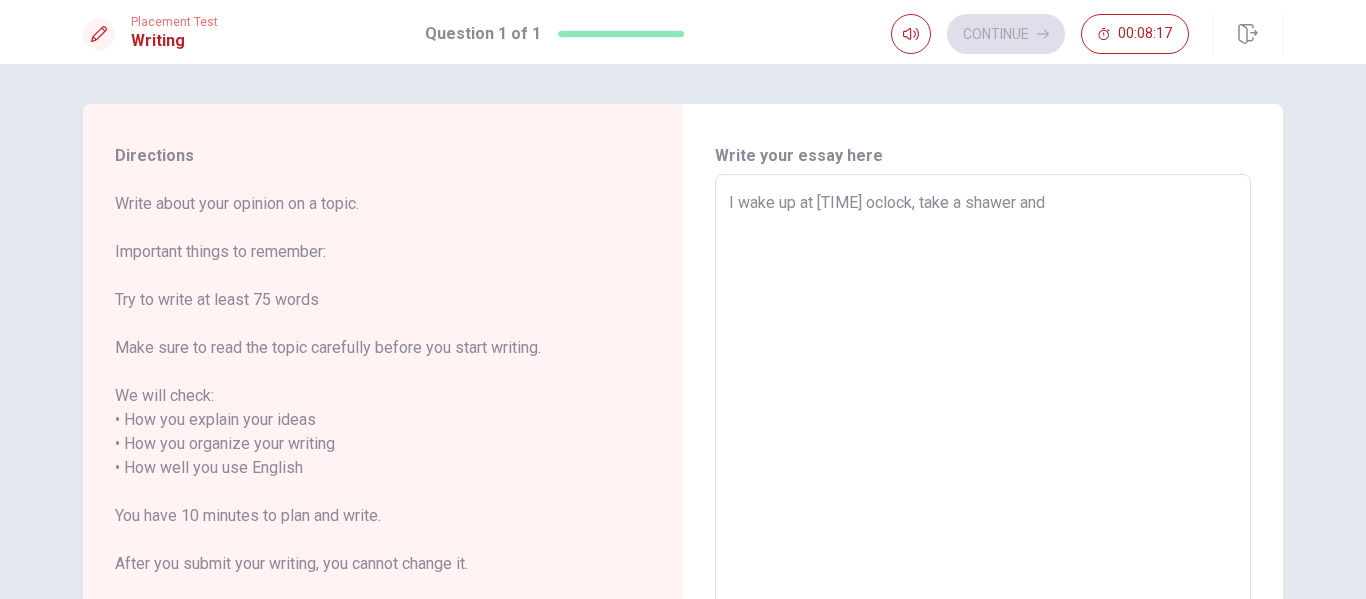 type on "x" 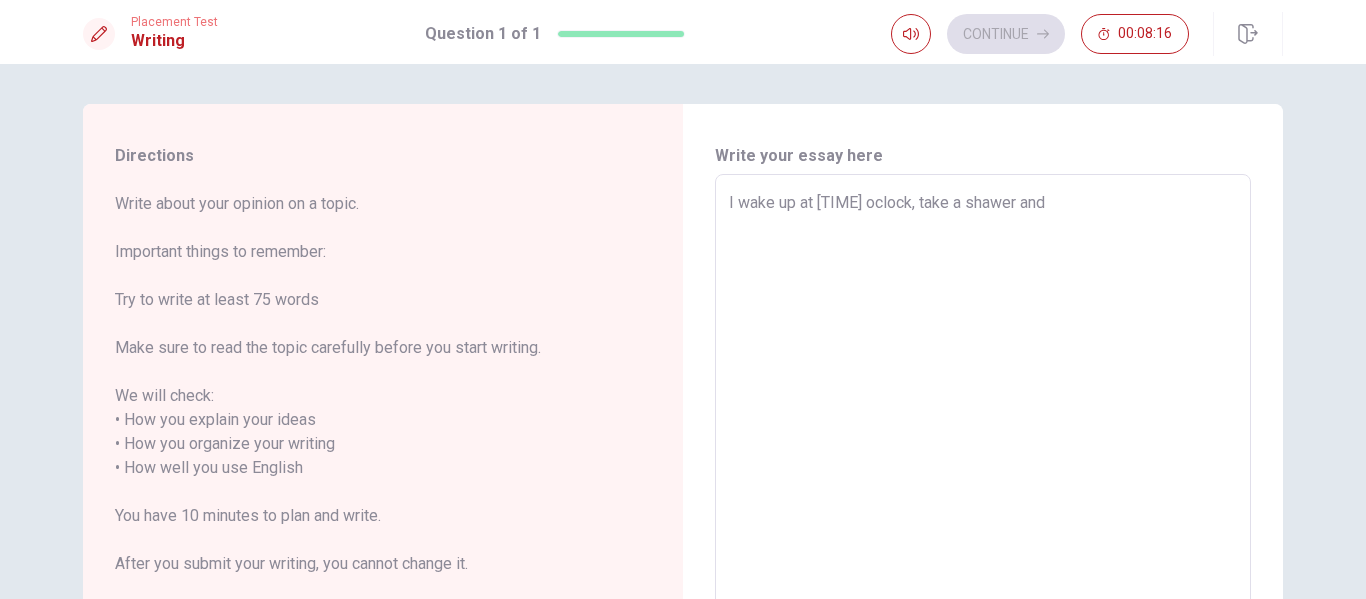 type on "I wake up at [TIME], take a shawer and m" 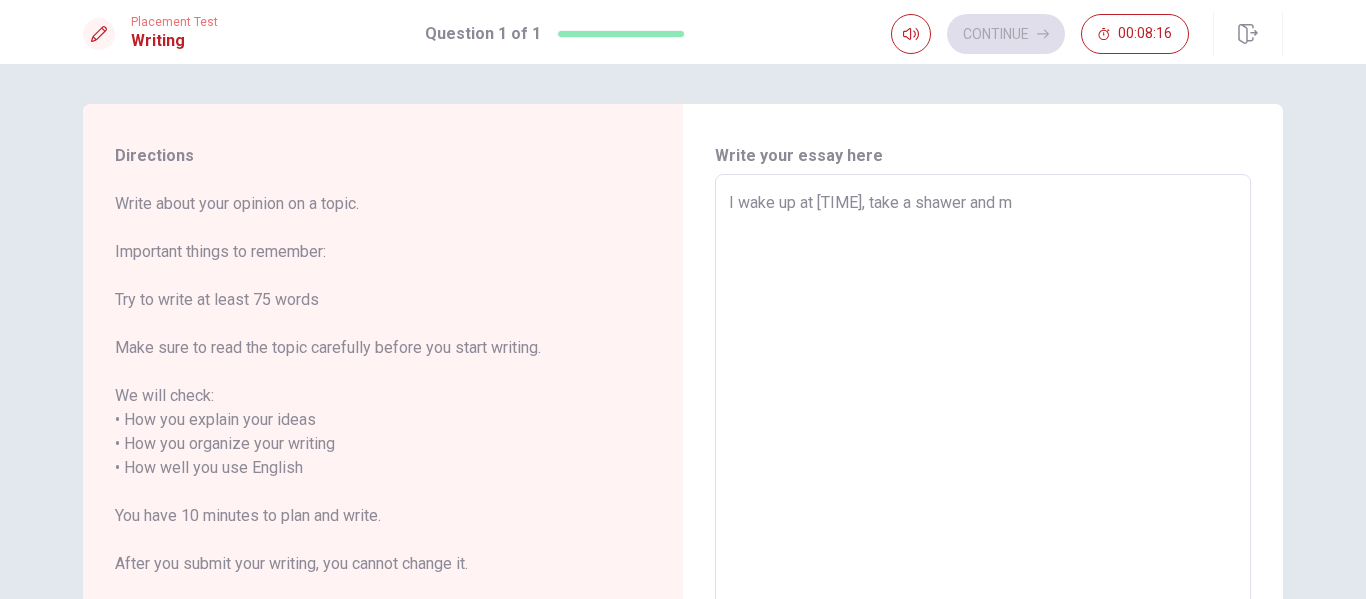 type on "x" 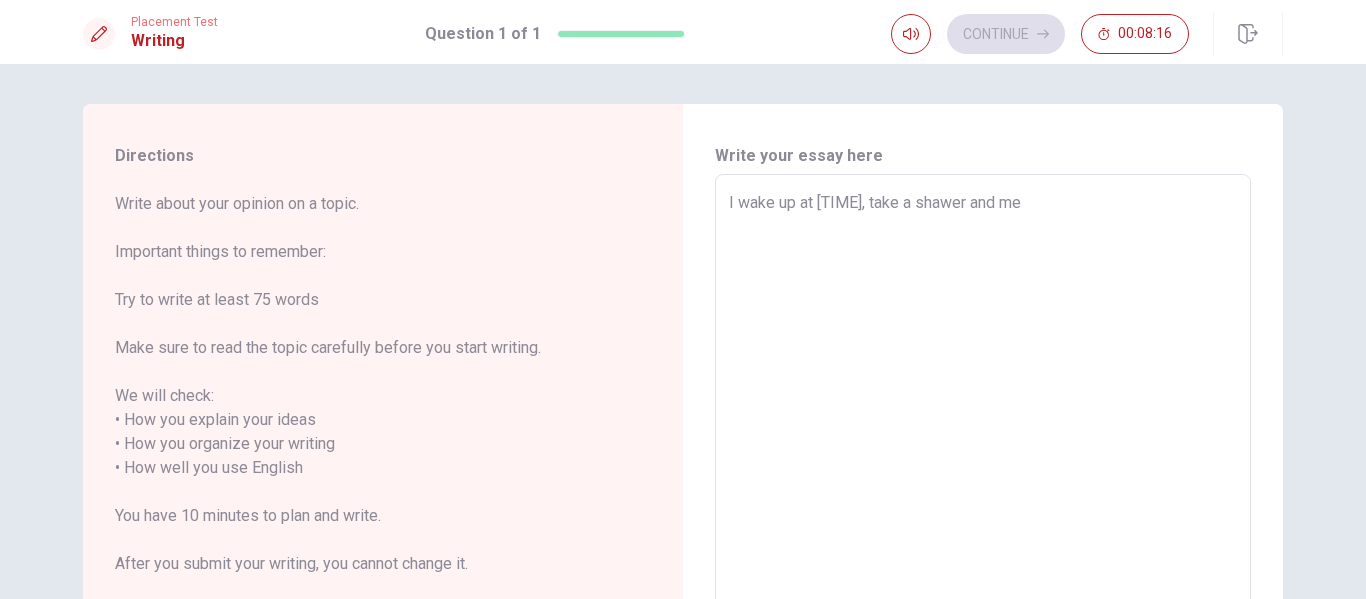 type on "x" 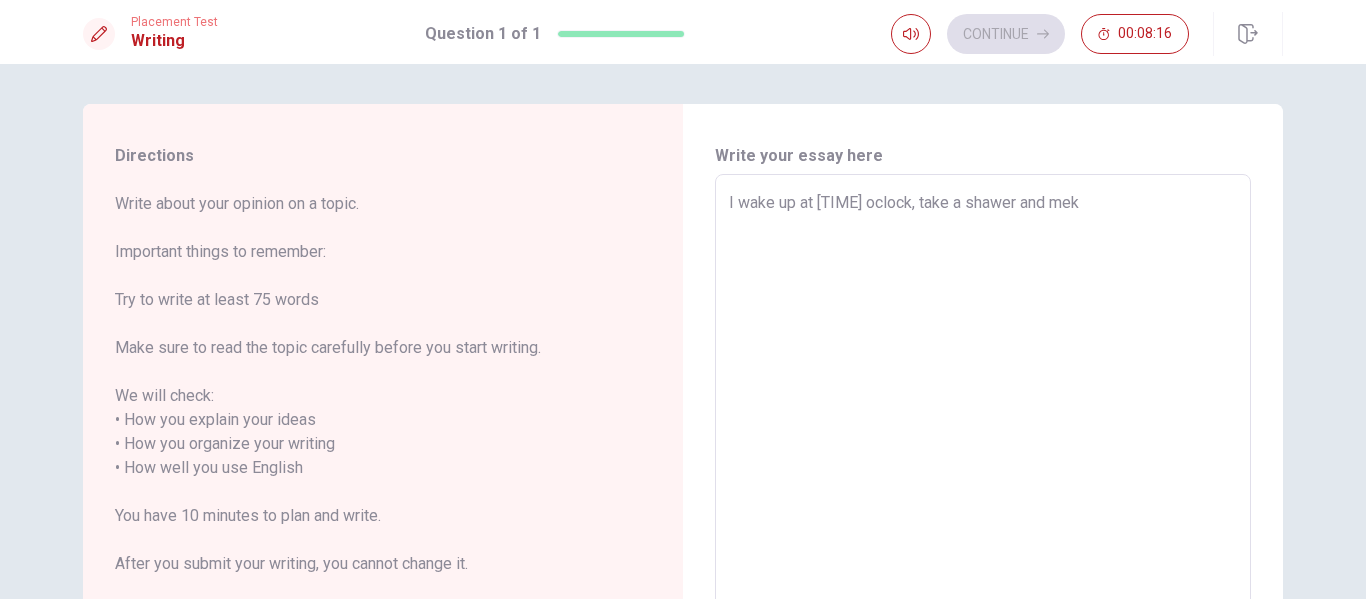 type on "x" 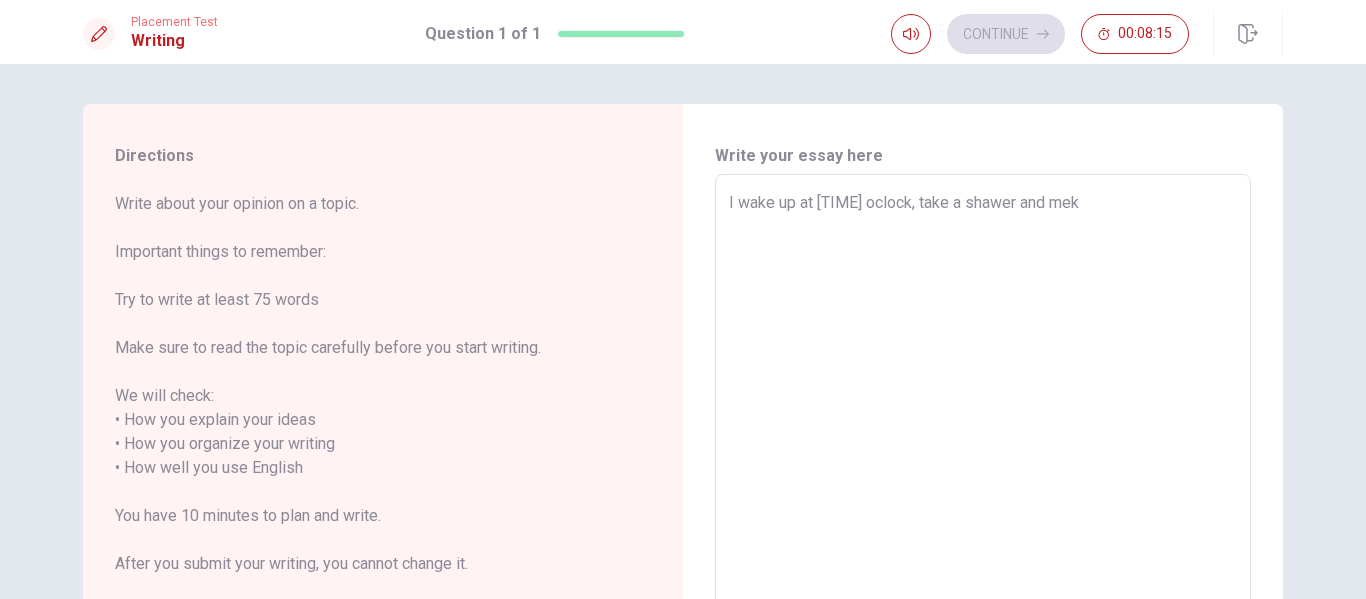 type on "I wake up at [TIME], take a shawer and me" 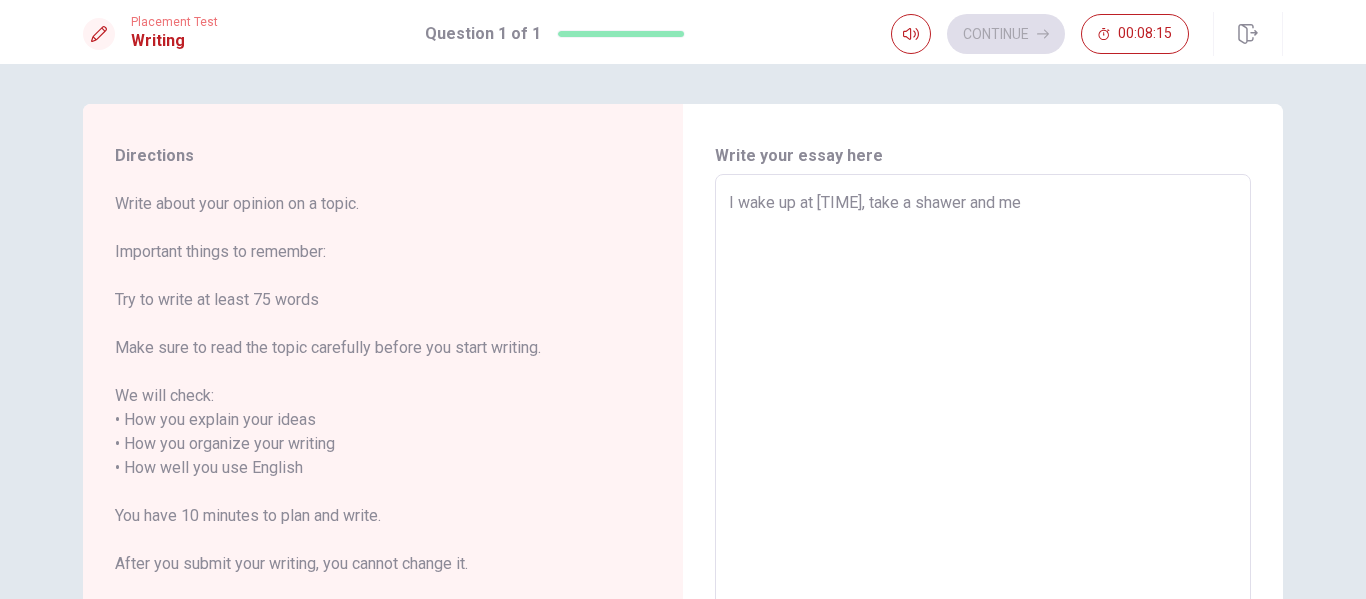 type on "x" 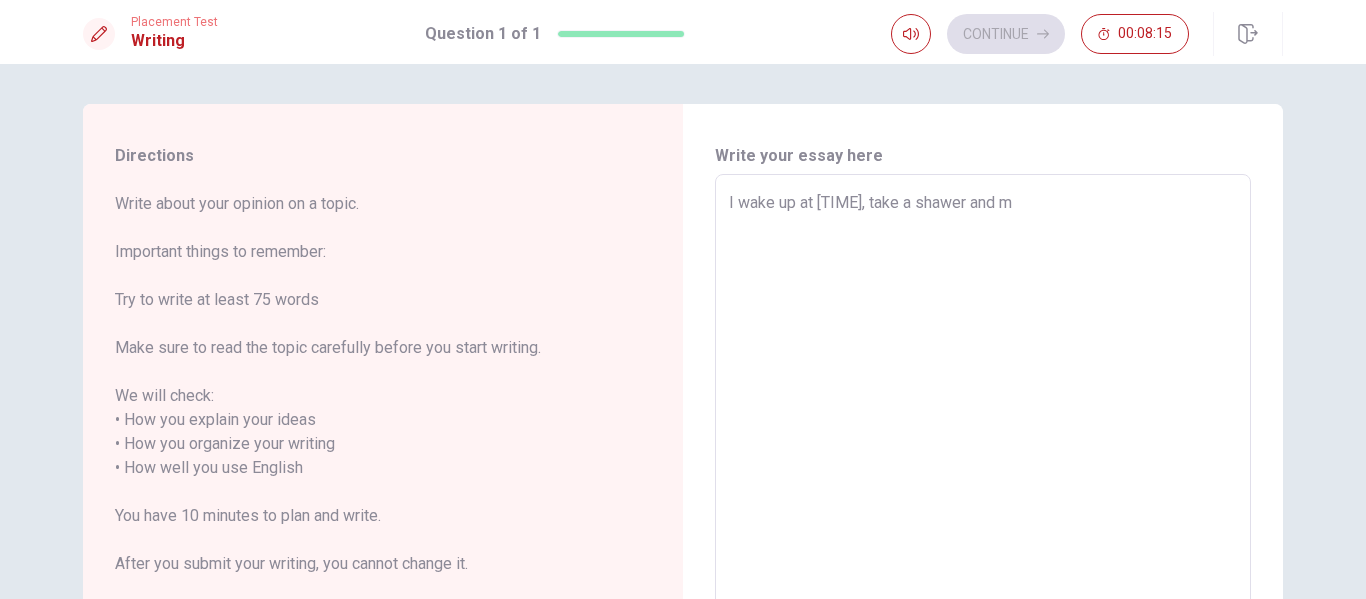 type on "x" 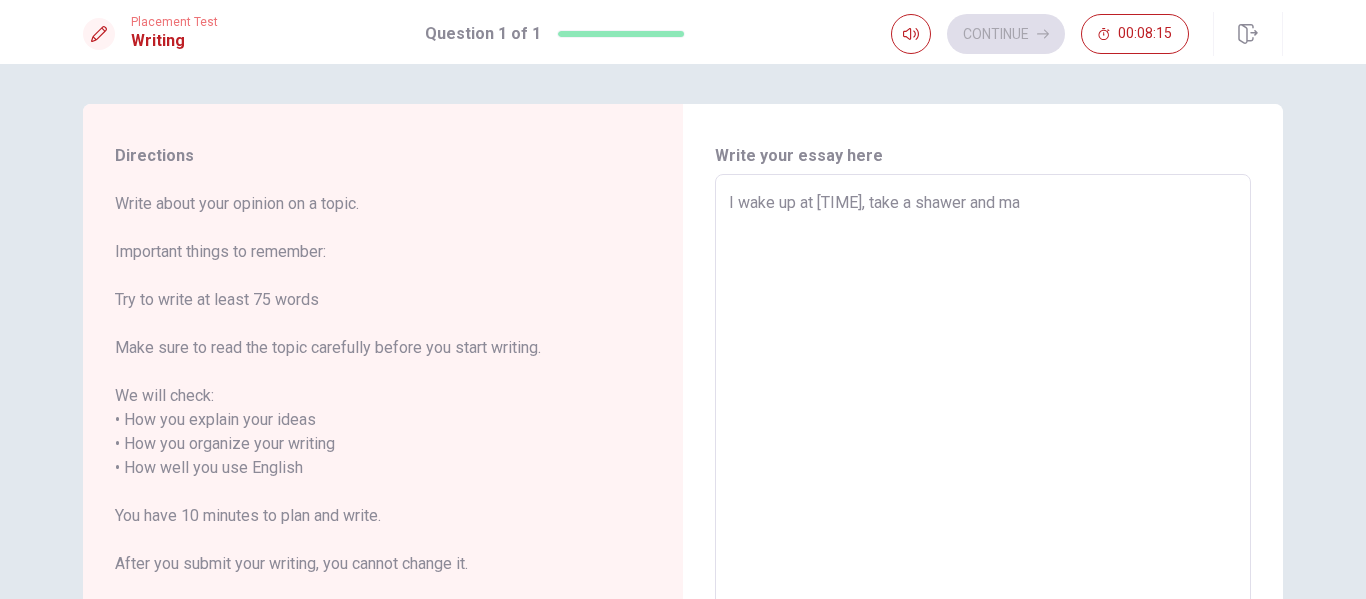 type on "x" 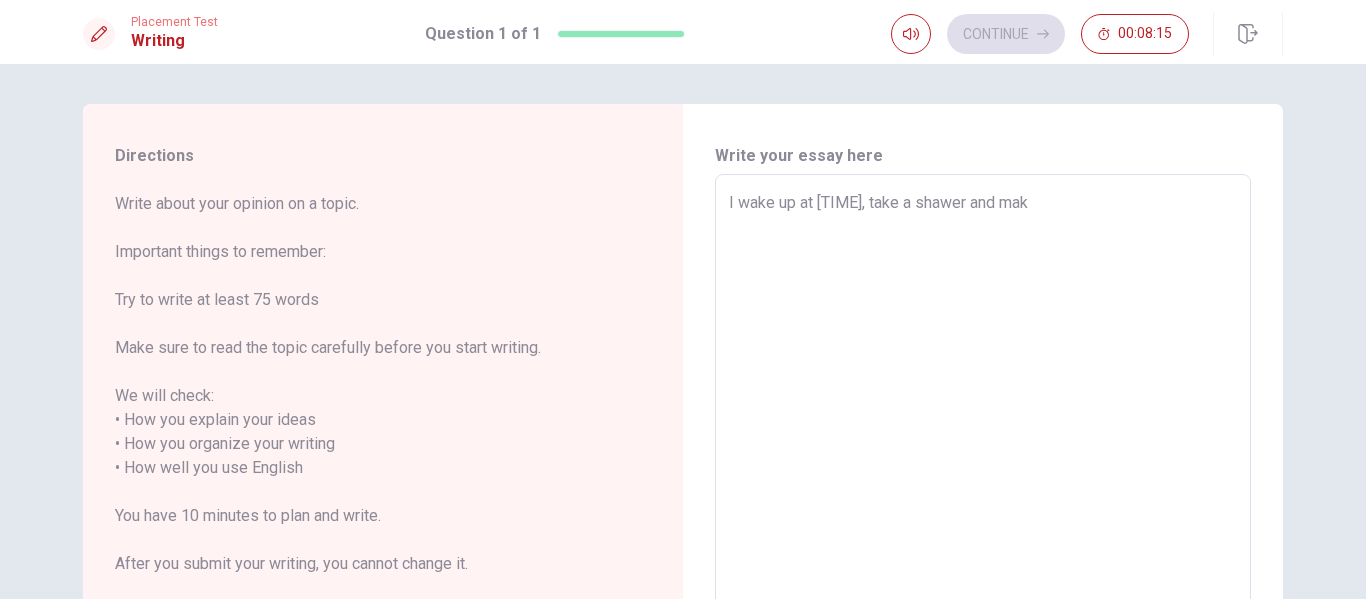 type on "x" 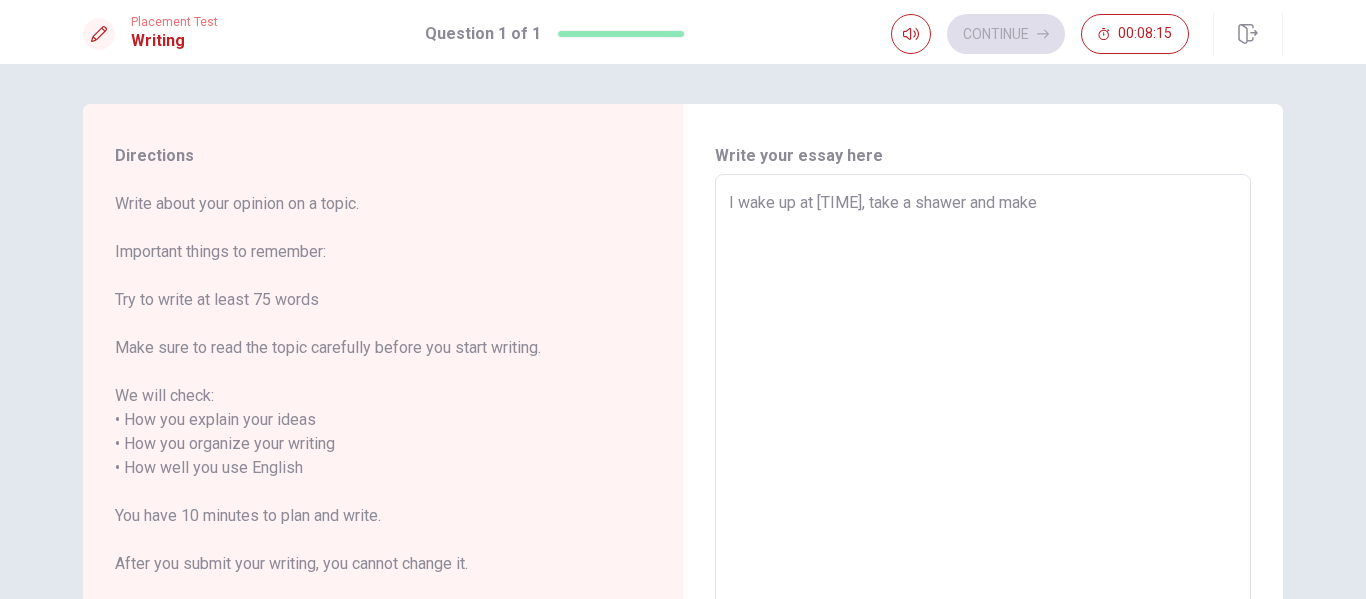 type on "x" 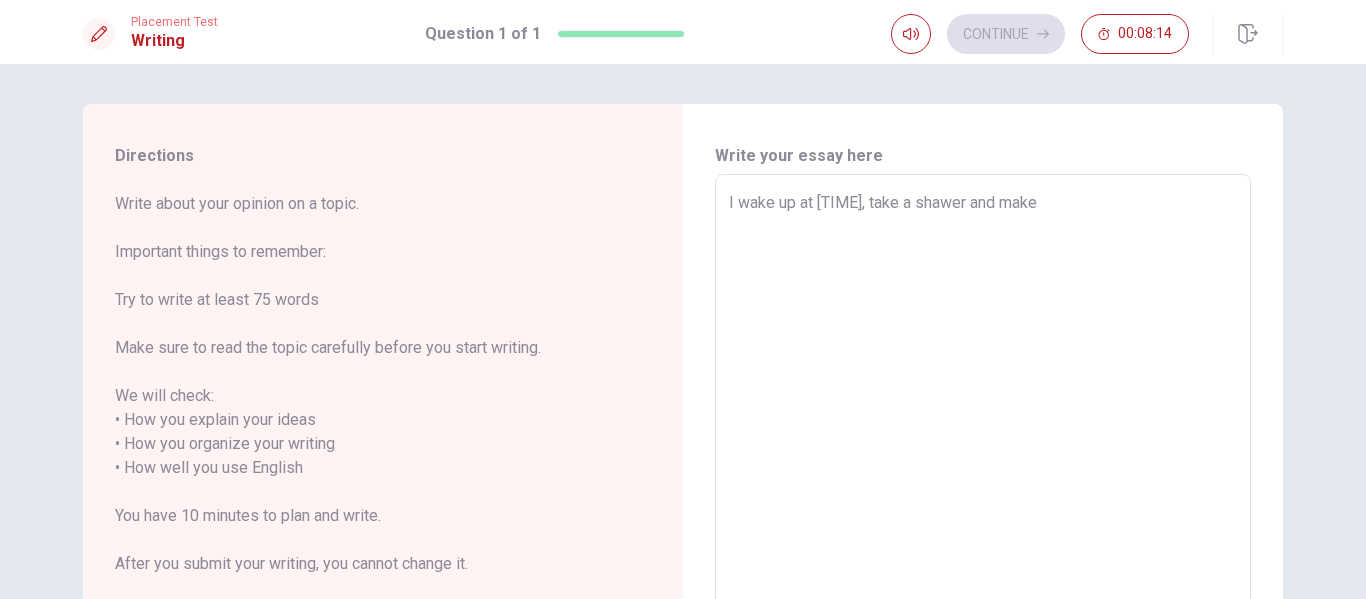 type on "I wake up at [TIME], take a shawer and make" 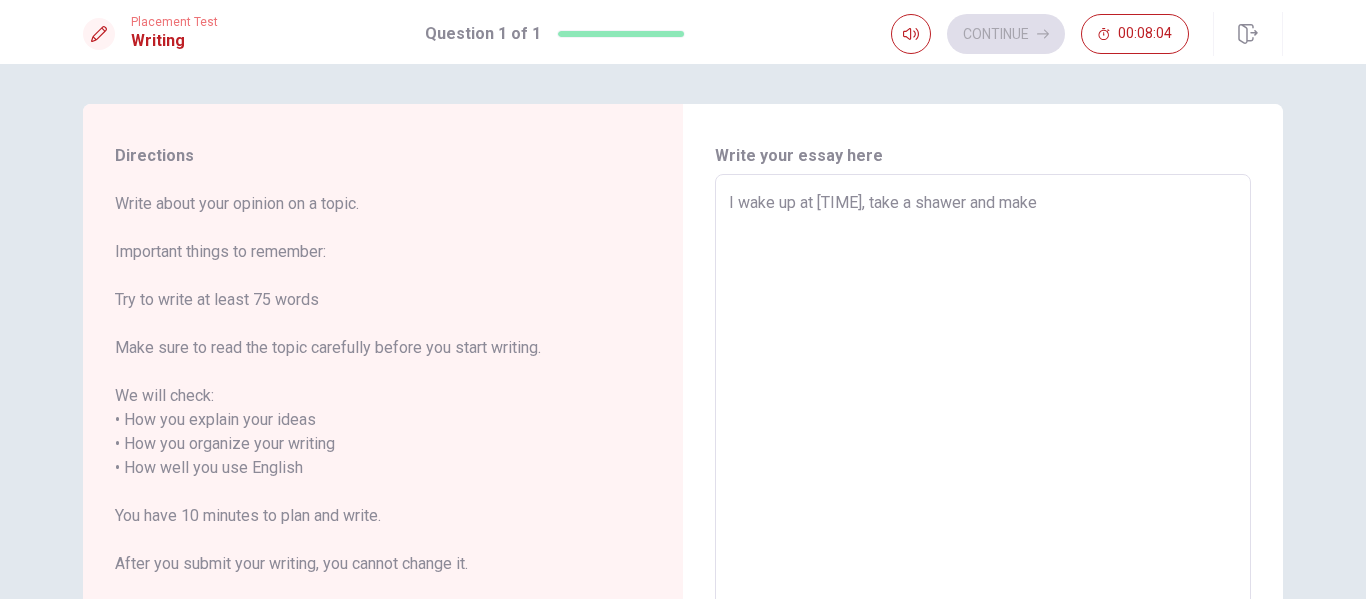 type on "x" 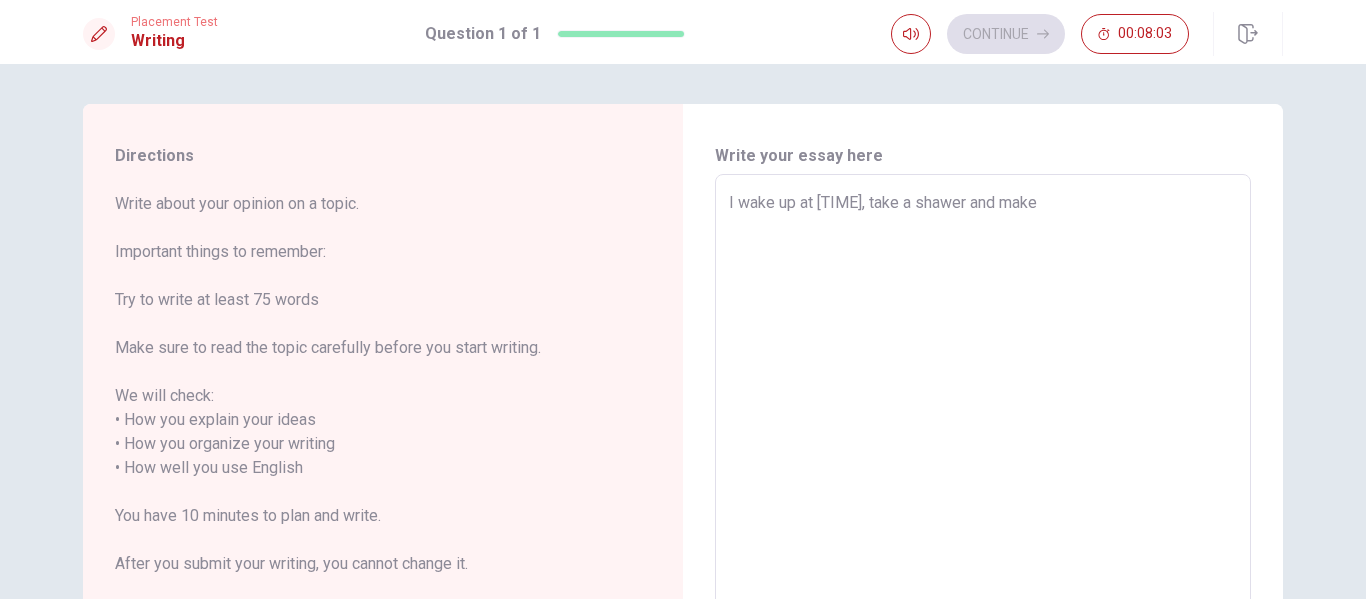 type on "I wake up at [TIME], take a shawer and make t" 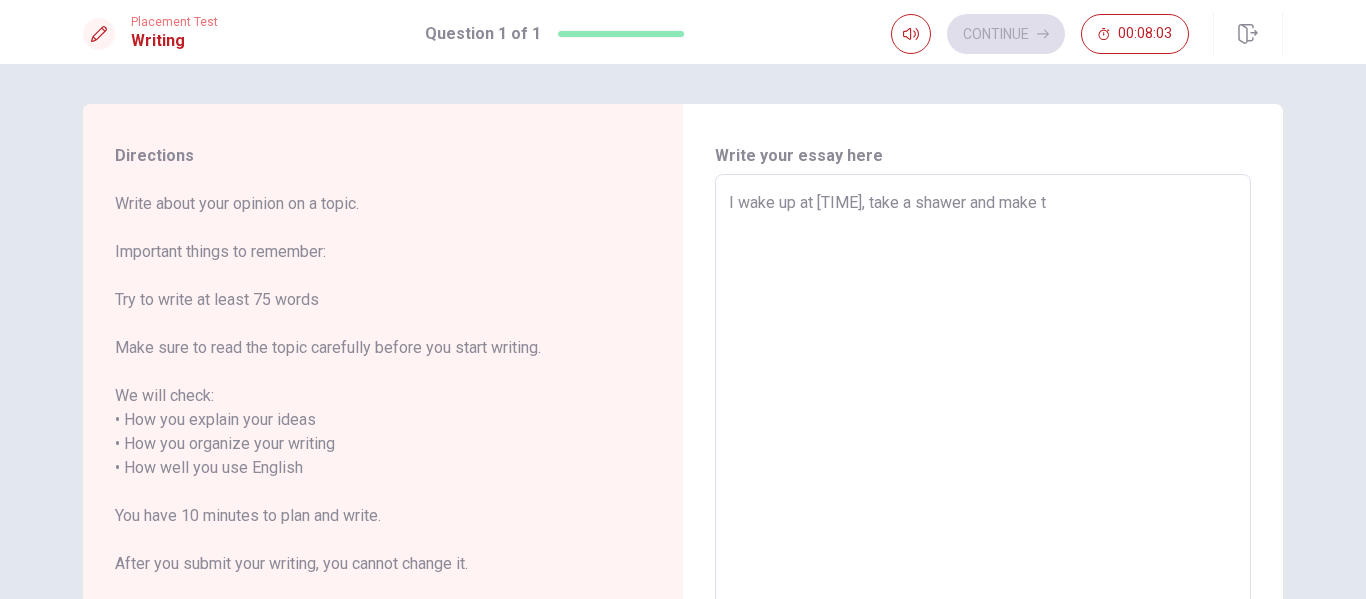 type on "x" 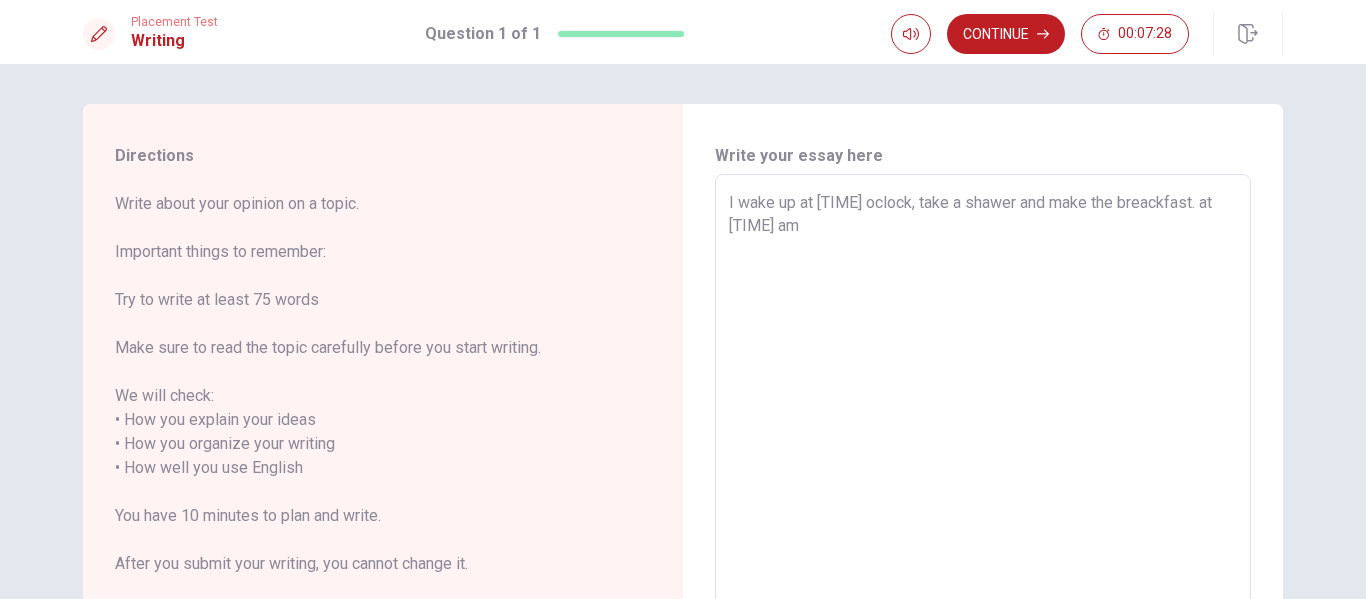 click on "I wake up at [TIME] oclock, take a shawer and make the breackfast. at [TIME] am" at bounding box center (983, 468) 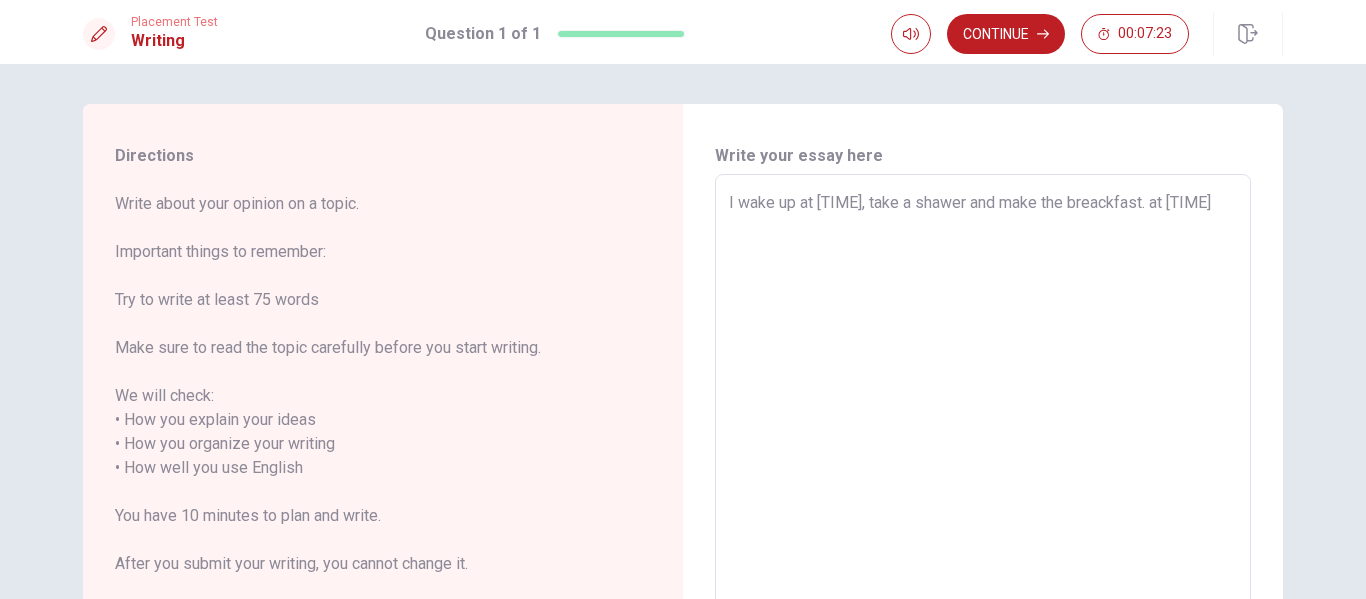 click on "I wake up at [TIME], take a shawer and make the breackfast. at [TIME]" at bounding box center (983, 468) 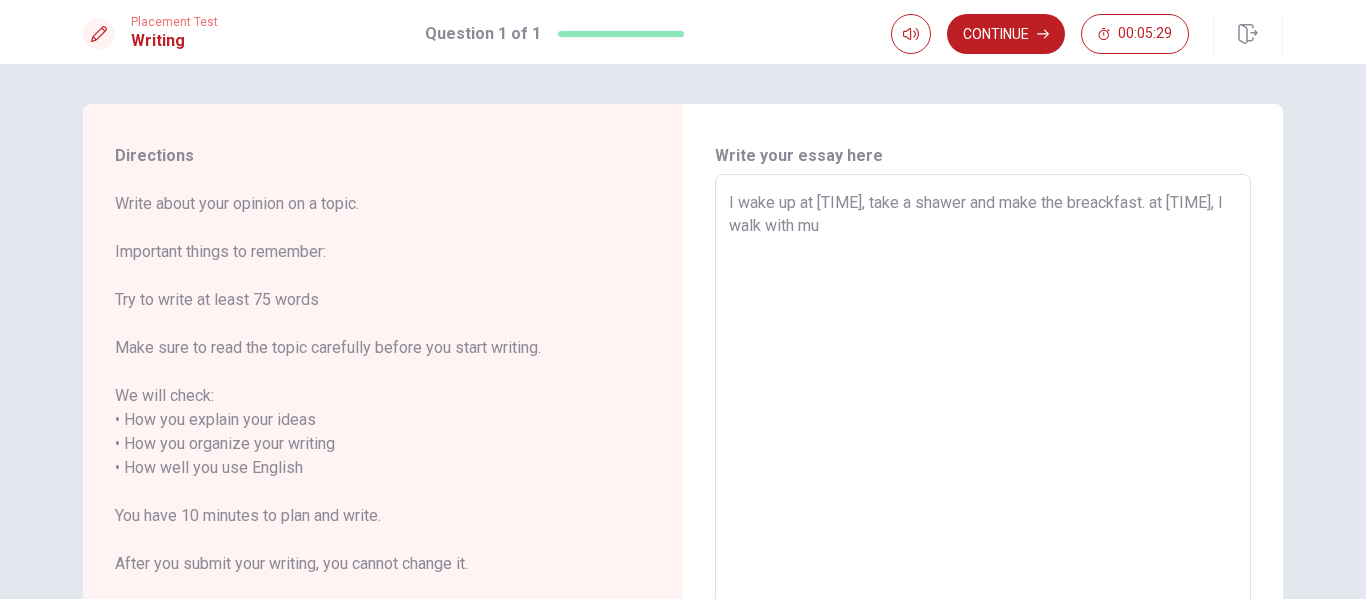 click on "I wake up at [TIME], take a shawer and make the breackfast. at [TIME], I walk with mu" at bounding box center [983, 468] 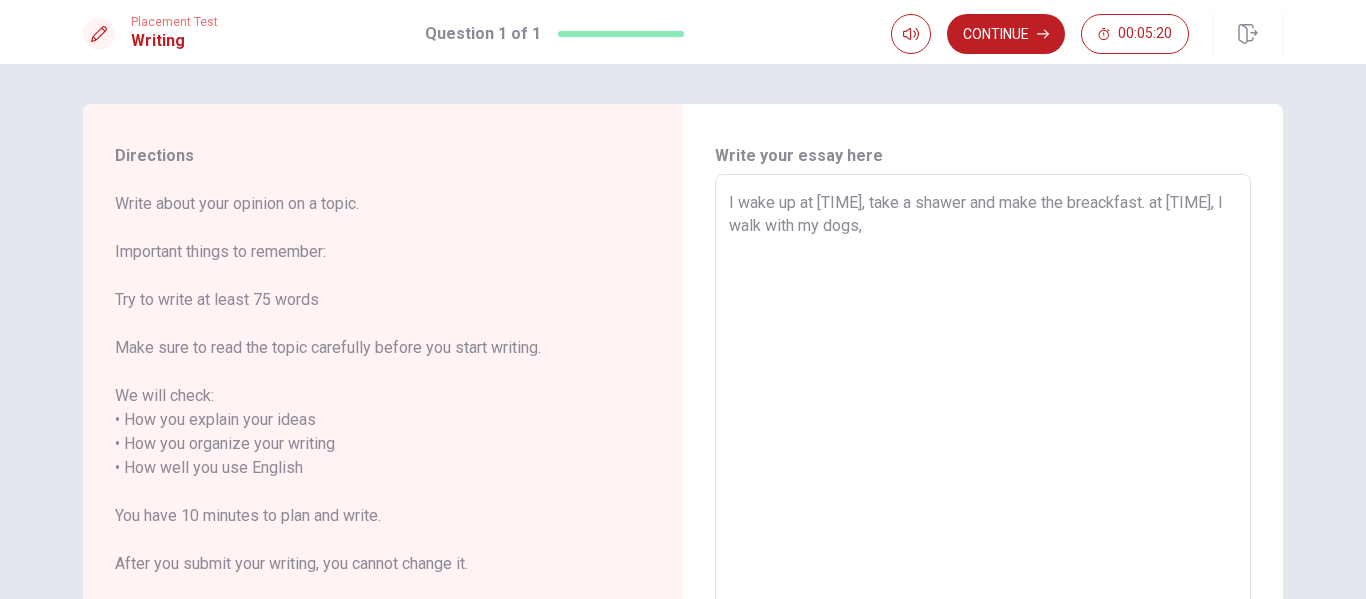 click on "I wake up at [TIME], take a shawer and make the breackfast. at [TIME], I walk with my dogs," at bounding box center [983, 468] 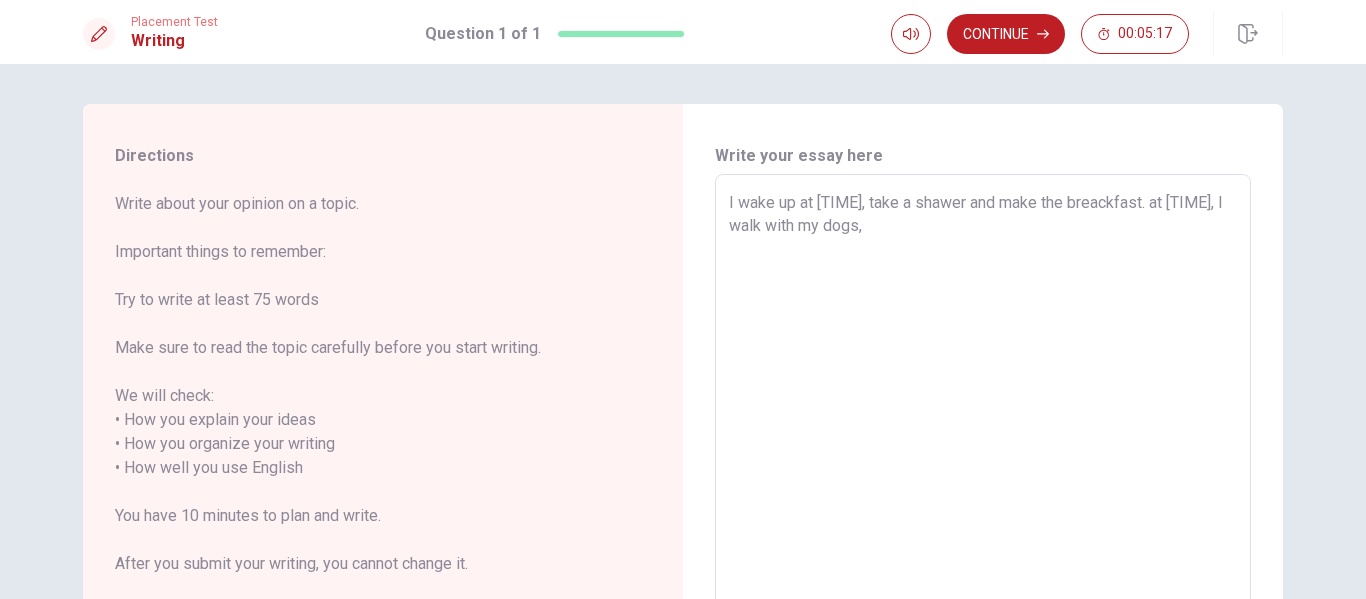 click on "I wake up at [TIME], take a shawer and make the breackfast. at [TIME], I walk with my dogs," at bounding box center (983, 468) 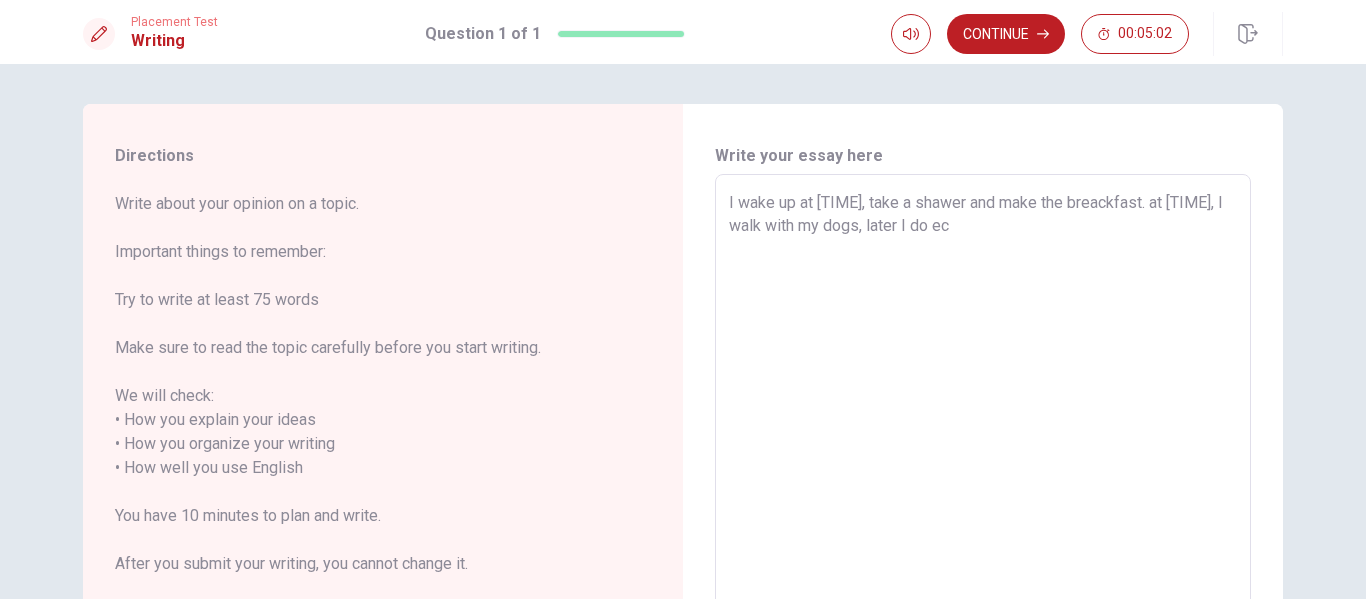 click on "I wake up at [TIME], take a shawer and make the breackfast. at [TIME], I walk with my dogs, later I do ec" at bounding box center (983, 468) 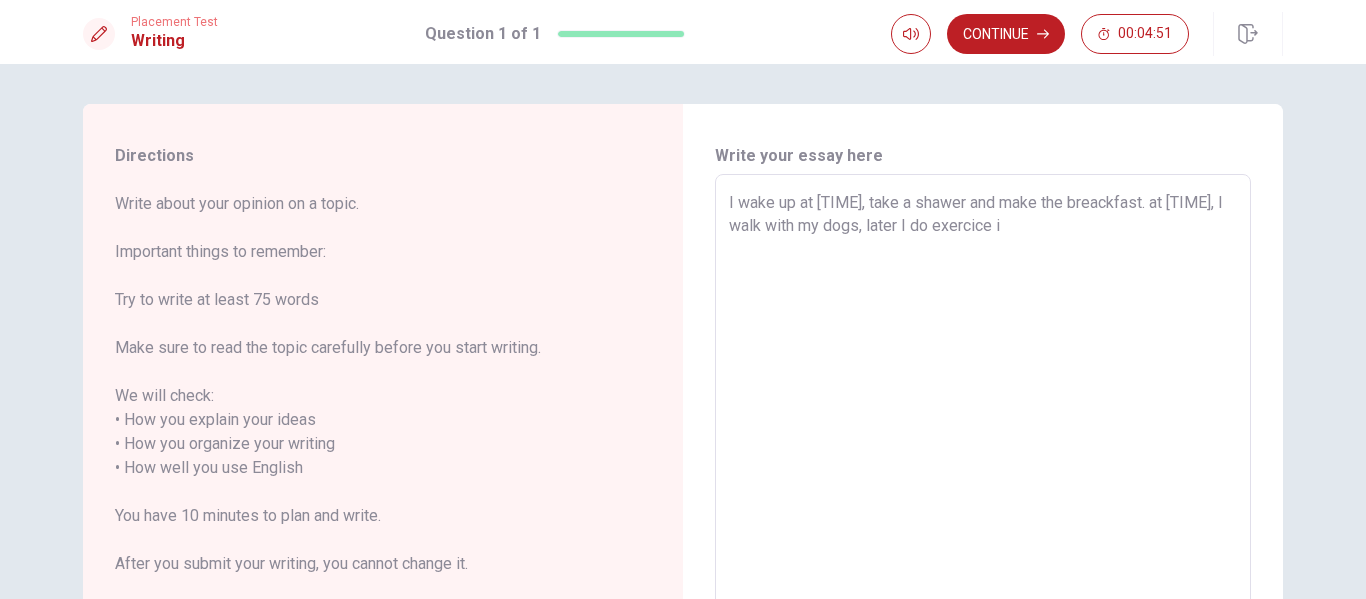 drag, startPoint x: 1002, startPoint y: 237, endPoint x: 1089, endPoint y: 240, distance: 87.05171 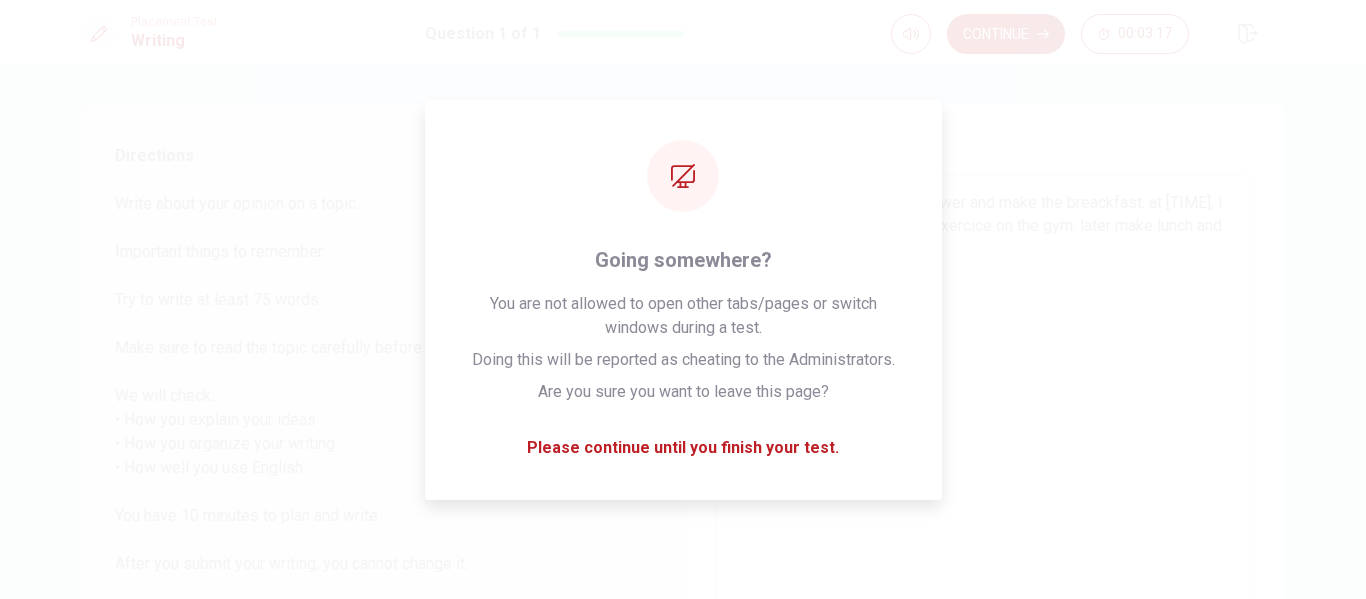 click on "I wake up at [TIME], take a shawer and make the breackfast. at [TIME], I walk with my dogs, later I do exercice on the gym. later make lunch and study english in the afeternon" at bounding box center [983, 468] 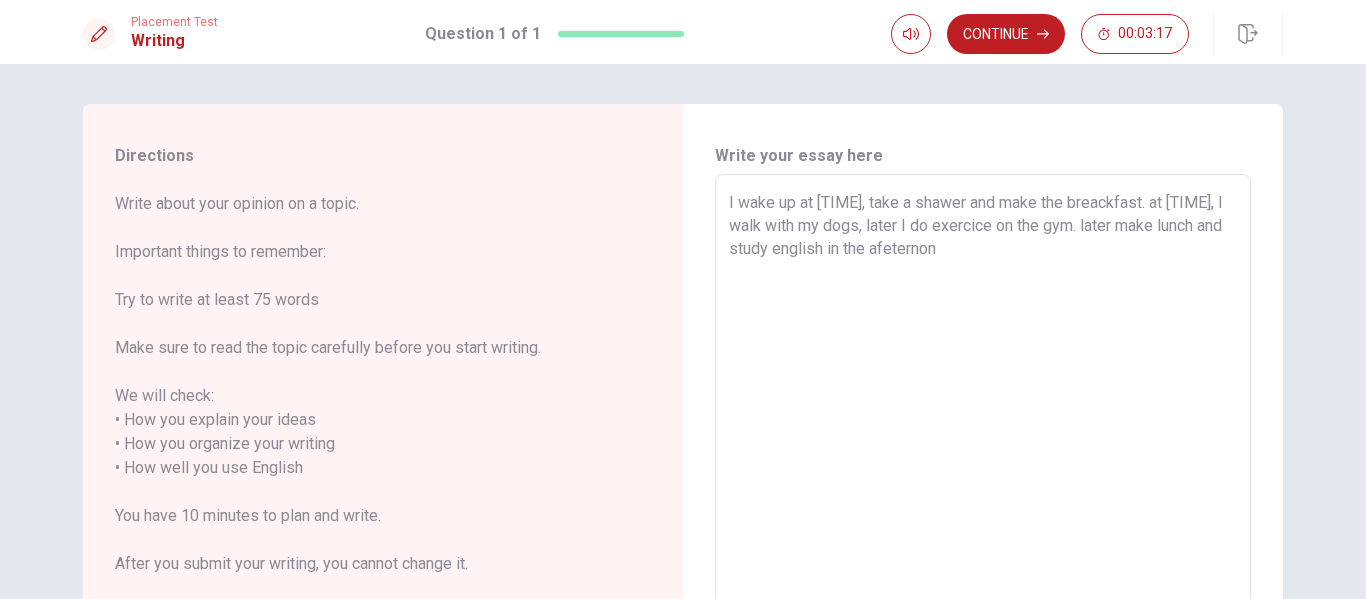 click on "I wake up at [TIME], take a shawer and make the breackfast. at [TIME], I walk with my dogs, later I do exercice on the gym. later make lunch and study english in the afeternon" at bounding box center [983, 468] 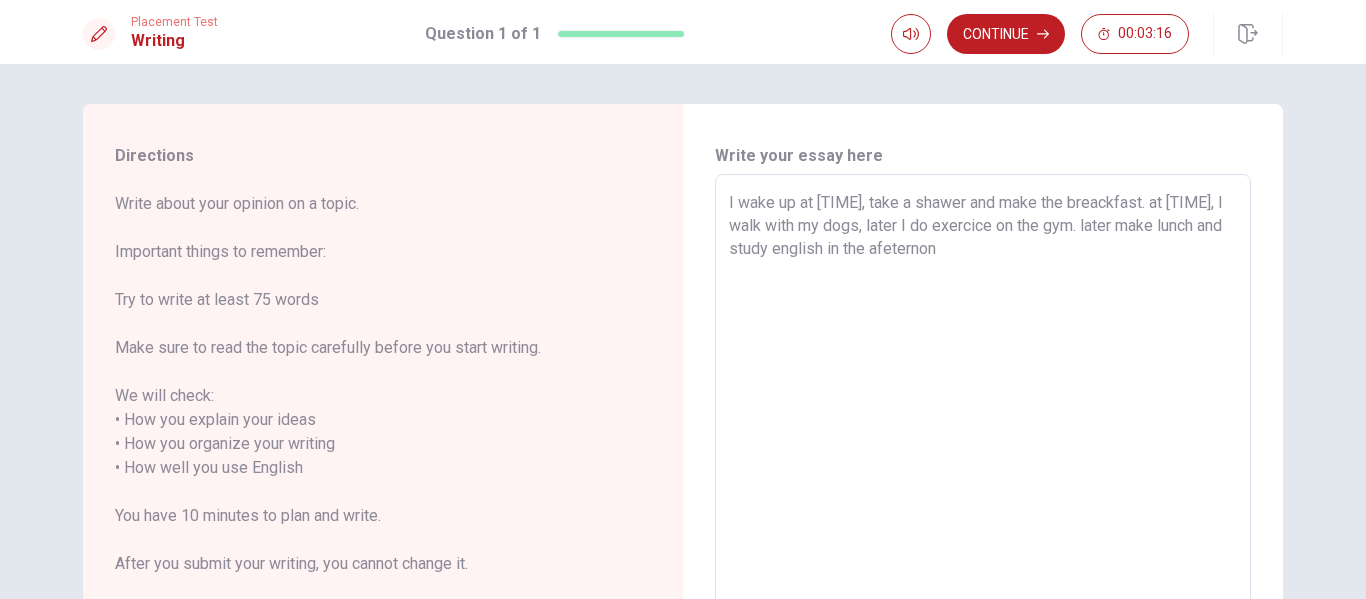 click on "I wake up at [TIME], take a shawer and make the breackfast. at [TIME], I walk with my dogs, later I do exercice on the gym. later make lunch and study english in the afeternon" at bounding box center (983, 468) 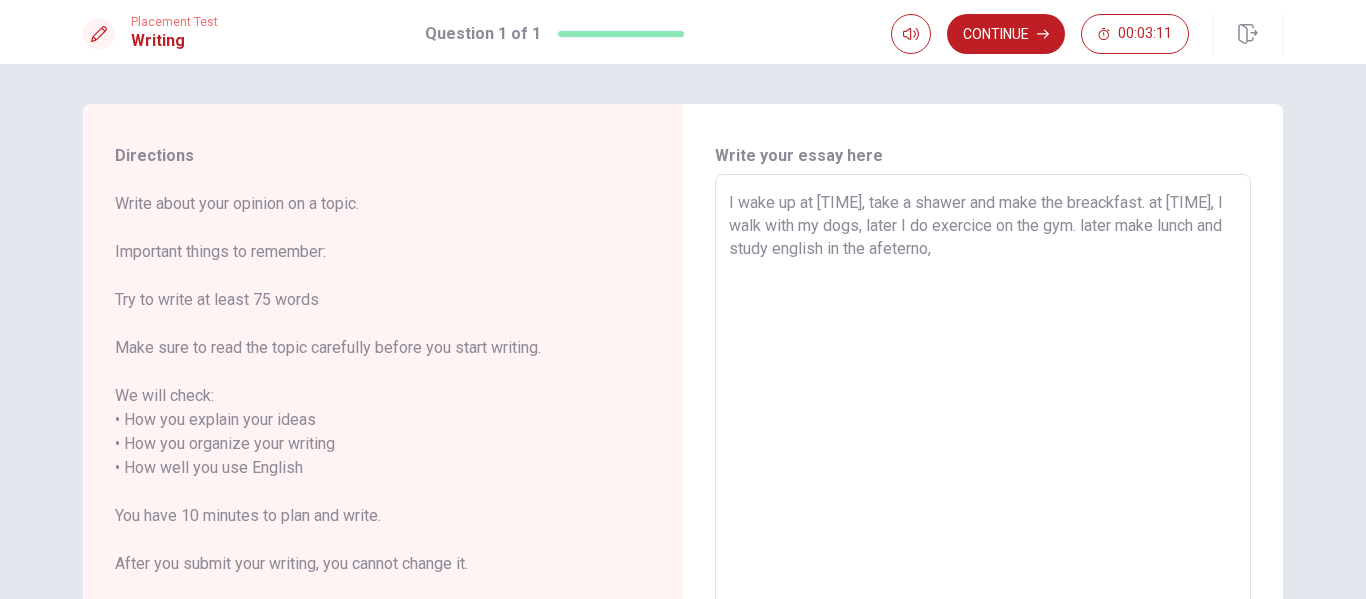 click on "I wake up at [TIME], take a shawer and make the breackfast. at [TIME], I walk with my dogs, later I do exercice on the gym. later make lunch and study english in the afeterno," at bounding box center (983, 468) 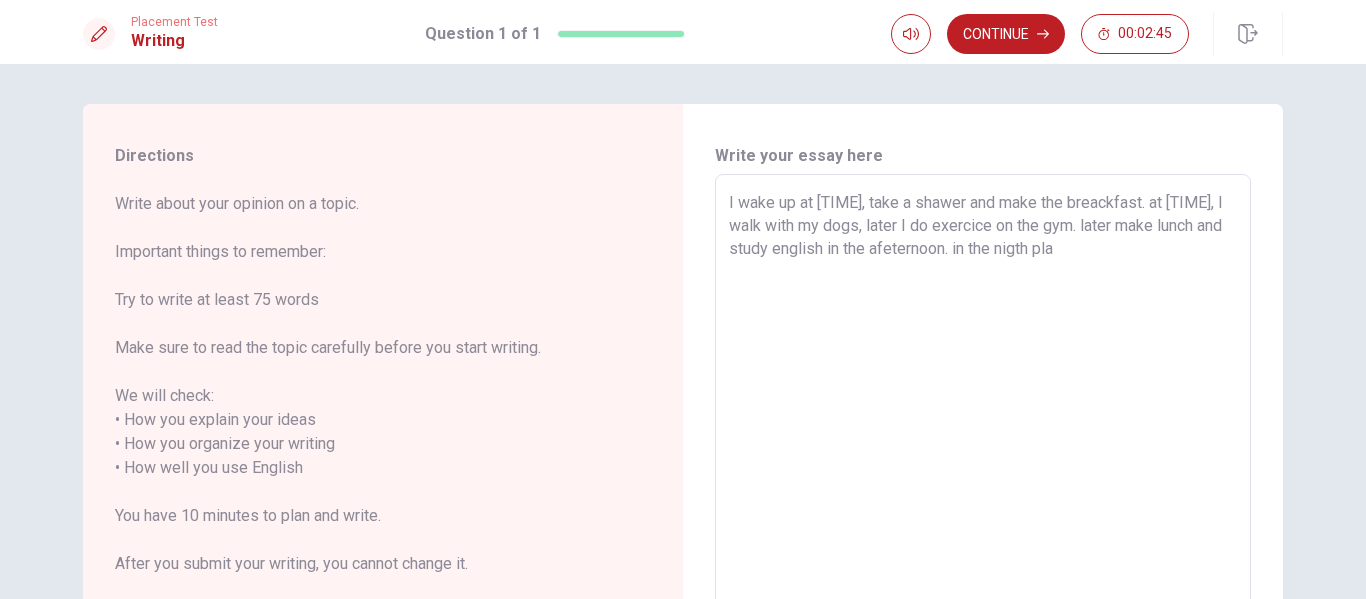 click on "I wake up at [TIME], take a shawer and make the breackfast. at [TIME], I walk with my dogs, later I do exercice on the gym. later make lunch and study english in the afeternoon. in the nigth pla" at bounding box center [983, 468] 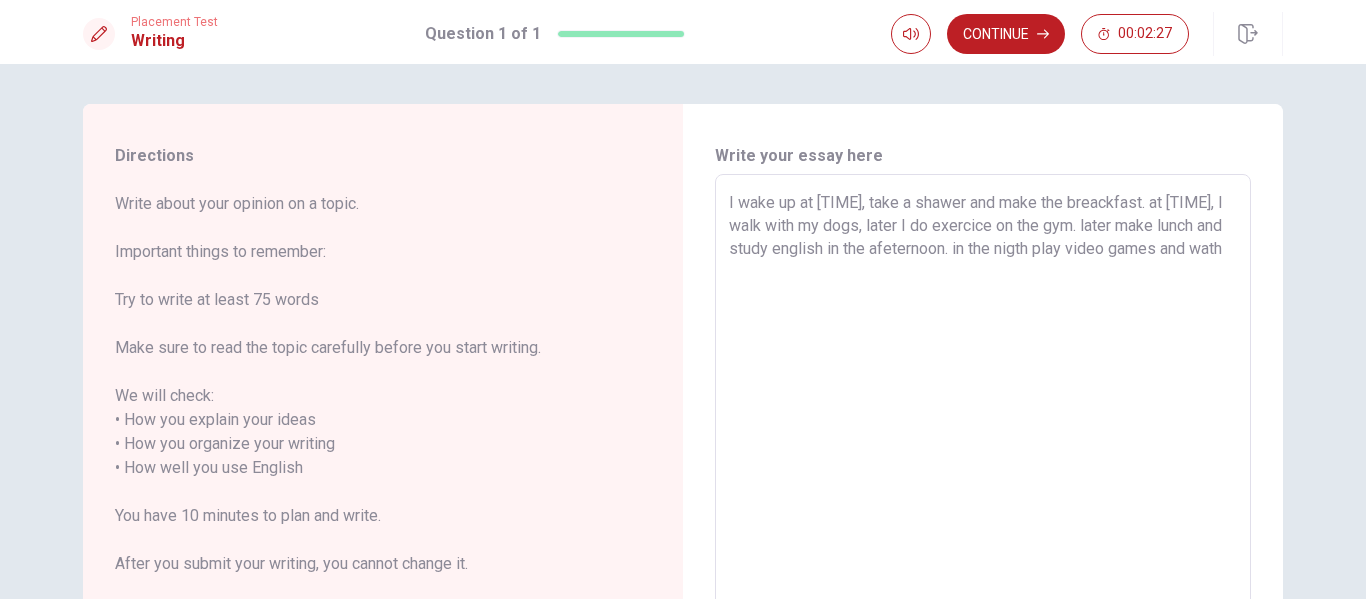 click on "I wake up at [TIME], take a shawer and make the breackfast. at [TIME], I walk with my dogs, later I do exercice on the gym. later make lunch and study english in the afeternoon. in the nigth play video games and wath" at bounding box center (983, 468) 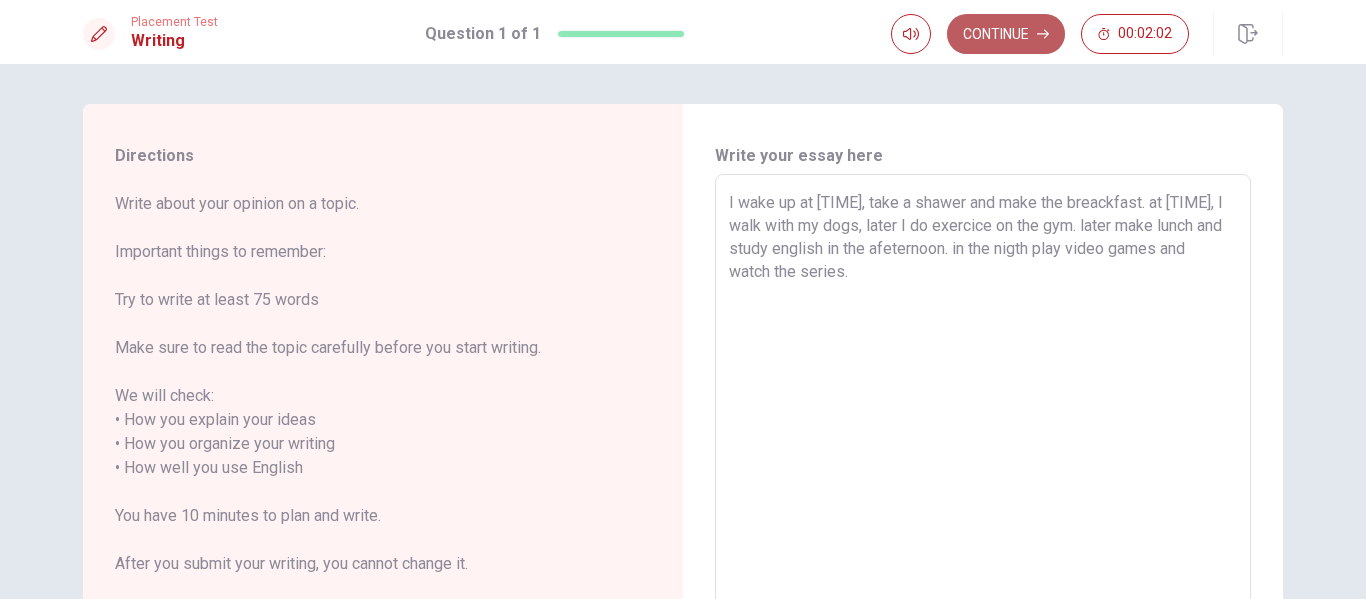 click on "Continue" at bounding box center (1006, 34) 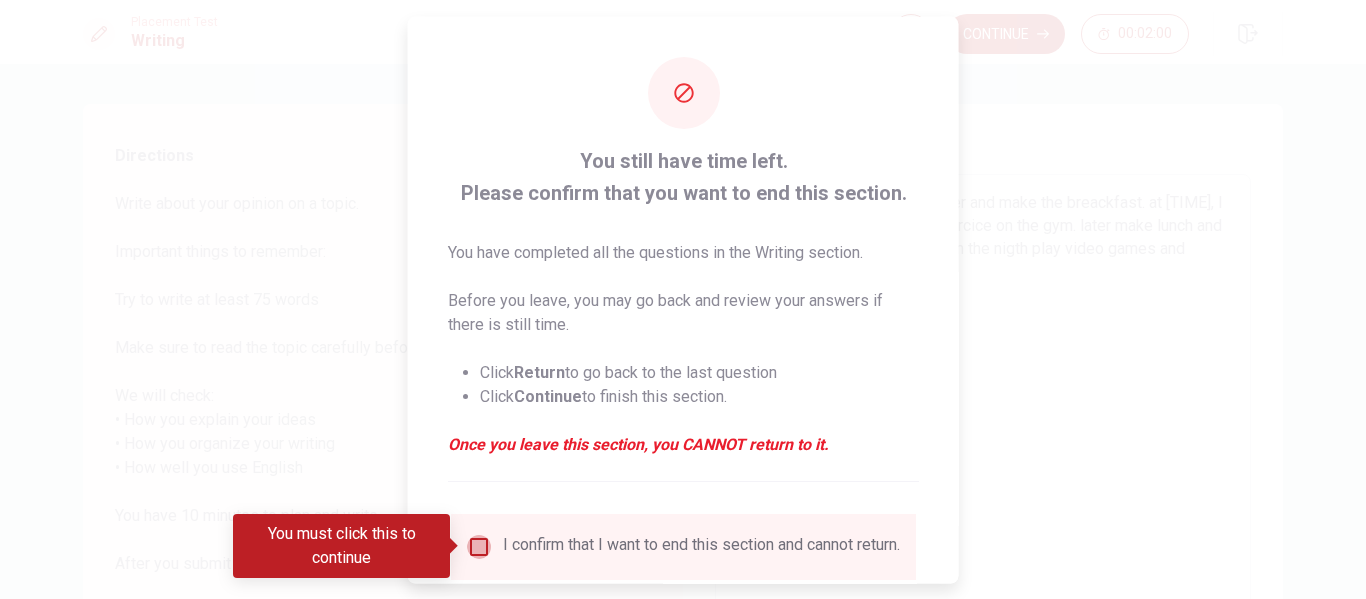 click at bounding box center [479, 546] 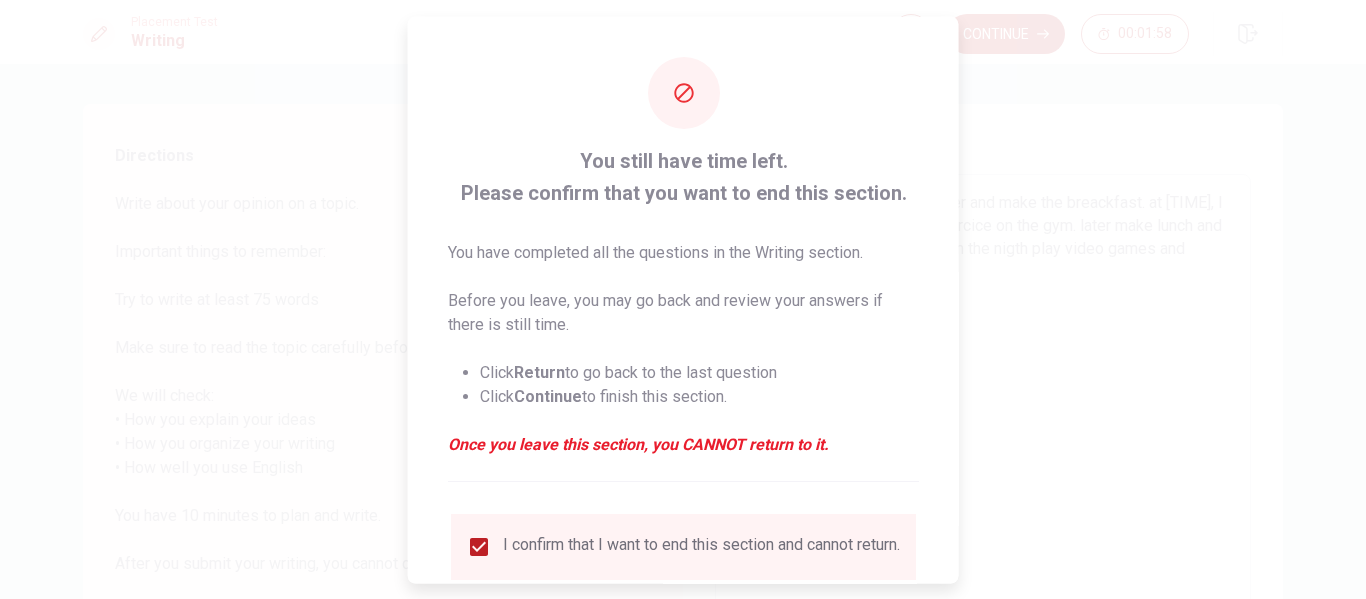 drag, startPoint x: 1365, startPoint y: 168, endPoint x: 1345, endPoint y: 293, distance: 126.58989 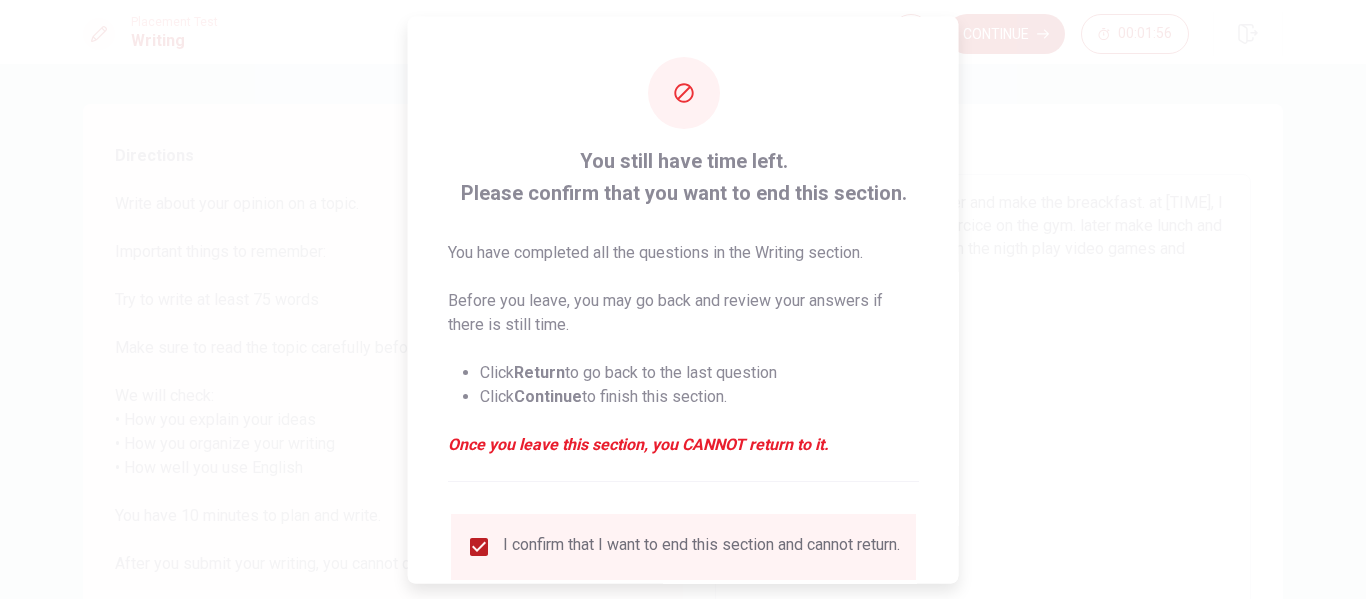 scroll, scrollTop: 147, scrollLeft: 0, axis: vertical 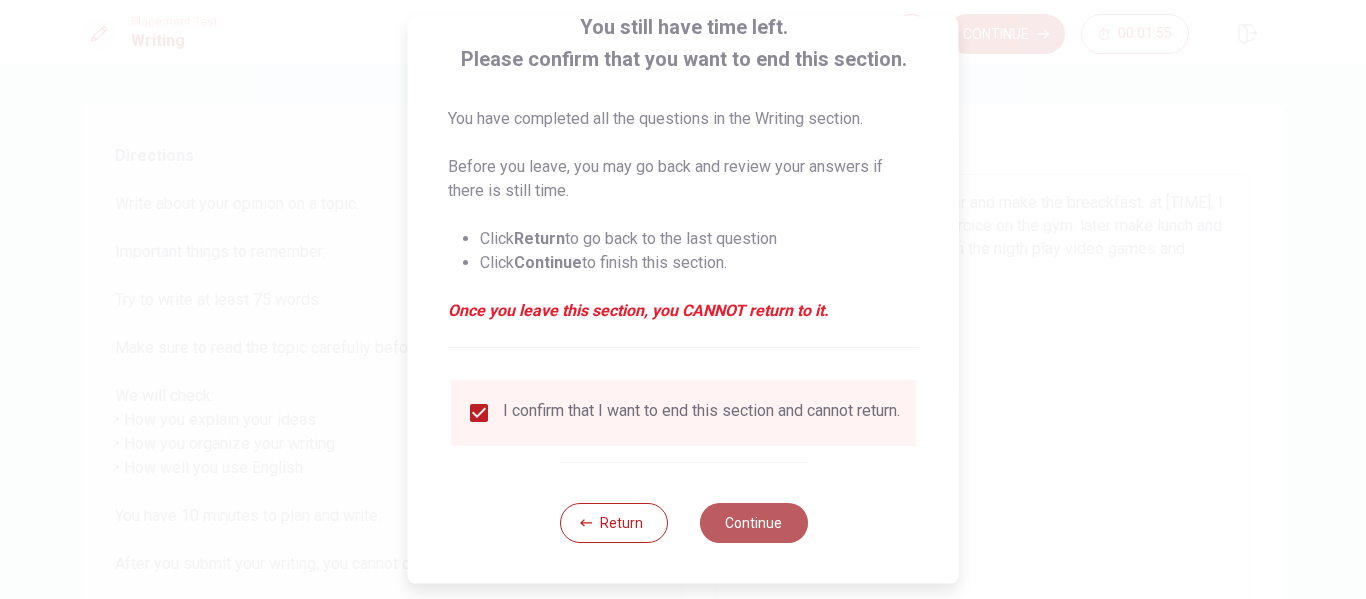 click on "Continue" at bounding box center (753, 523) 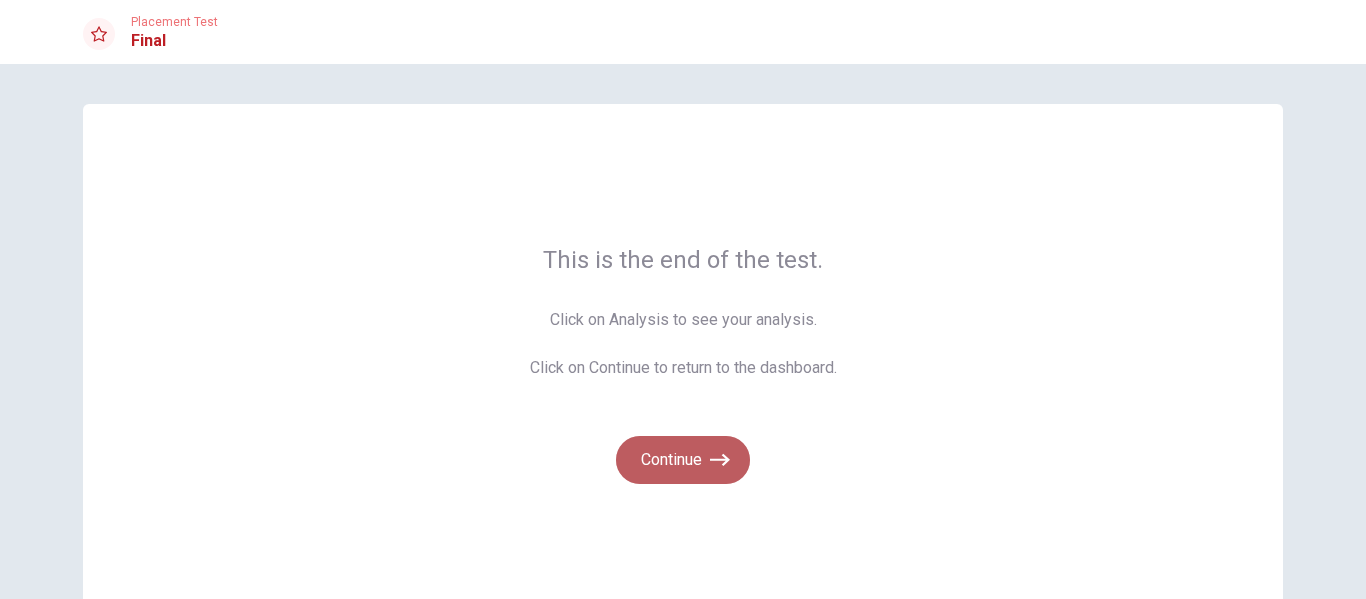 click on "Continue" at bounding box center (683, 460) 